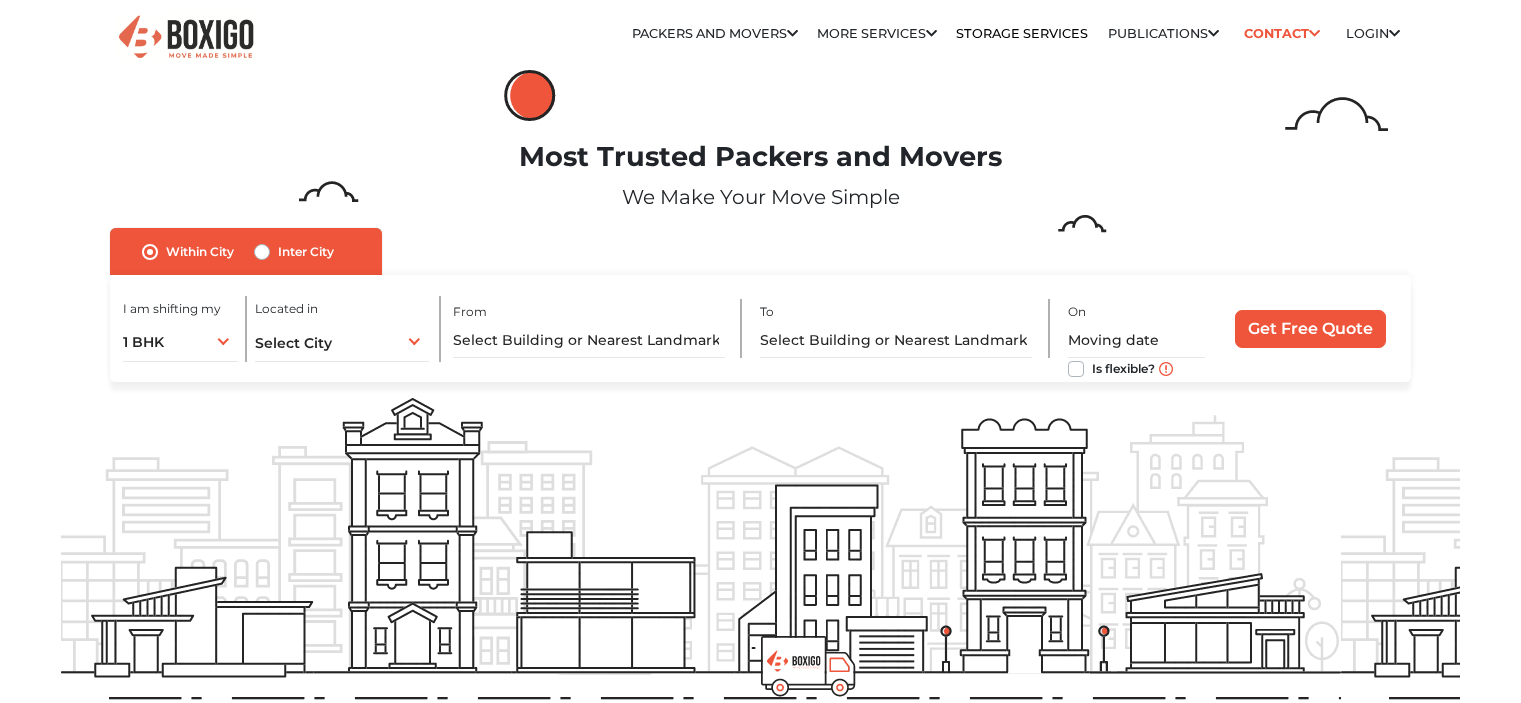 scroll, scrollTop: 0, scrollLeft: 0, axis: both 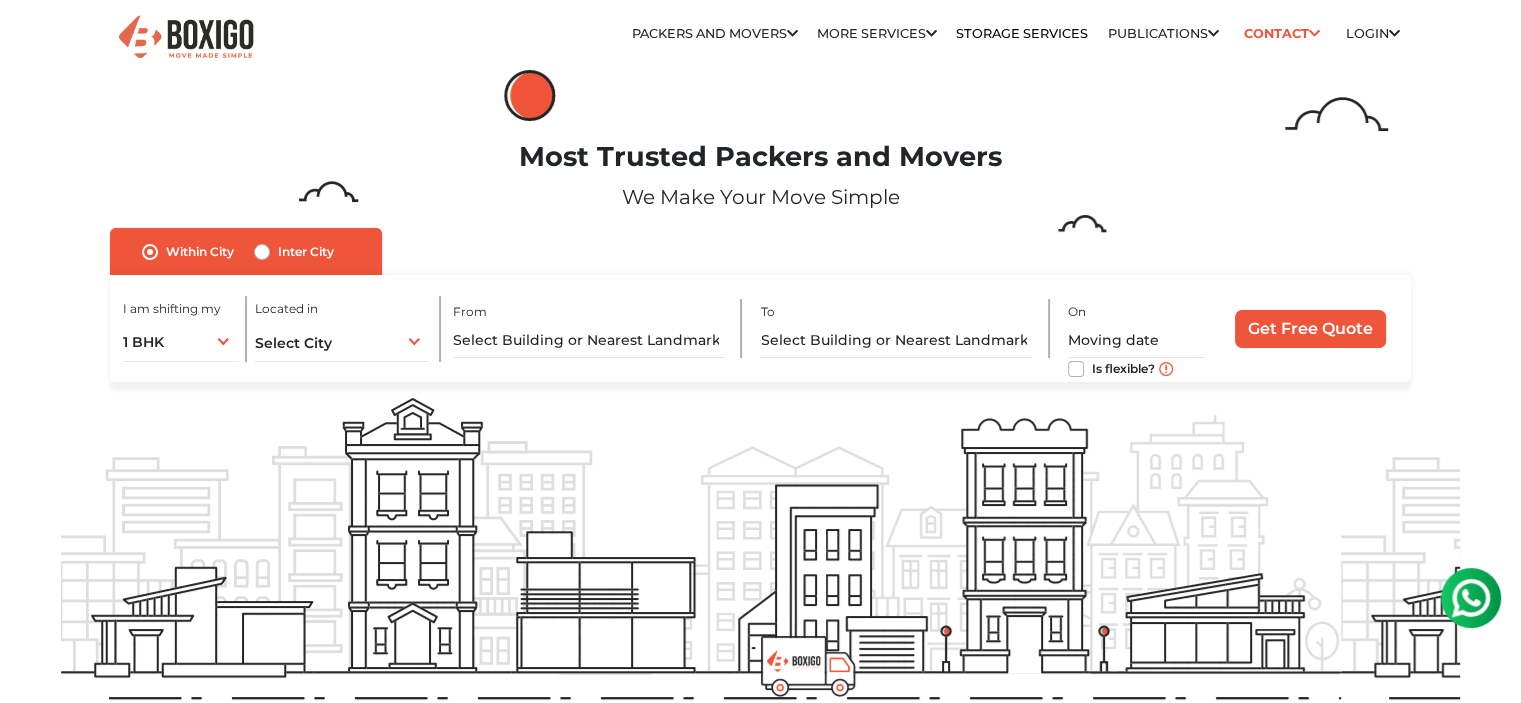 click on "Inter City" at bounding box center [306, 252] 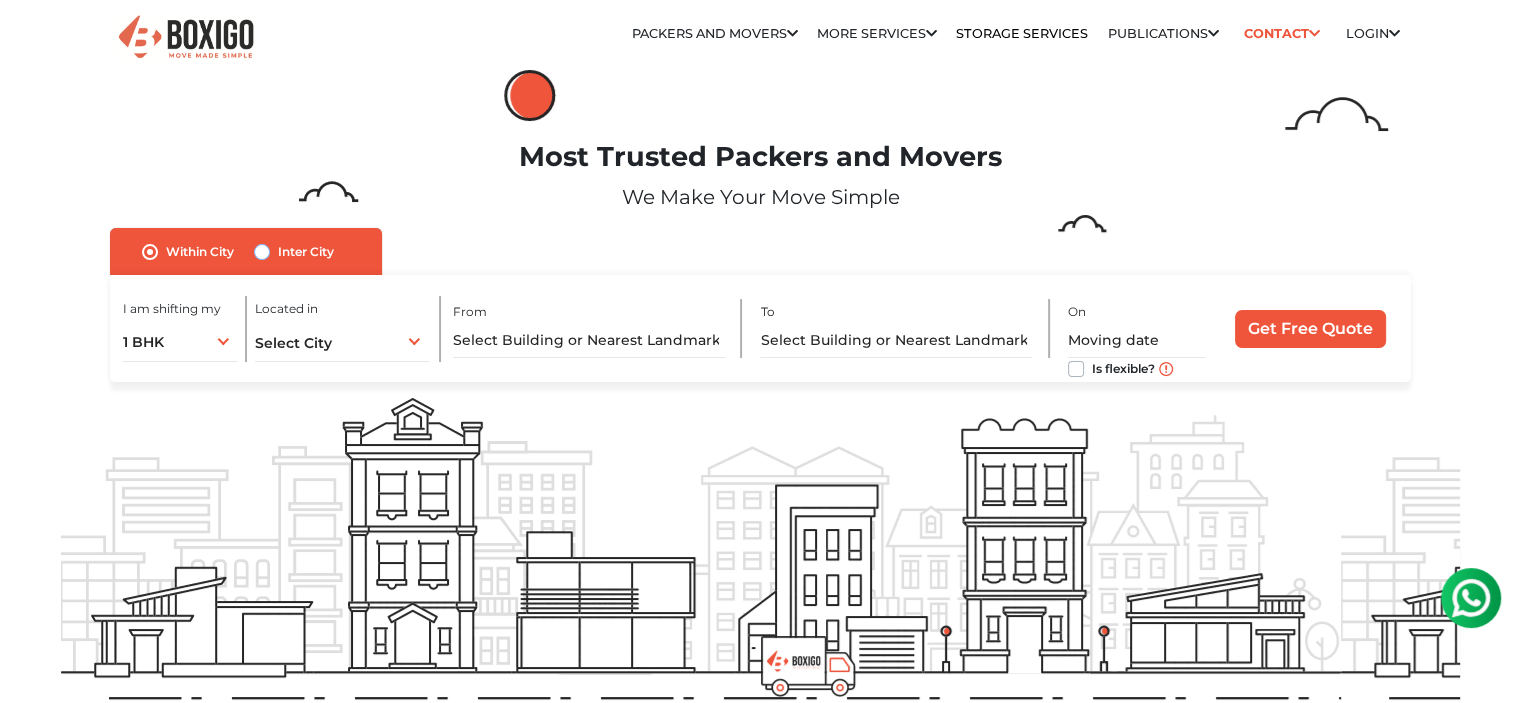 click on "Inter City" at bounding box center [262, 250] 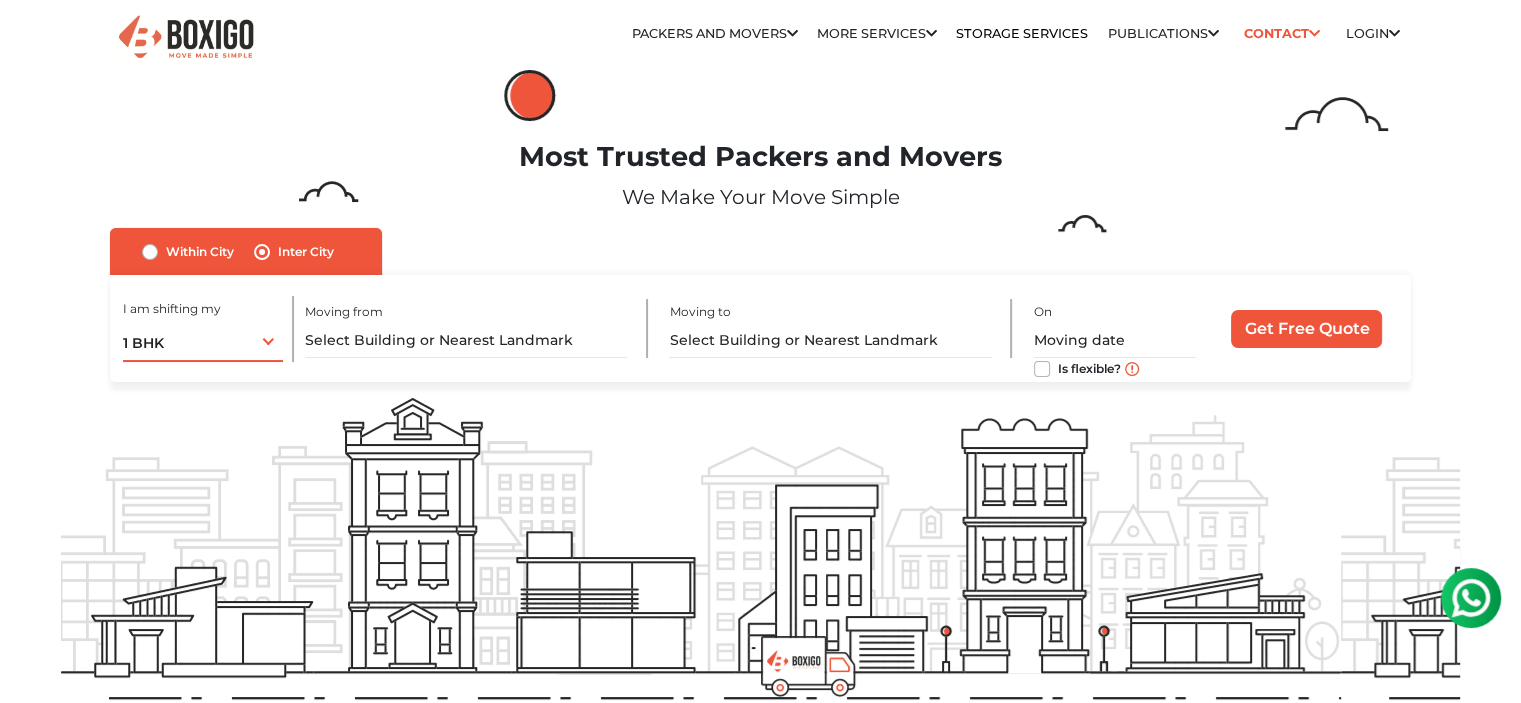 click on "1 BHK  1 BHK  2 BHK  3 BHK  3 + BHK  FEW ITEMS" at bounding box center [203, 341] 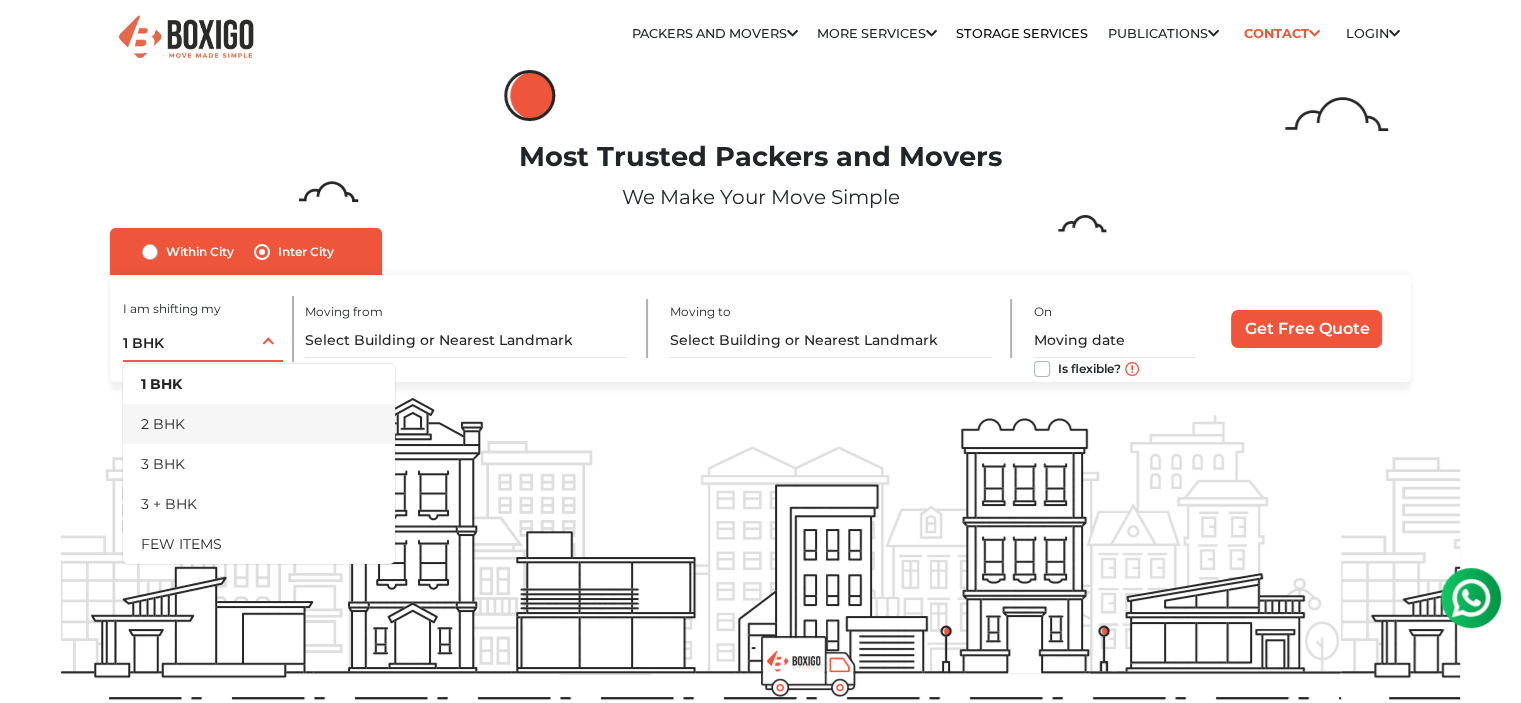 click on "2 BHK" at bounding box center [259, 424] 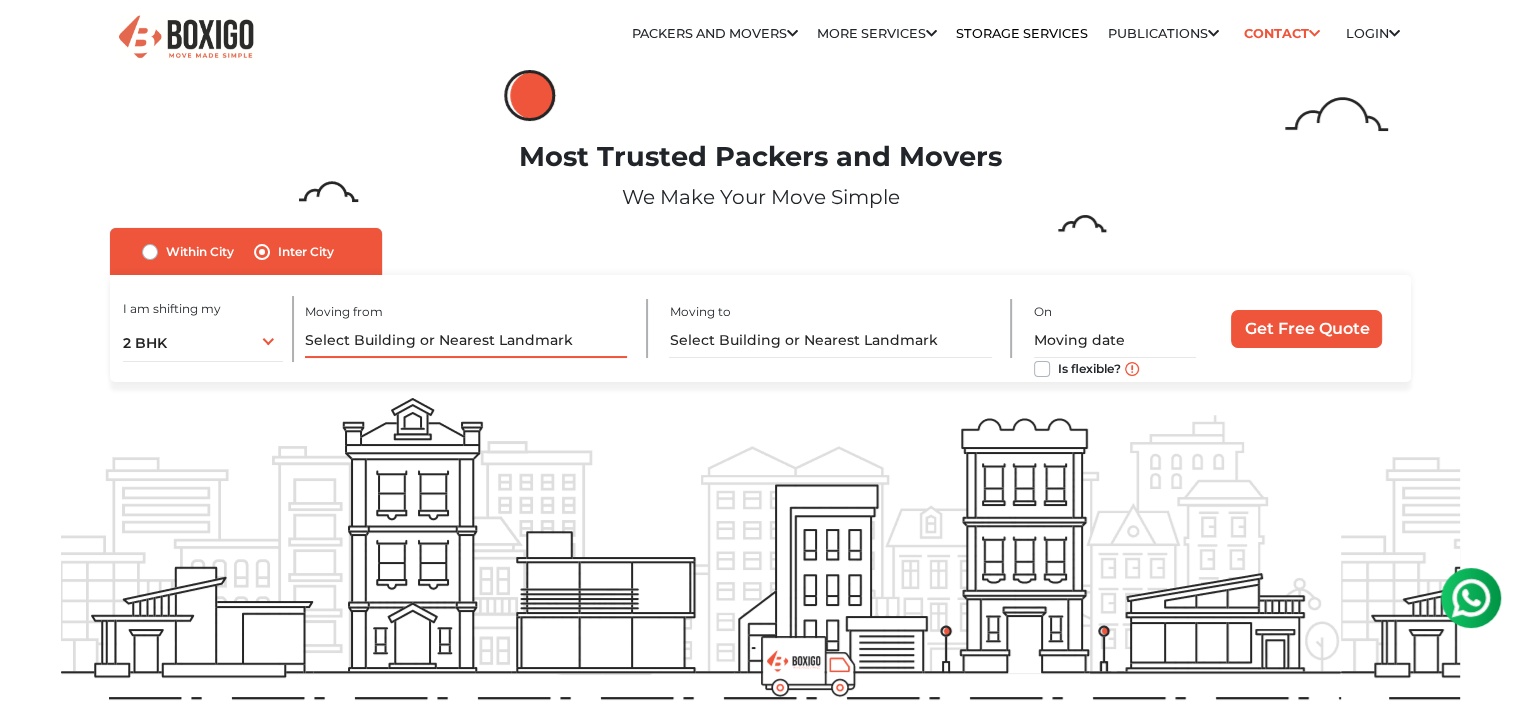 click at bounding box center (466, 340) 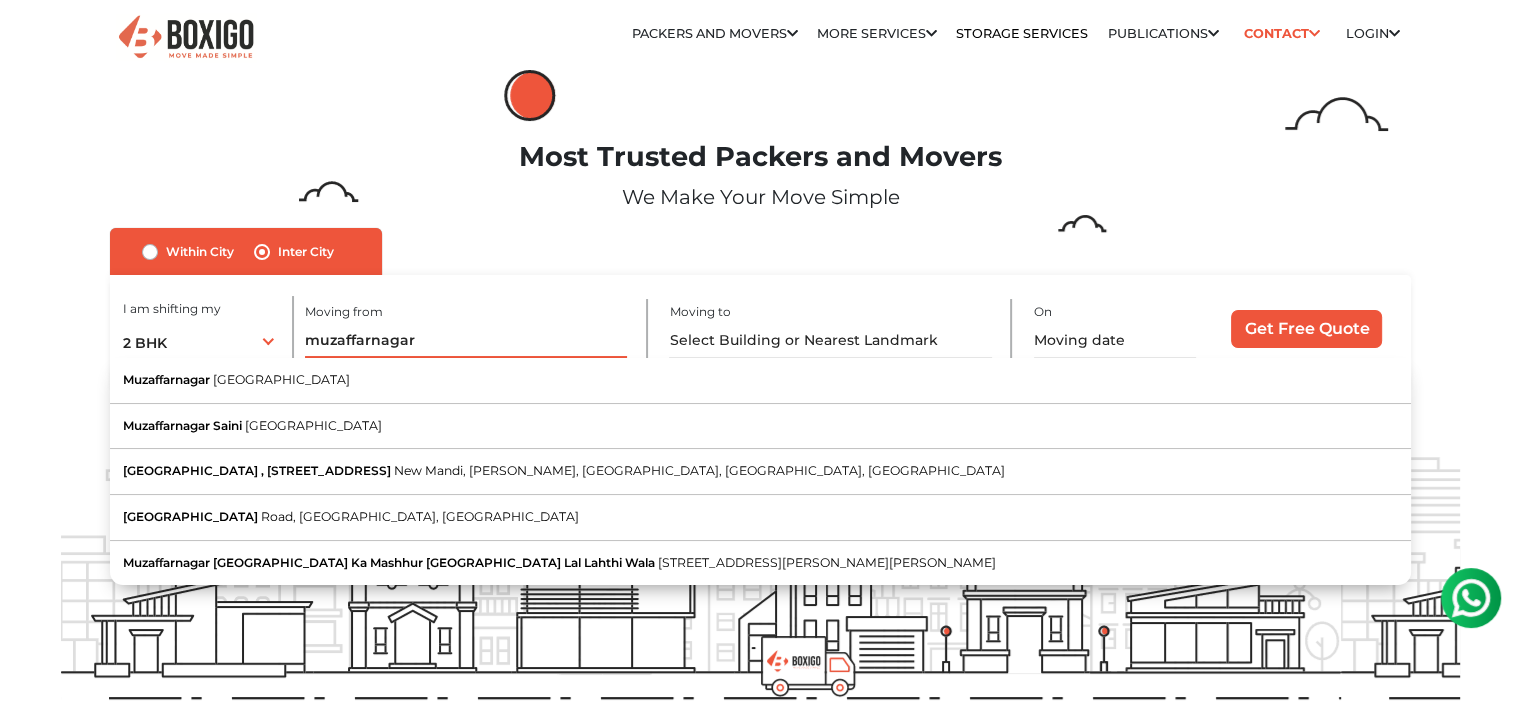 click on "muzaffarnagar" at bounding box center [466, 340] 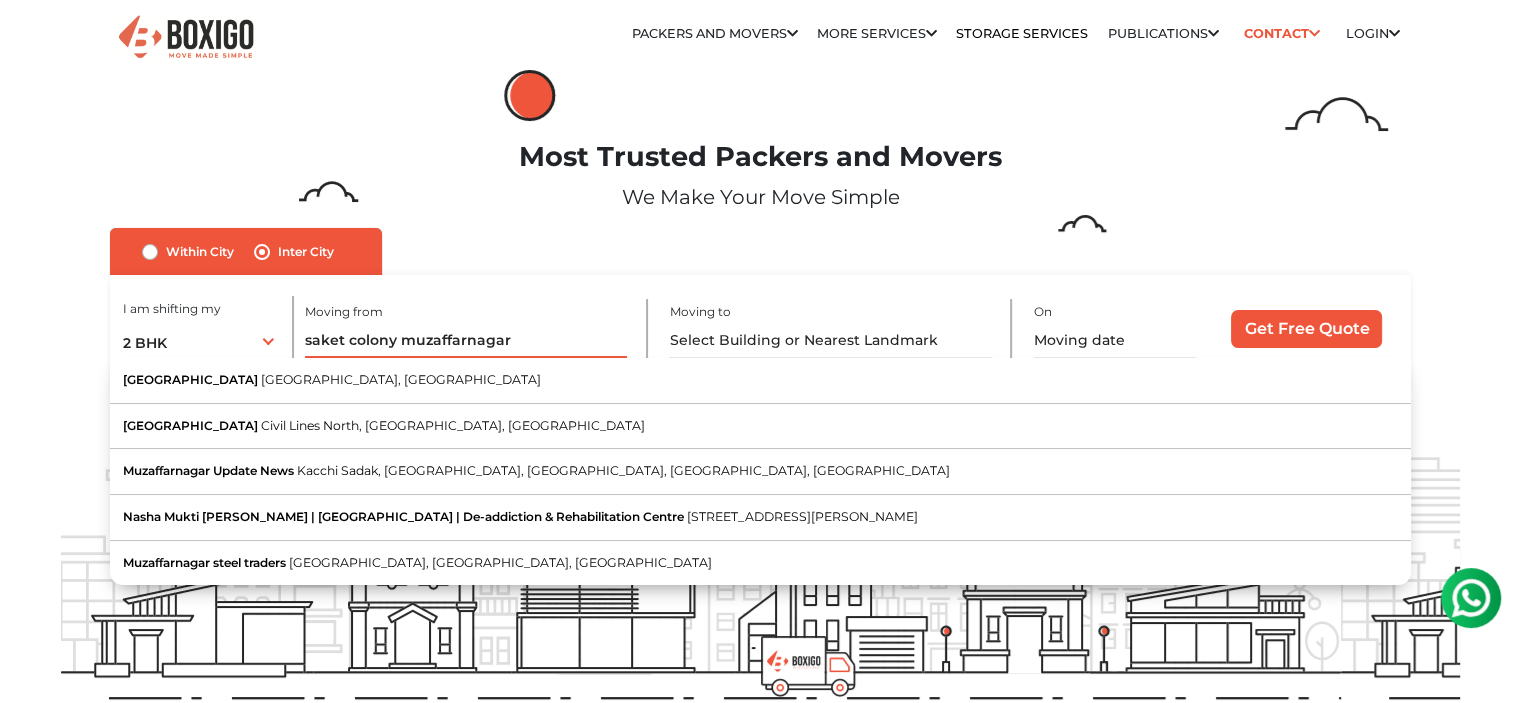 click on "saket colony muzaffarnagar" at bounding box center (466, 340) 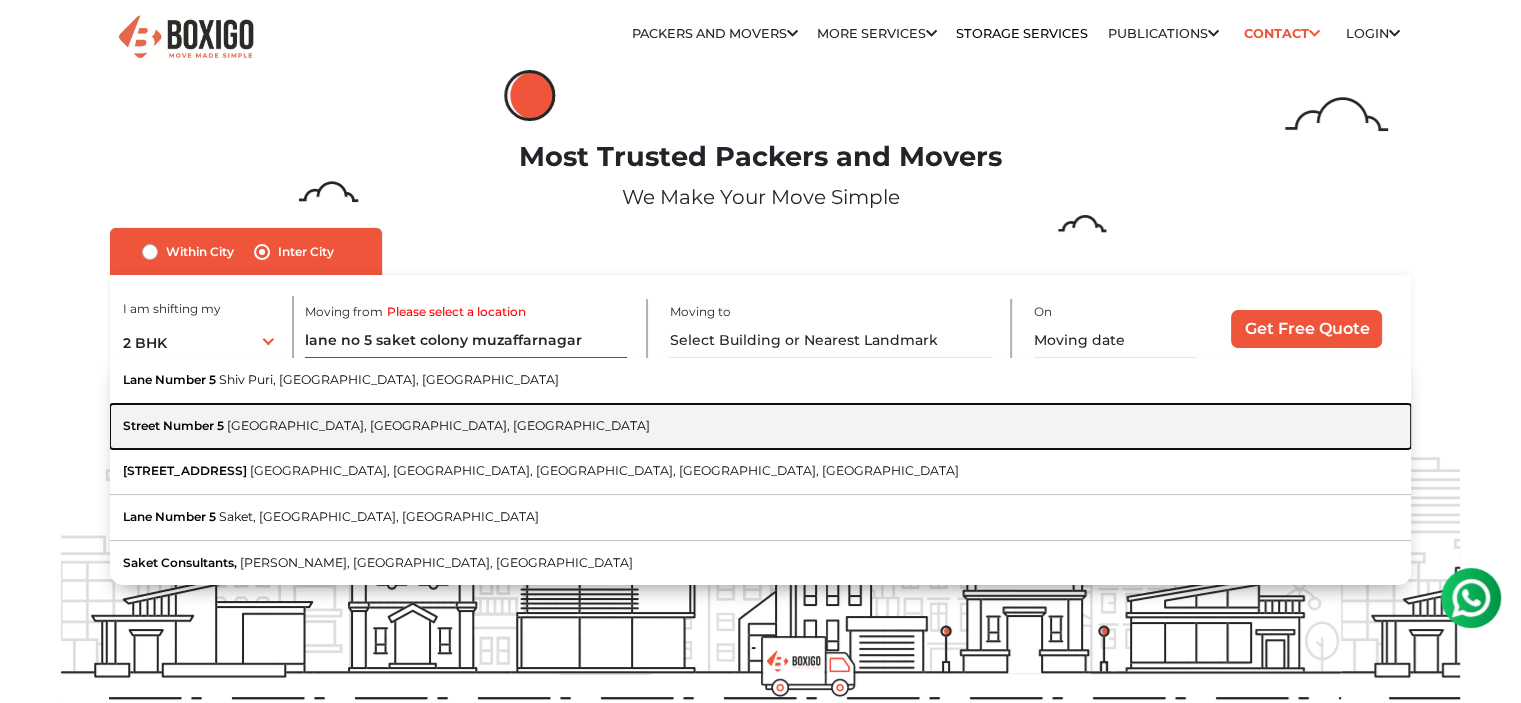click on "[GEOGRAPHIC_DATA], [GEOGRAPHIC_DATA], [GEOGRAPHIC_DATA]" at bounding box center [438, 425] 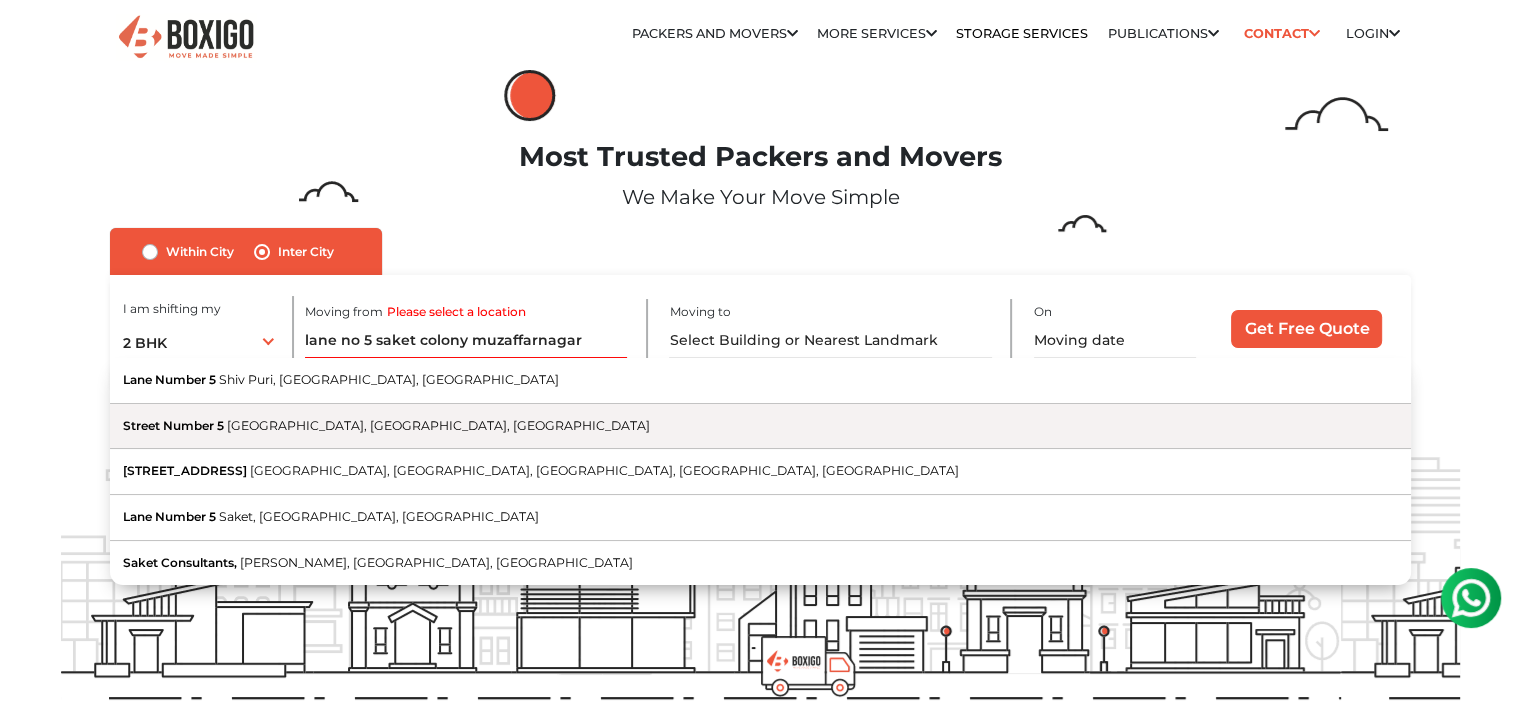 type on "[STREET_ADDRESS]" 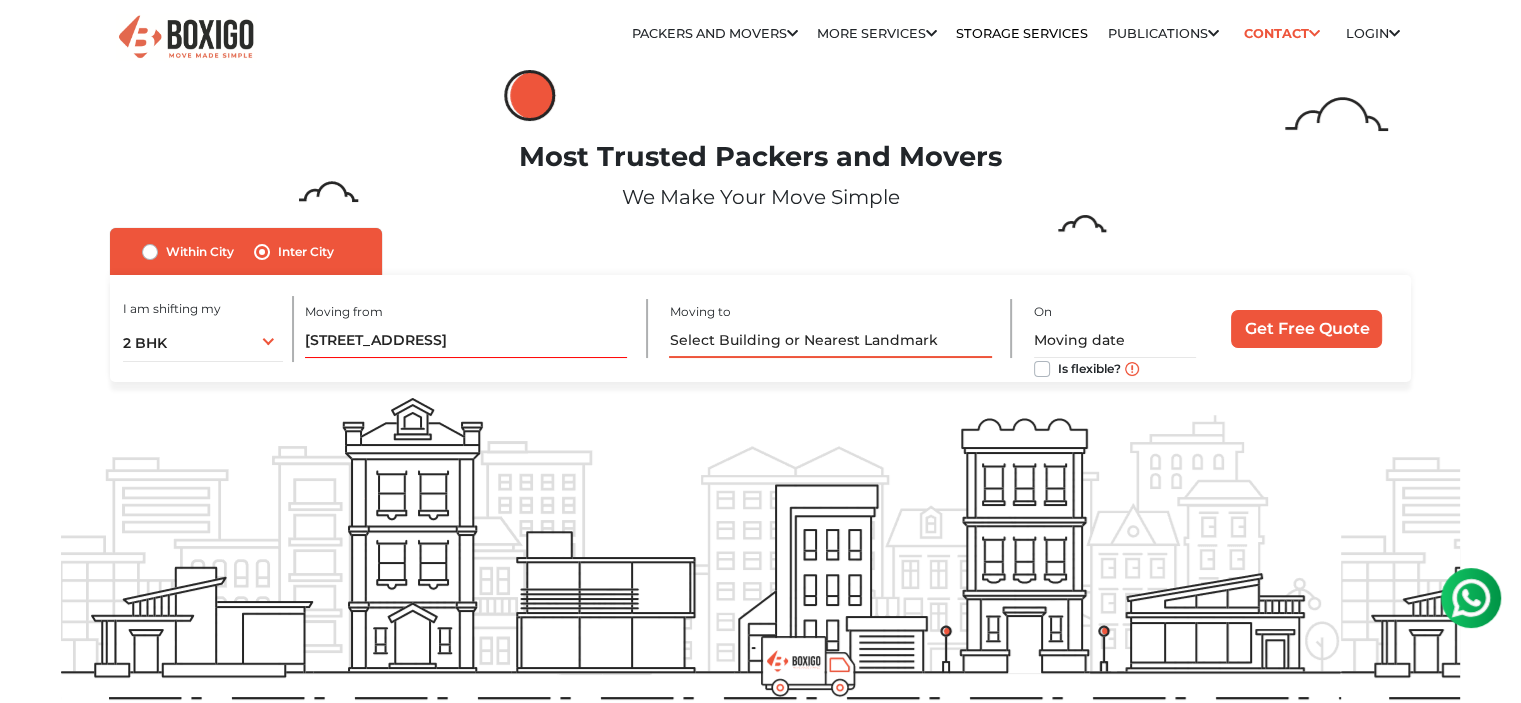 click at bounding box center (830, 340) 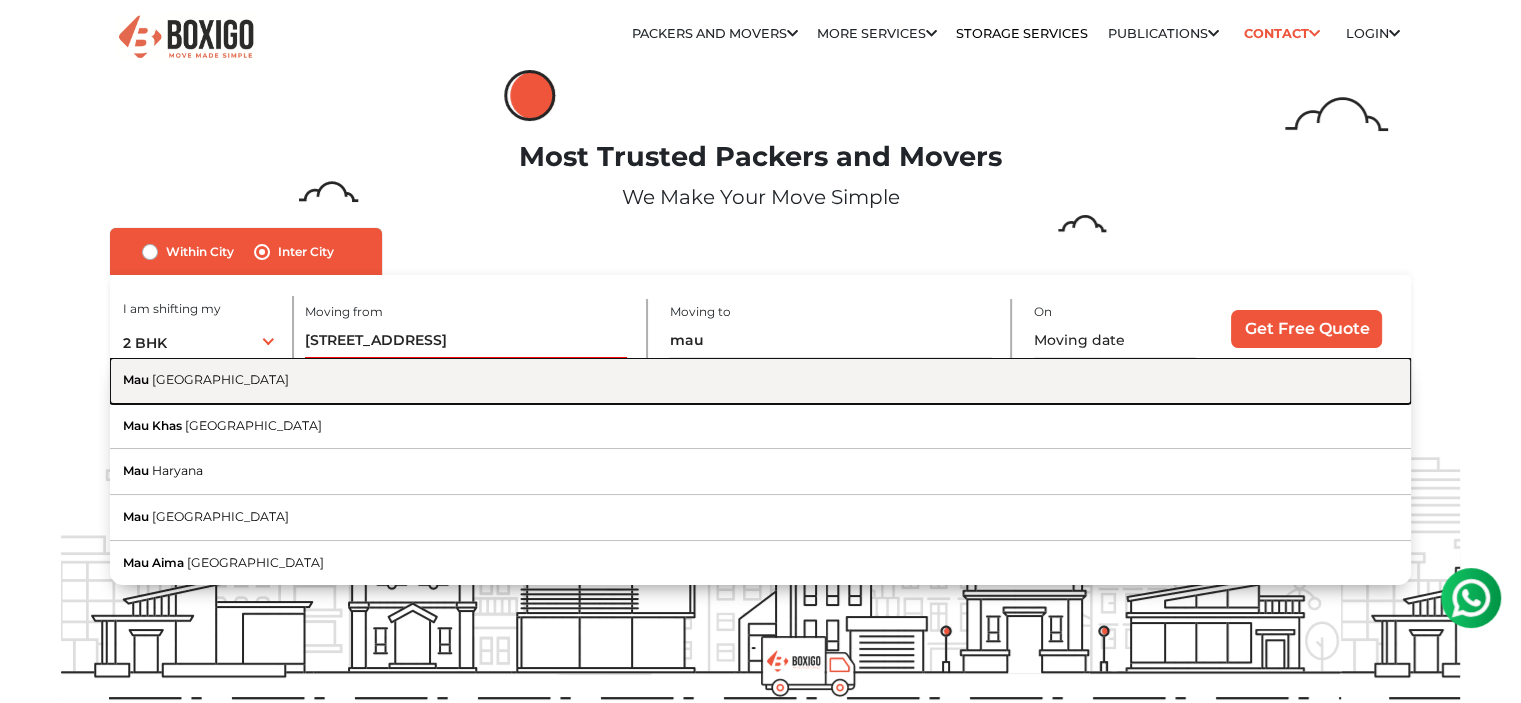 click on "[GEOGRAPHIC_DATA]" at bounding box center (220, 379) 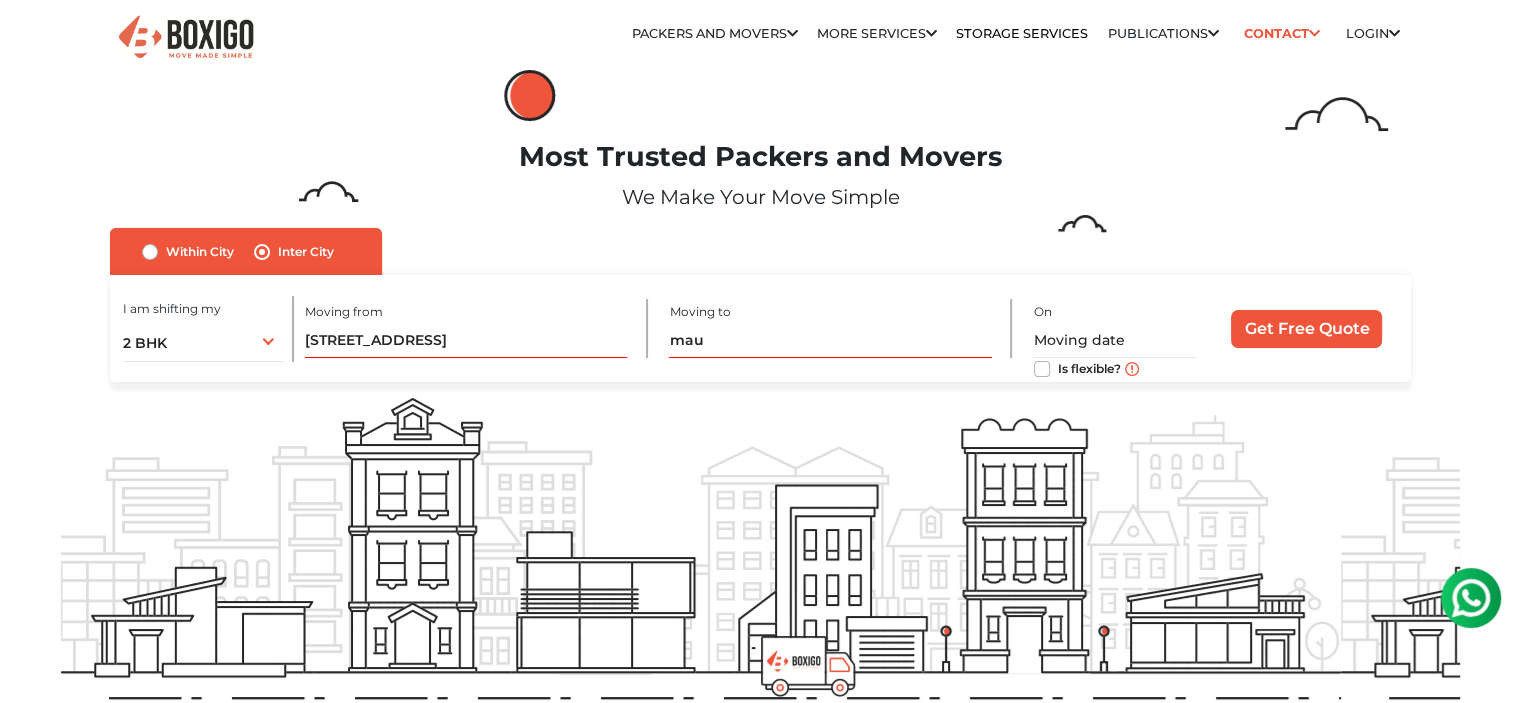 type on "[GEOGRAPHIC_DATA], [GEOGRAPHIC_DATA]" 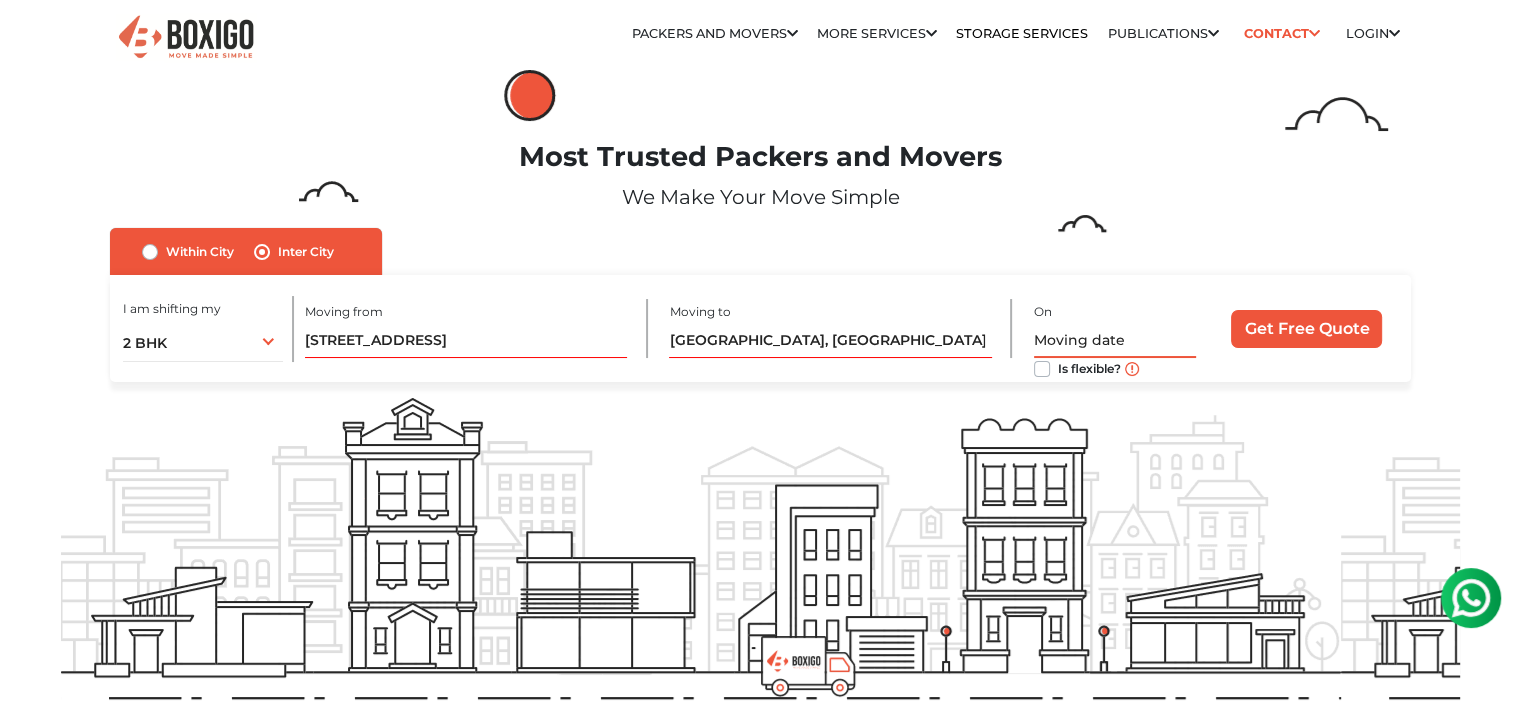 click at bounding box center (1115, 340) 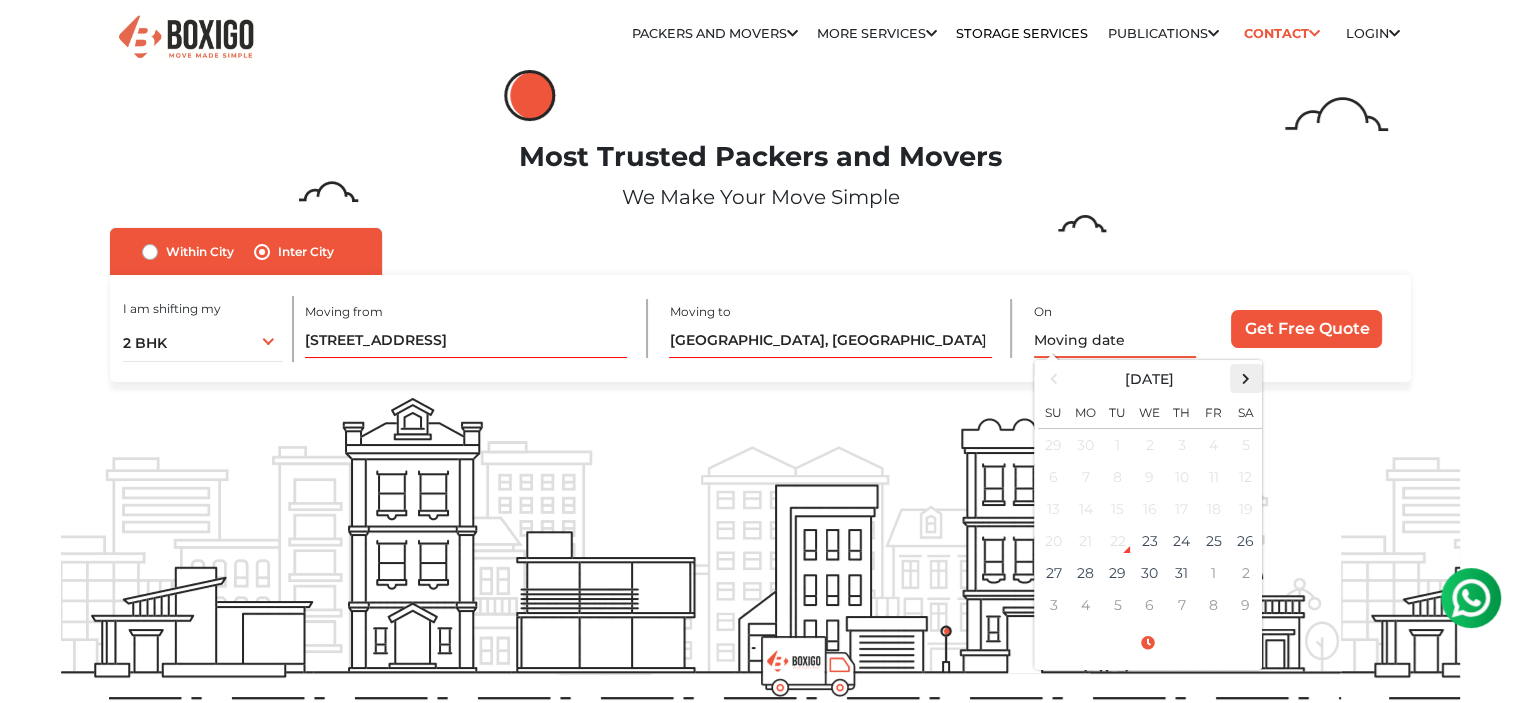 click at bounding box center (1245, 378) 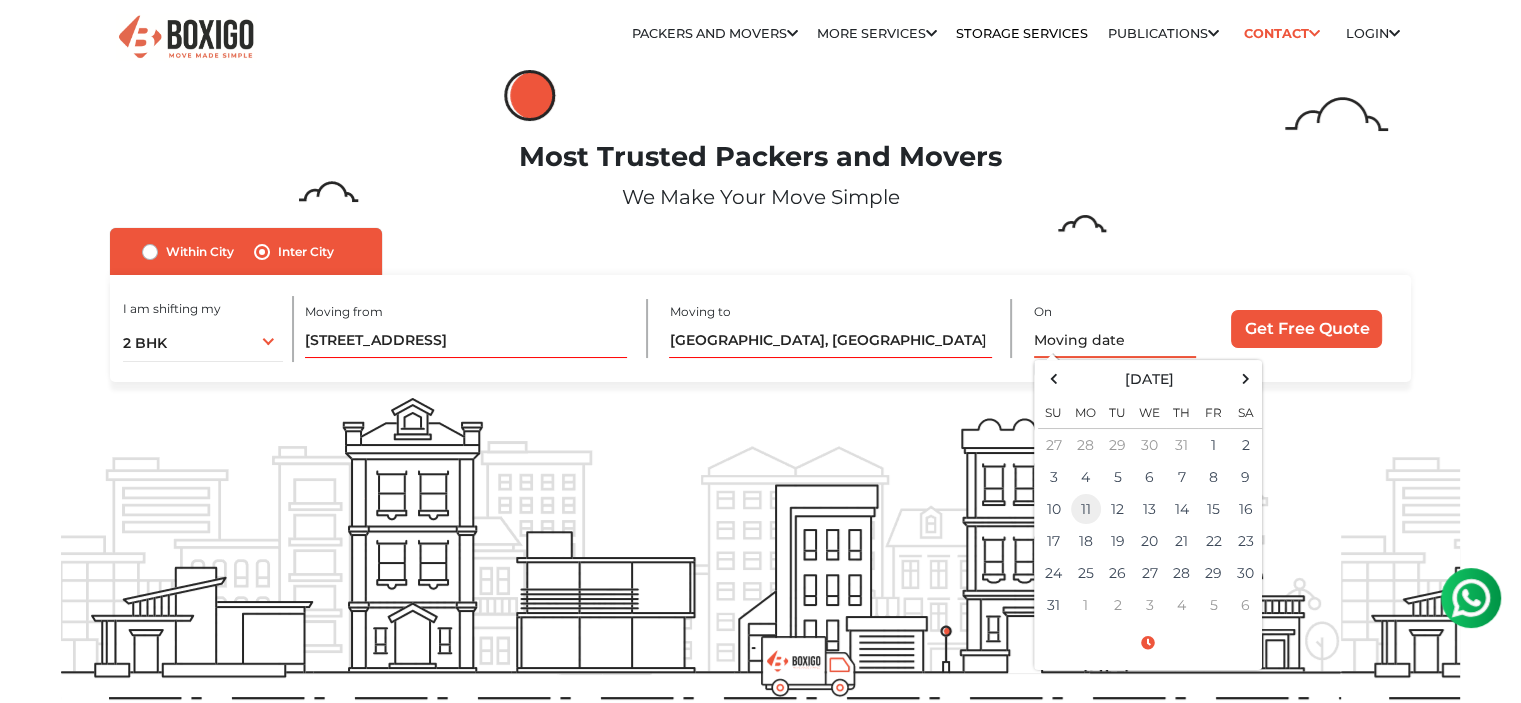 click on "11" at bounding box center [1086, 509] 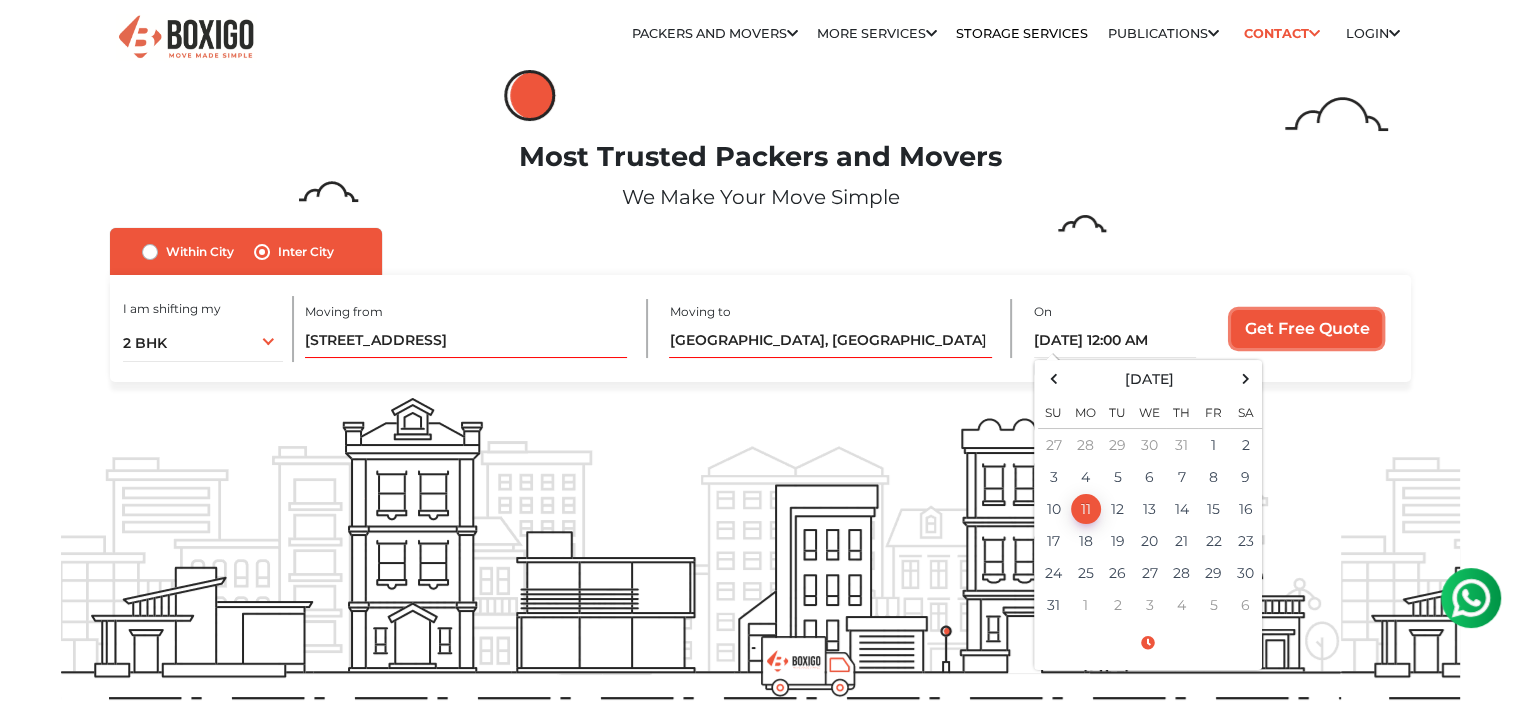 click on "Get Free Quote" at bounding box center [1306, 329] 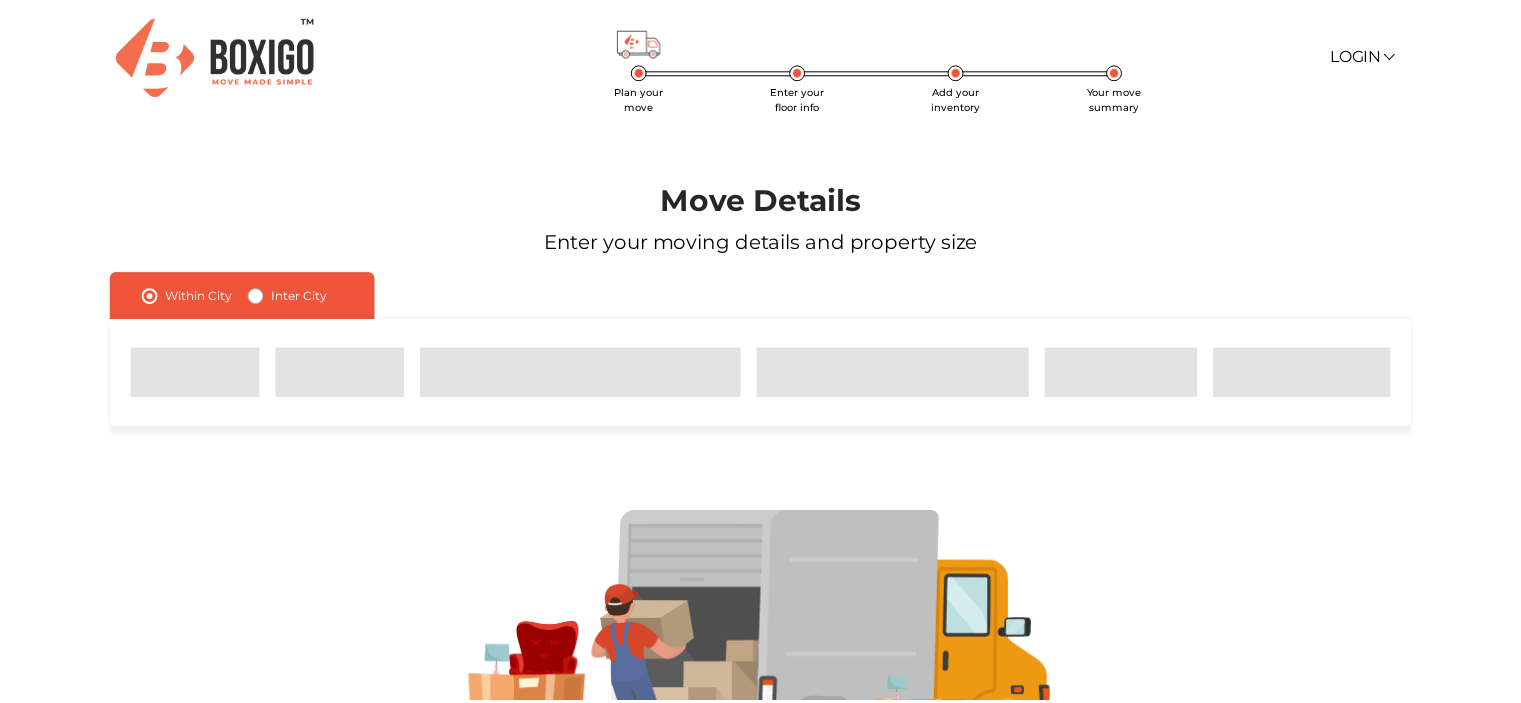 scroll, scrollTop: 0, scrollLeft: 0, axis: both 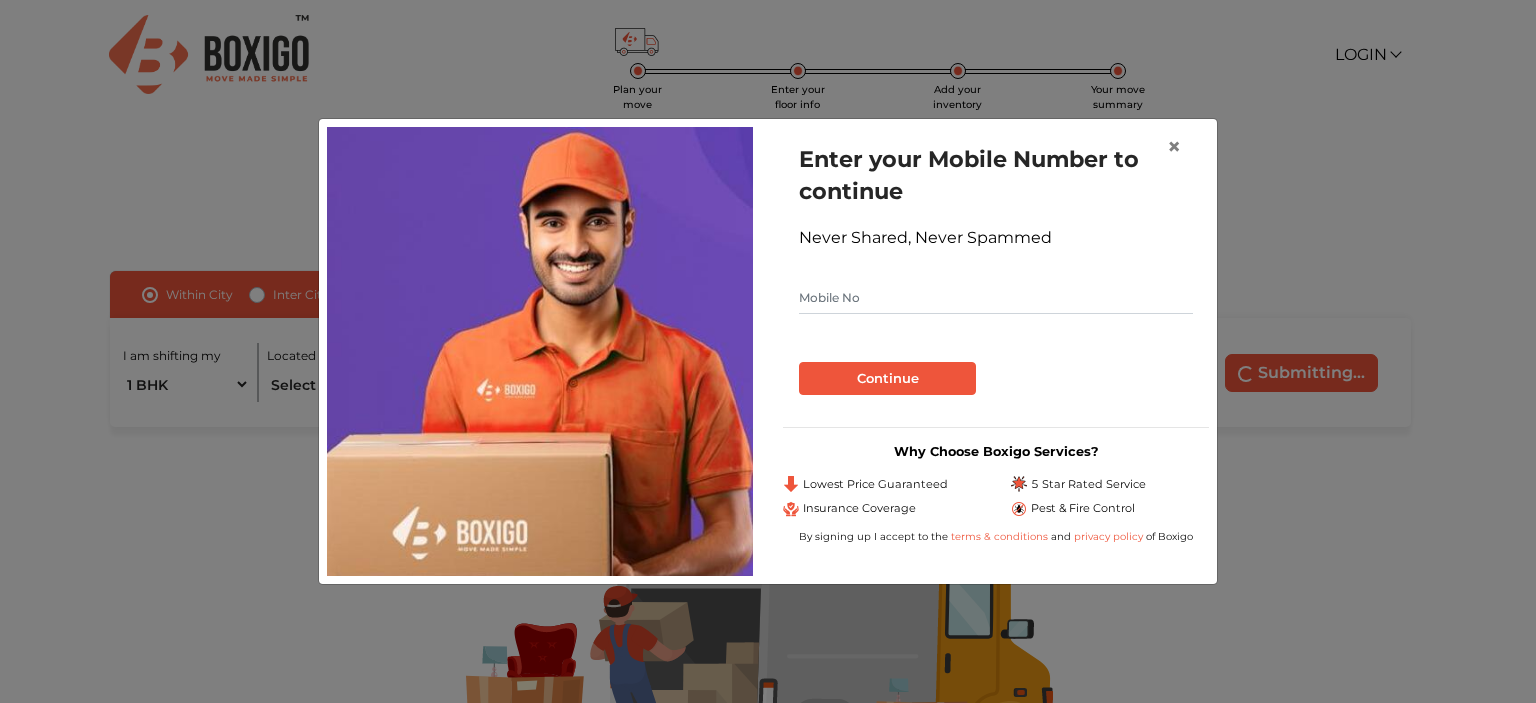 click at bounding box center [996, 298] 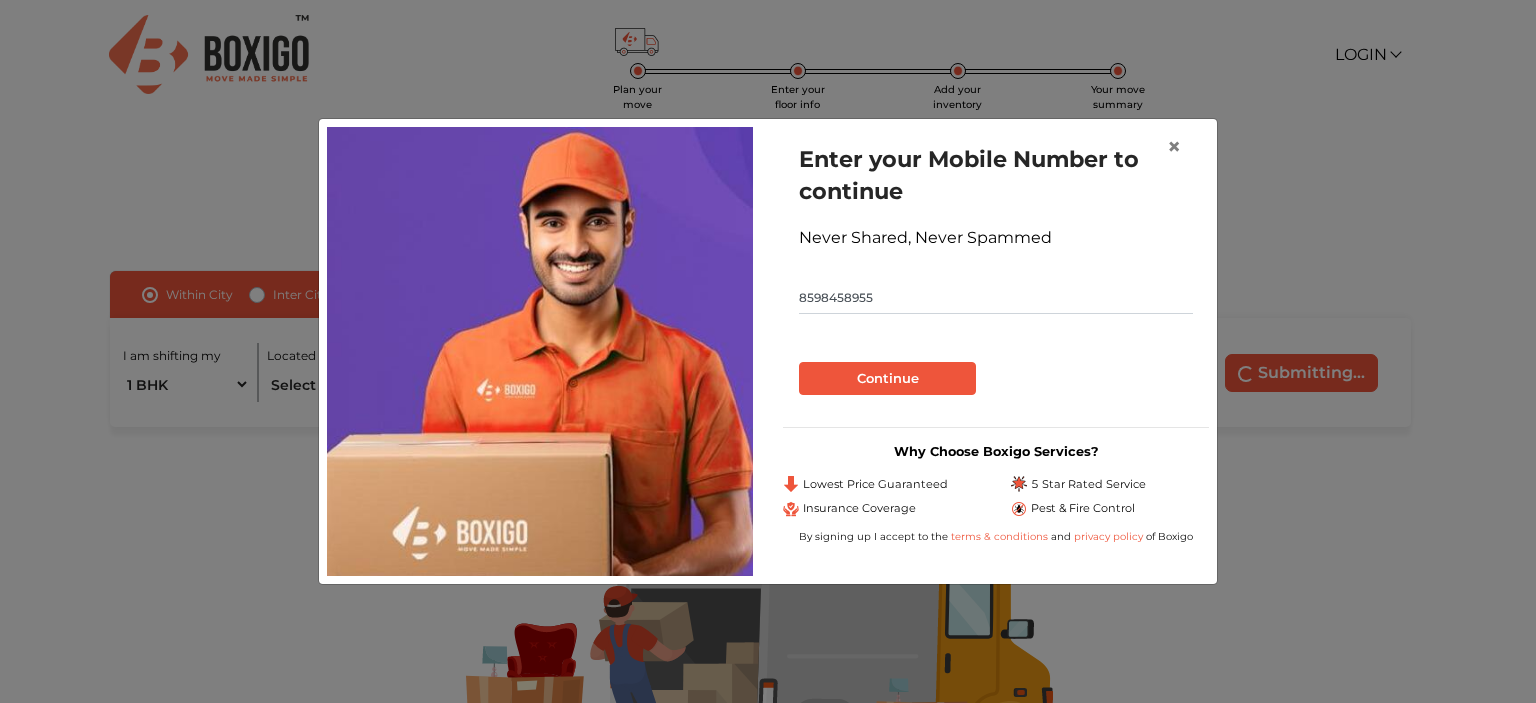 type on "8598458955" 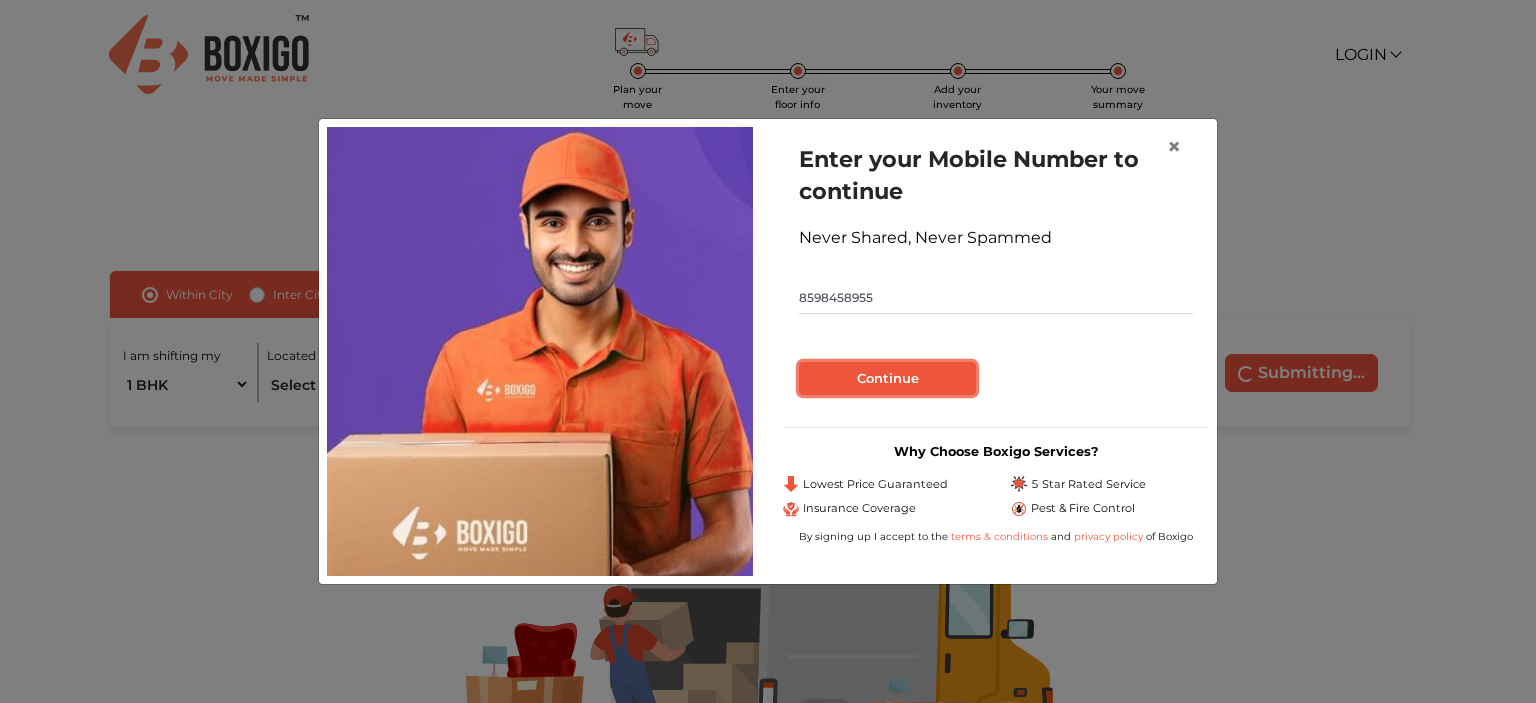 click on "Continue" at bounding box center (887, 379) 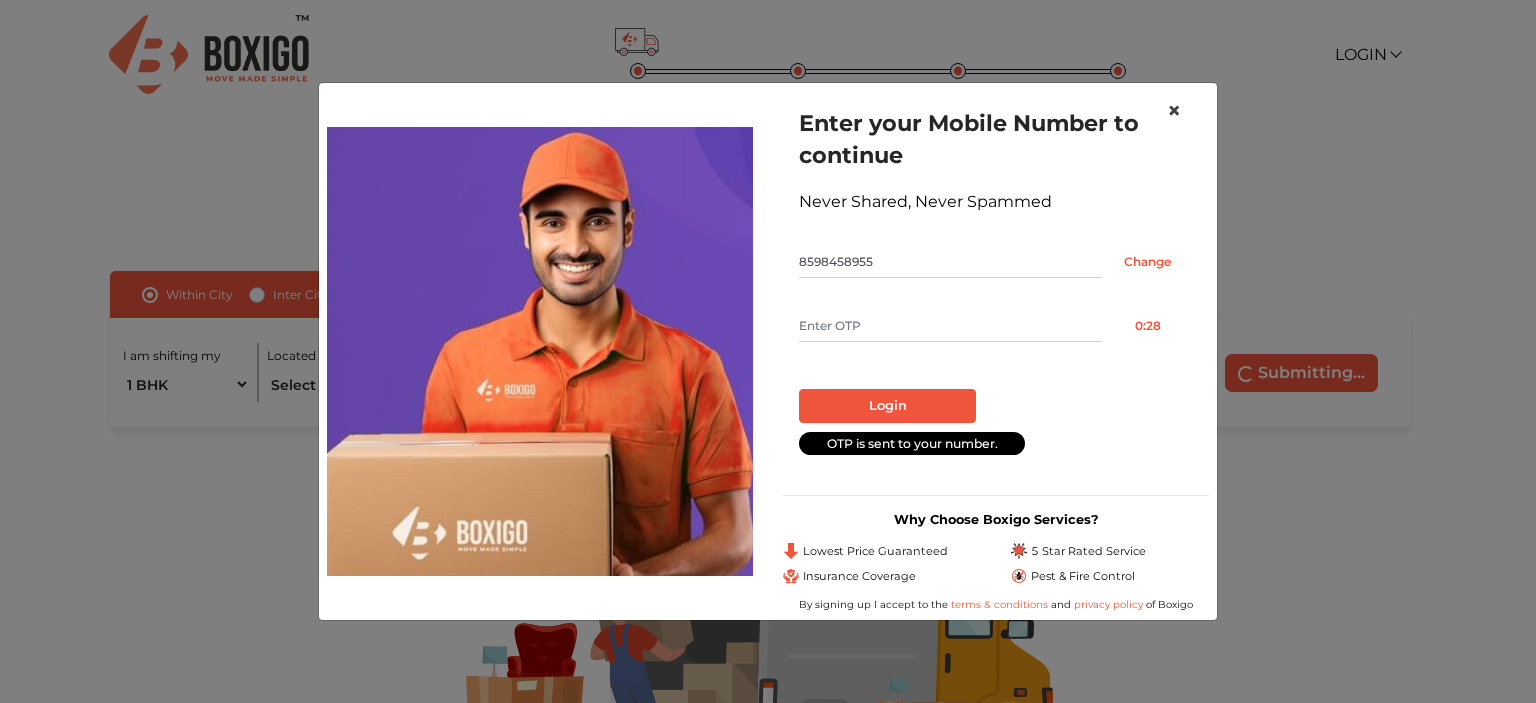 click on "×" at bounding box center [1174, 110] 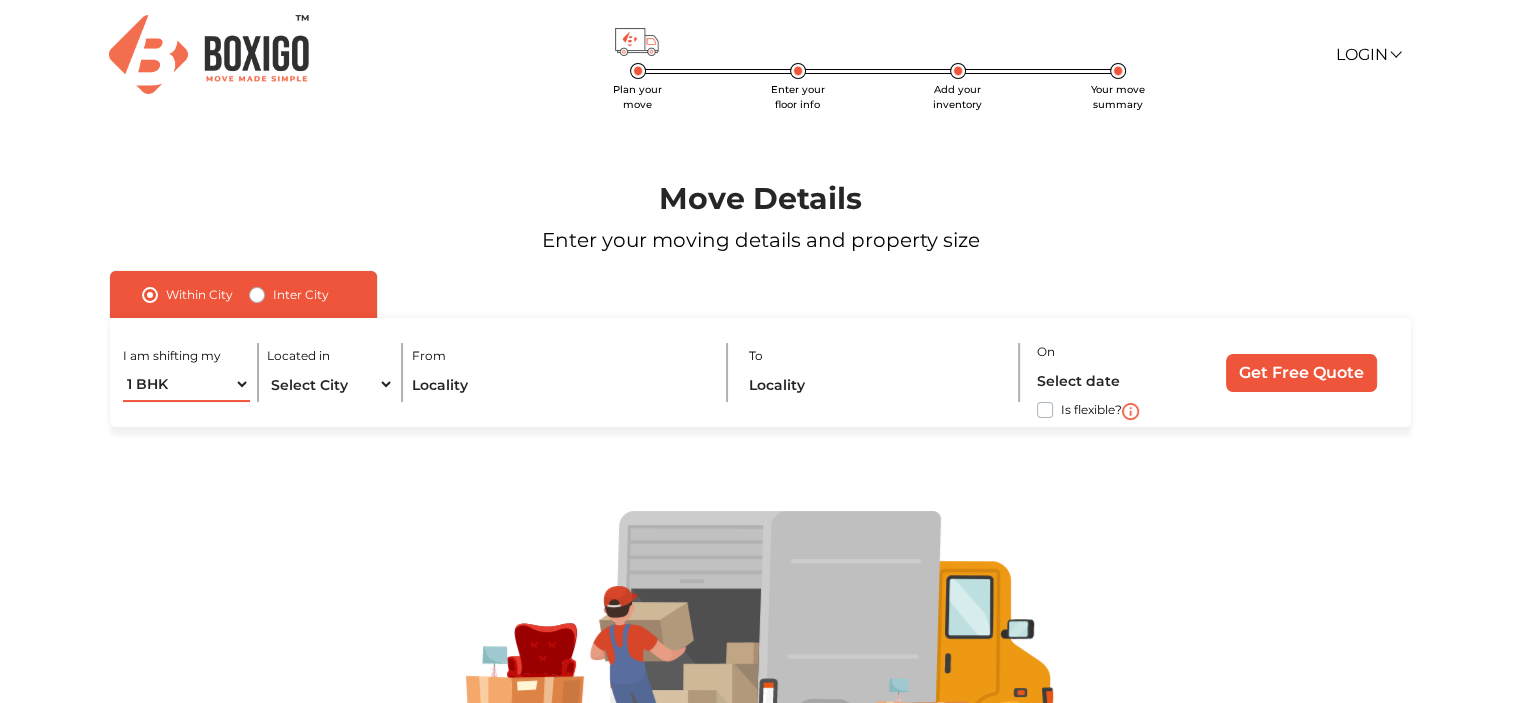 click on "1 BHK 2 BHK 3 BHK 3 + BHK FEW ITEMS" at bounding box center (186, 384) 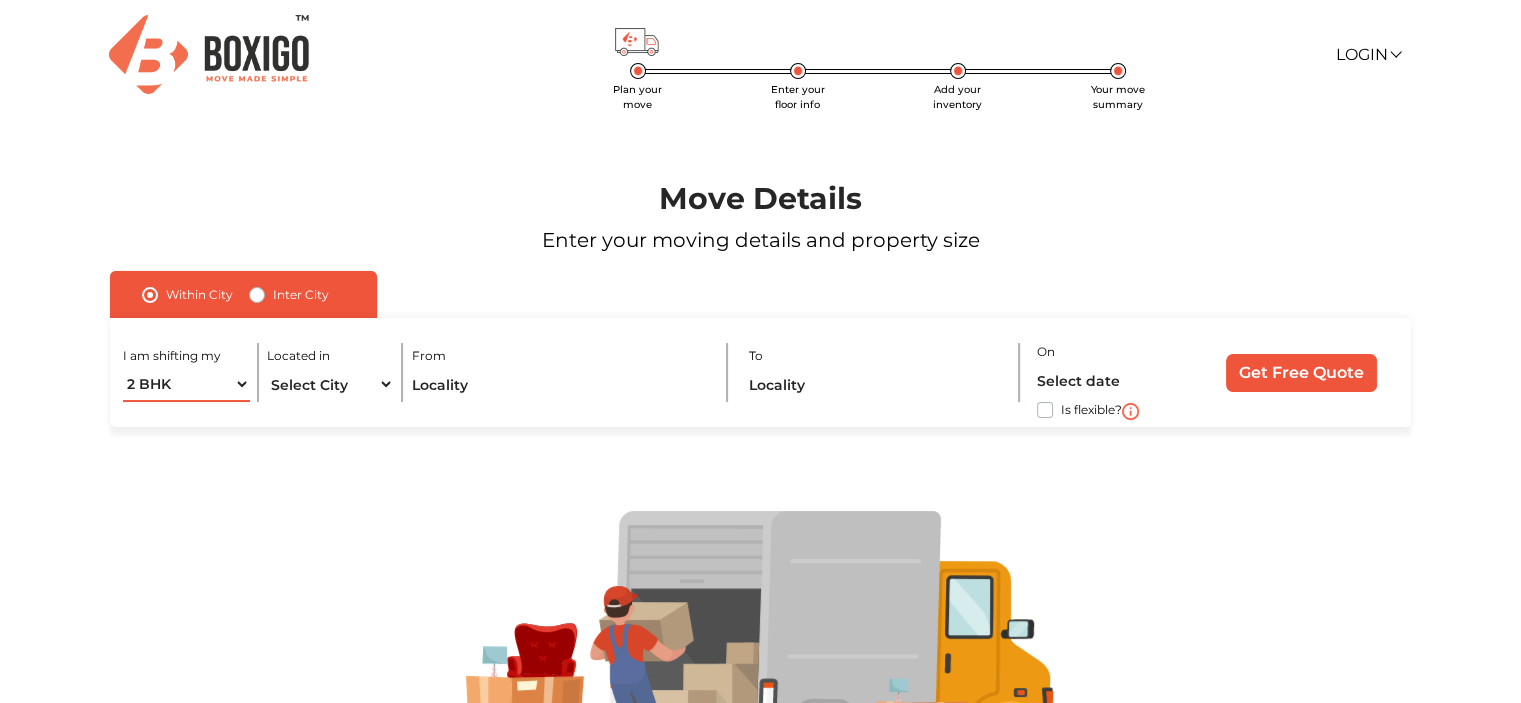 click on "1 BHK 2 BHK 3 BHK 3 + BHK FEW ITEMS" at bounding box center (186, 384) 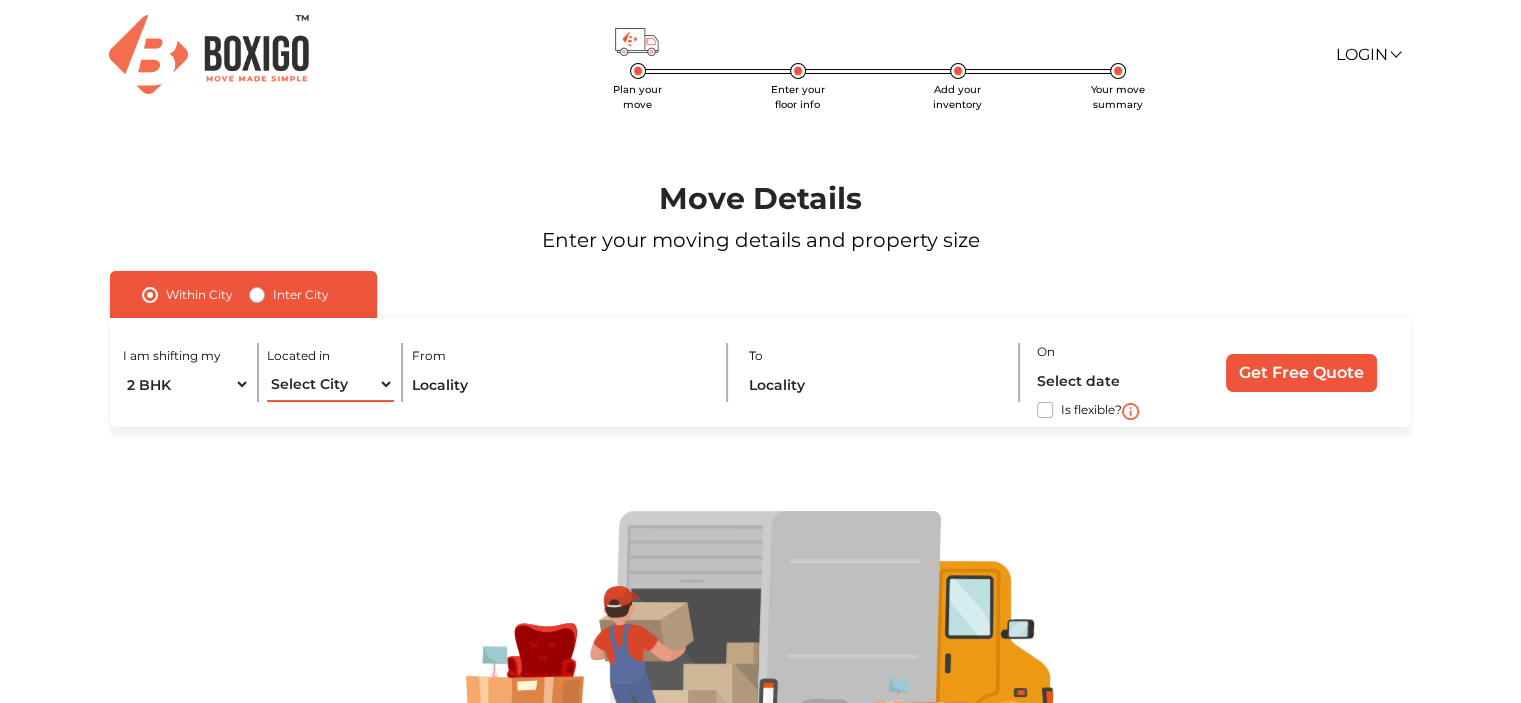 click on "Select City Bangalore Bengaluru Bhopal Bhubaneswar Chennai Coimbatore Cuttack Delhi Gulbarga Gurugram Guwahati Hyderabad Indore Jaipur Kalyan & Dombivali Kochi Kolkata Lucknow Madurai Mangalore Mumbai Mysore Navi Mumbai Noida Patna Pune Raipur Secunderabad Siliguri Srirangam Thane Thiruvananthapuram Vijayawada Visakhapatnam Warangal" at bounding box center (330, 384) 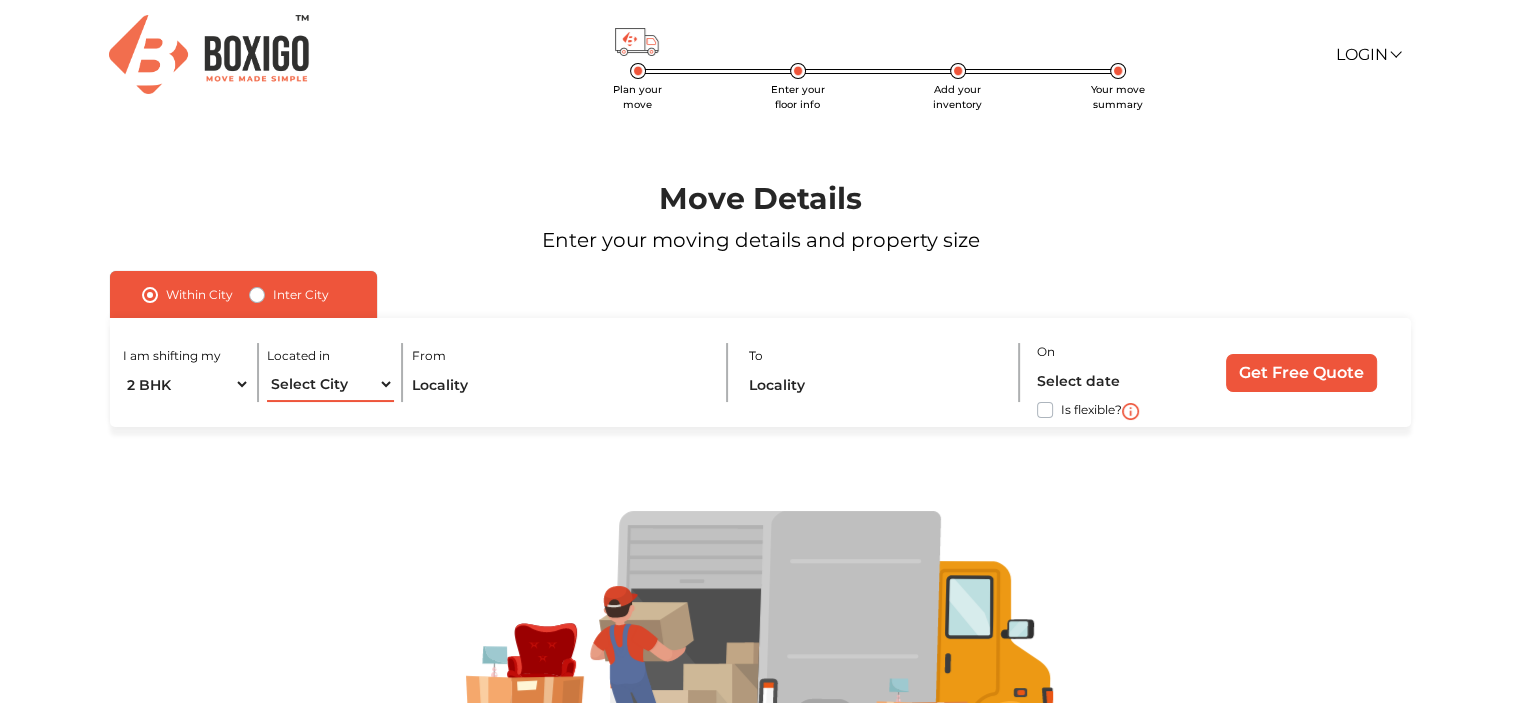 select on "[GEOGRAPHIC_DATA]" 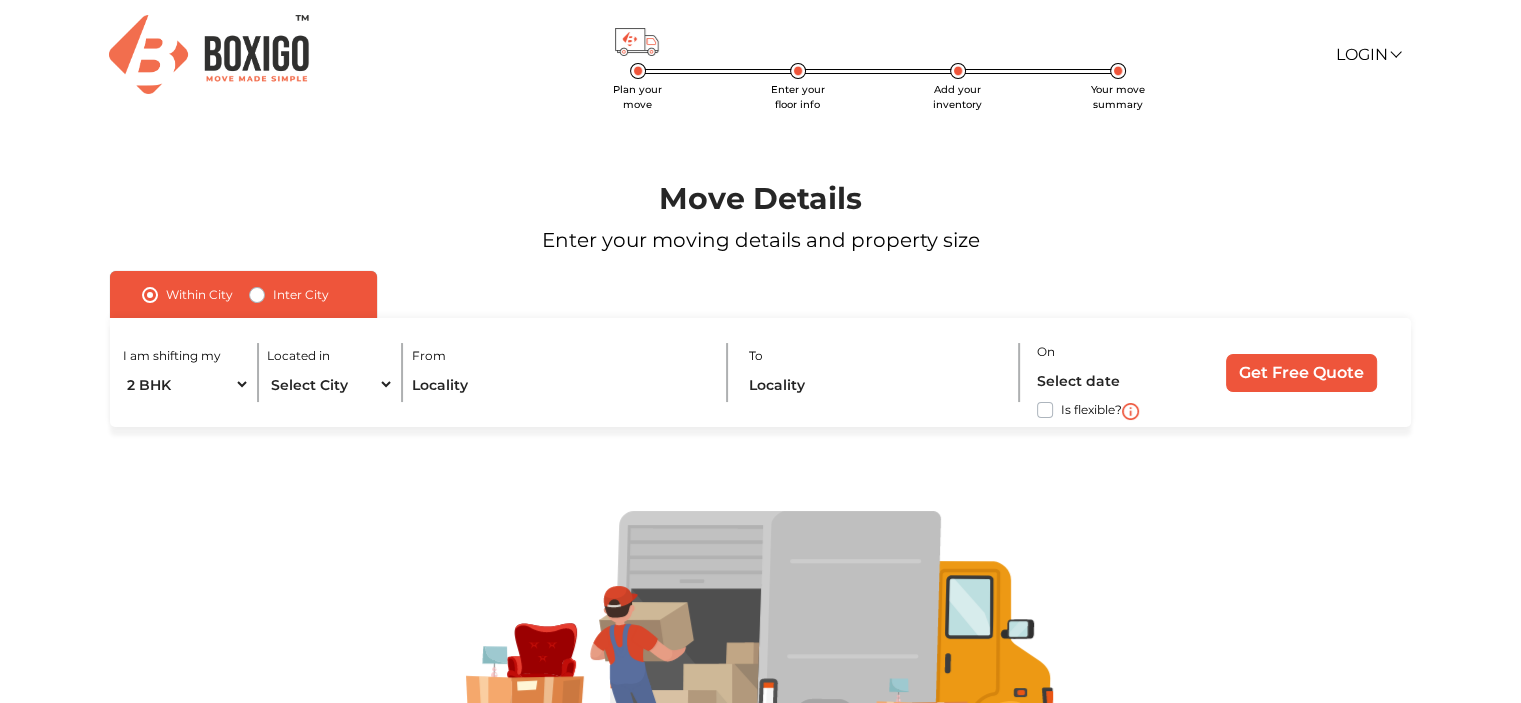 click on "Move Details" at bounding box center (760, 199) 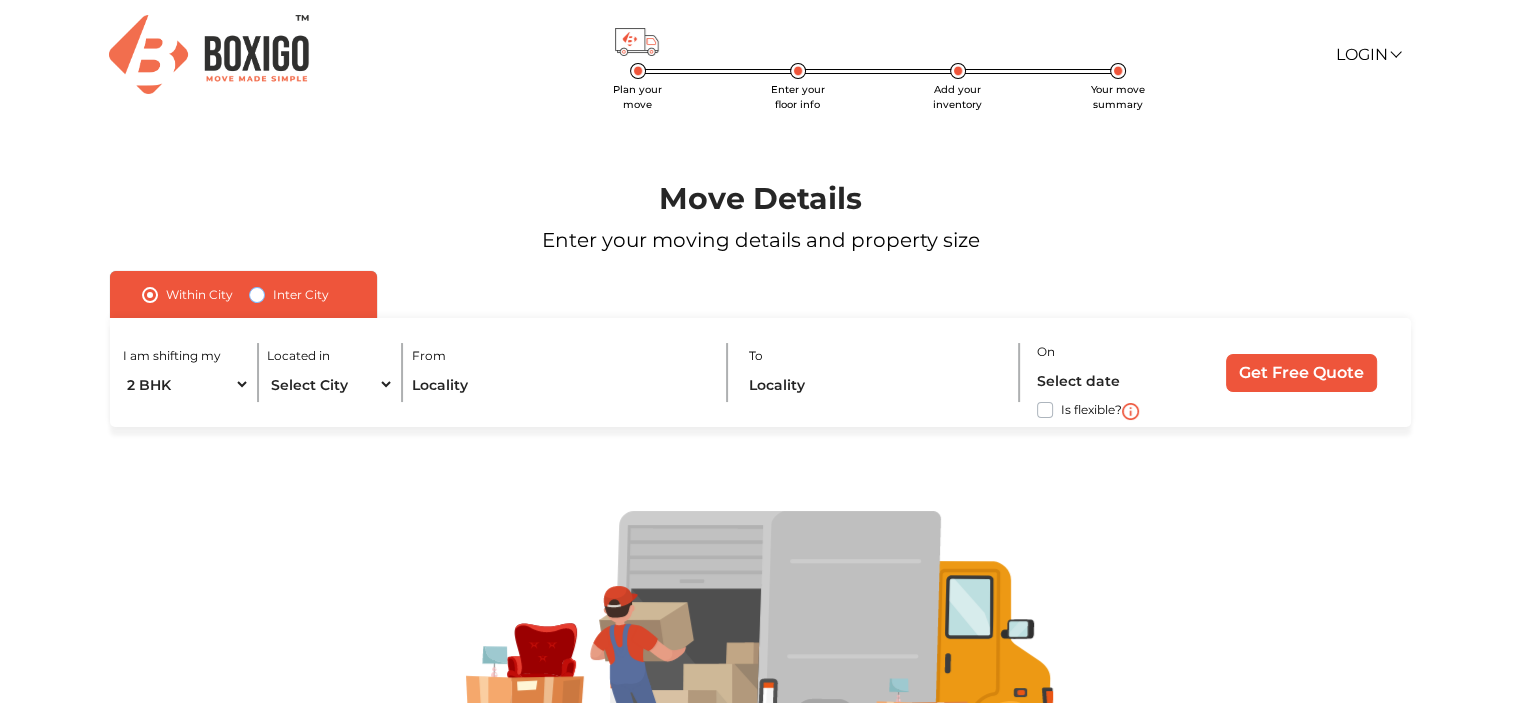 click on "Inter City" at bounding box center (257, 293) 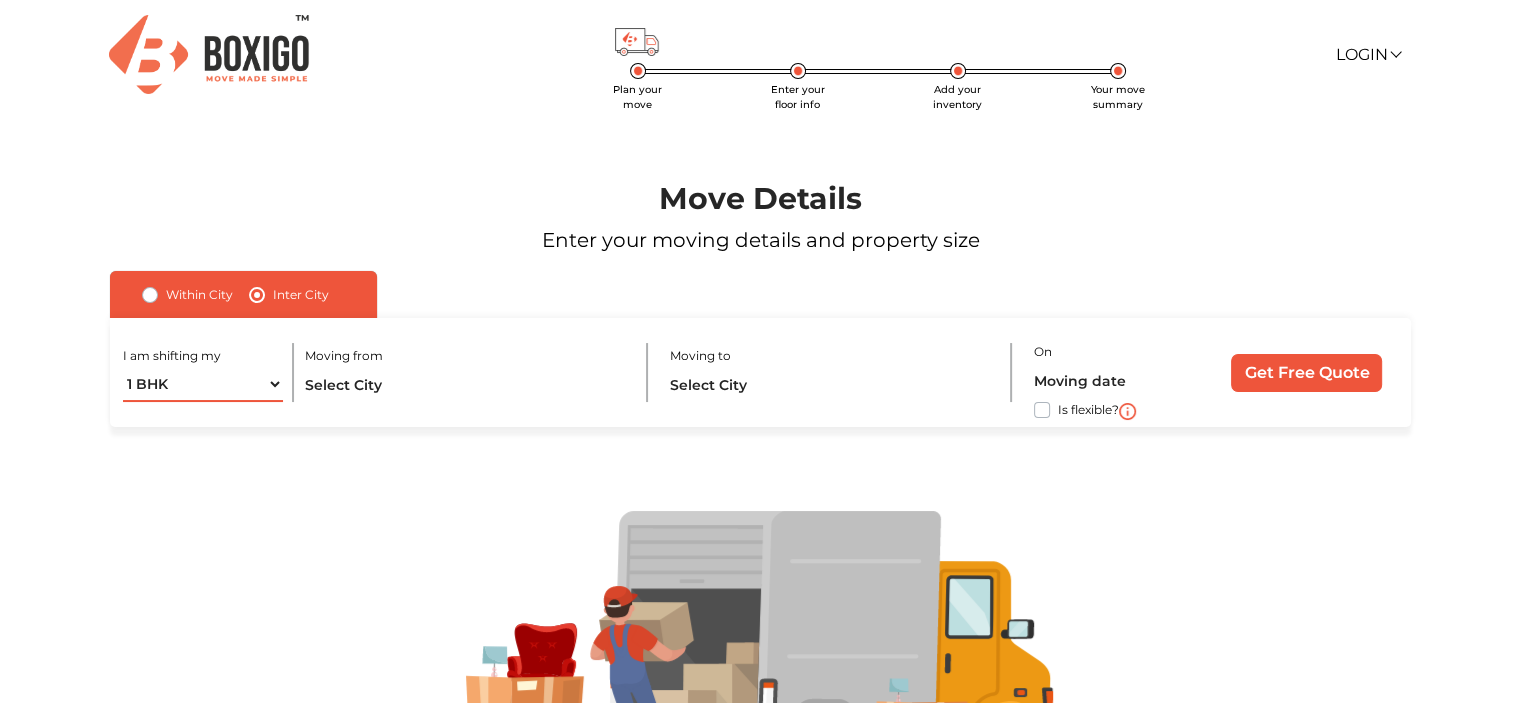 click on "1 BHK 2 BHK 3 BHK 3 + BHK FEW ITEMS" at bounding box center [203, 384] 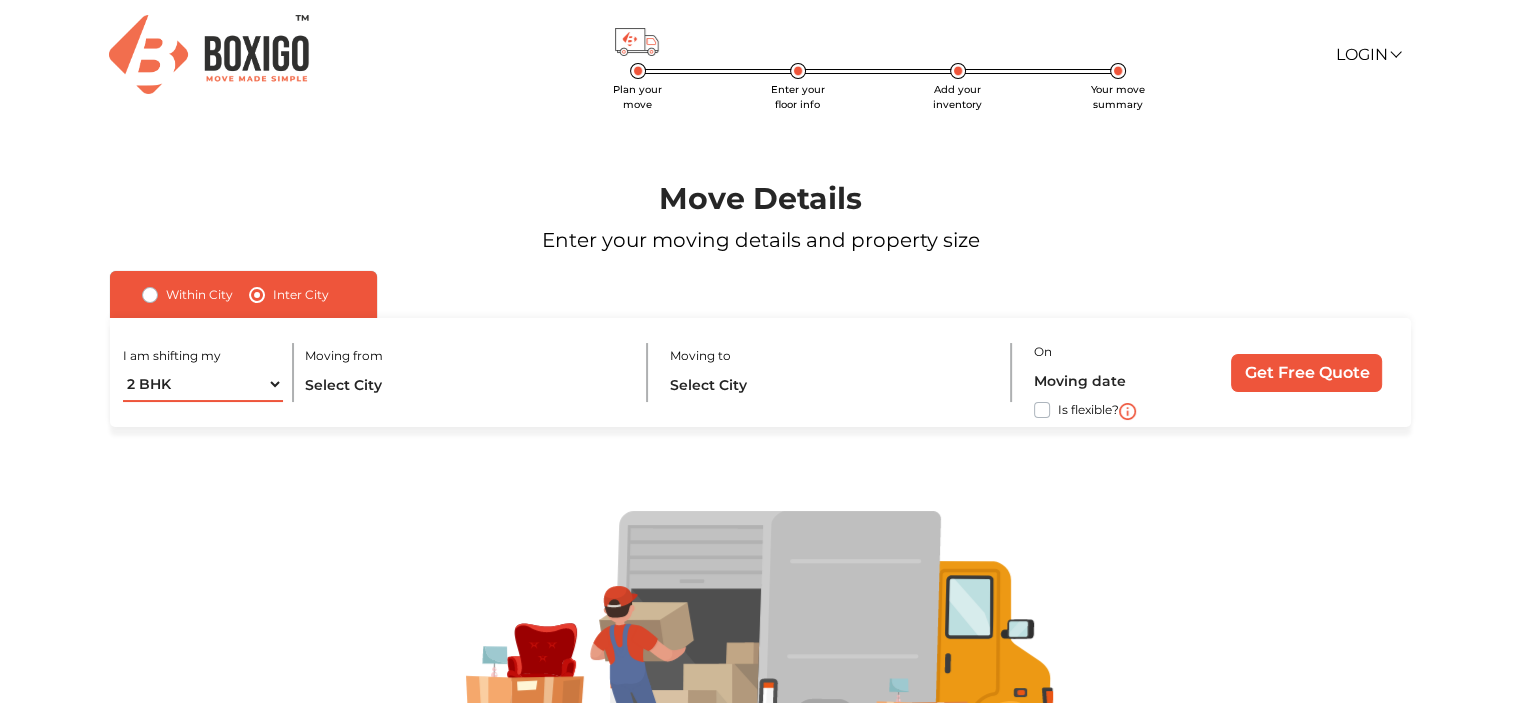 click on "1 BHK 2 BHK 3 BHK 3 + BHK FEW ITEMS" at bounding box center (203, 384) 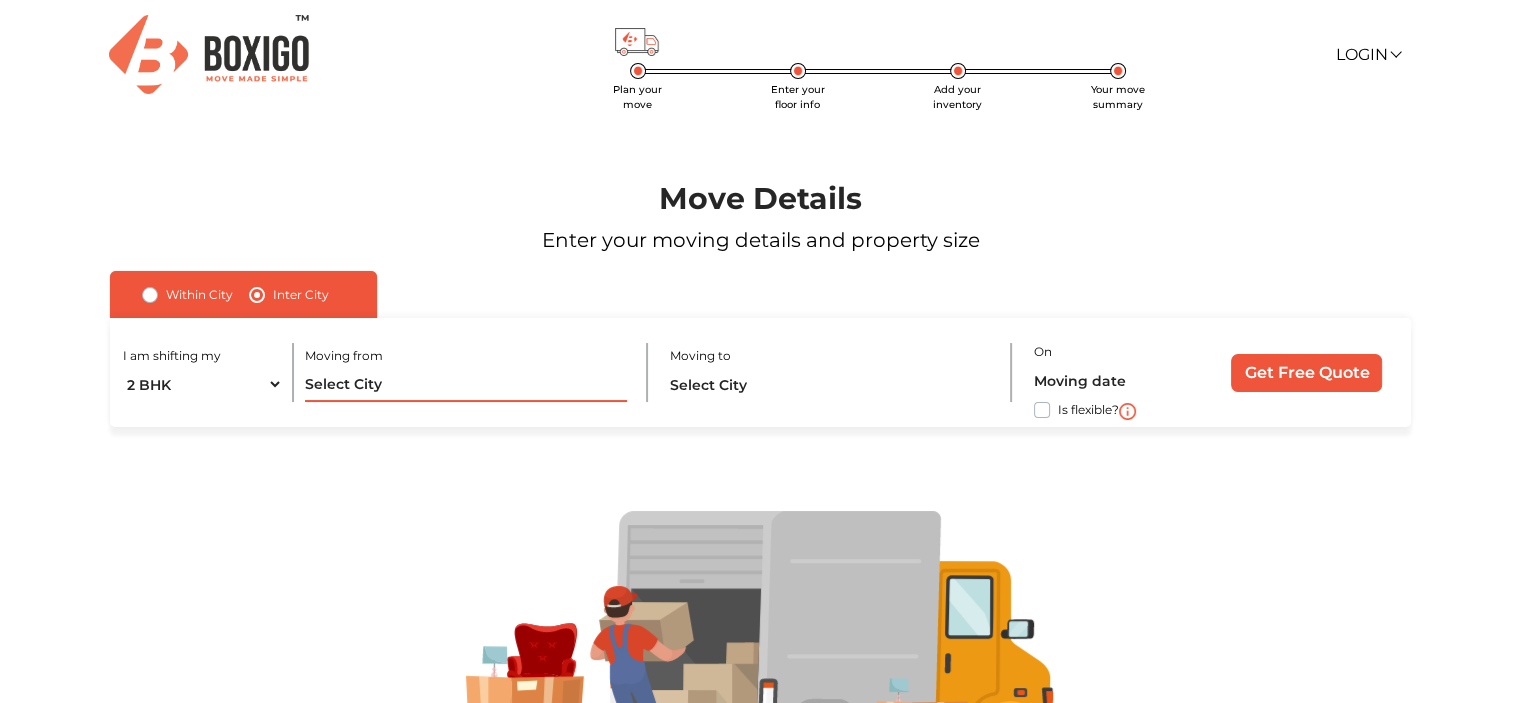 click at bounding box center [466, 384] 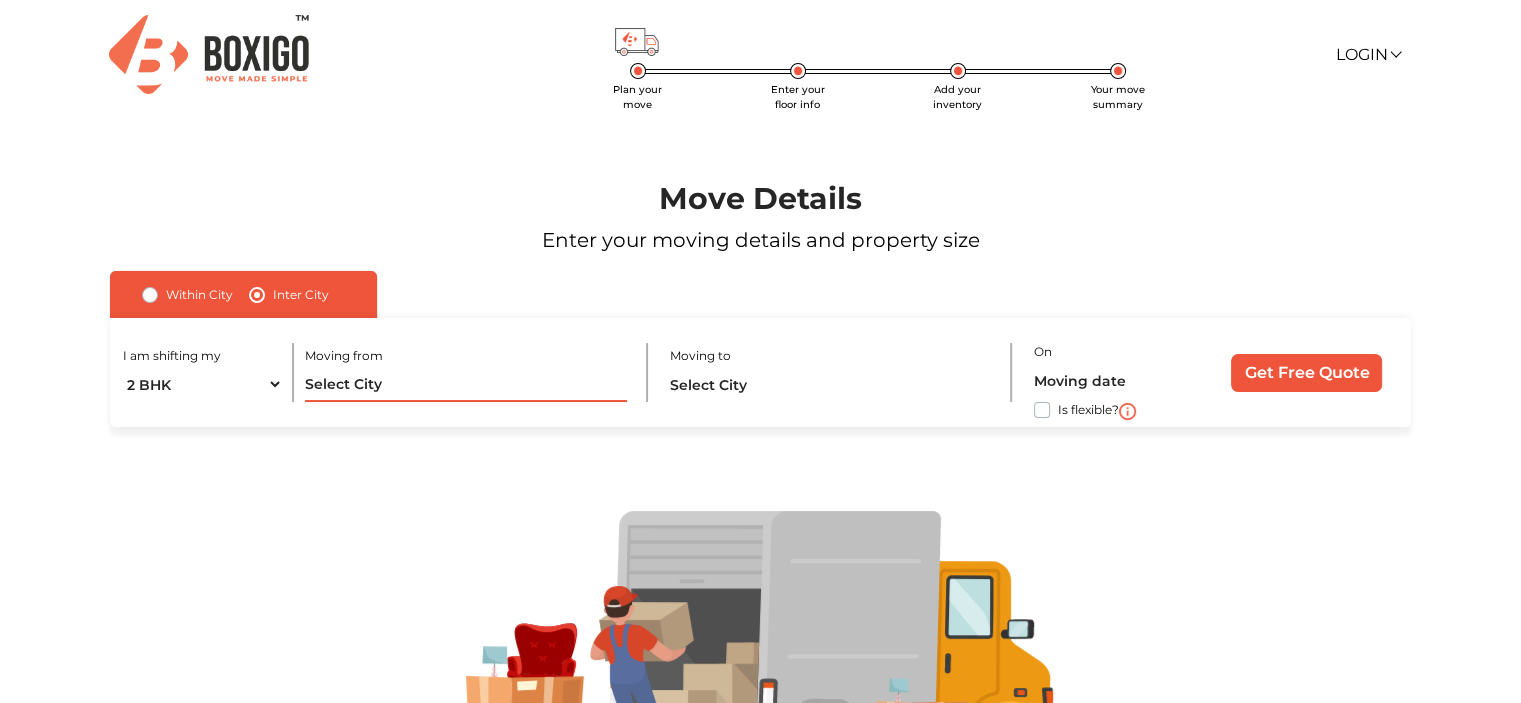 type on "m" 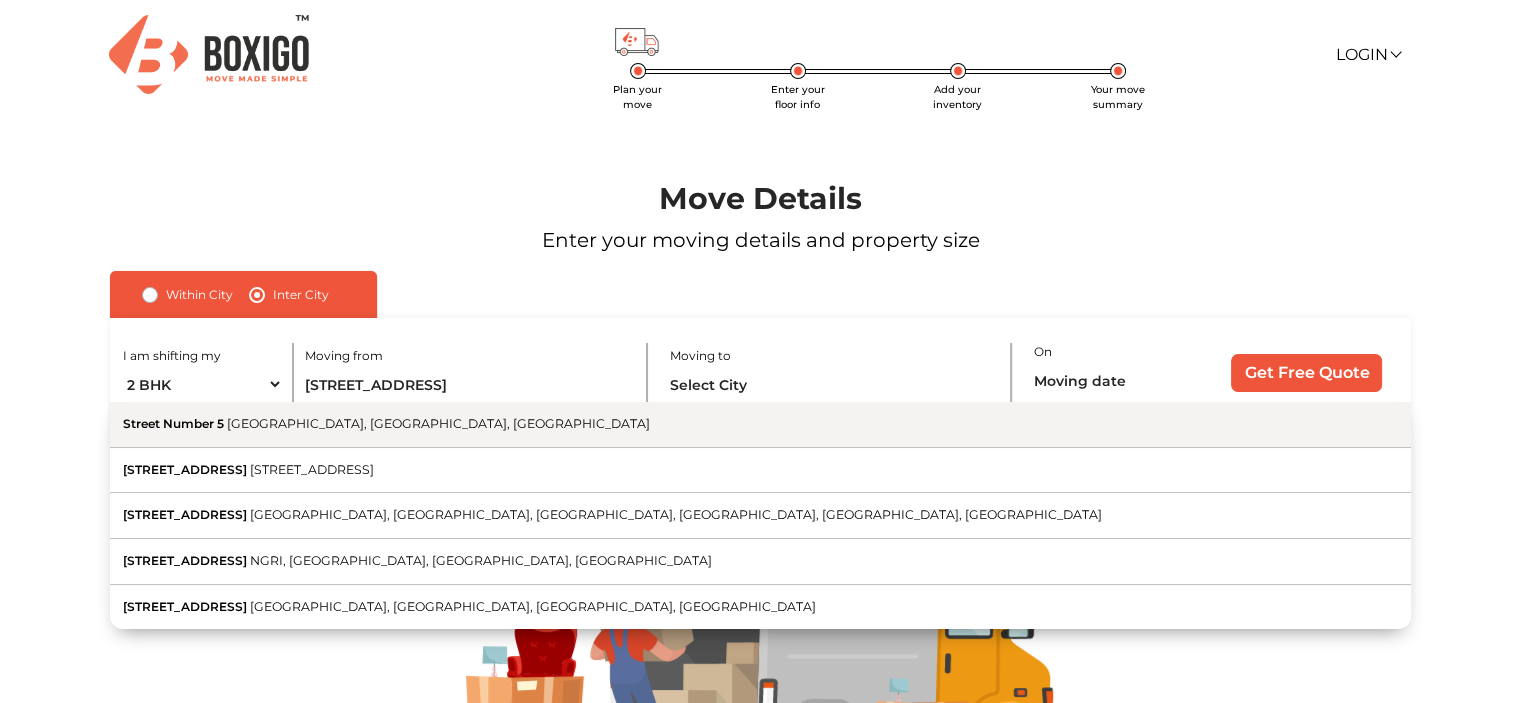 click on "Street Number 5 Saket Colony, Muzaffarnagar, Uttar Pradesh" at bounding box center (760, 425) 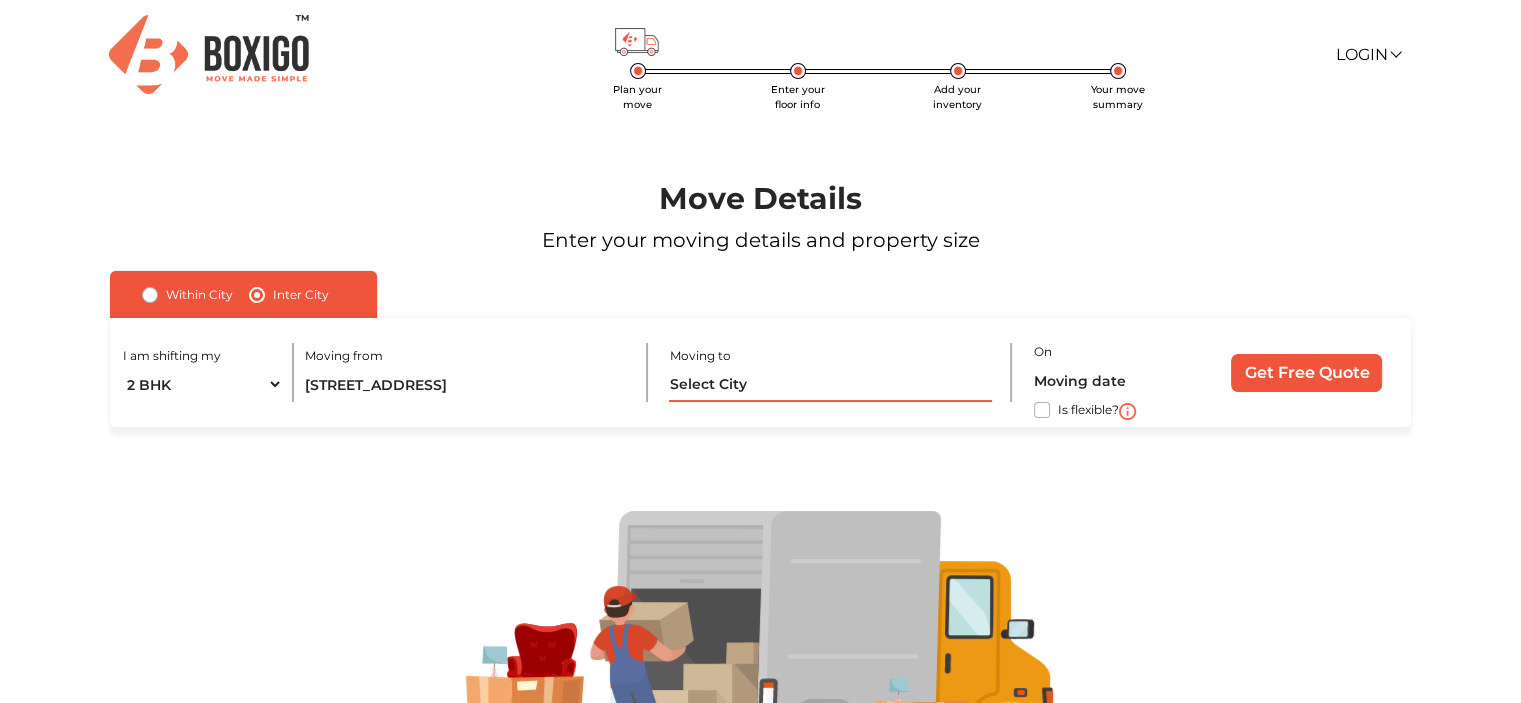 click at bounding box center [830, 384] 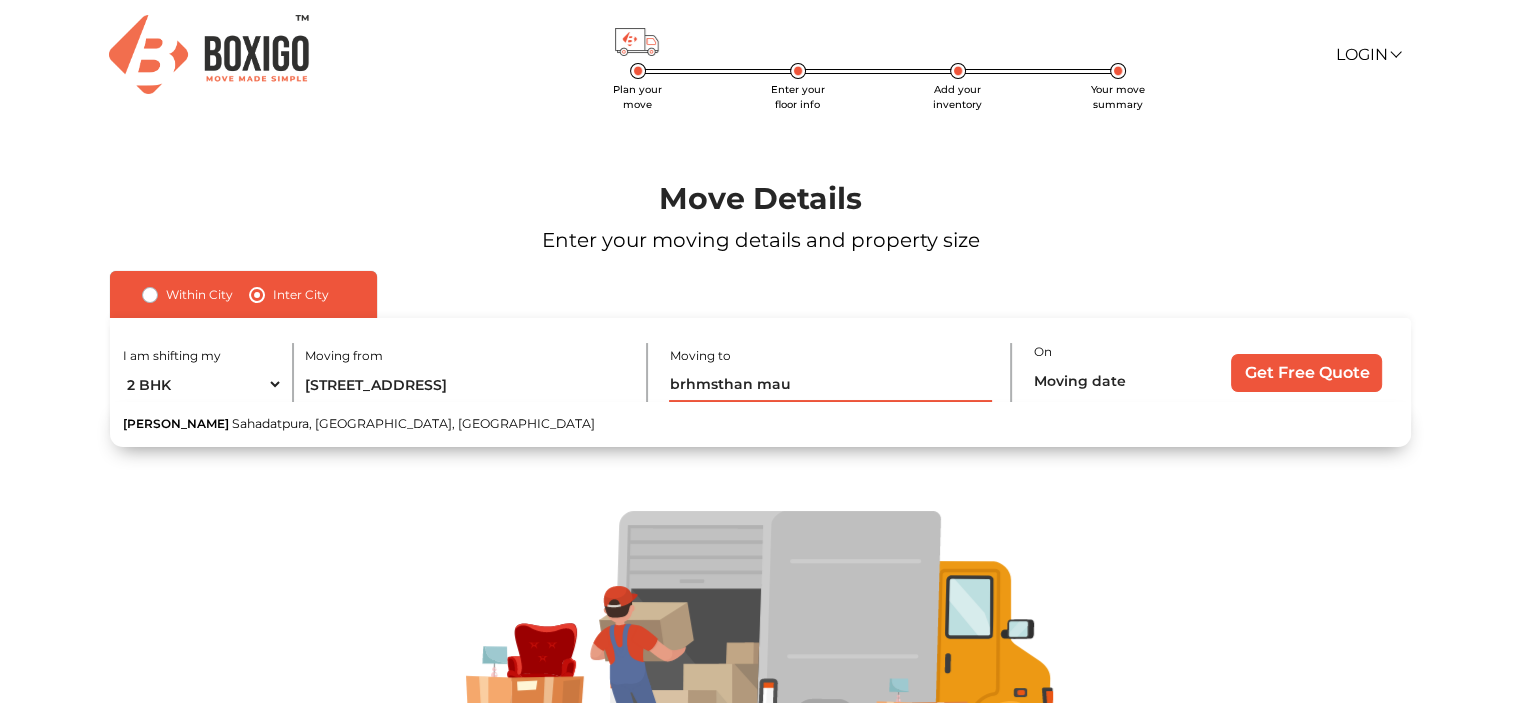 drag, startPoint x: 749, startPoint y: 382, endPoint x: 581, endPoint y: 378, distance: 168.0476 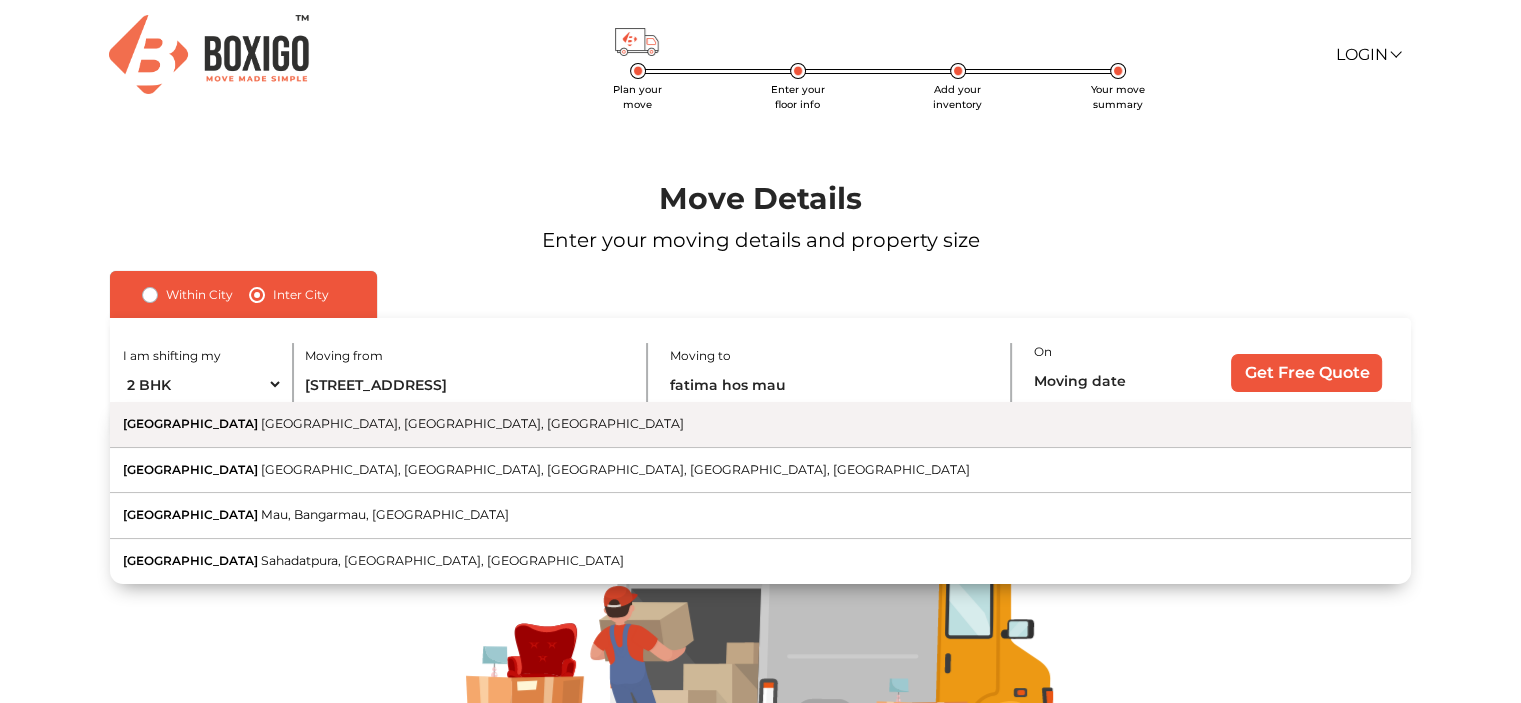 click on "Fatima Hospital State Highway 34, Chak Mehdi, Mau, Uttar Pradesh" at bounding box center [760, 425] 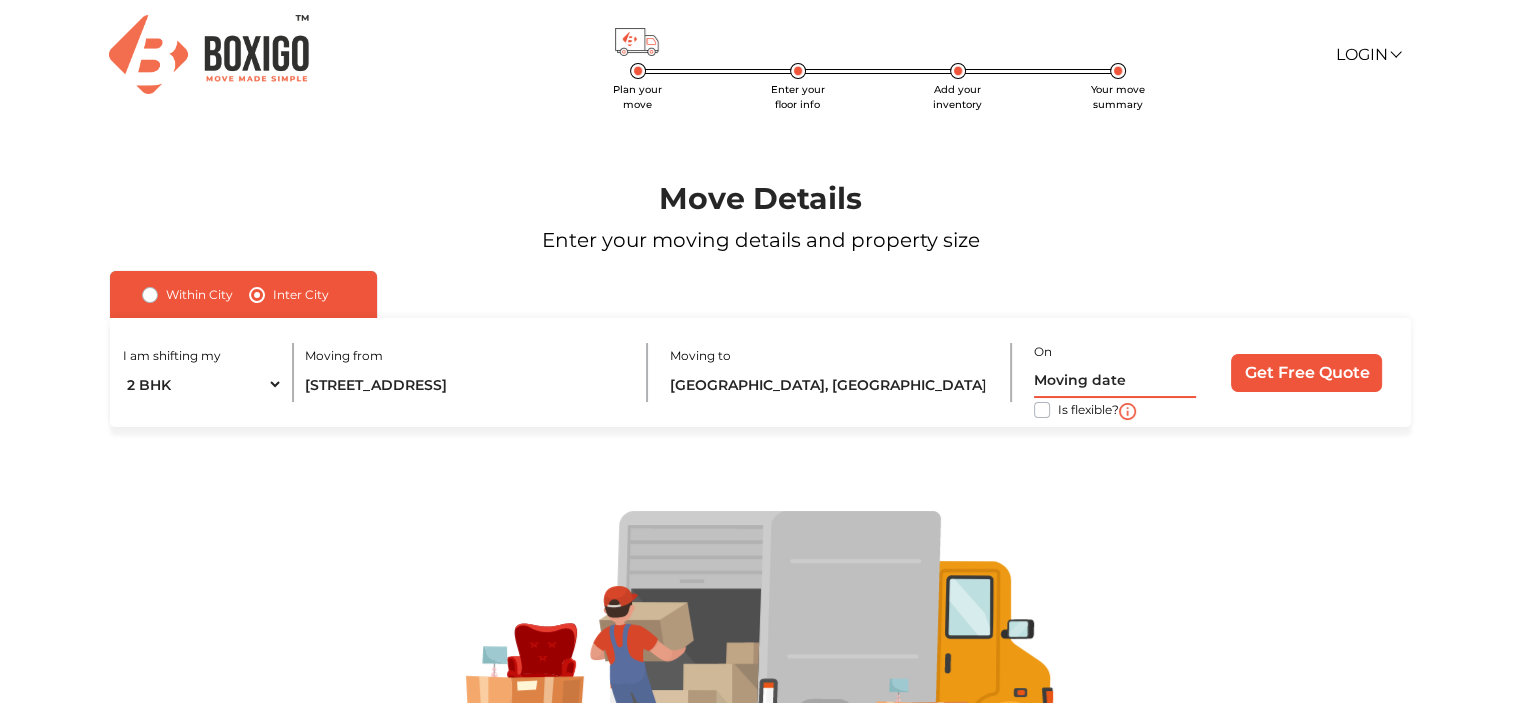click at bounding box center [1115, 380] 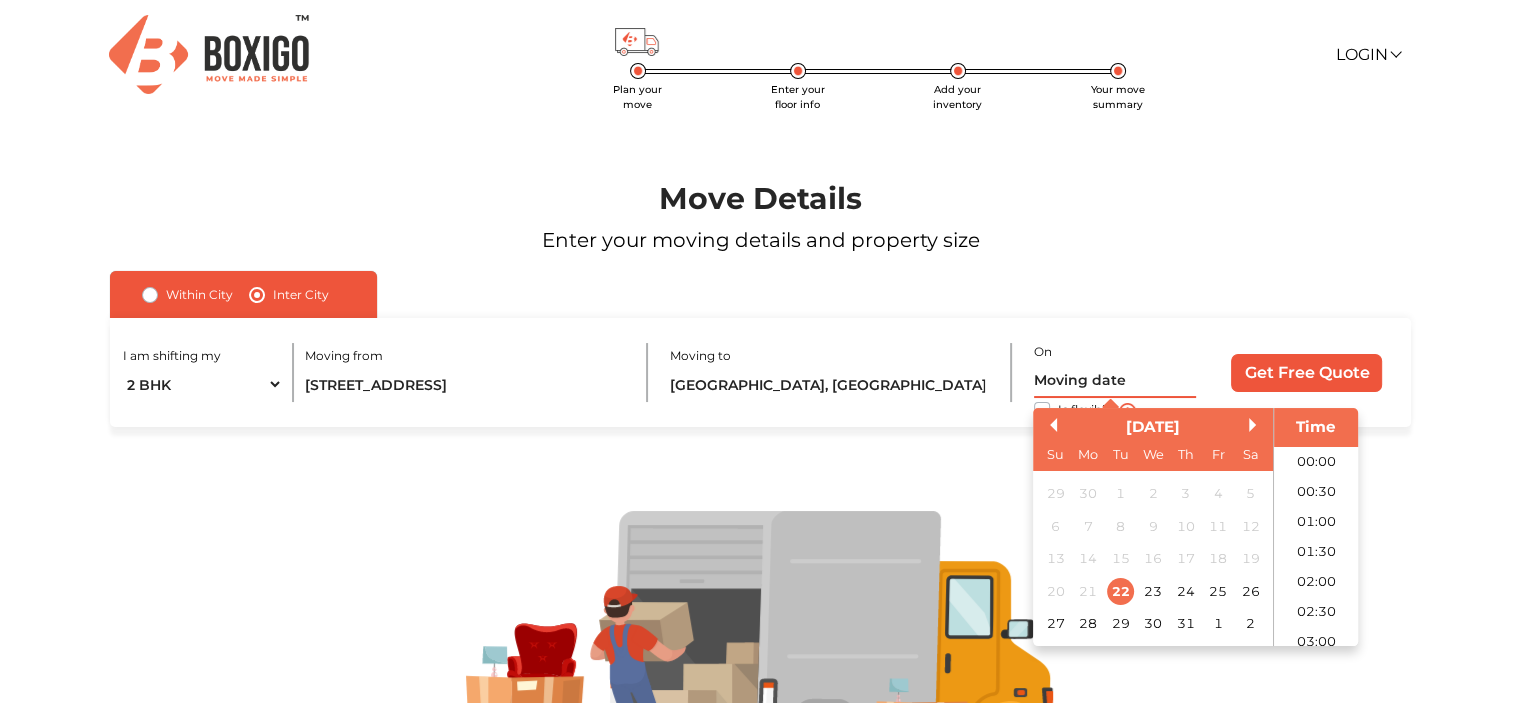 scroll, scrollTop: 995, scrollLeft: 0, axis: vertical 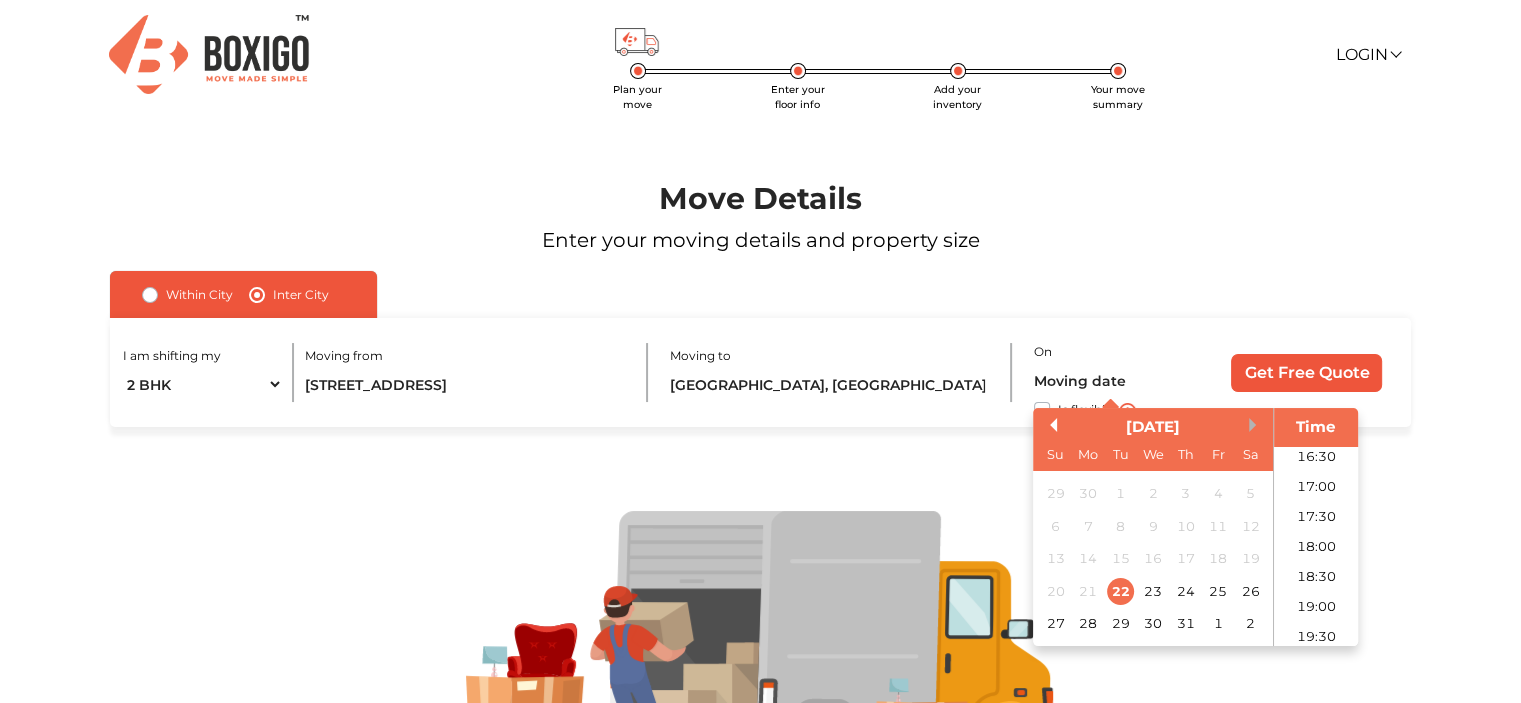 click on "Next Month" at bounding box center [1256, 425] 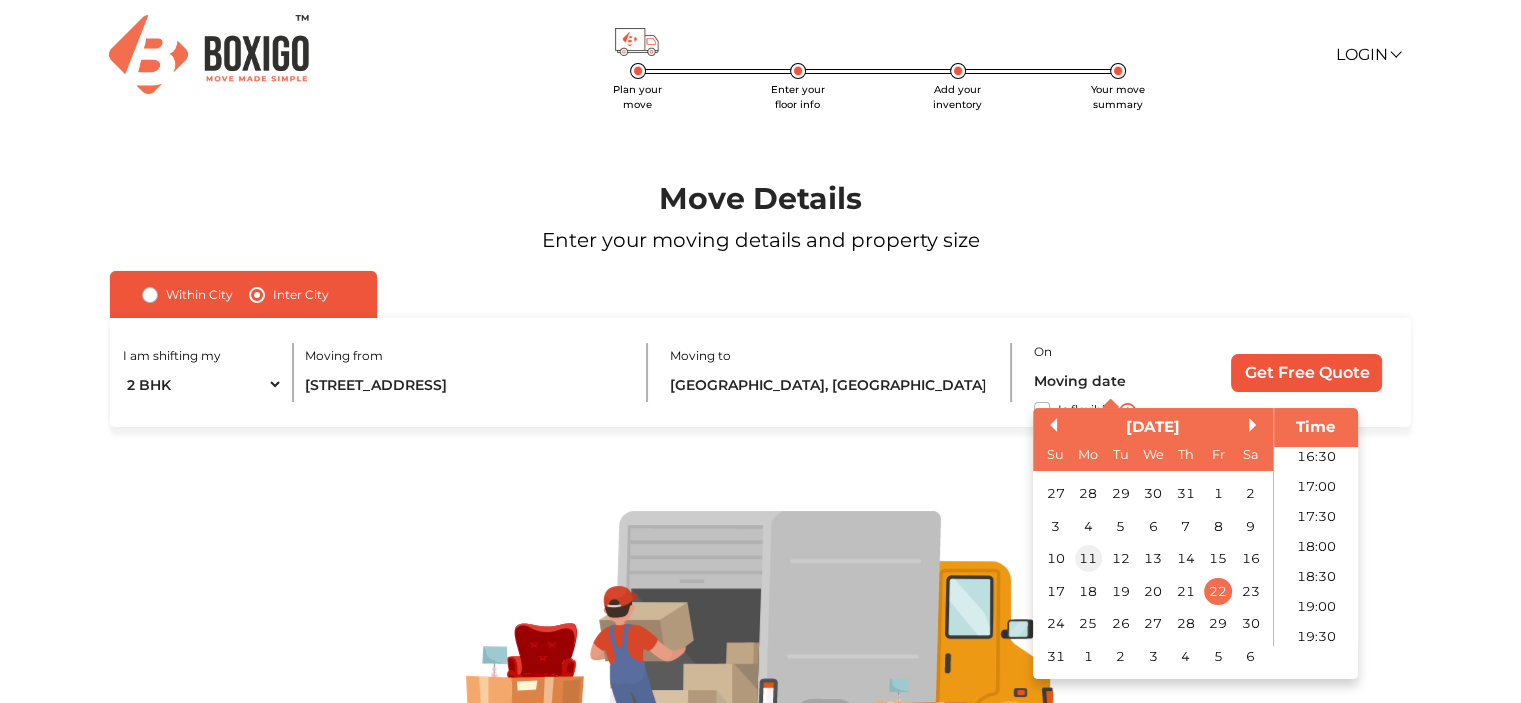 click on "11" at bounding box center (1088, 559) 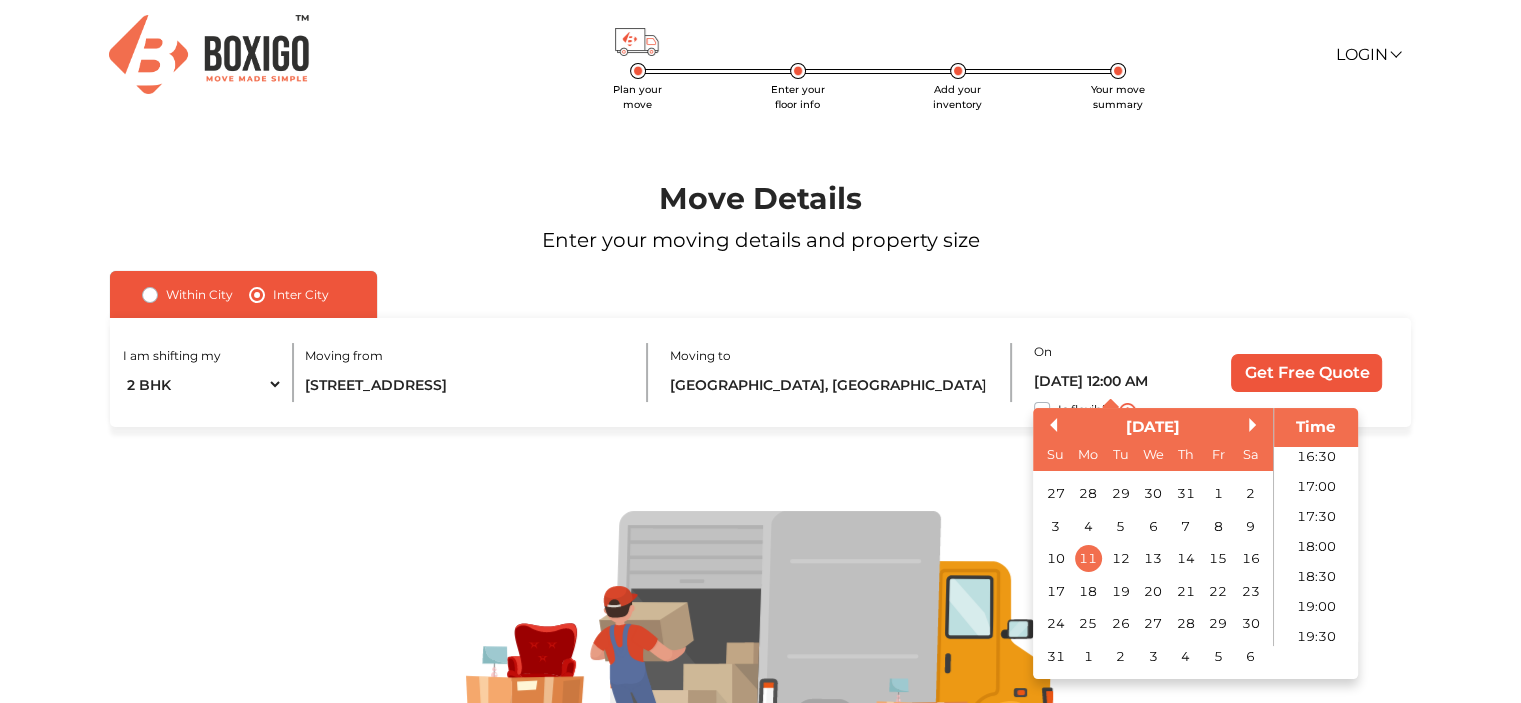 click on "Move Details  Enter your moving details and property size" at bounding box center (760, 226) 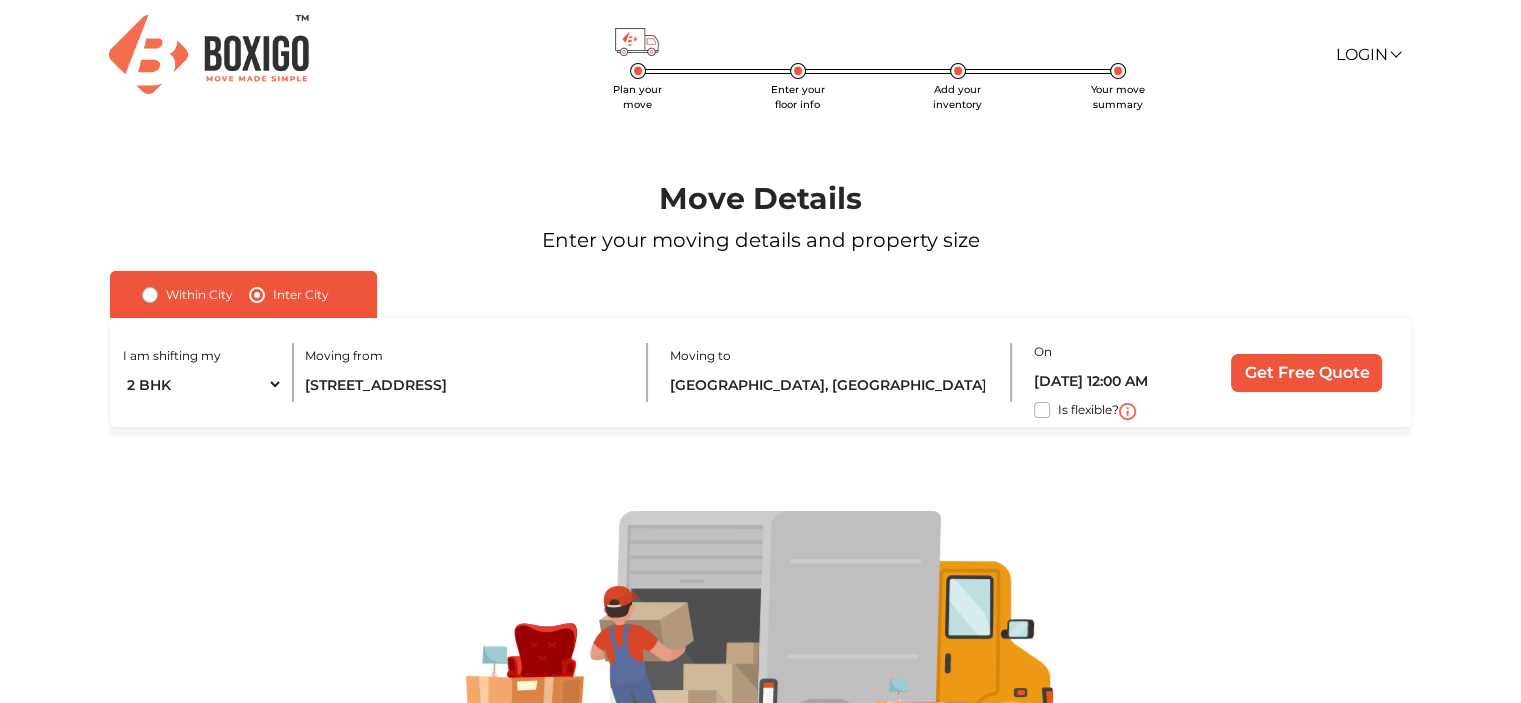 click on "Is flexible?" at bounding box center [1088, 408] 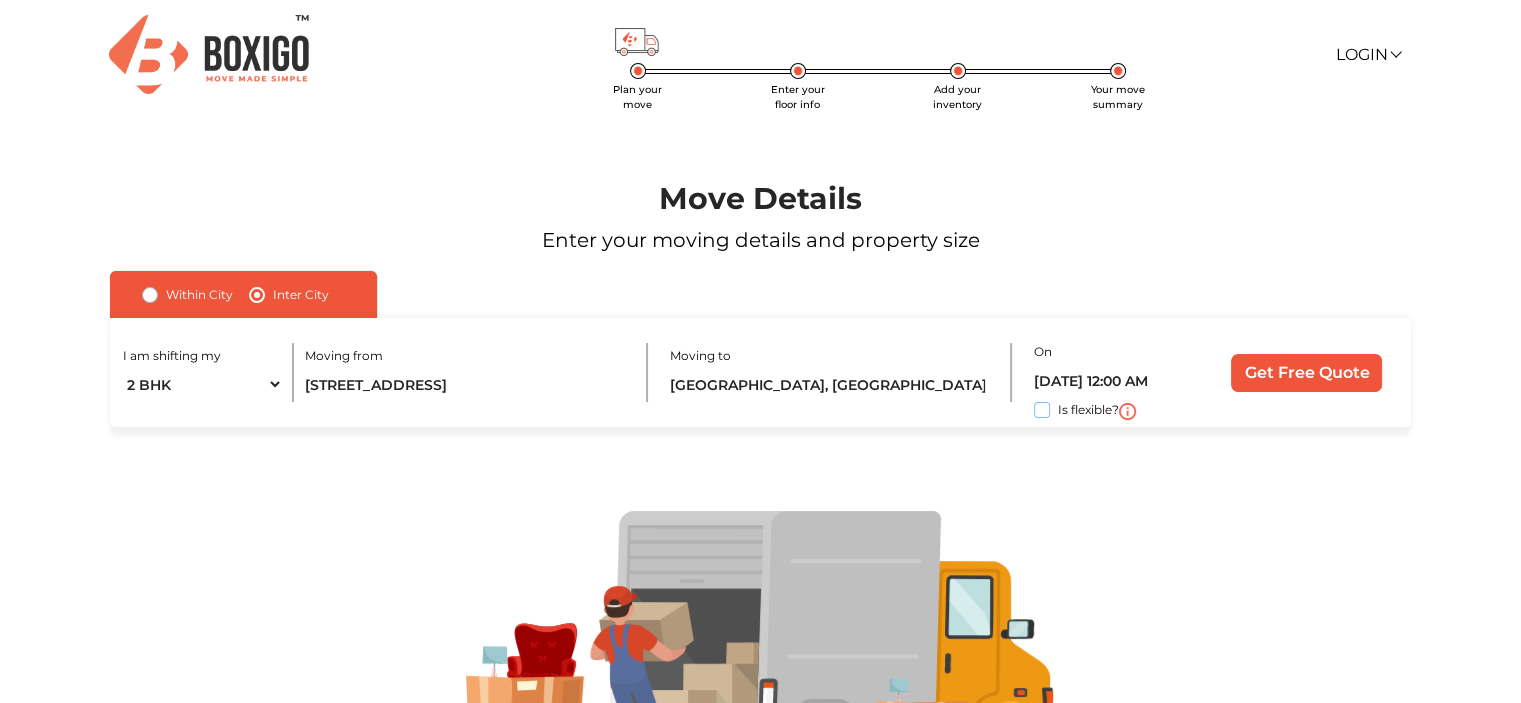 click on "Is flexible?" at bounding box center (118, 408) 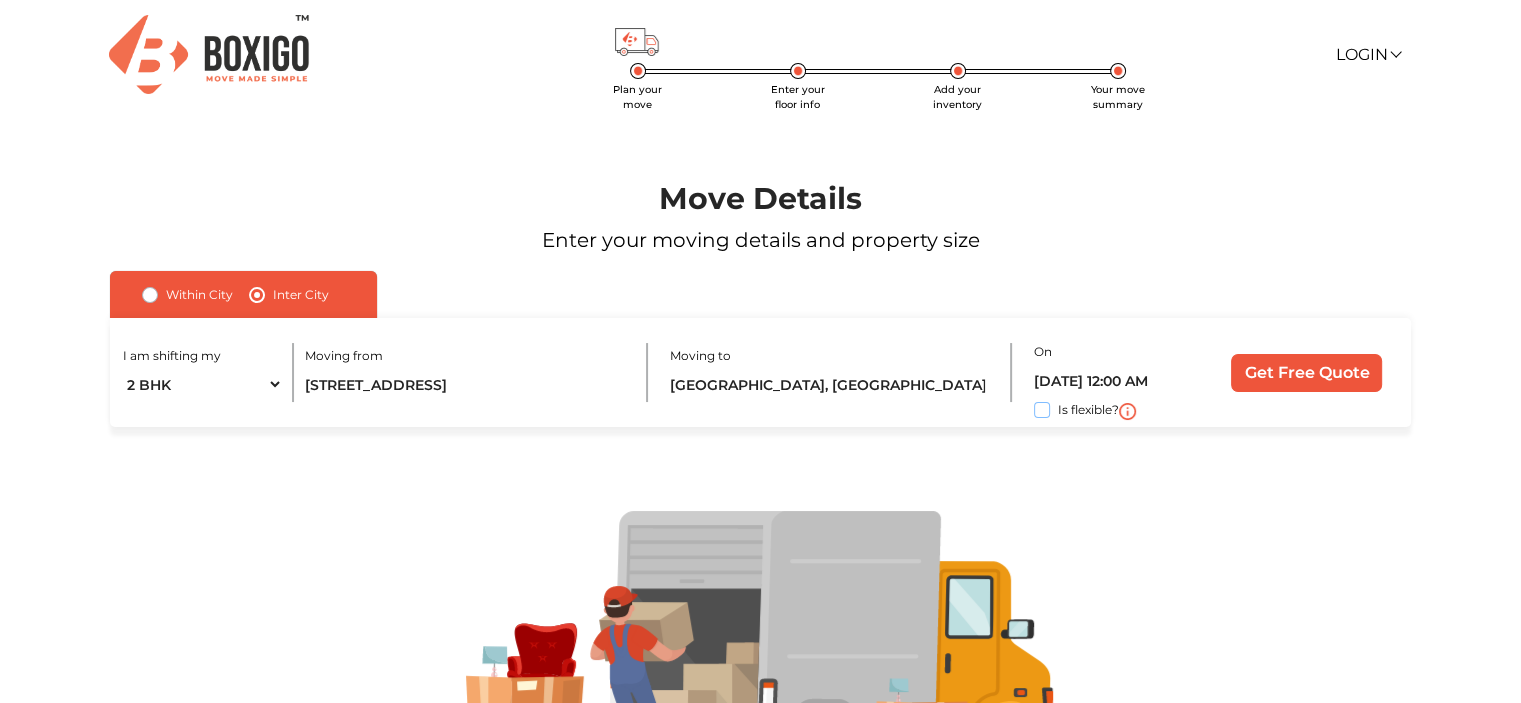 checkbox on "true" 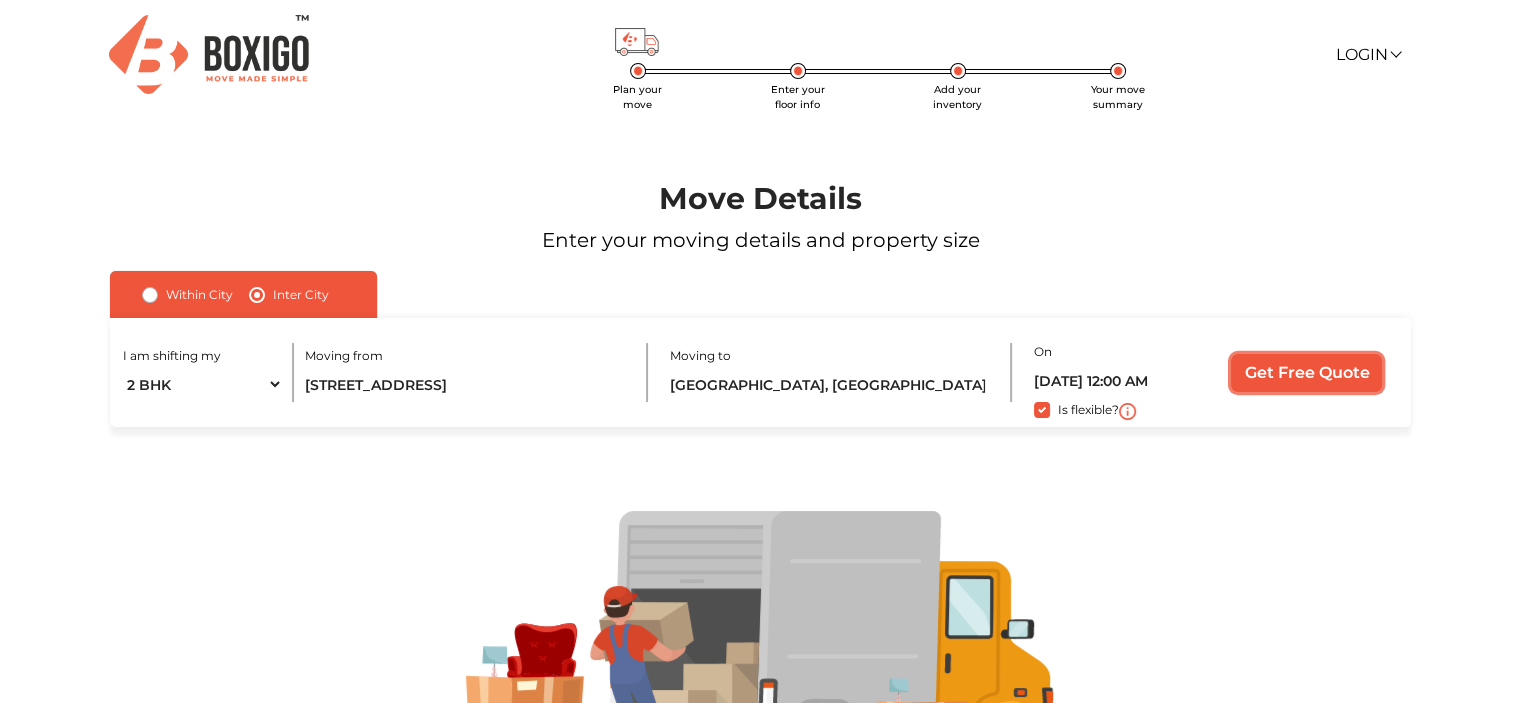 click on "Get Free Quote" at bounding box center [1306, 373] 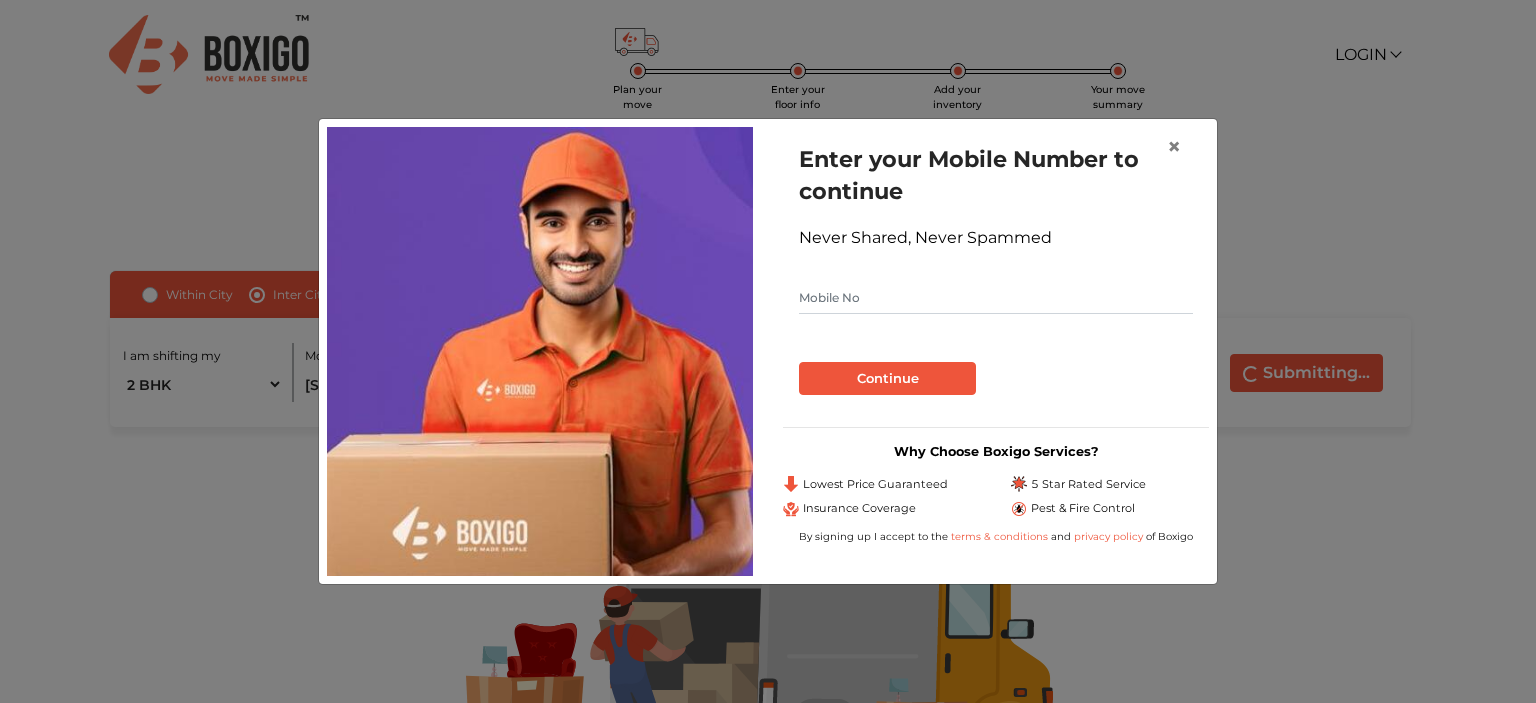 click at bounding box center (996, 298) 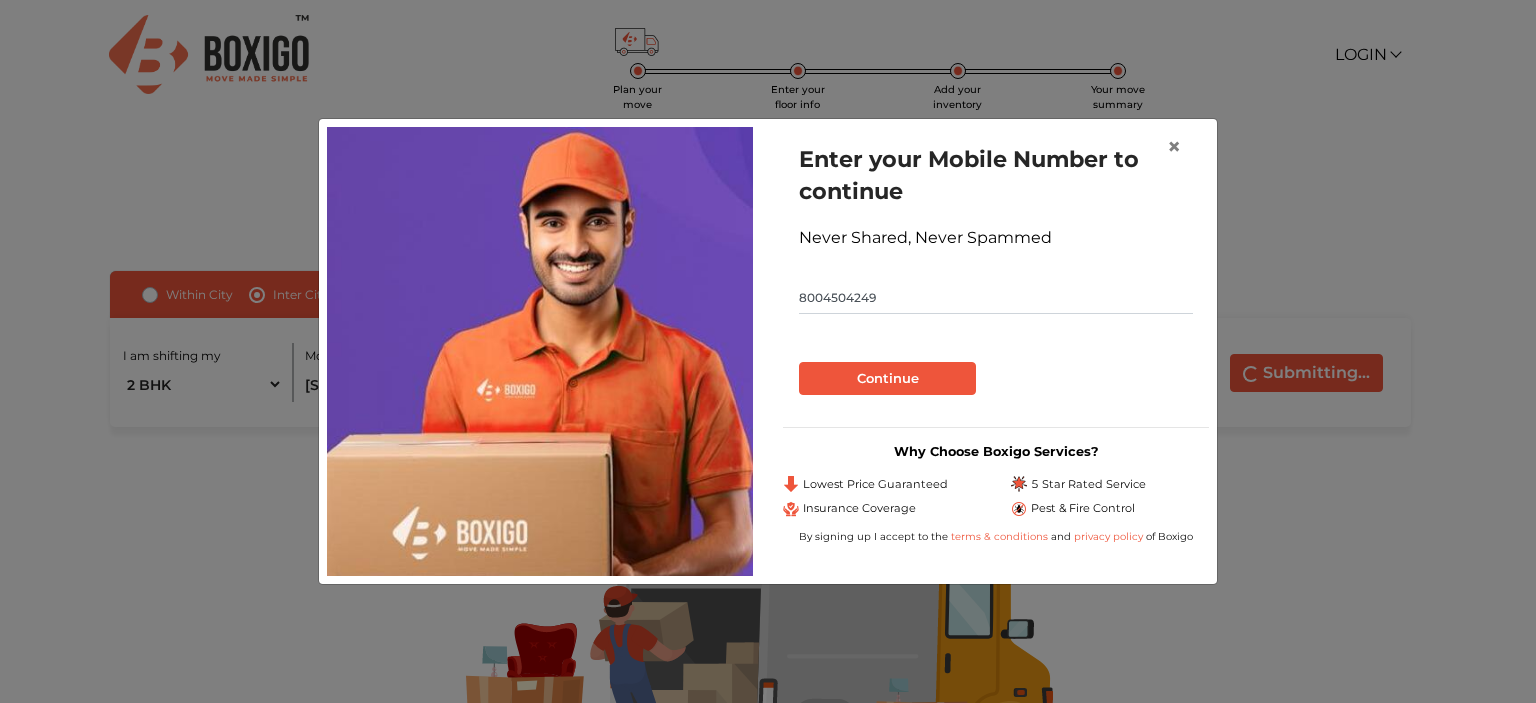 type on "8004504249" 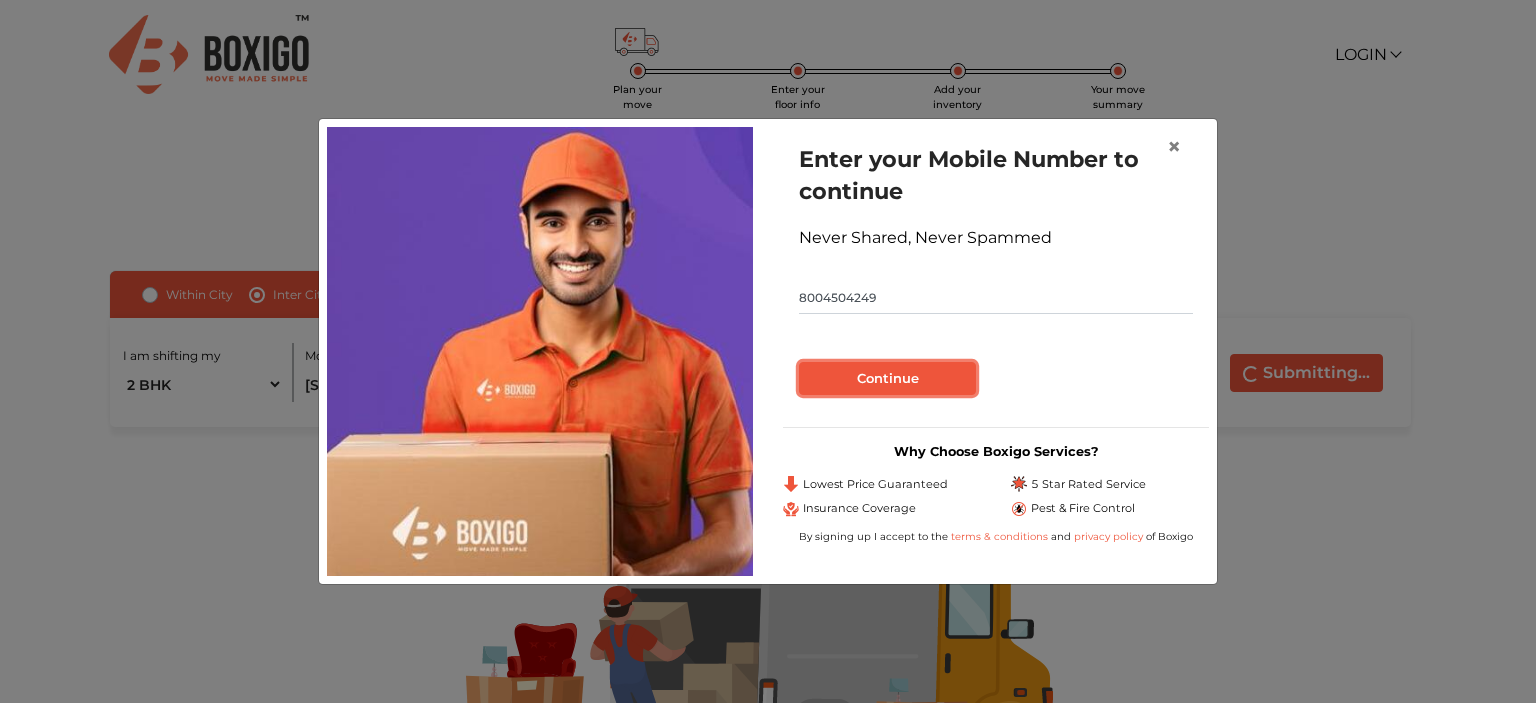 click on "Continue" at bounding box center [887, 379] 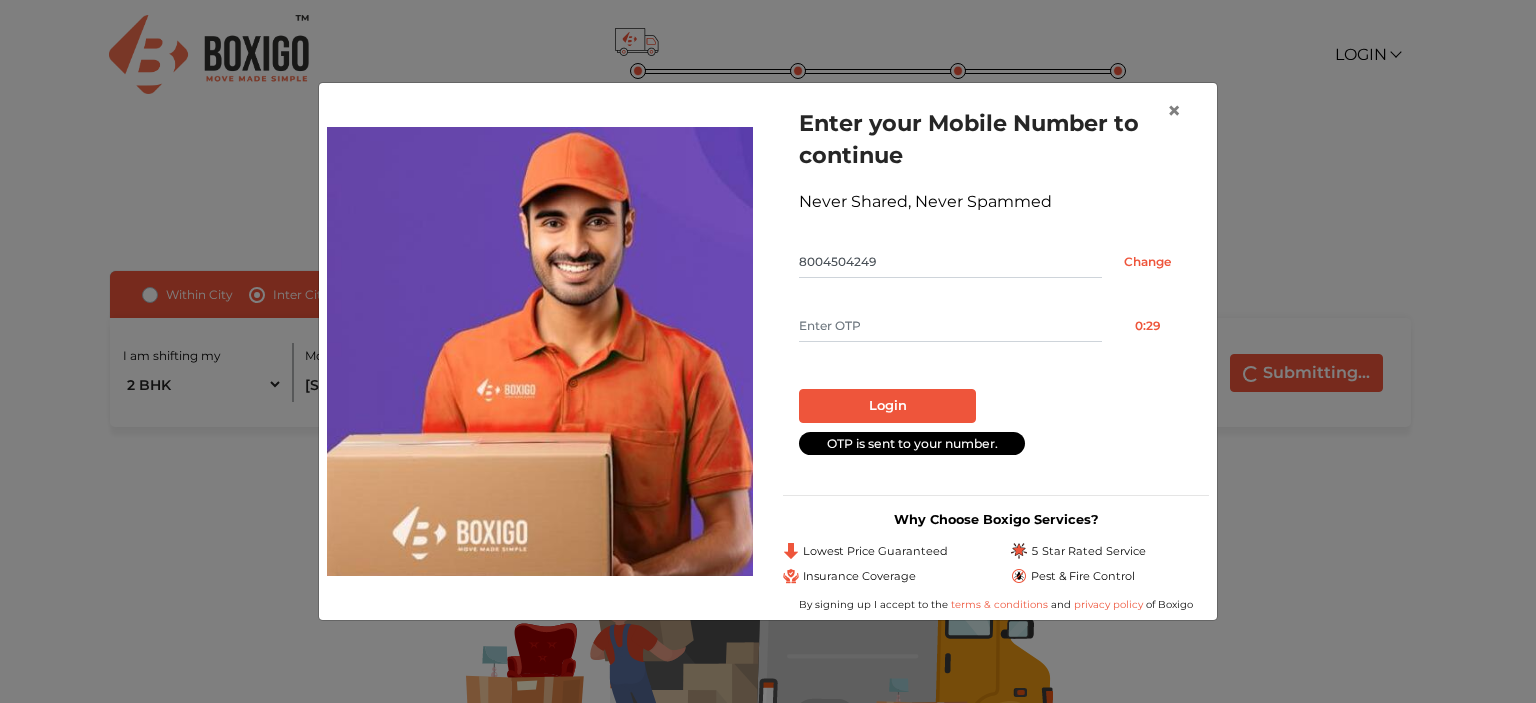 click at bounding box center [950, 326] 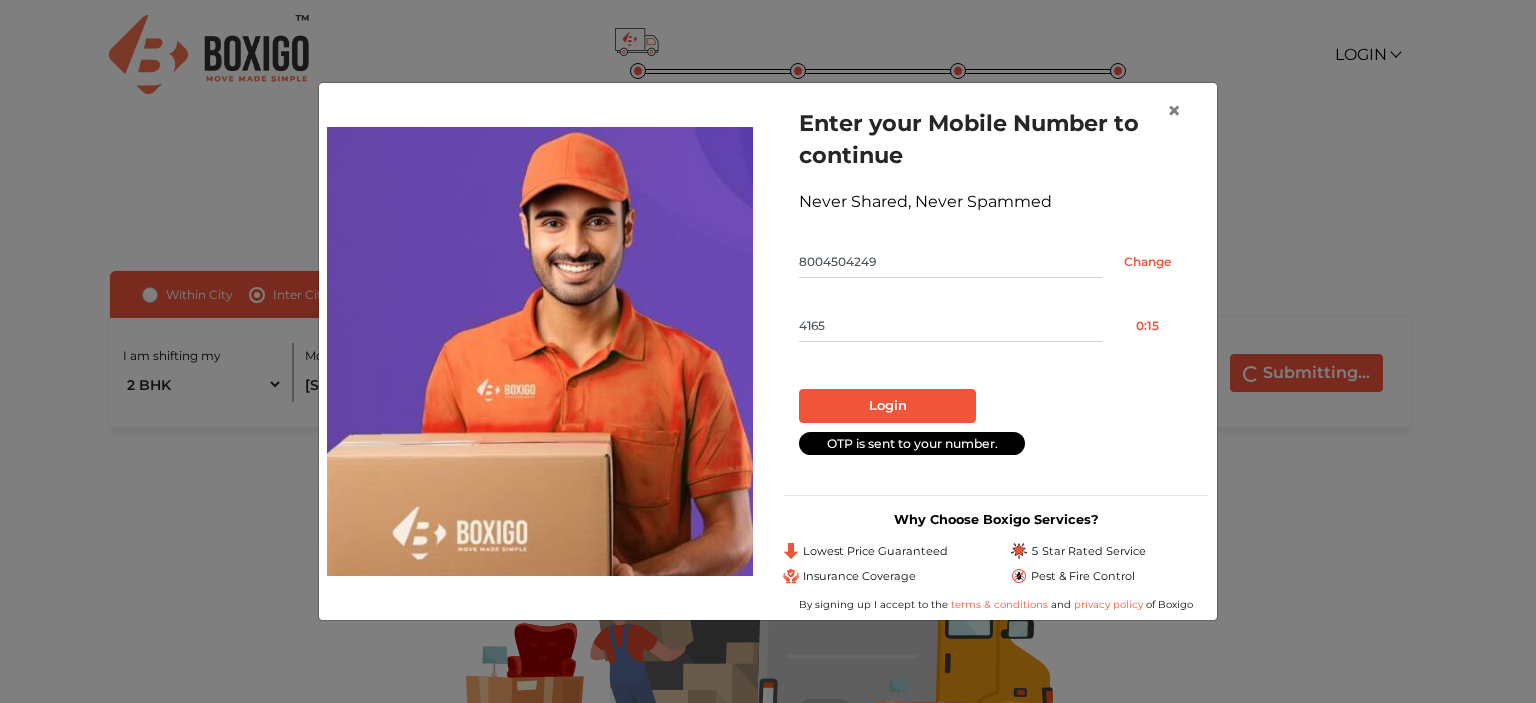 type on "4165" 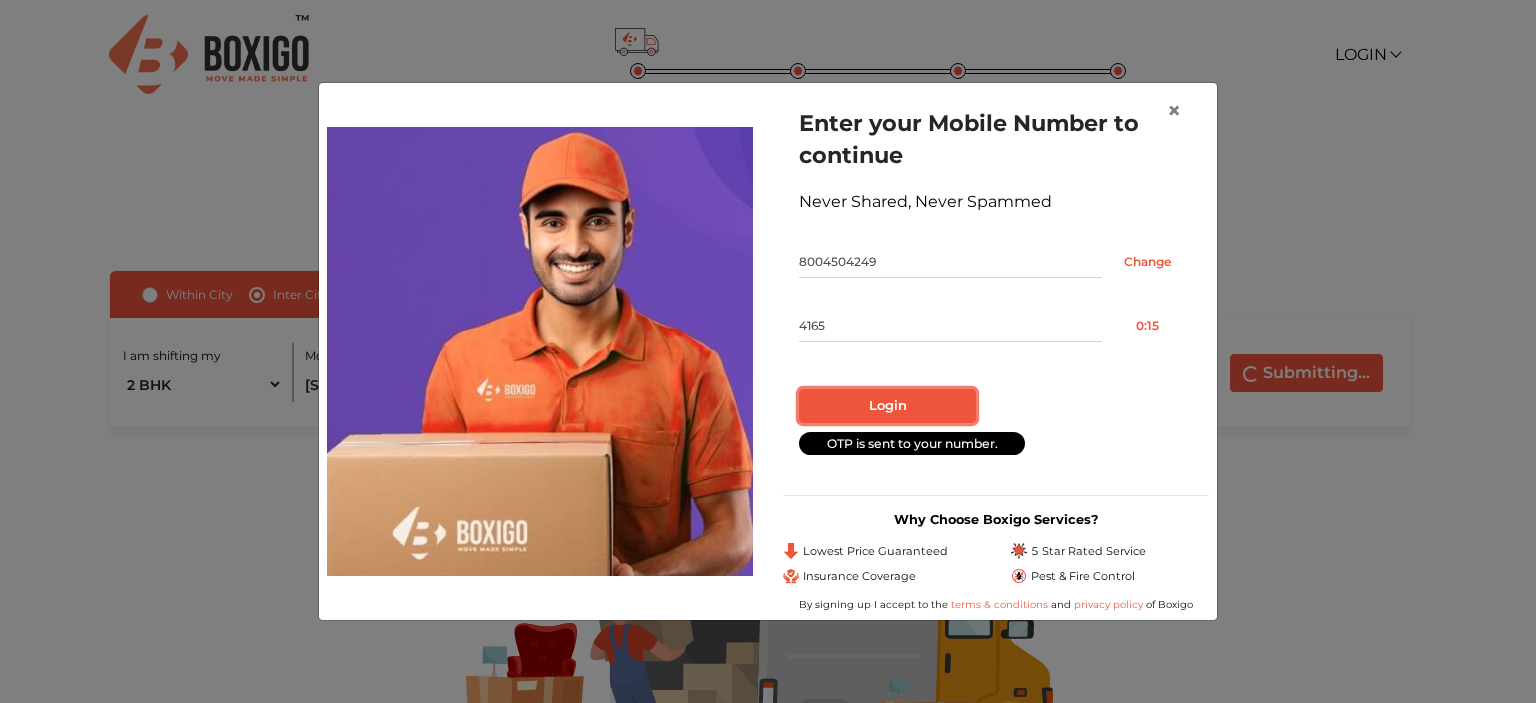 click on "Login" at bounding box center [887, 406] 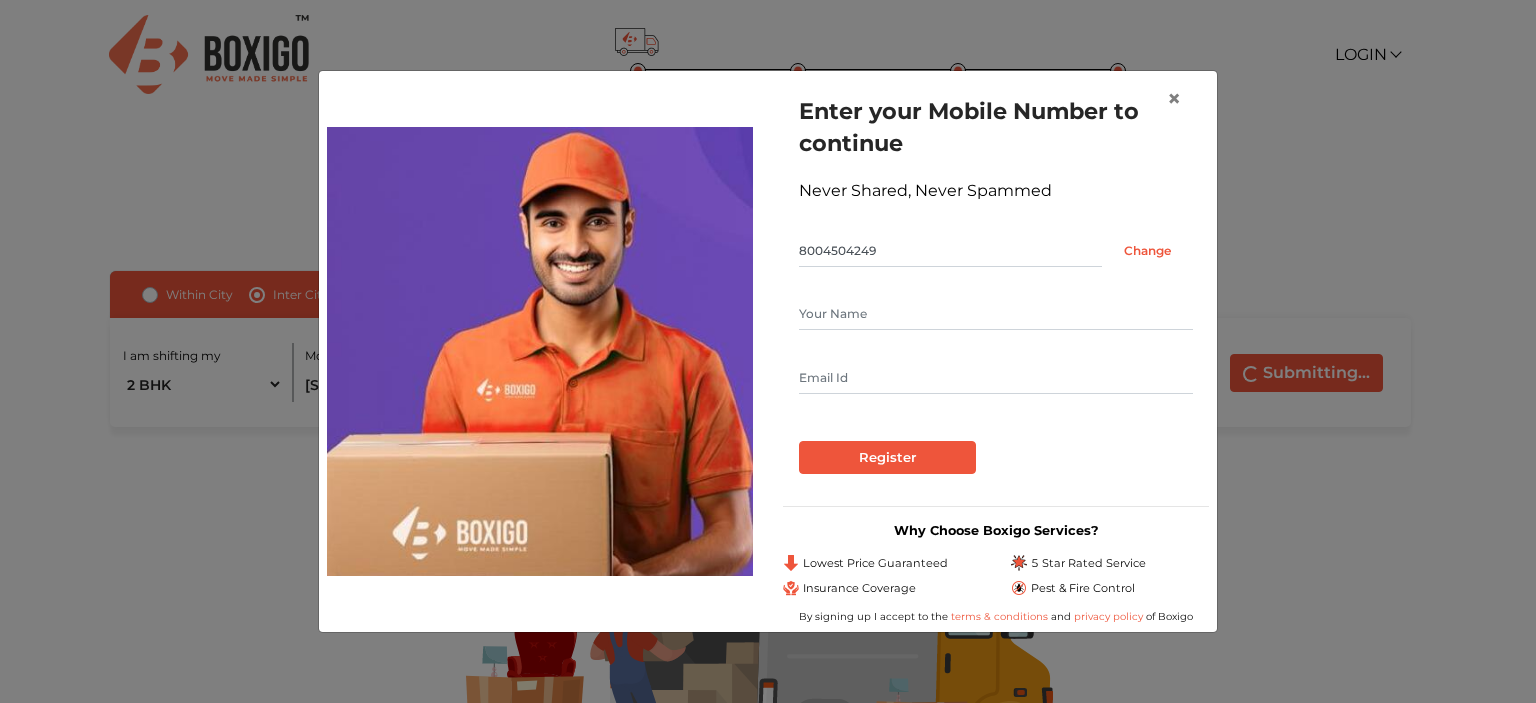 click at bounding box center [996, 314] 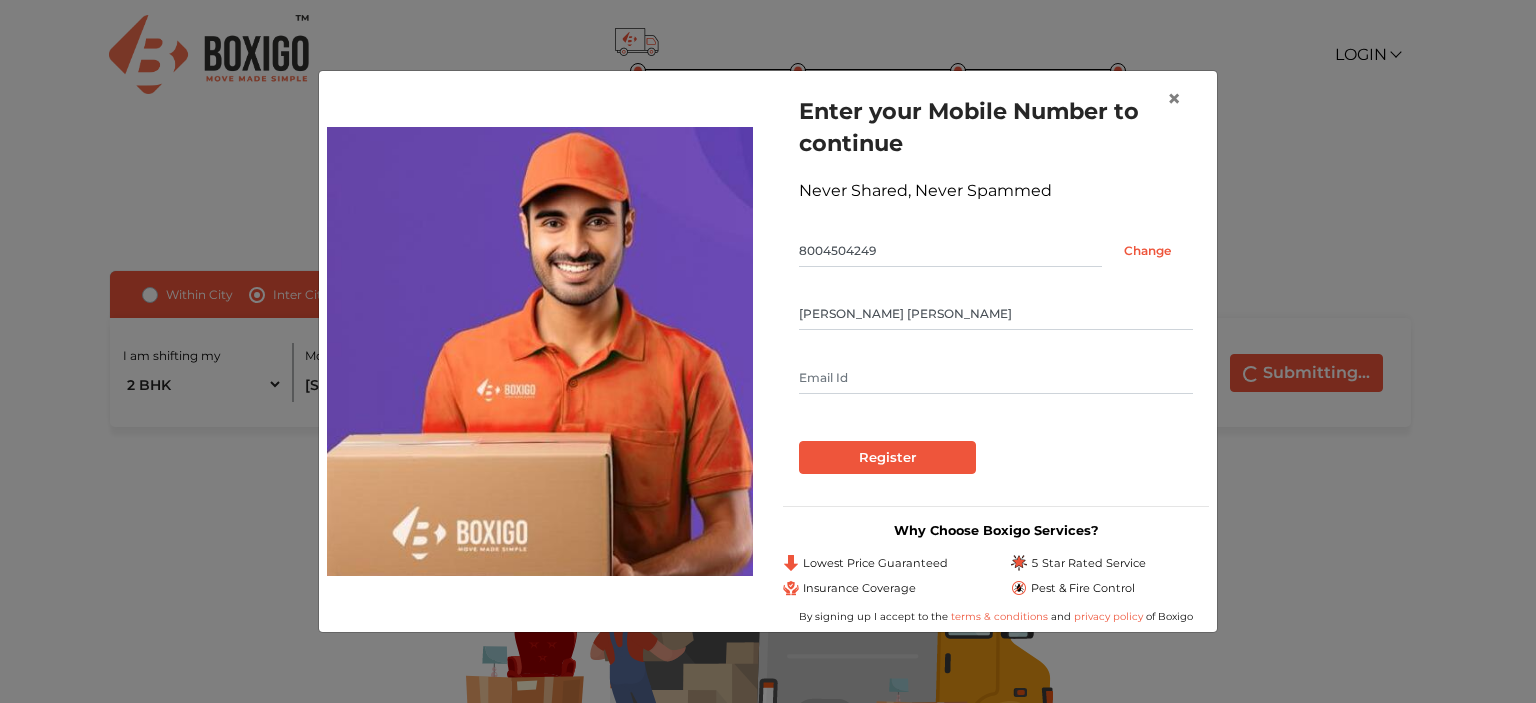 type on "Alok Kumar Singh" 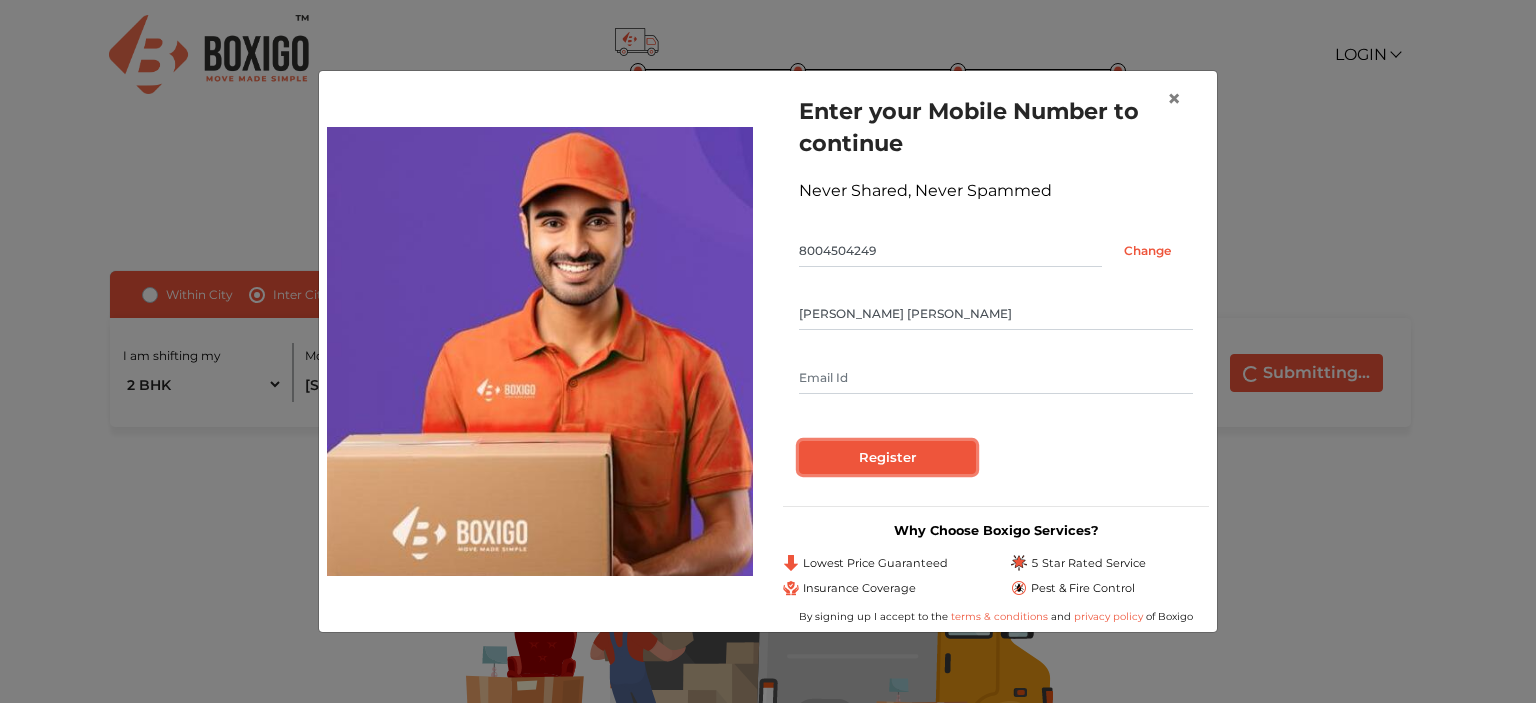 click on "Register" at bounding box center [887, 458] 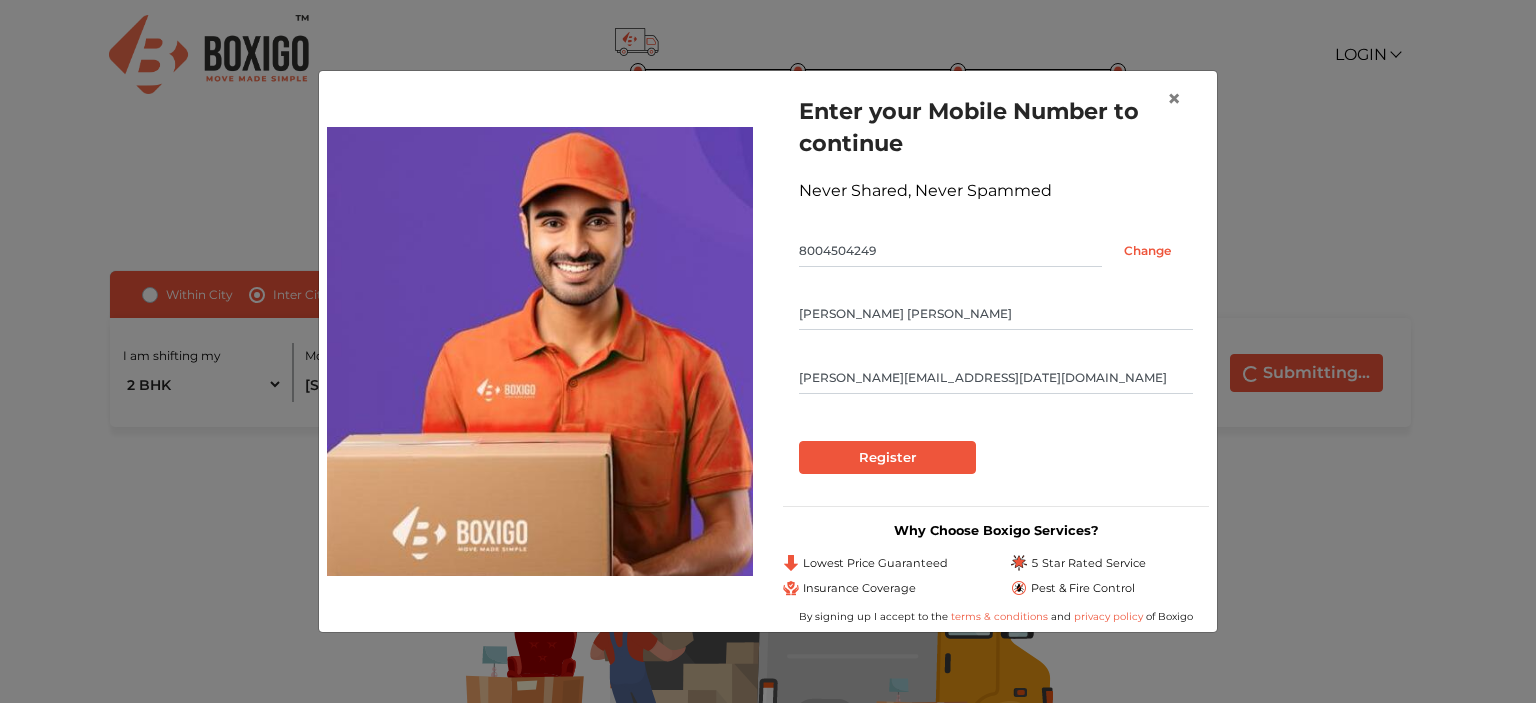 type on "shashank.ce2012@gmail.com" 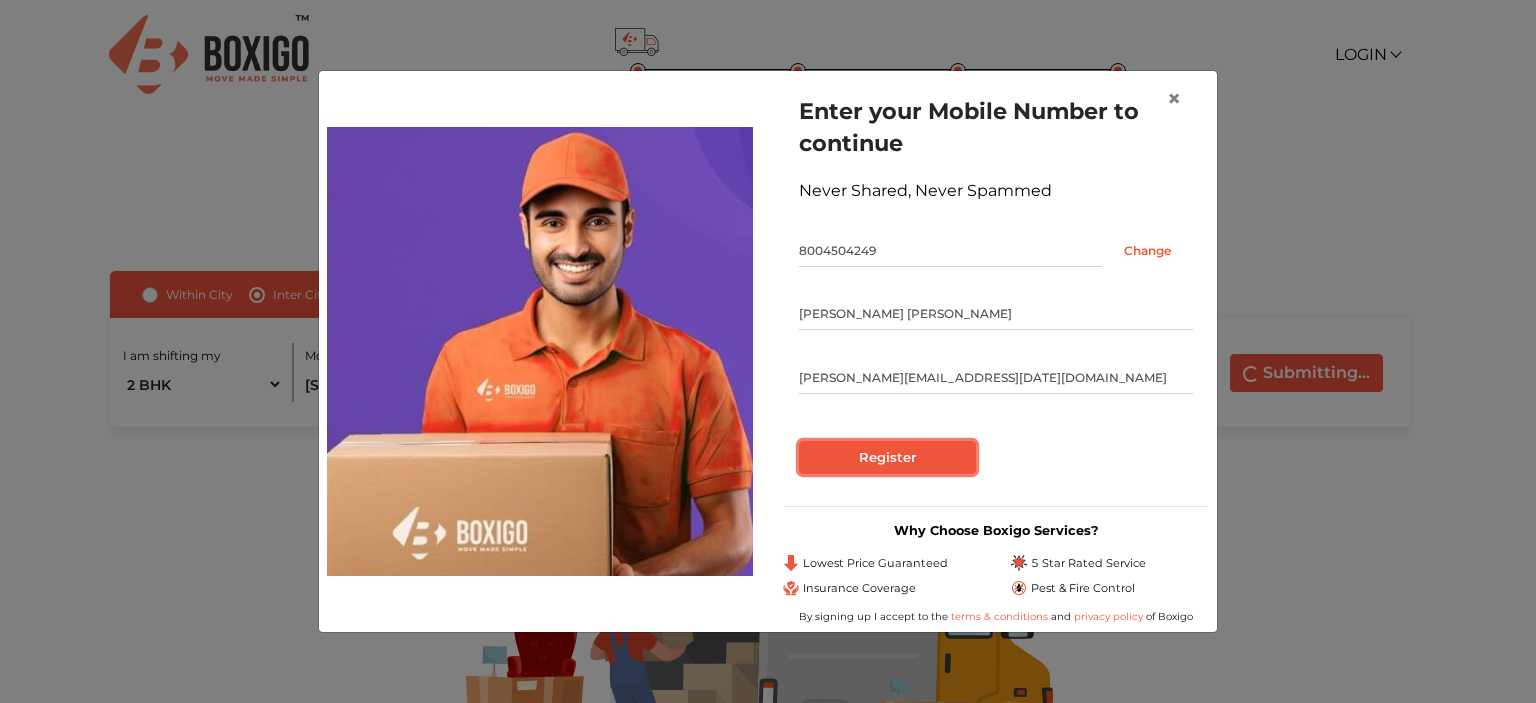 click on "Register" at bounding box center (887, 458) 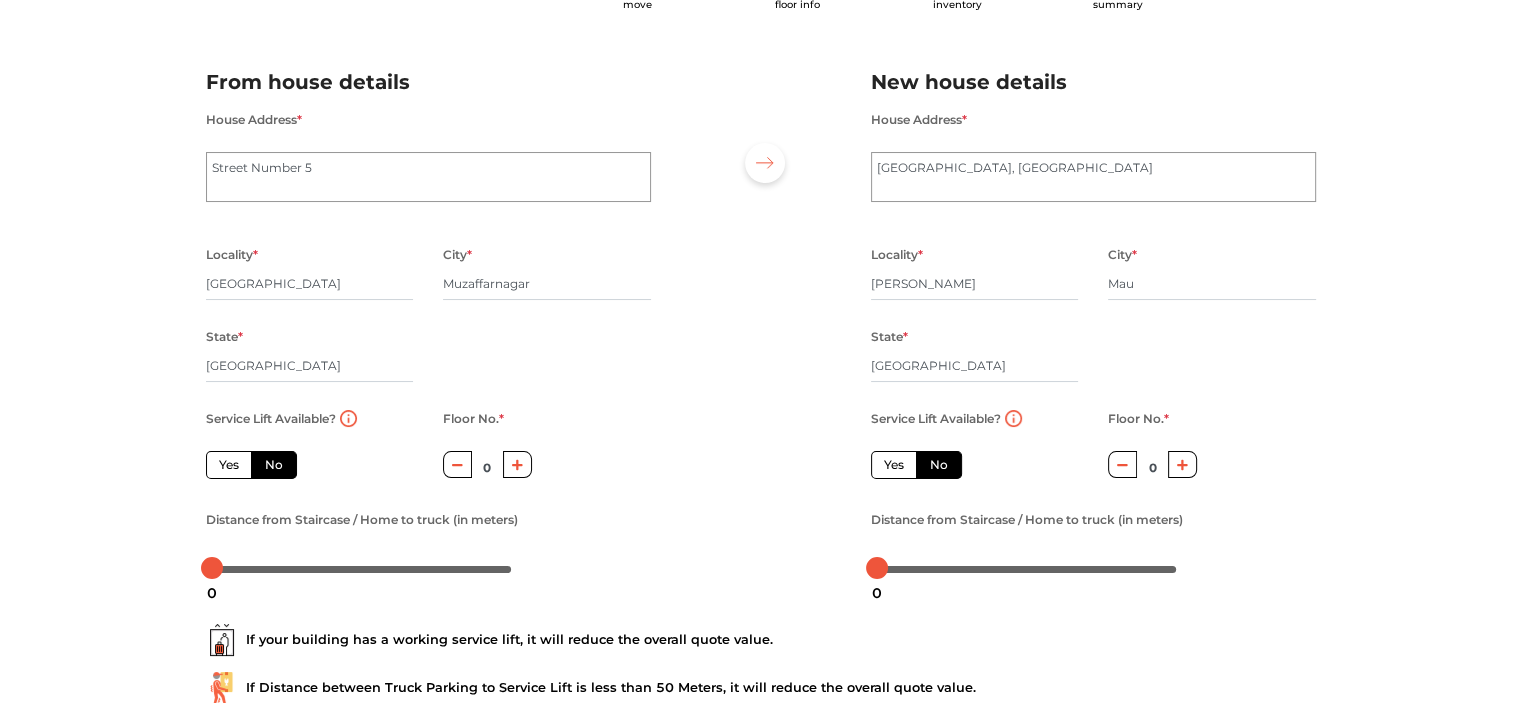 scroll, scrollTop: 200, scrollLeft: 0, axis: vertical 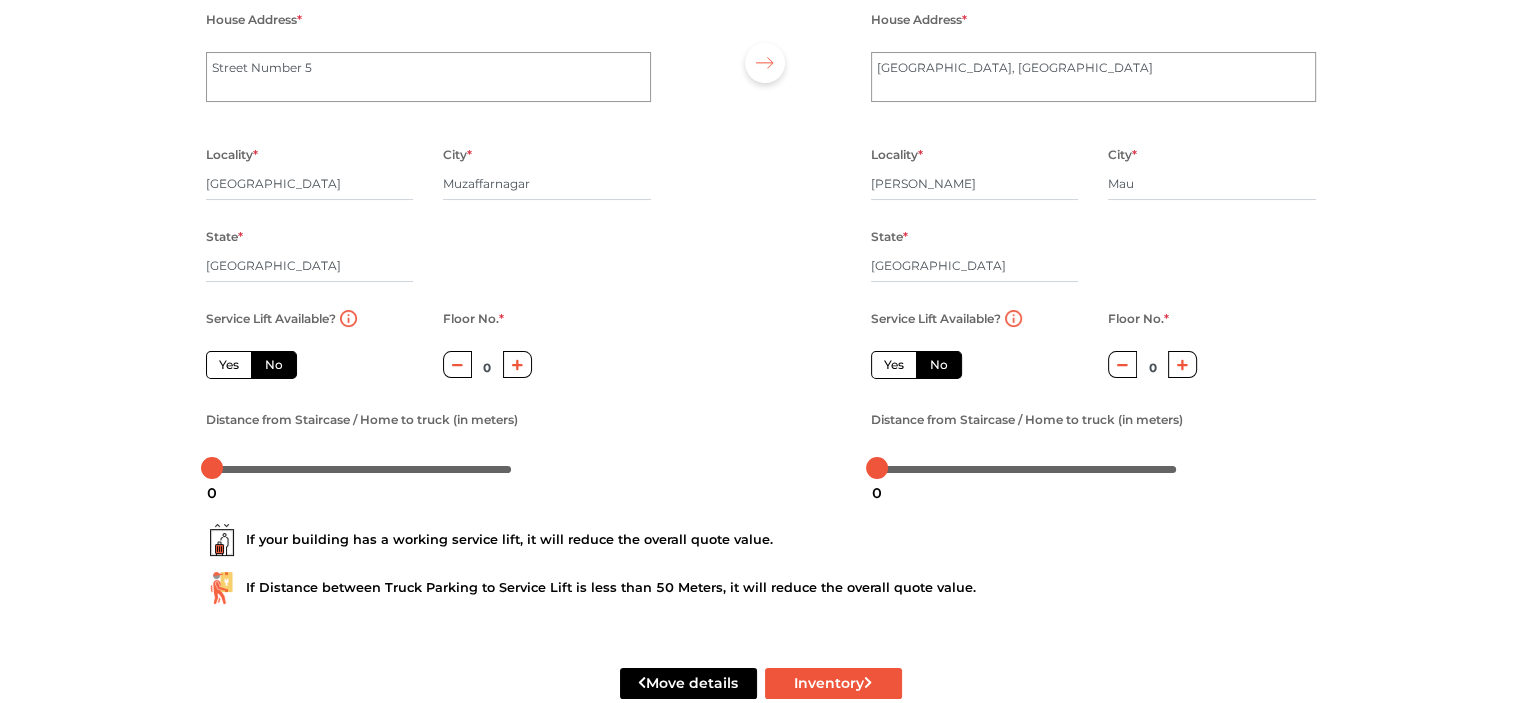 click on "No" at bounding box center (939, 365) 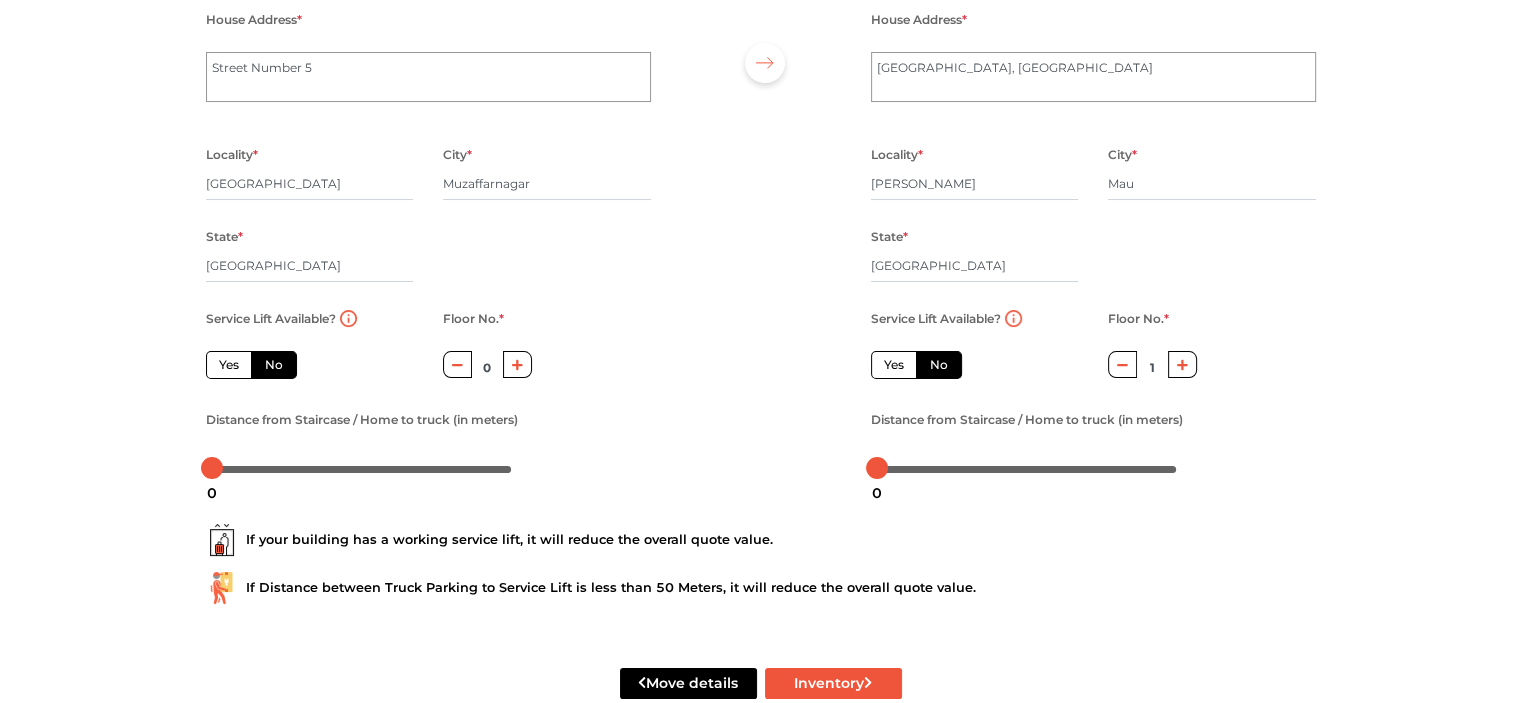 click on "No" at bounding box center (274, 365) 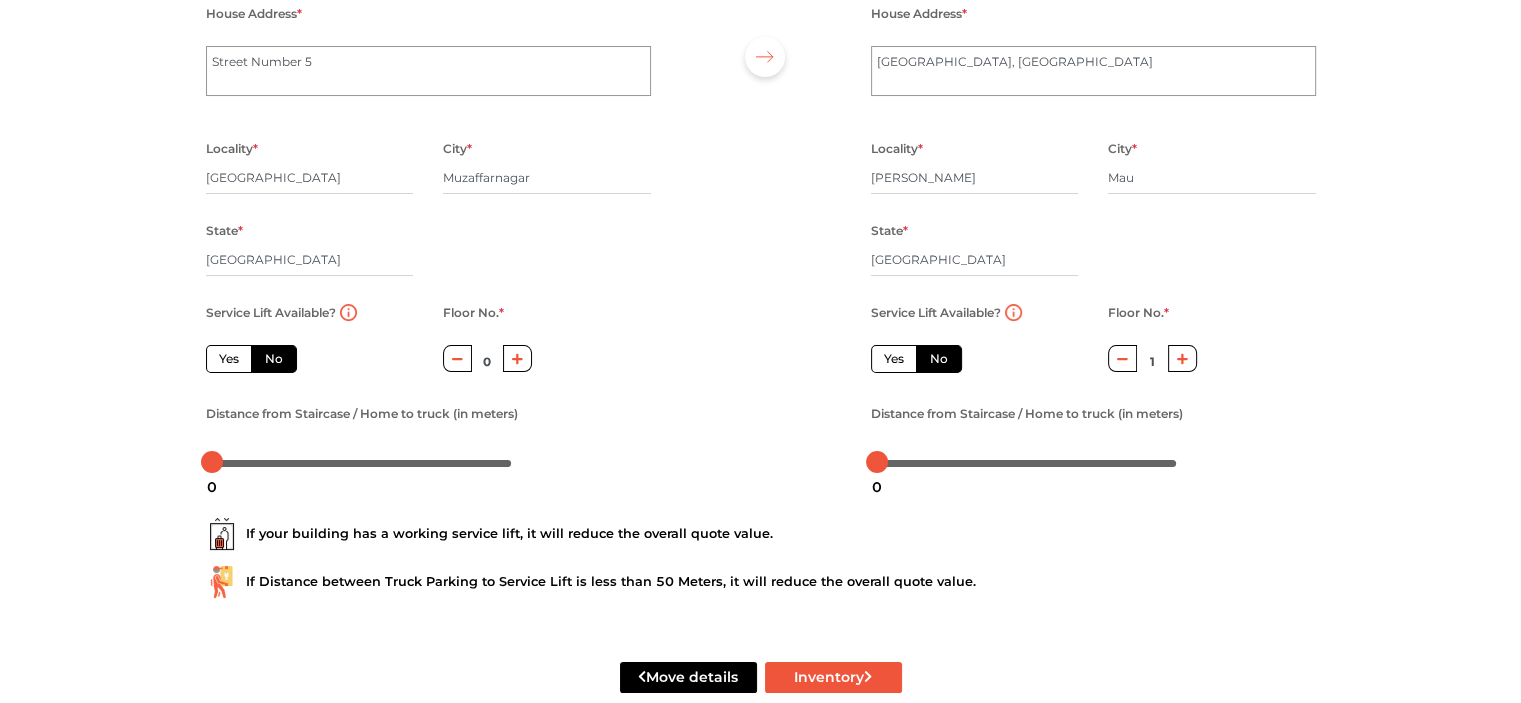 scroll, scrollTop: 247, scrollLeft: 0, axis: vertical 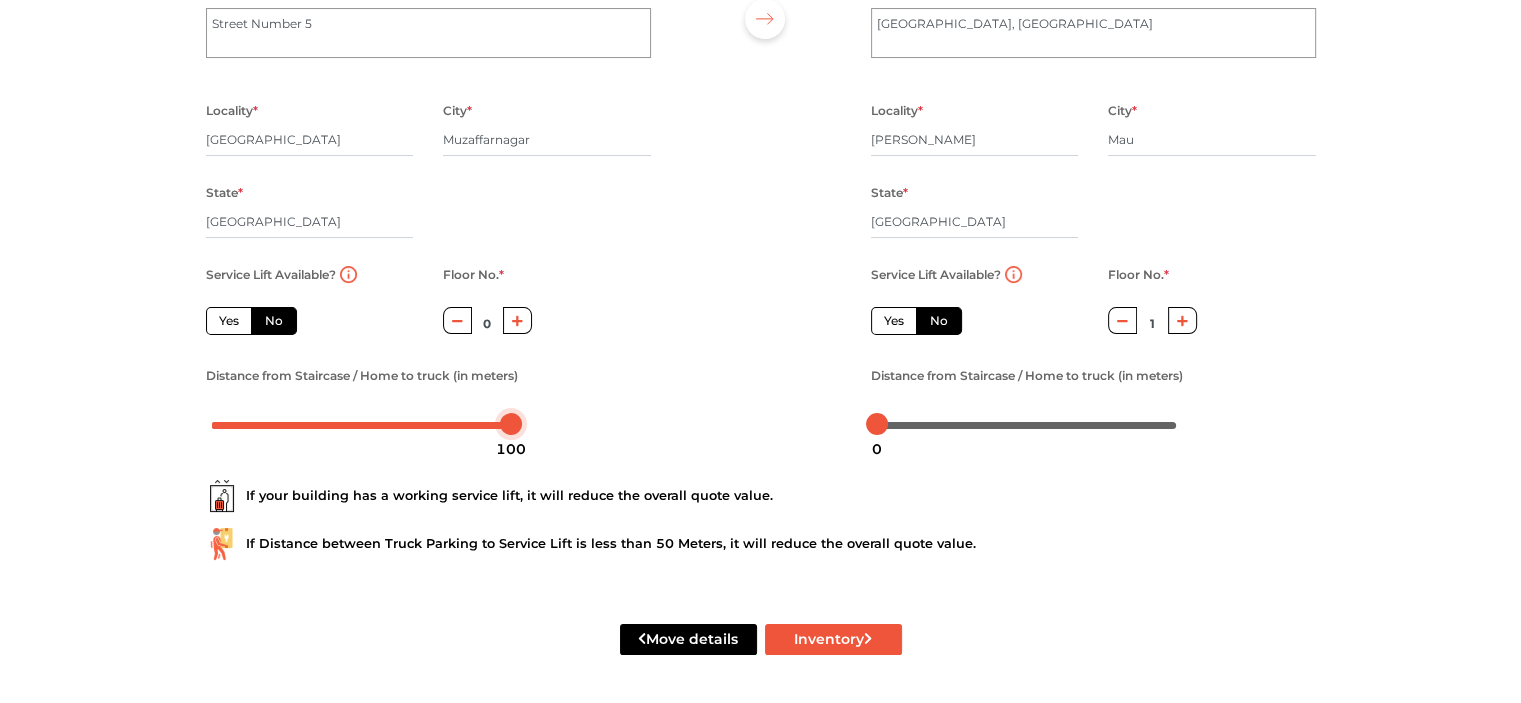 drag, startPoint x: 212, startPoint y: 425, endPoint x: 537, endPoint y: 431, distance: 325.0554 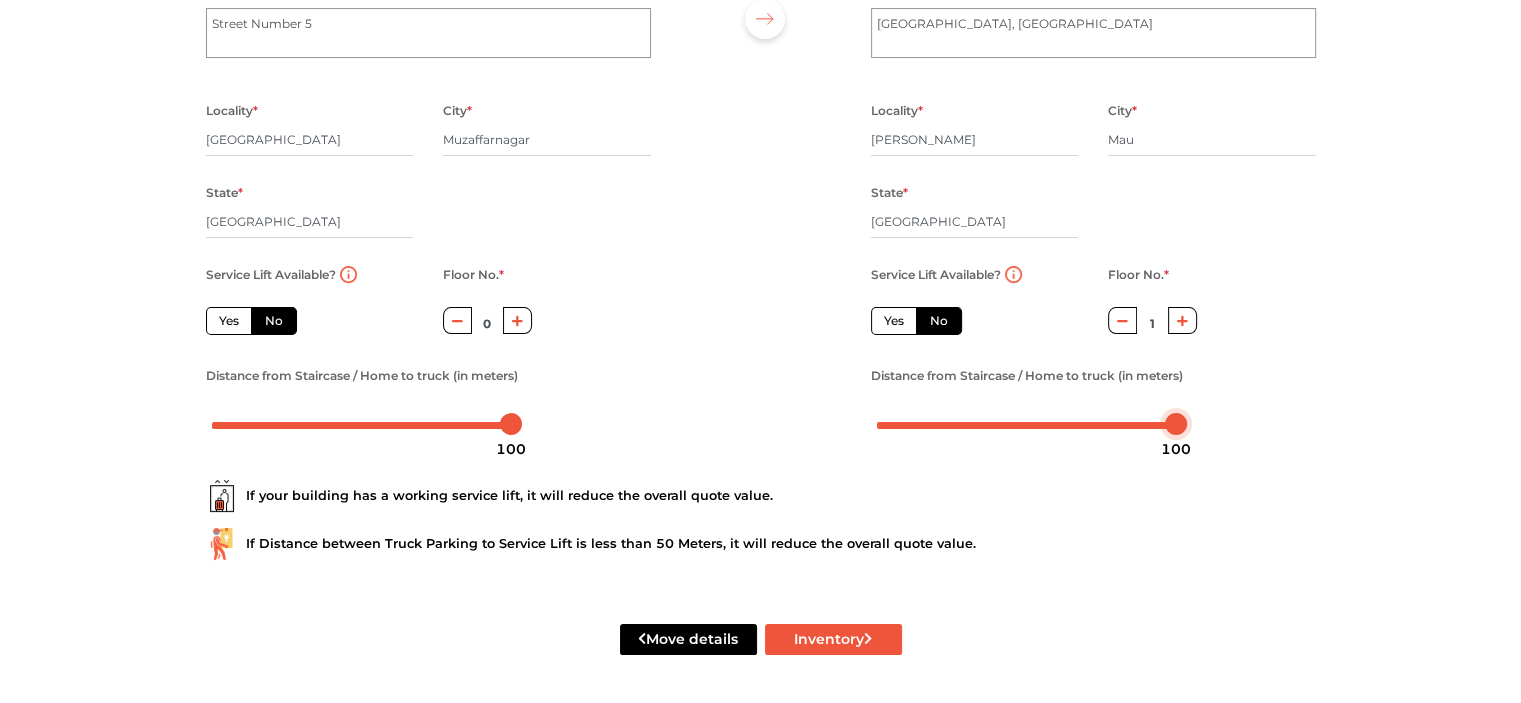 drag, startPoint x: 876, startPoint y: 423, endPoint x: 1206, endPoint y: 443, distance: 330.6055 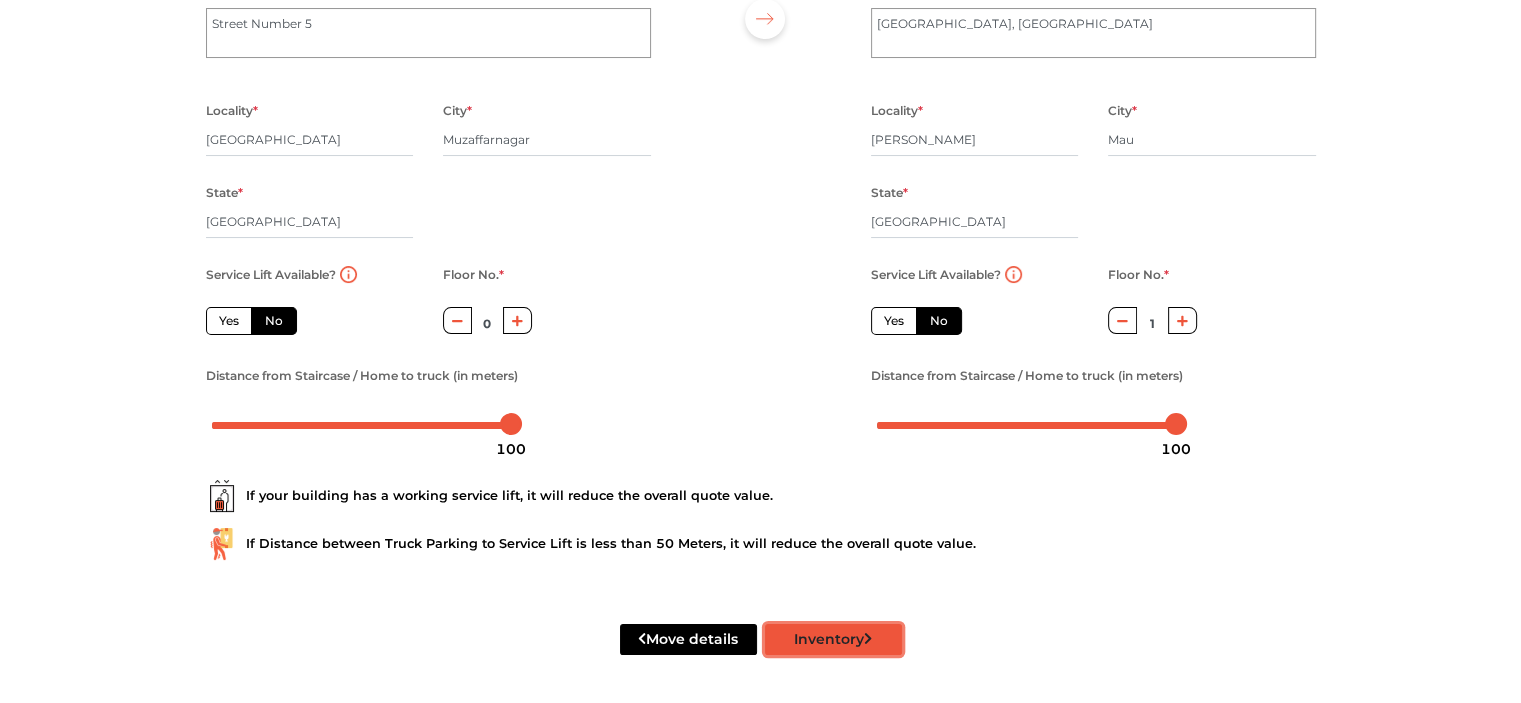 click on "Inventory" at bounding box center [833, 639] 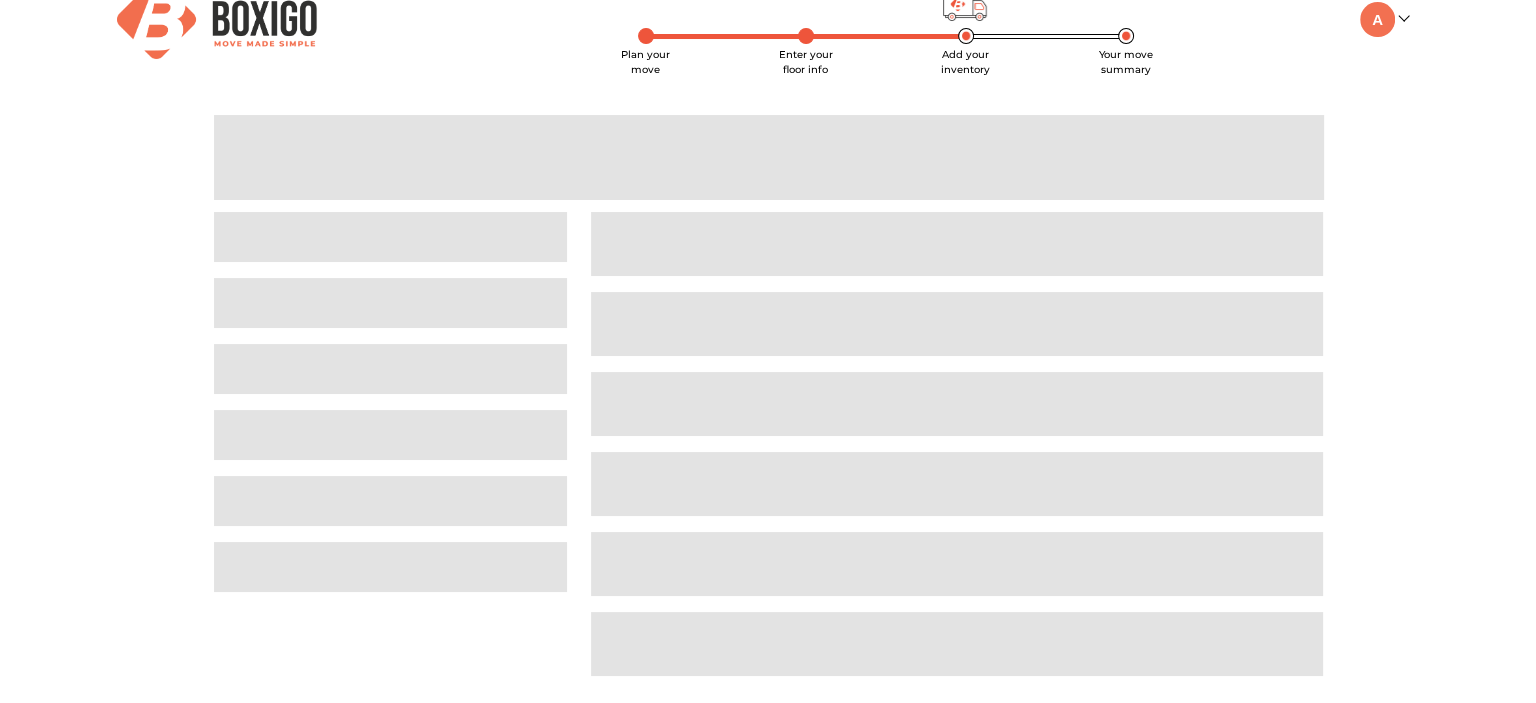 scroll, scrollTop: 0, scrollLeft: 0, axis: both 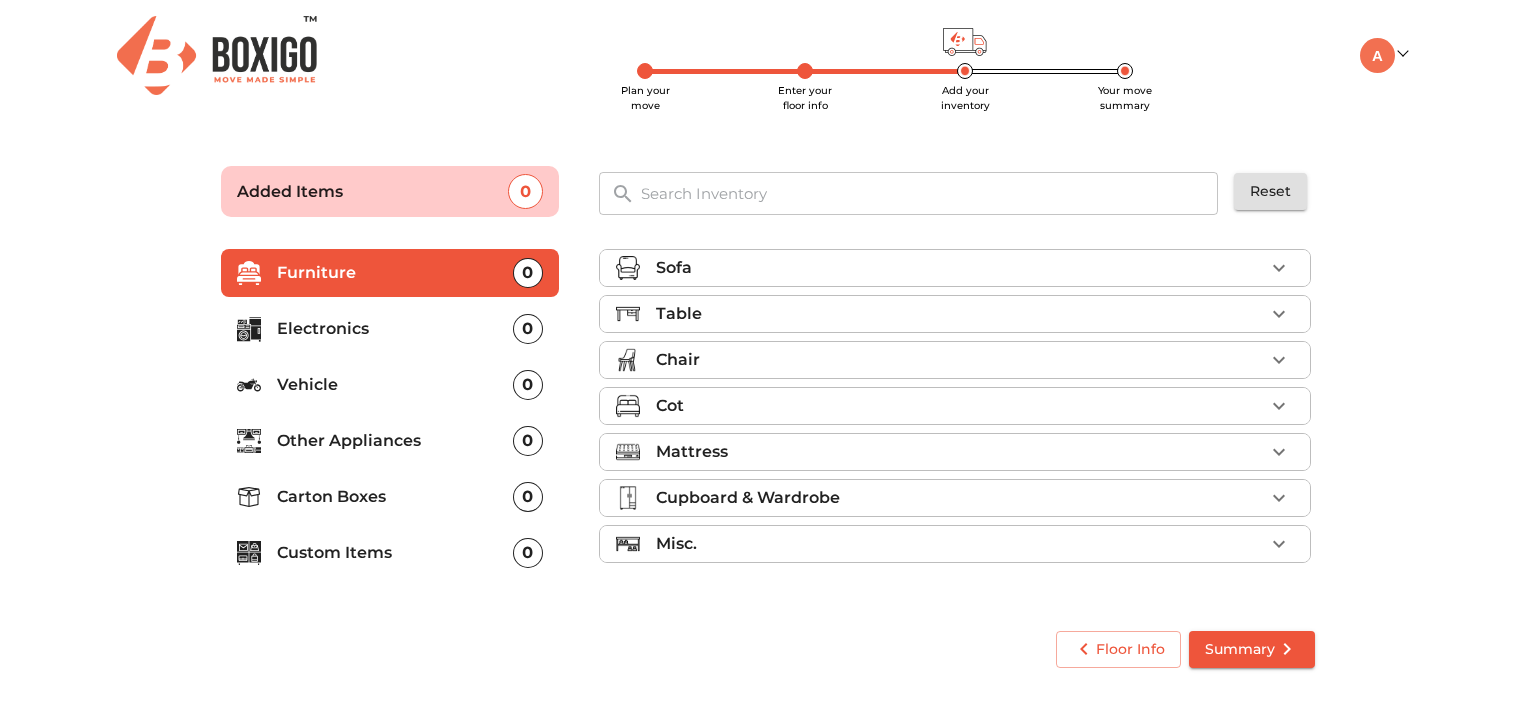 click on "Table" at bounding box center [960, 314] 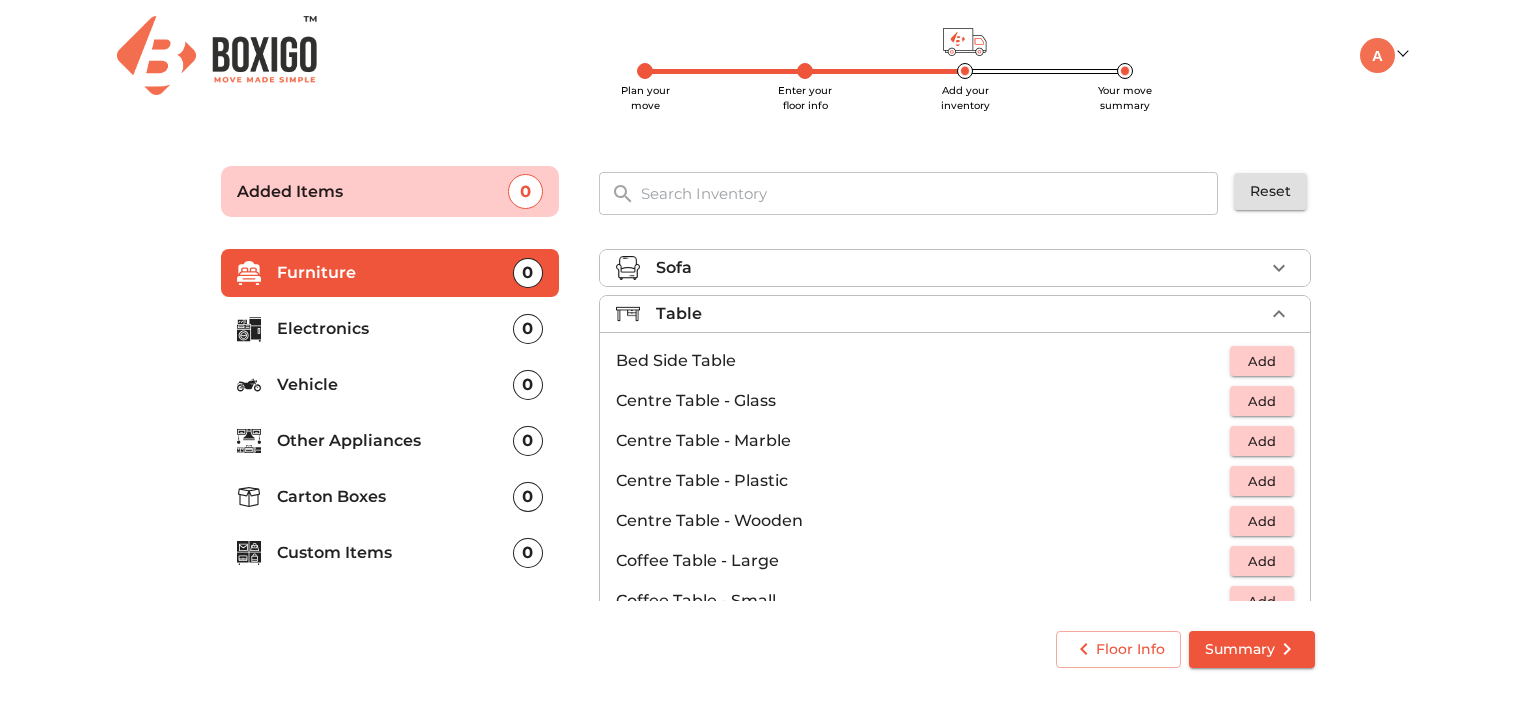 click on "Add" at bounding box center (1262, 521) 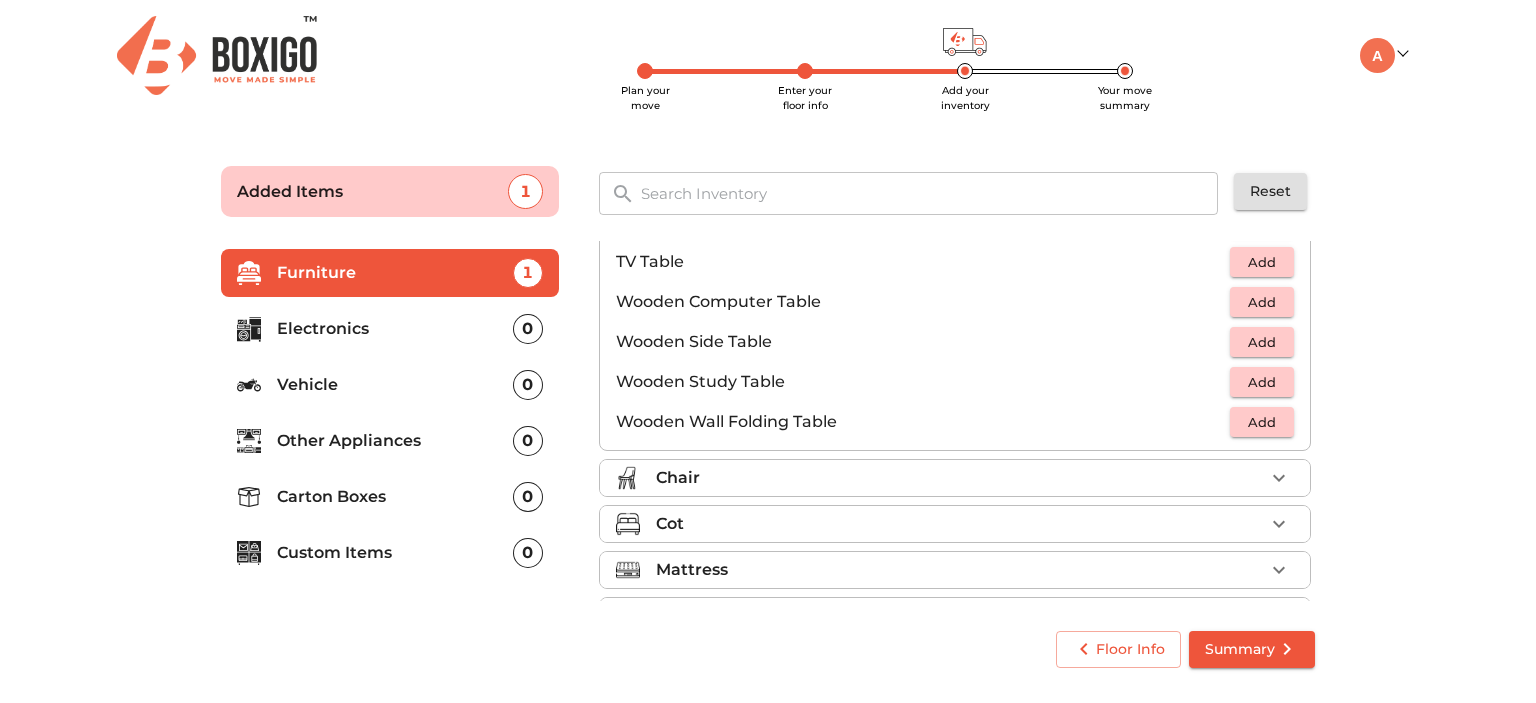 scroll, scrollTop: 1300, scrollLeft: 0, axis: vertical 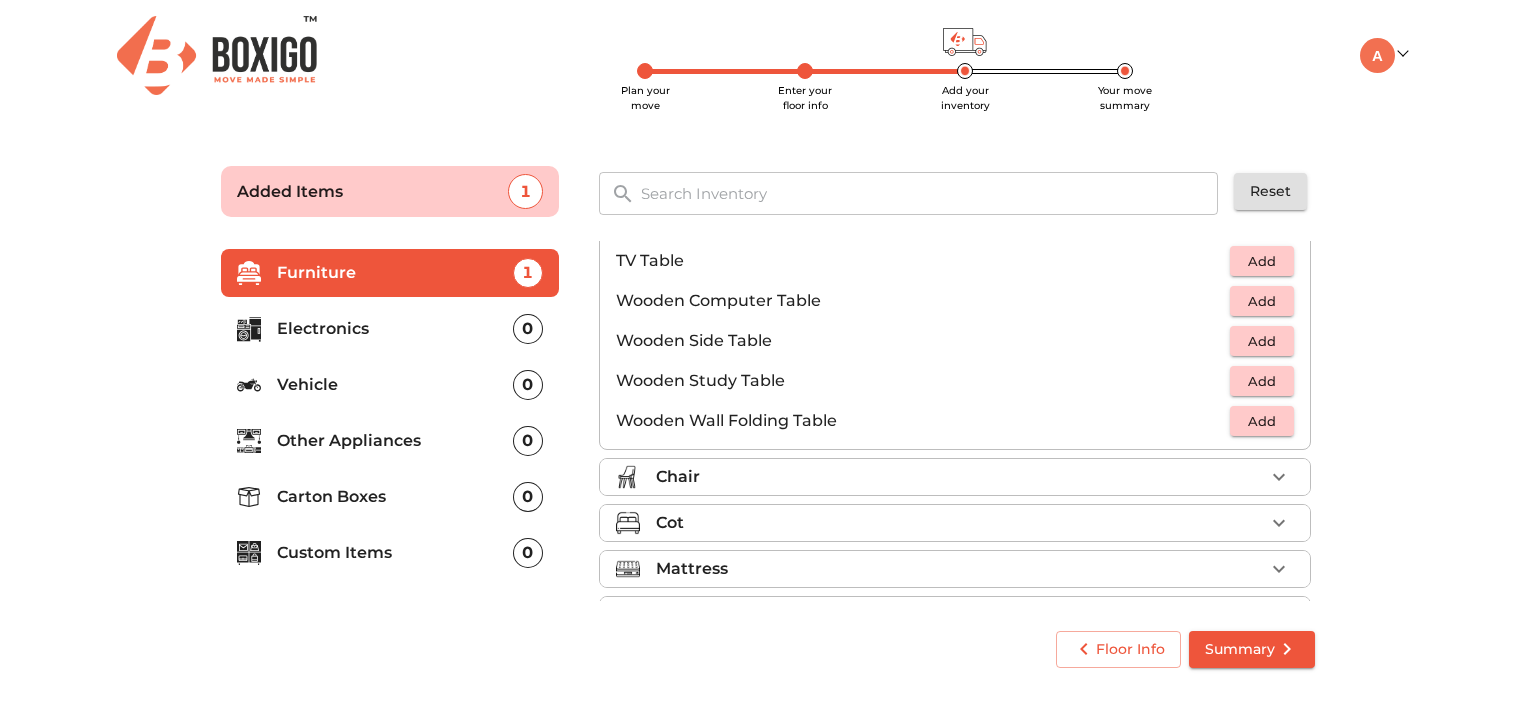 click on "Chair" at bounding box center [960, 477] 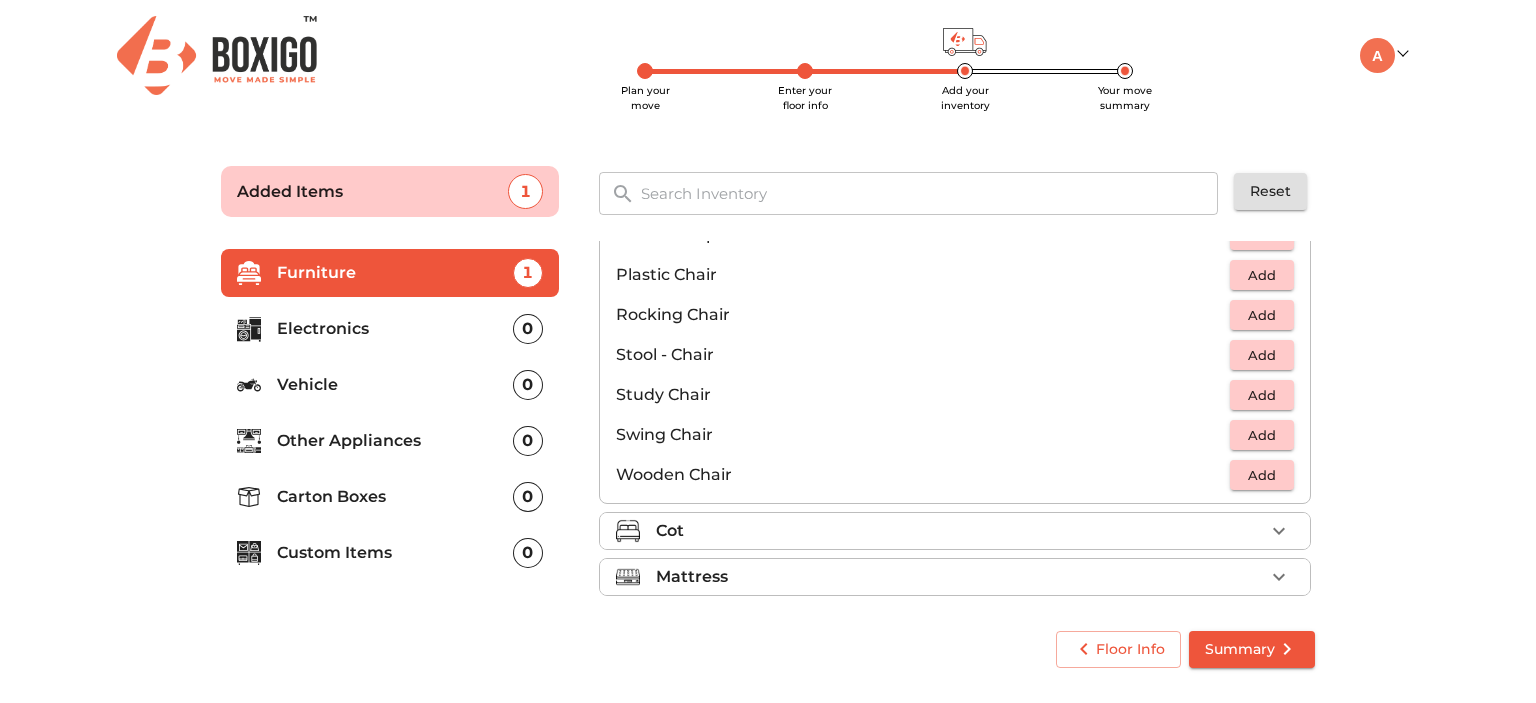 scroll, scrollTop: 632, scrollLeft: 0, axis: vertical 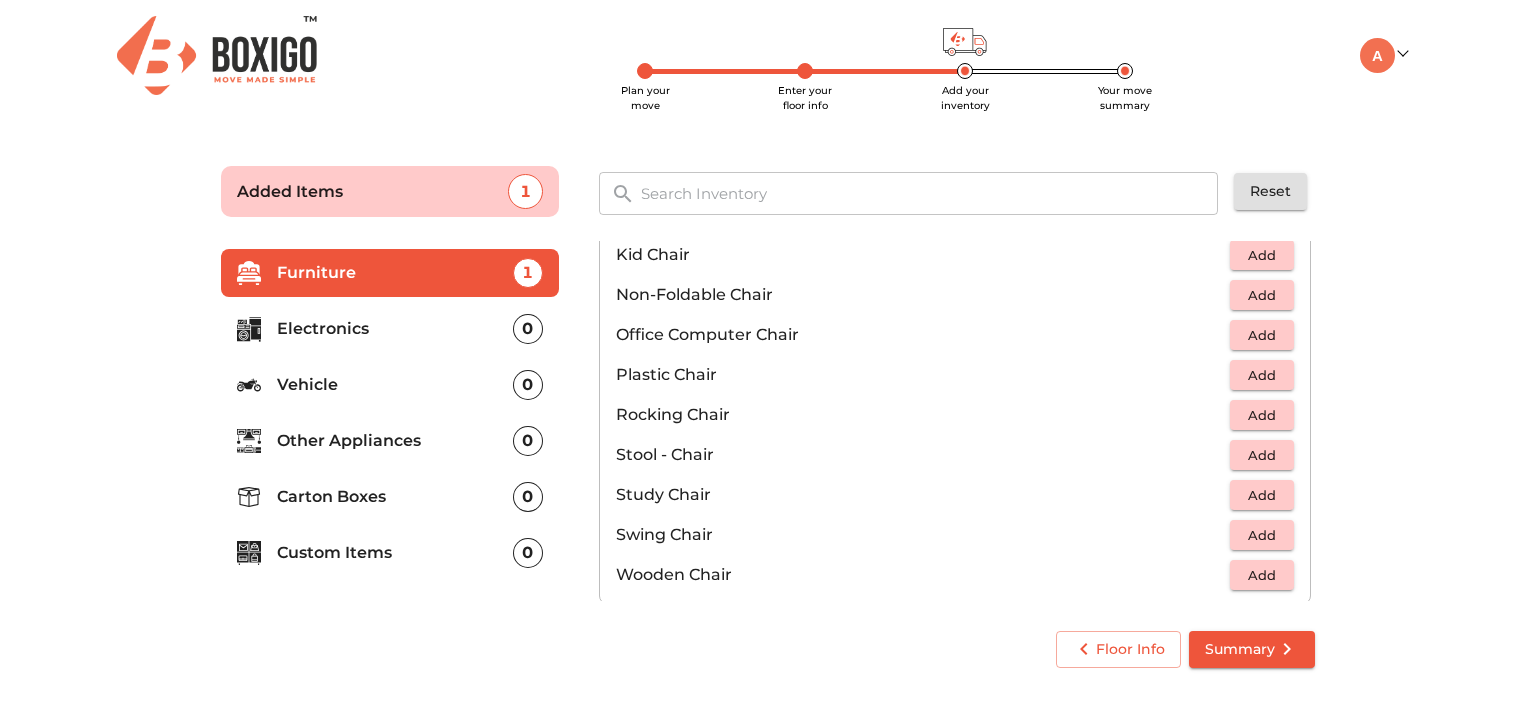 click on "Add" at bounding box center (1262, 375) 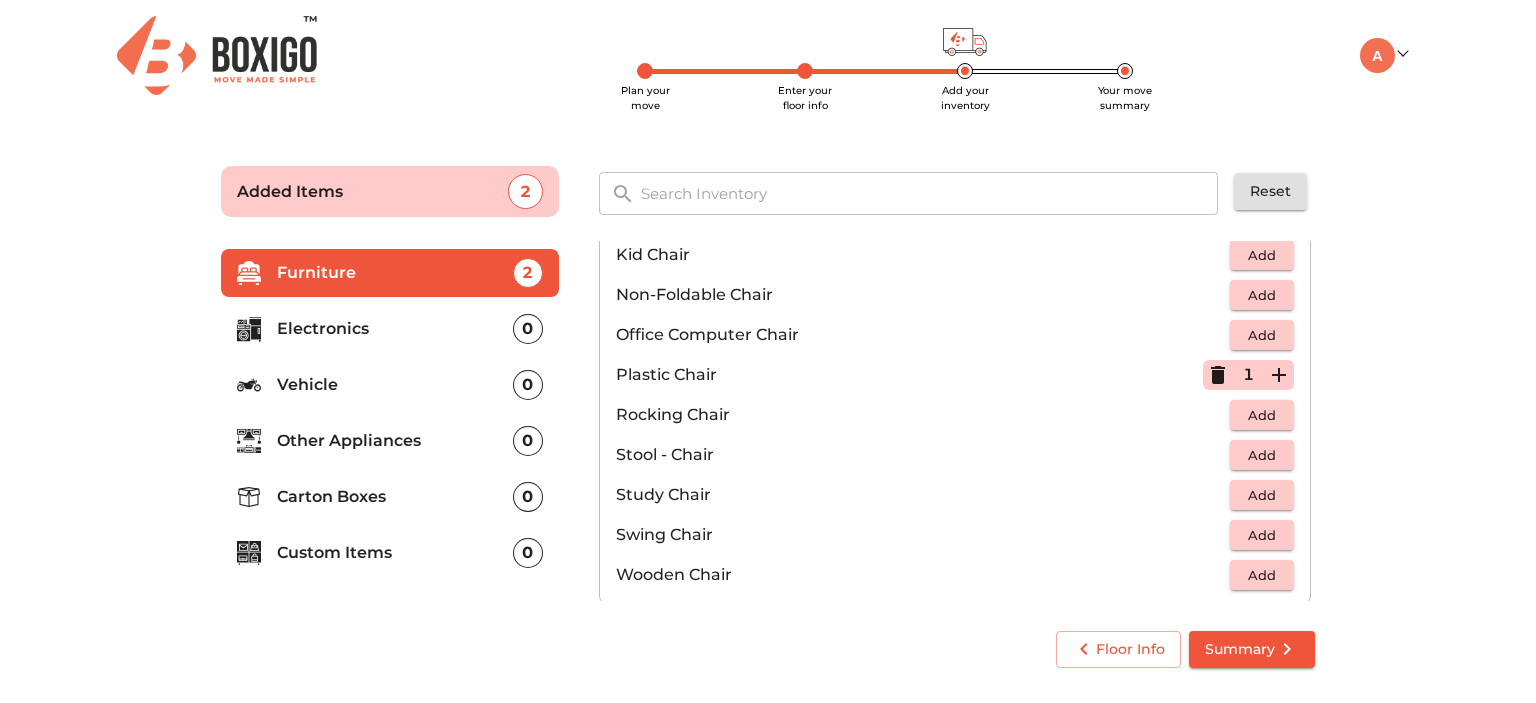click 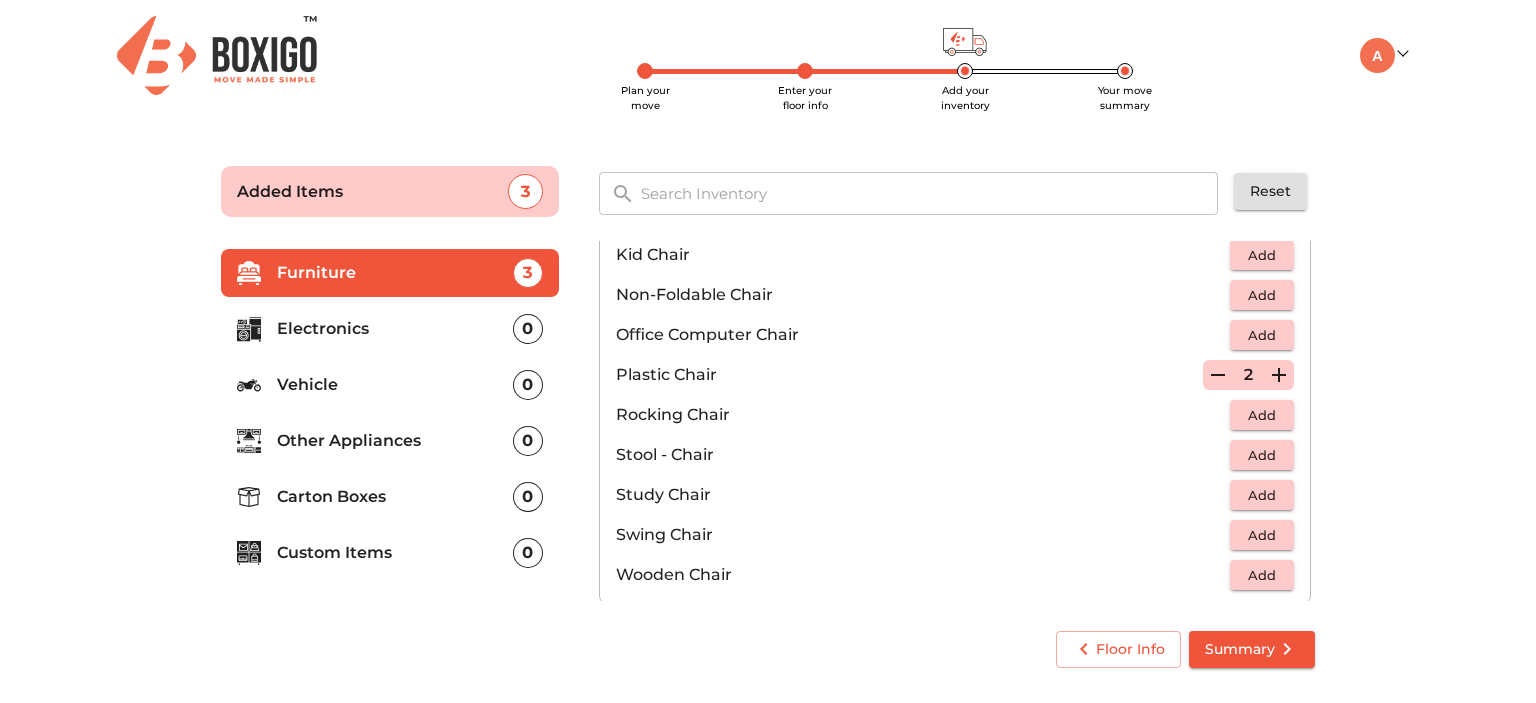 click 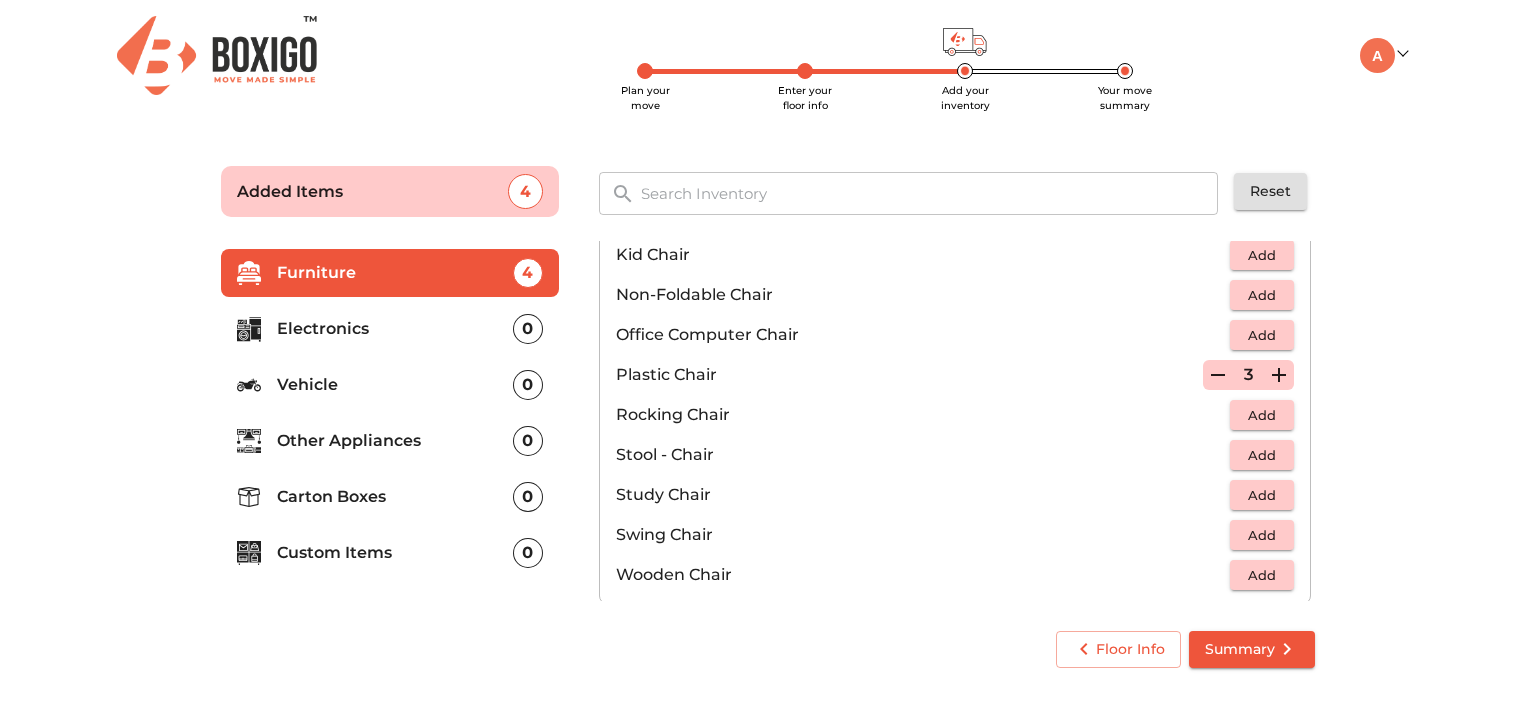 click 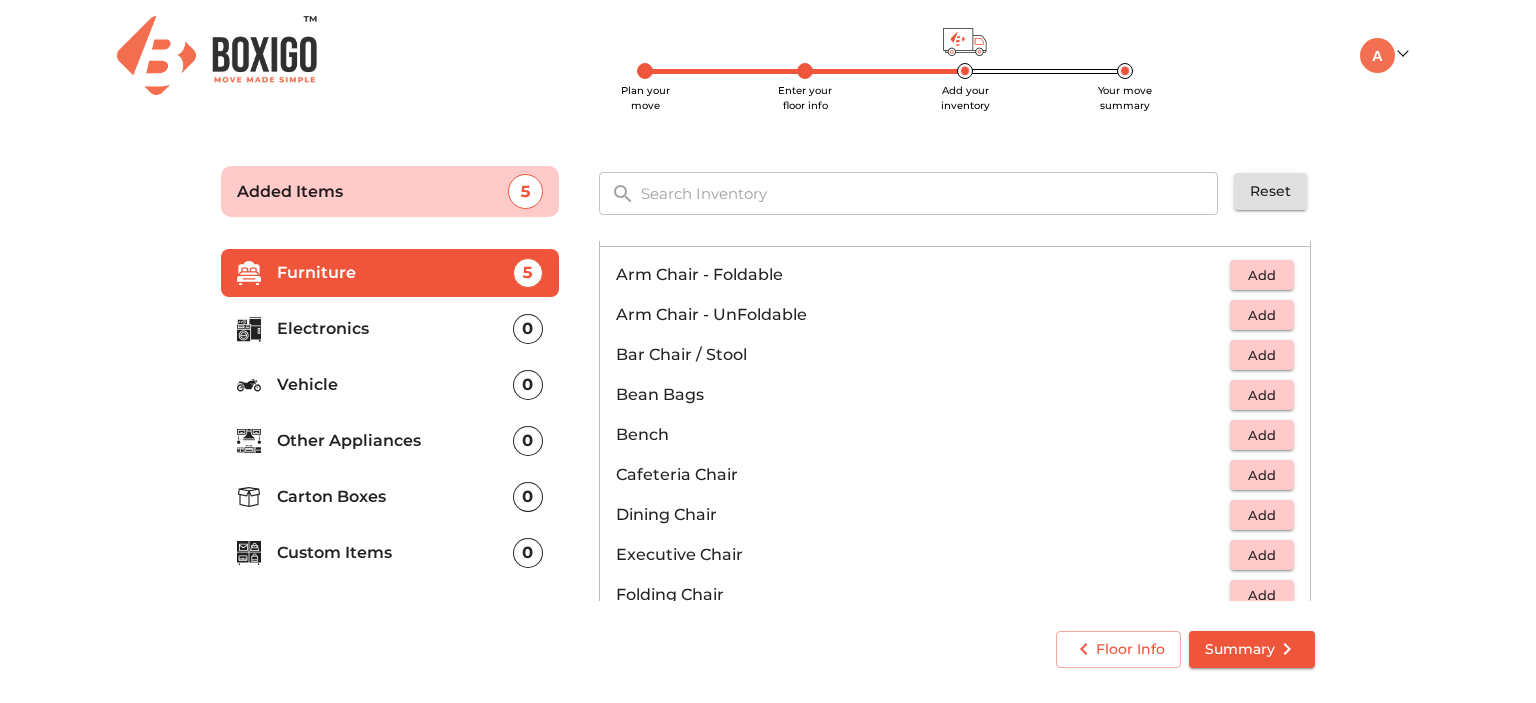 scroll, scrollTop: 32, scrollLeft: 0, axis: vertical 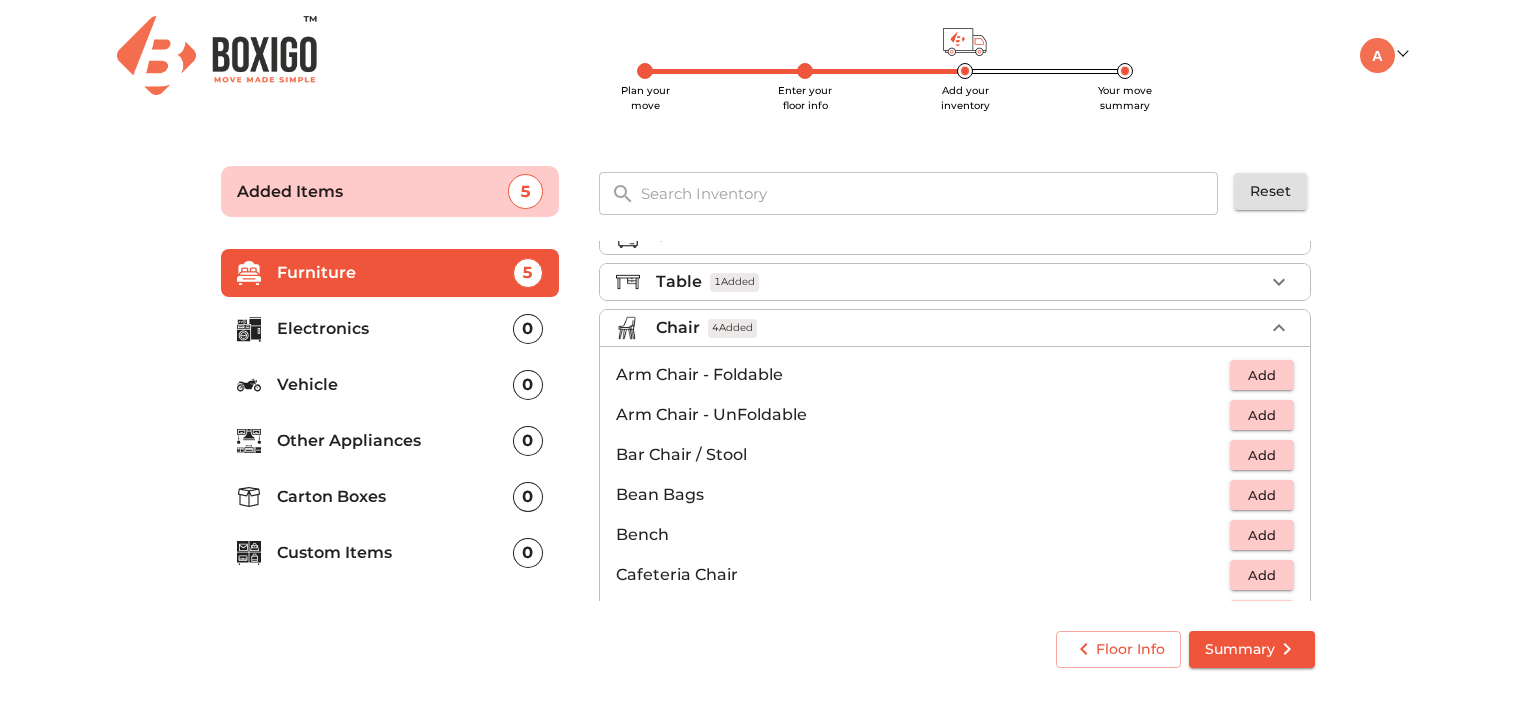 click on "Chair 4  Added" at bounding box center [960, 328] 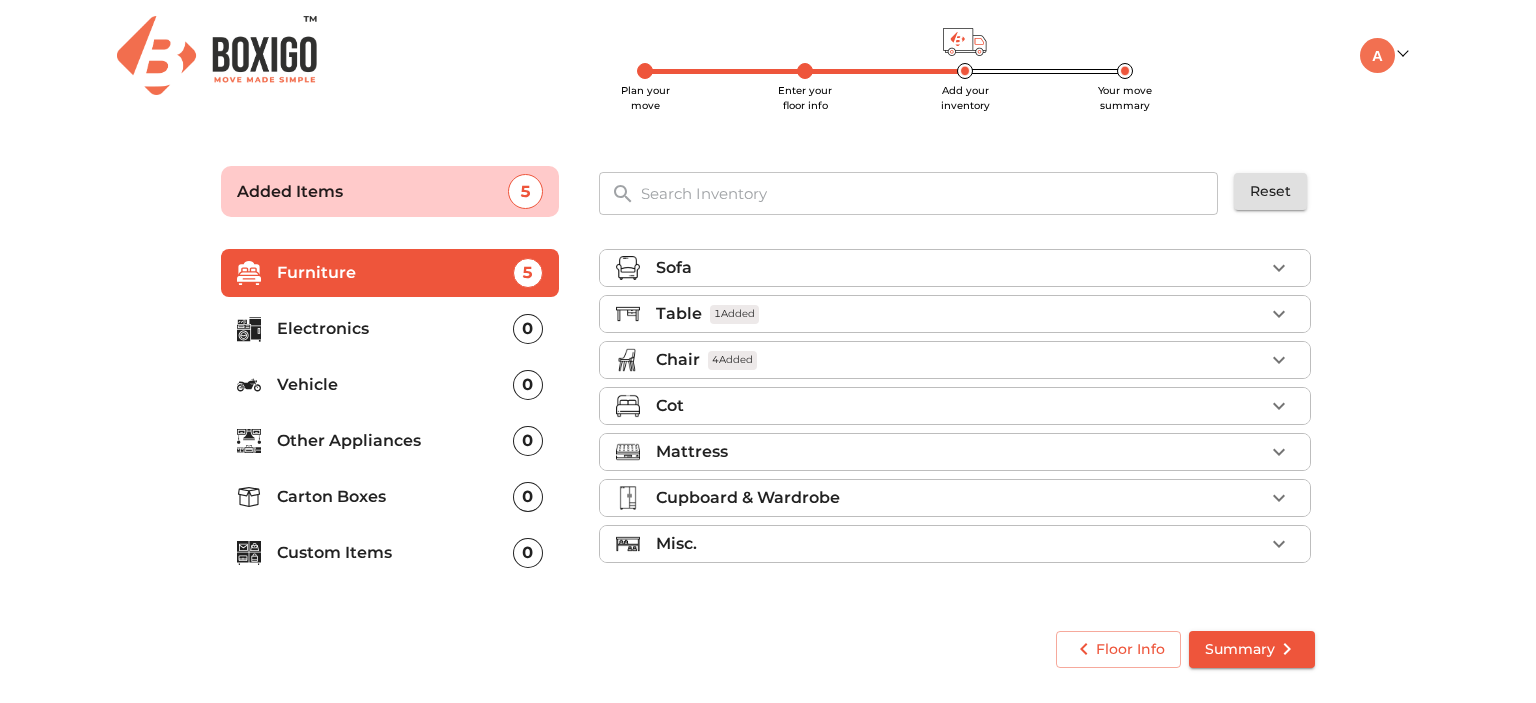 scroll, scrollTop: 0, scrollLeft: 0, axis: both 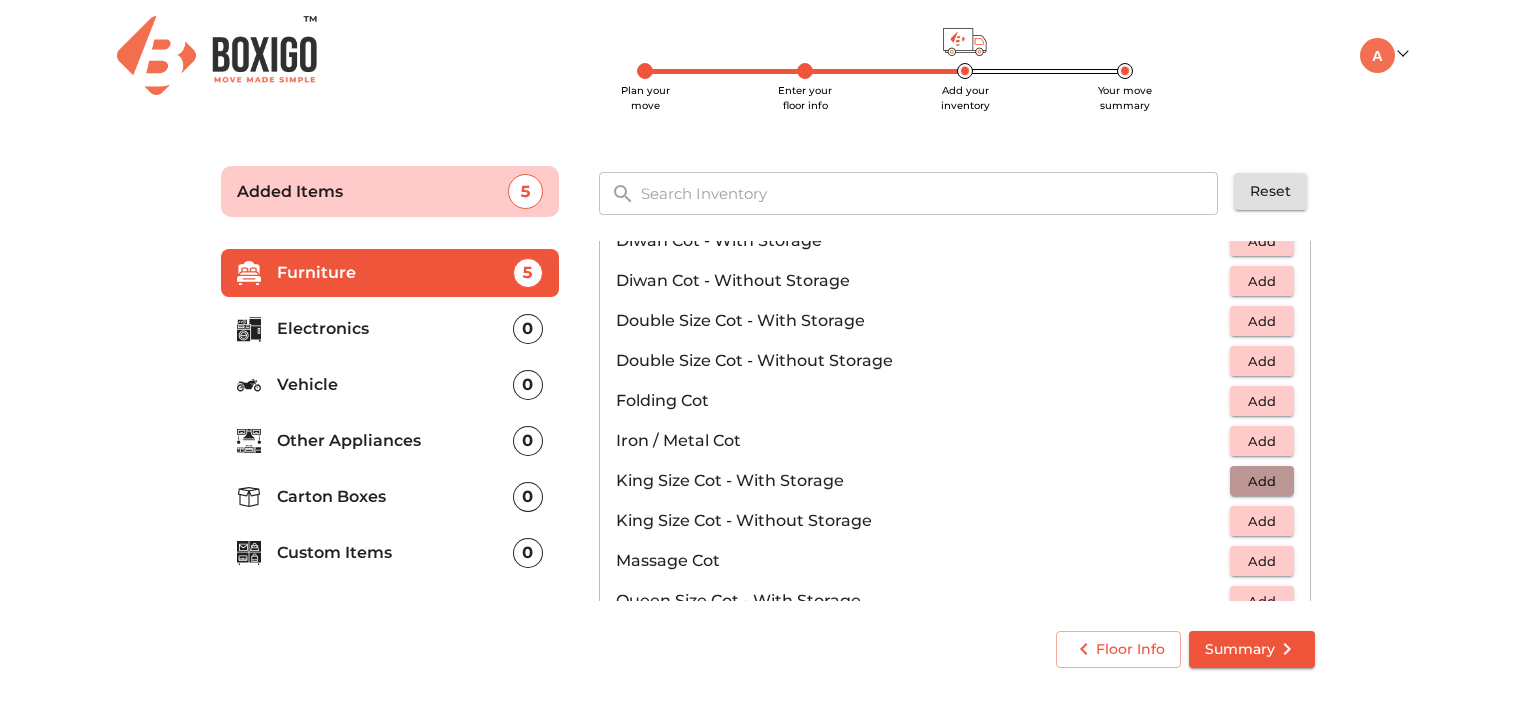 click on "Add" at bounding box center (1262, 481) 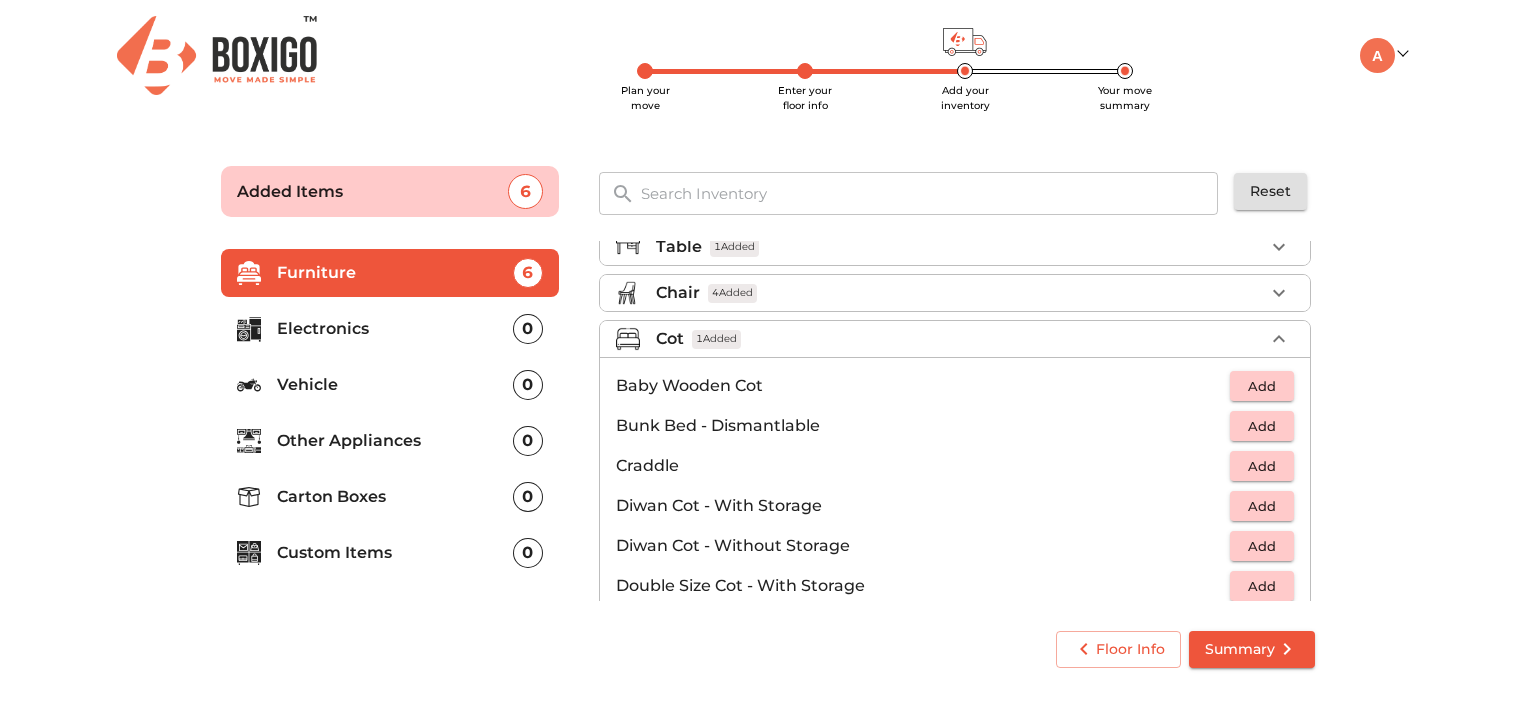 scroll, scrollTop: 32, scrollLeft: 0, axis: vertical 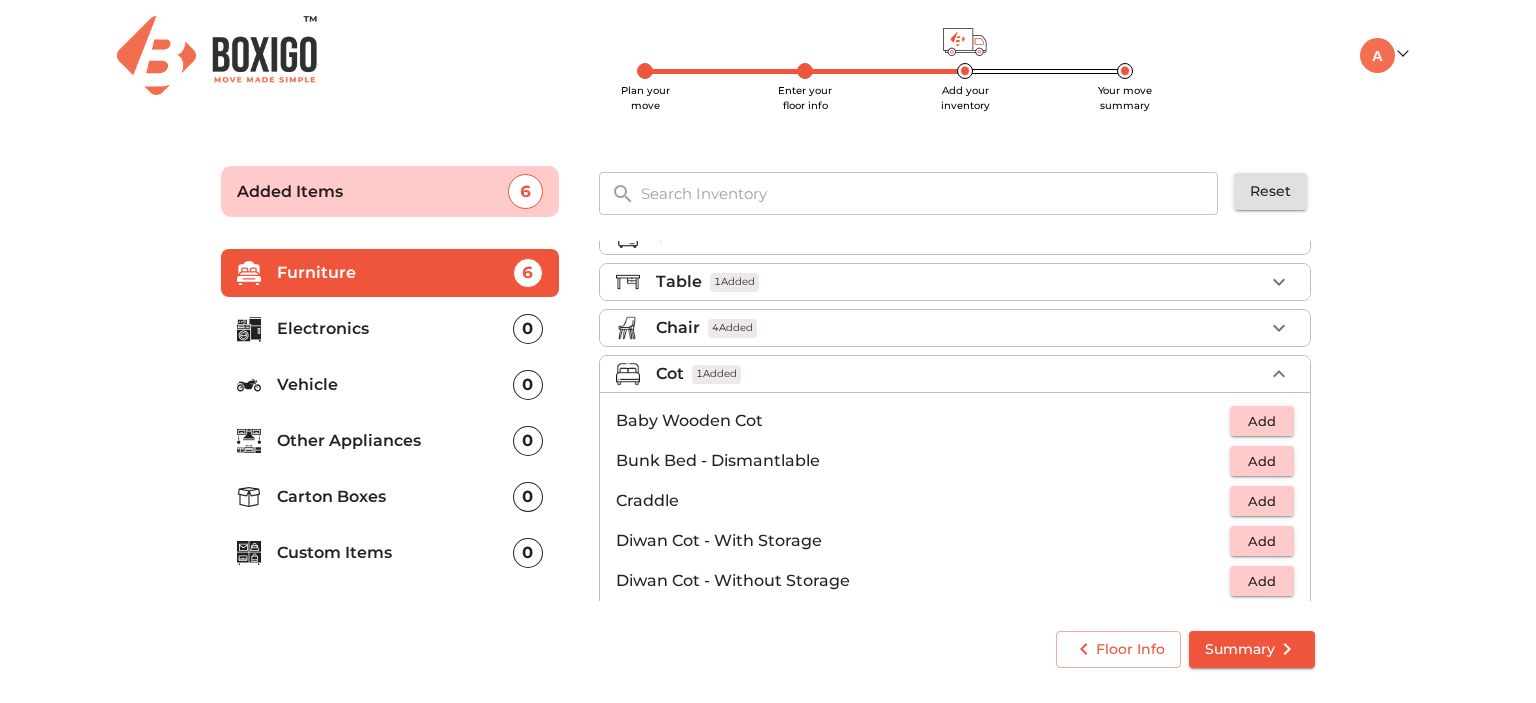 click on "Cot 1  Added" at bounding box center (960, 374) 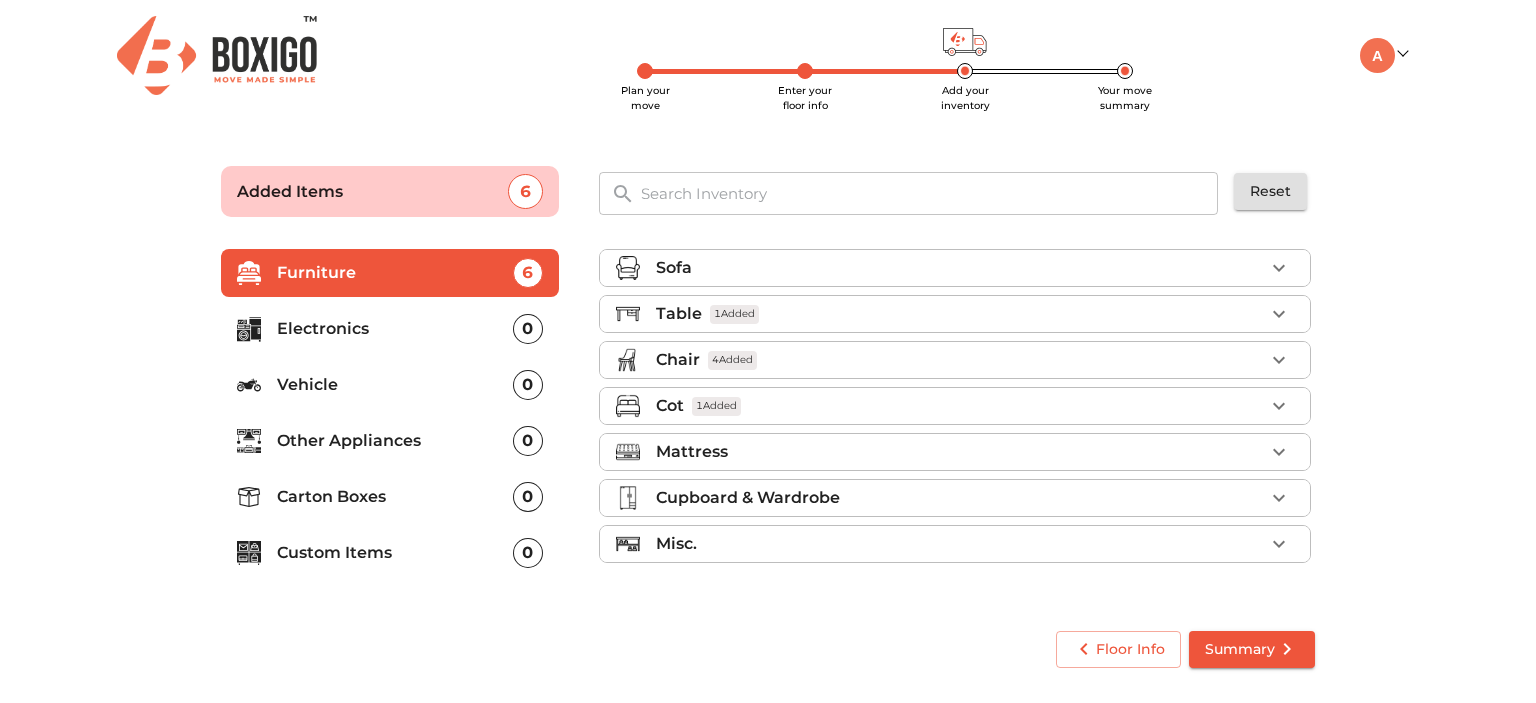 scroll, scrollTop: 0, scrollLeft: 0, axis: both 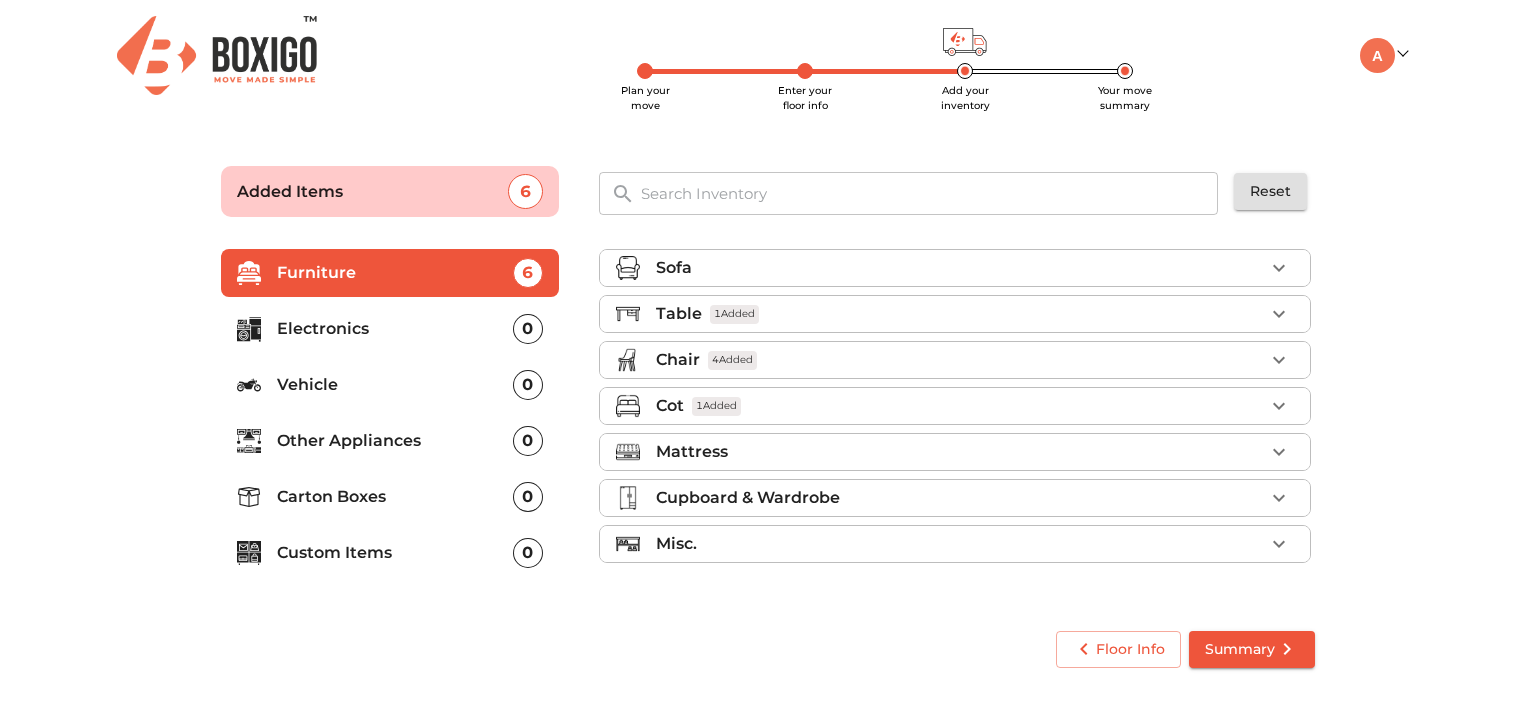 click on "Mattress" at bounding box center [960, 452] 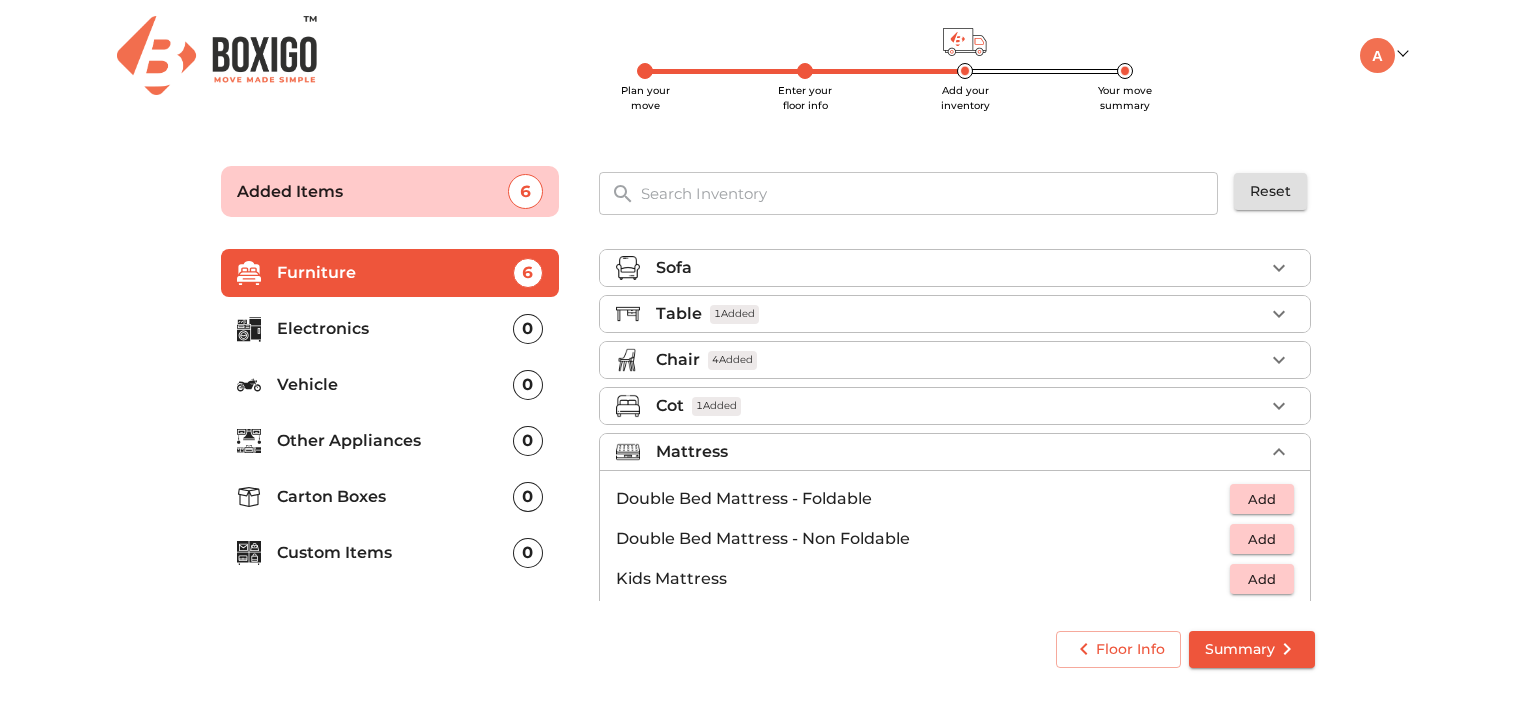 scroll, scrollTop: 100, scrollLeft: 0, axis: vertical 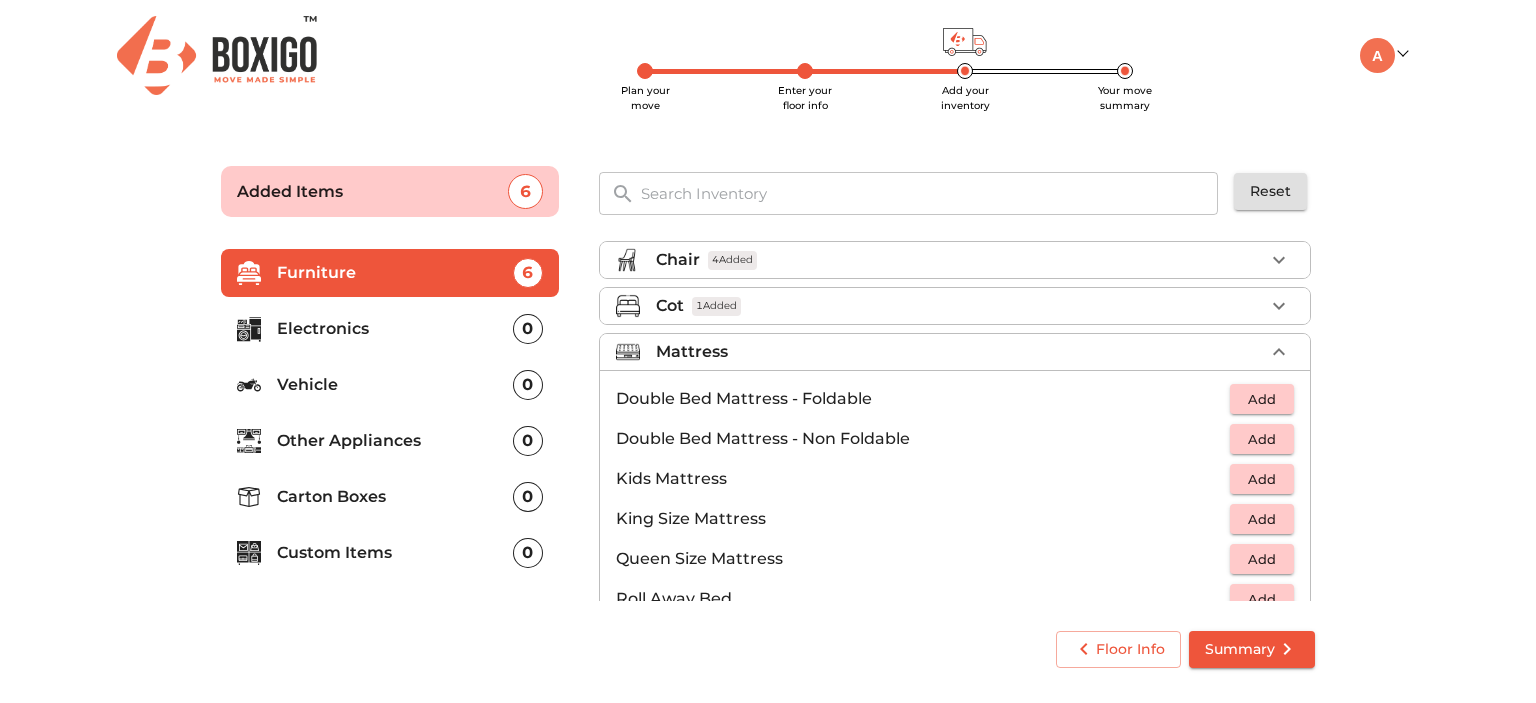 click on "Add" at bounding box center [1262, 439] 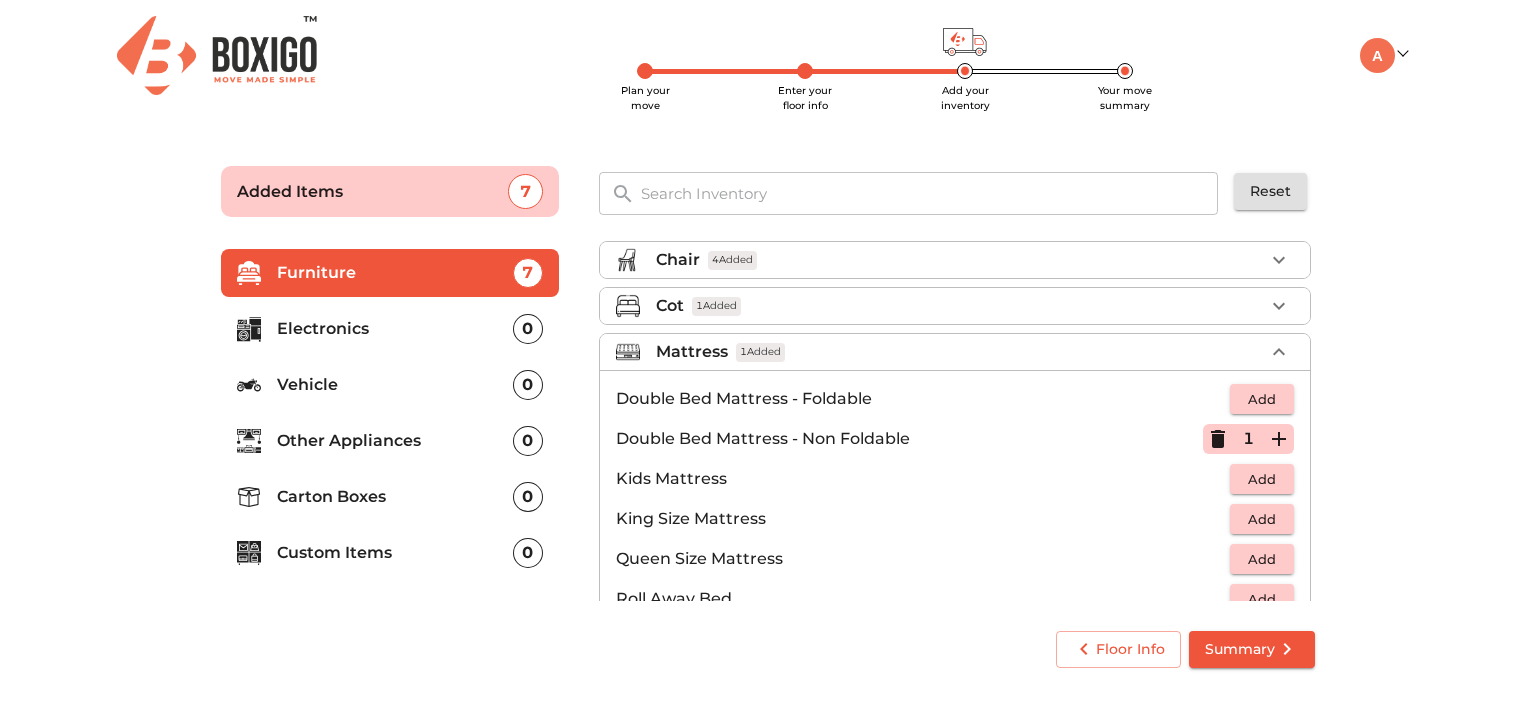 click 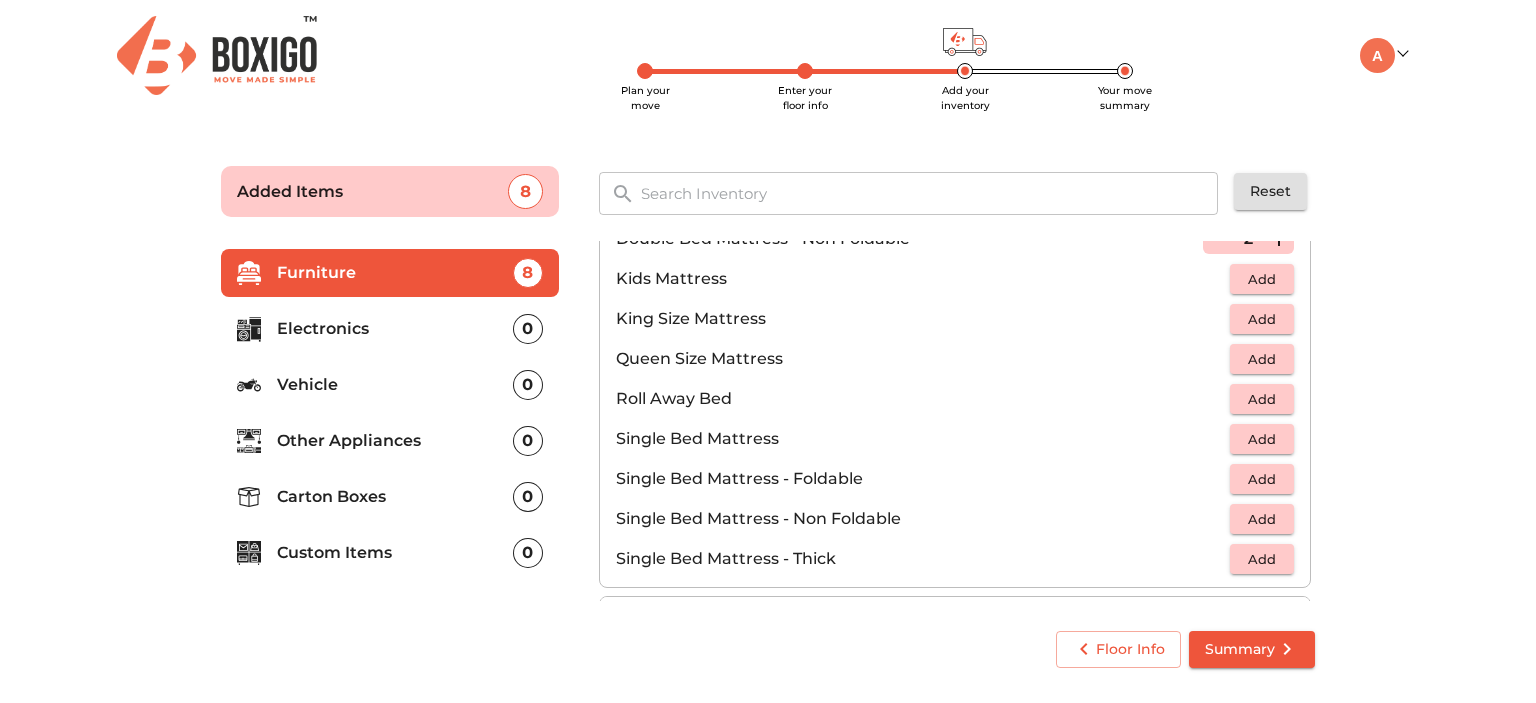 scroll, scrollTop: 392, scrollLeft: 0, axis: vertical 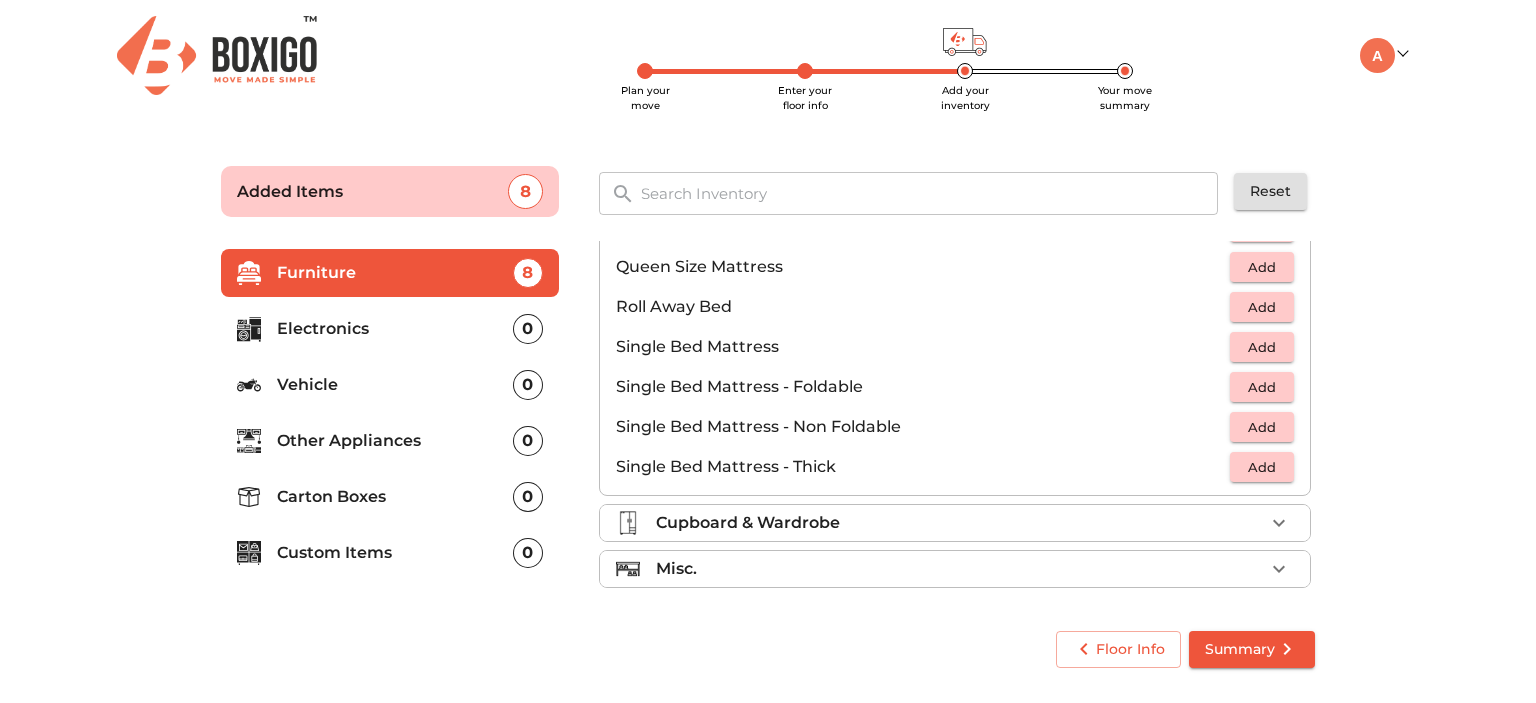 click on "Cupboard & Wardrobe" at bounding box center [748, 523] 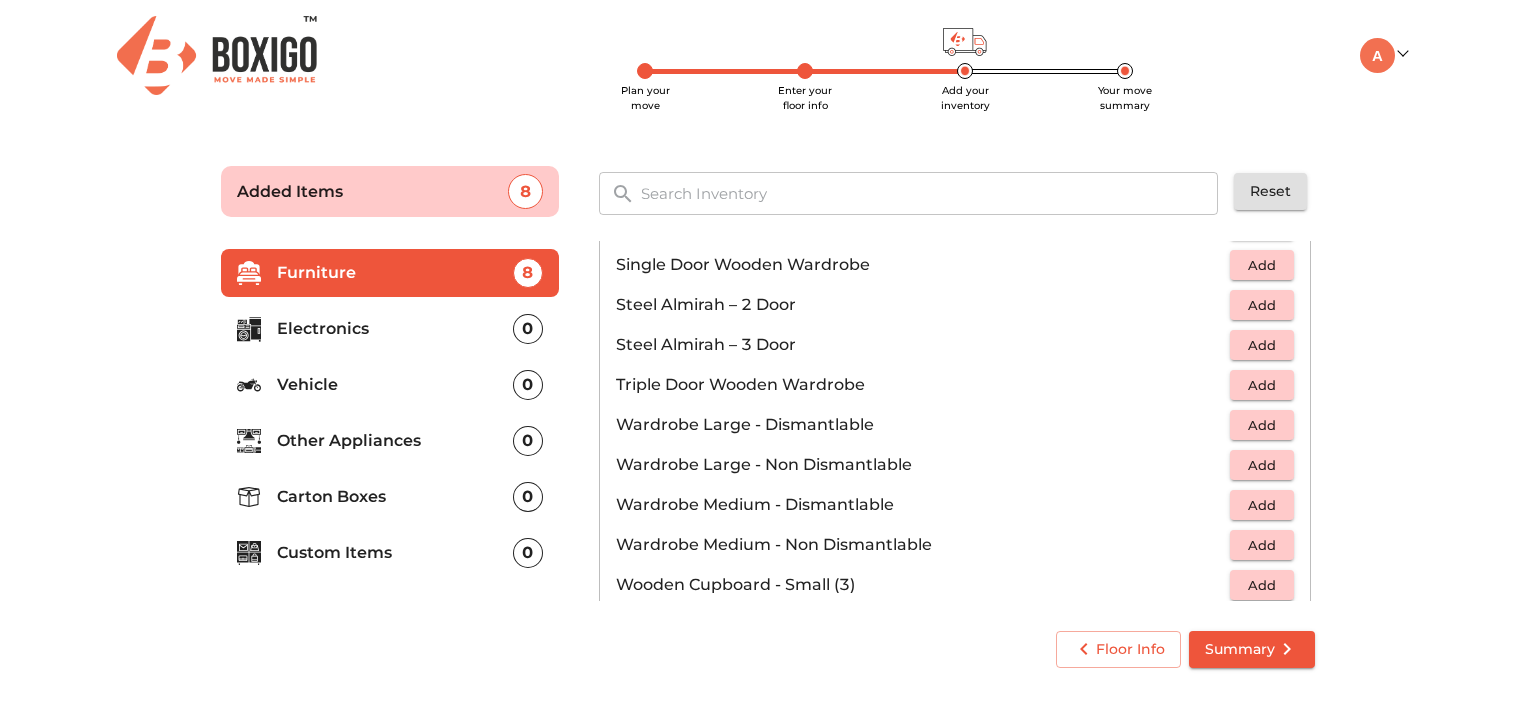 scroll, scrollTop: 672, scrollLeft: 0, axis: vertical 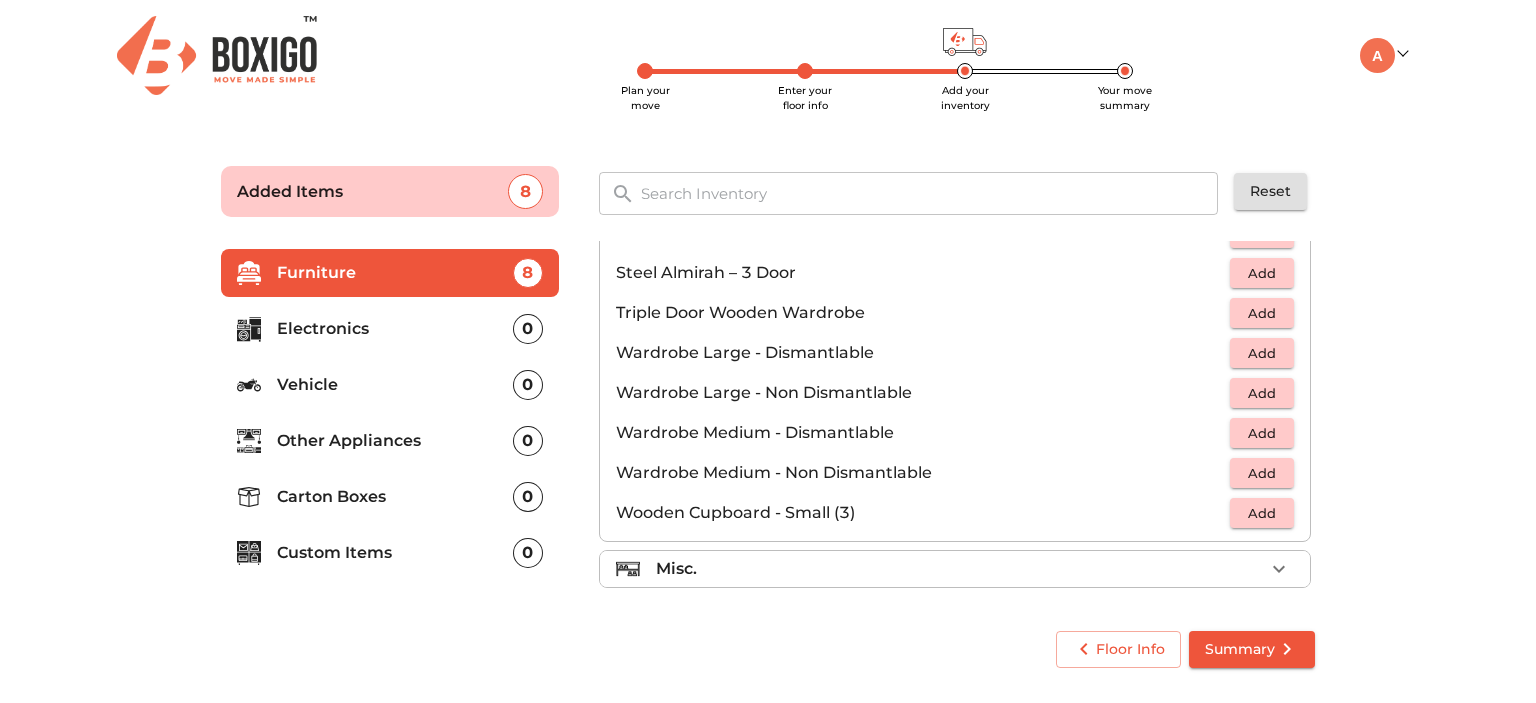 click on "Misc." at bounding box center [960, 569] 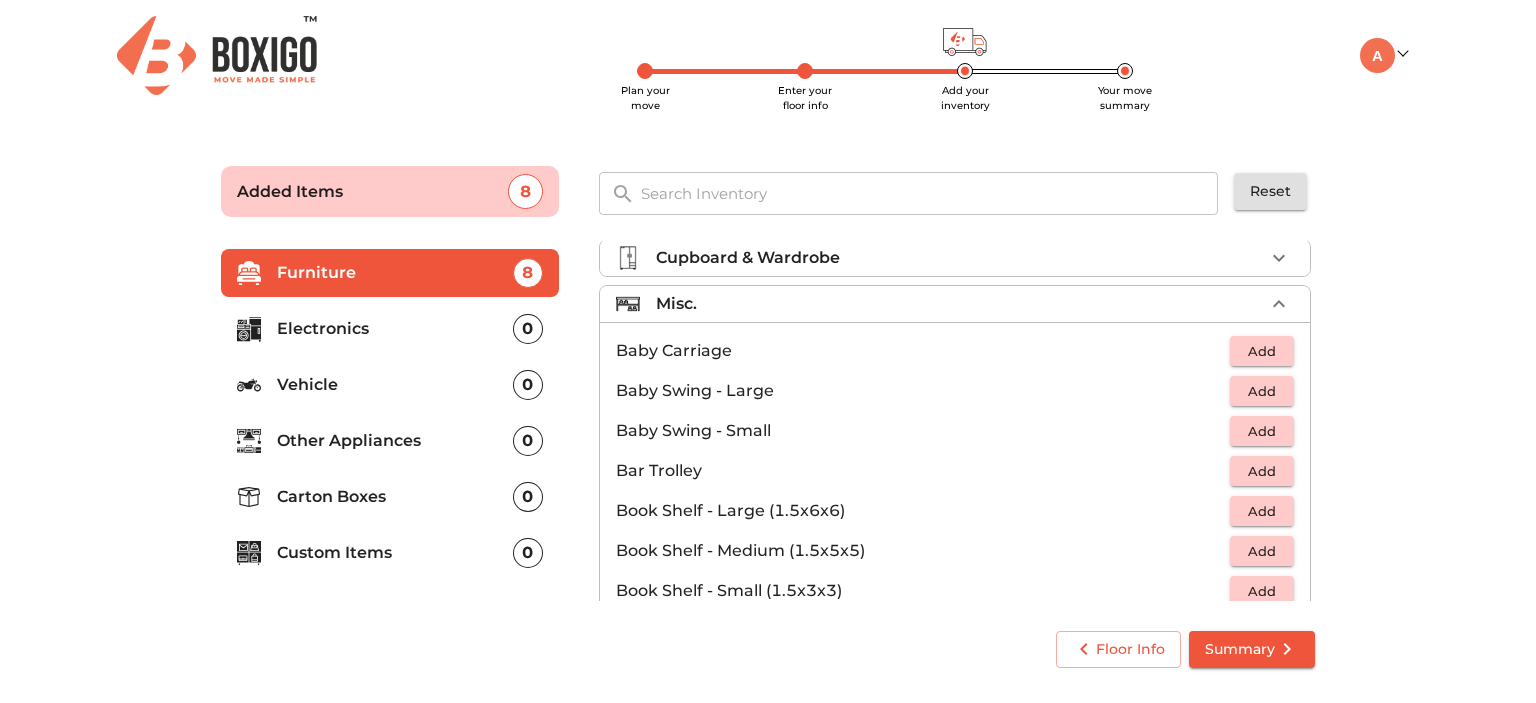 scroll, scrollTop: 0, scrollLeft: 0, axis: both 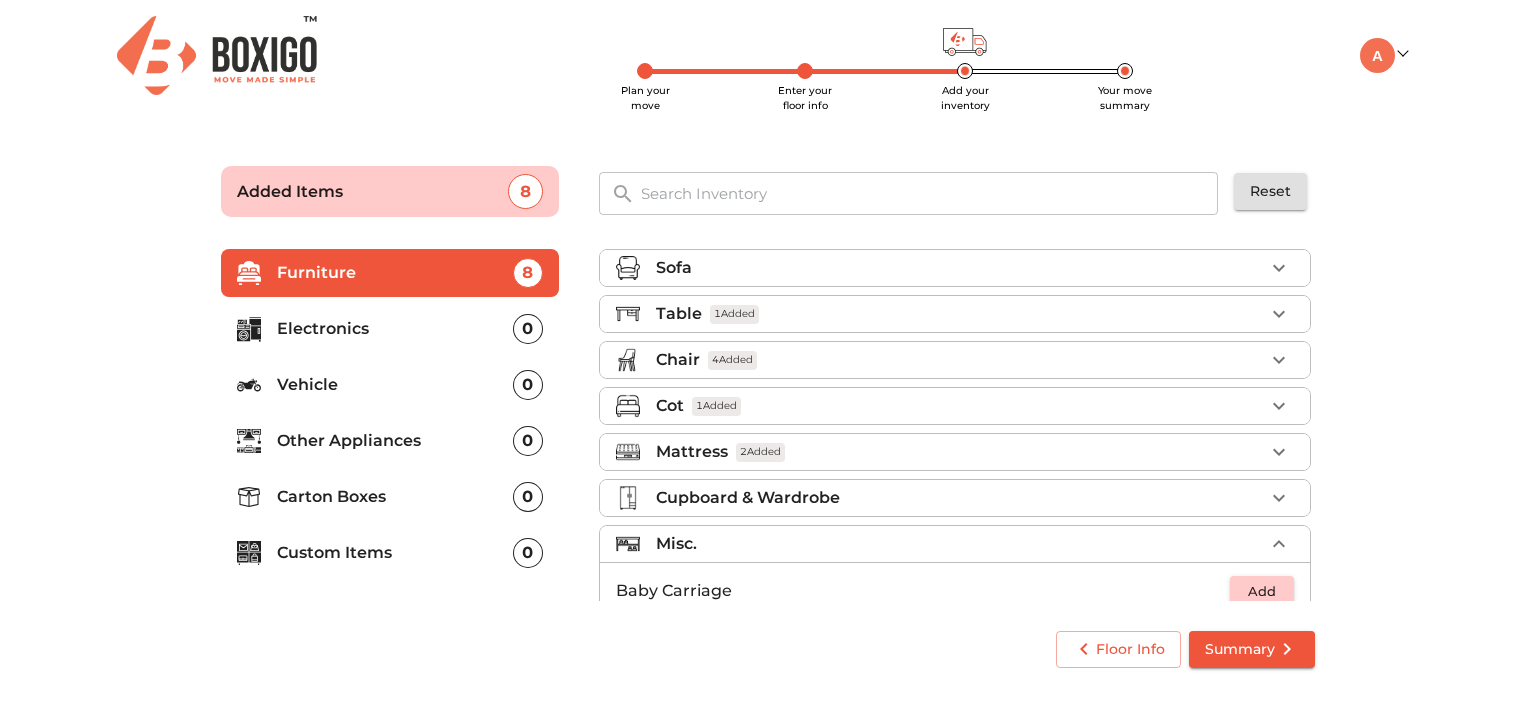 click on "Electronics" at bounding box center [395, 329] 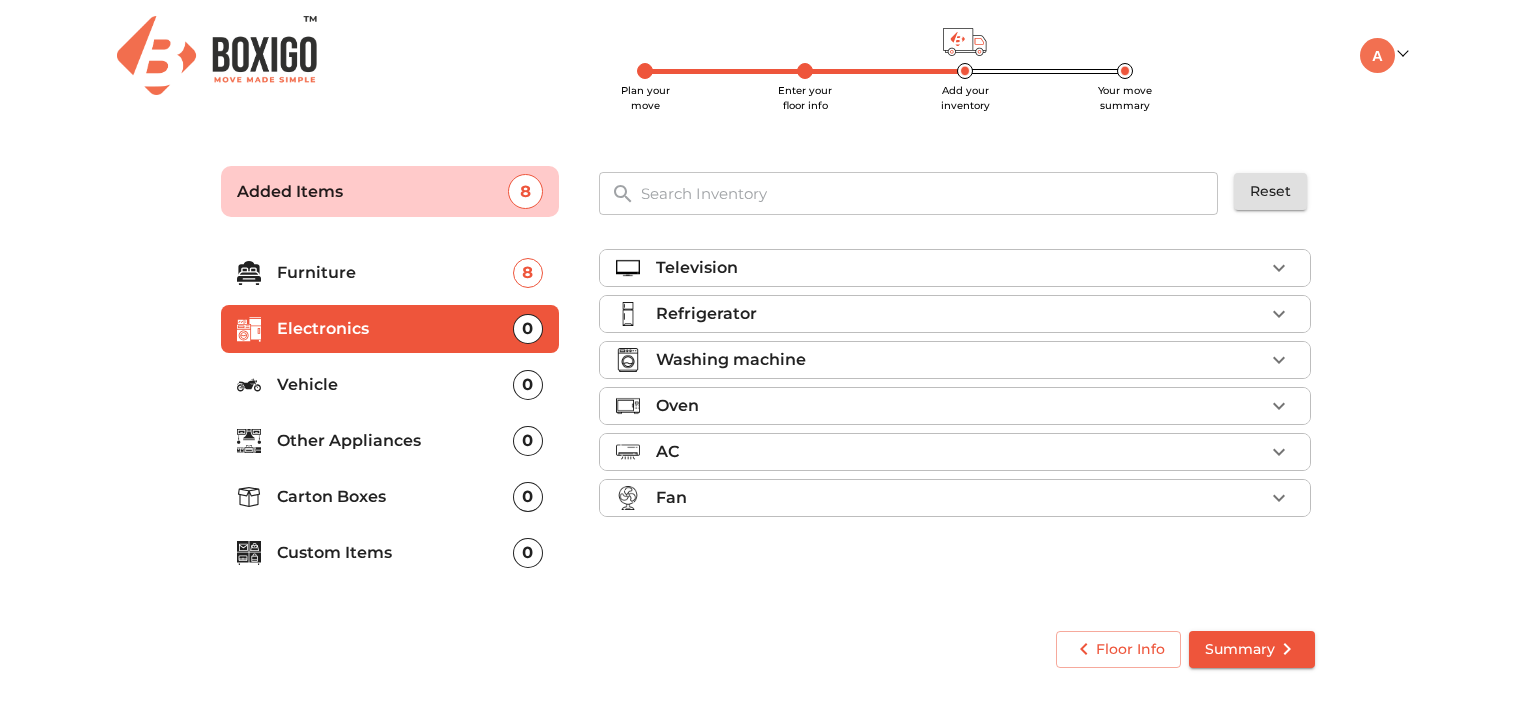 click on "Television" at bounding box center [697, 268] 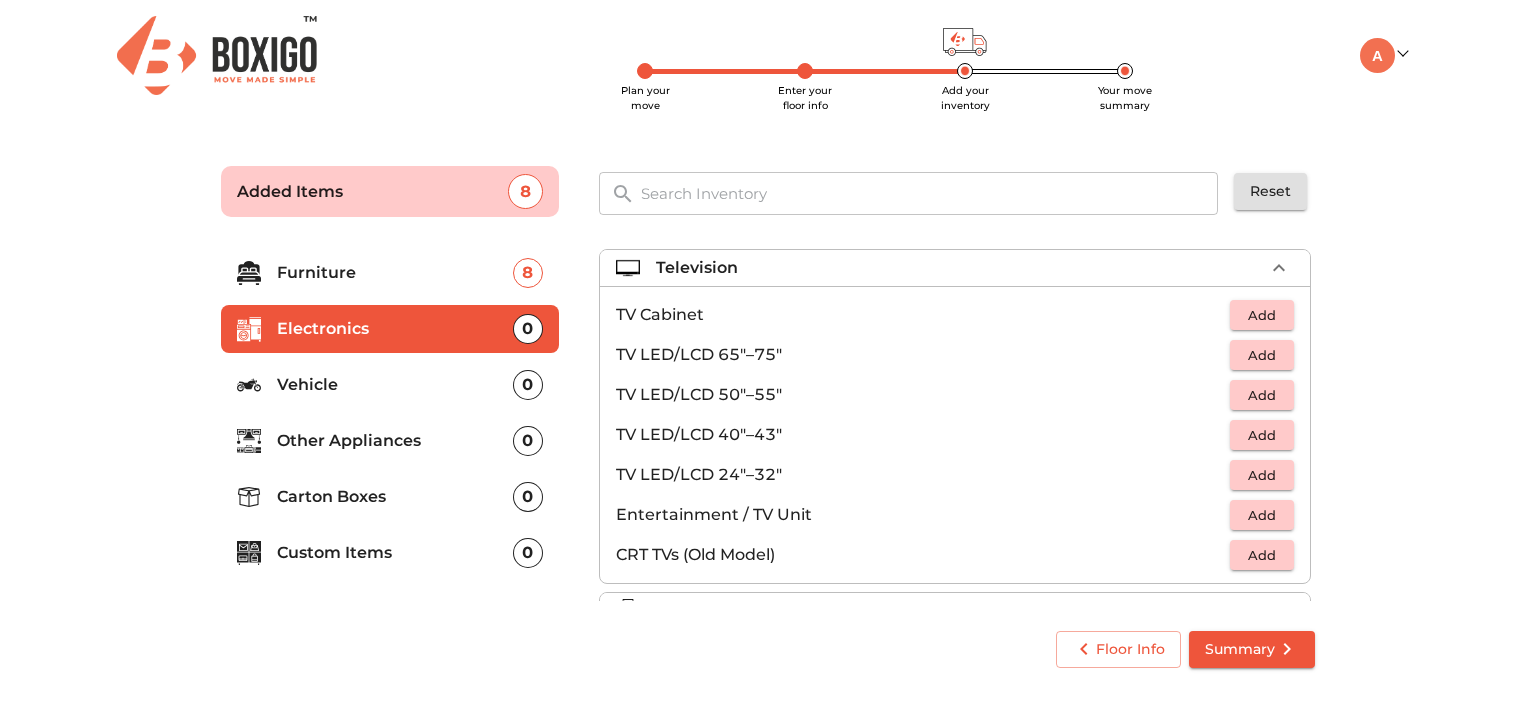 click on "Add" at bounding box center [1262, 435] 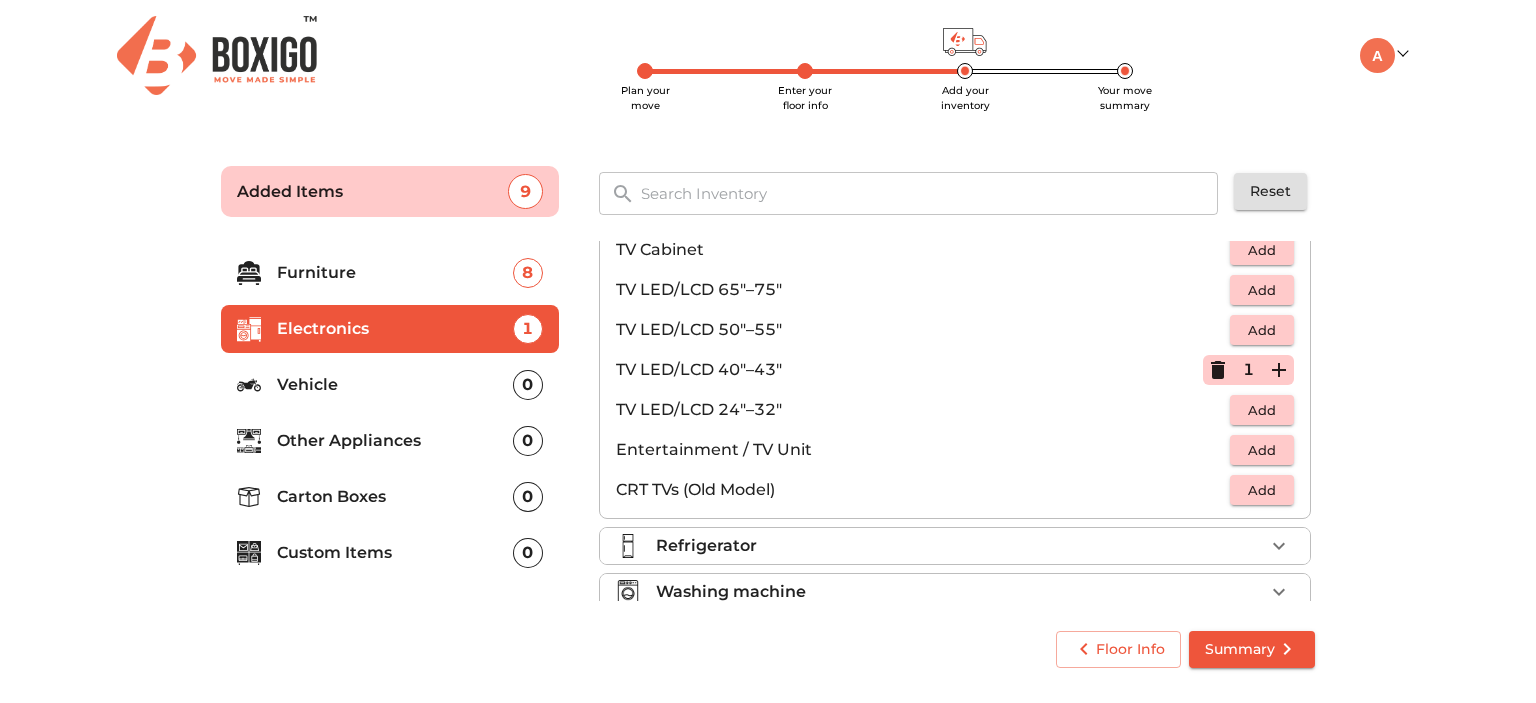 scroll, scrollTop: 100, scrollLeft: 0, axis: vertical 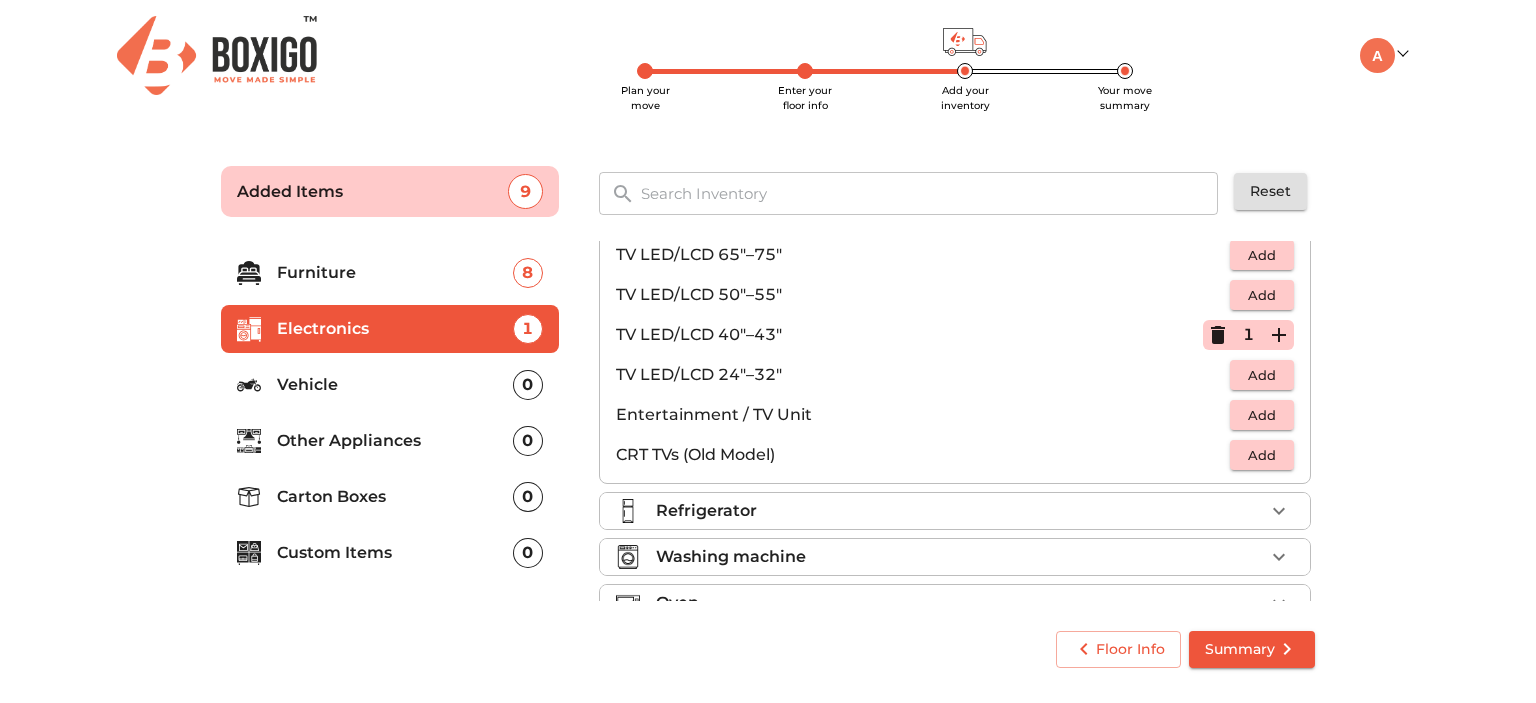 click on "Refrigerator" at bounding box center (706, 511) 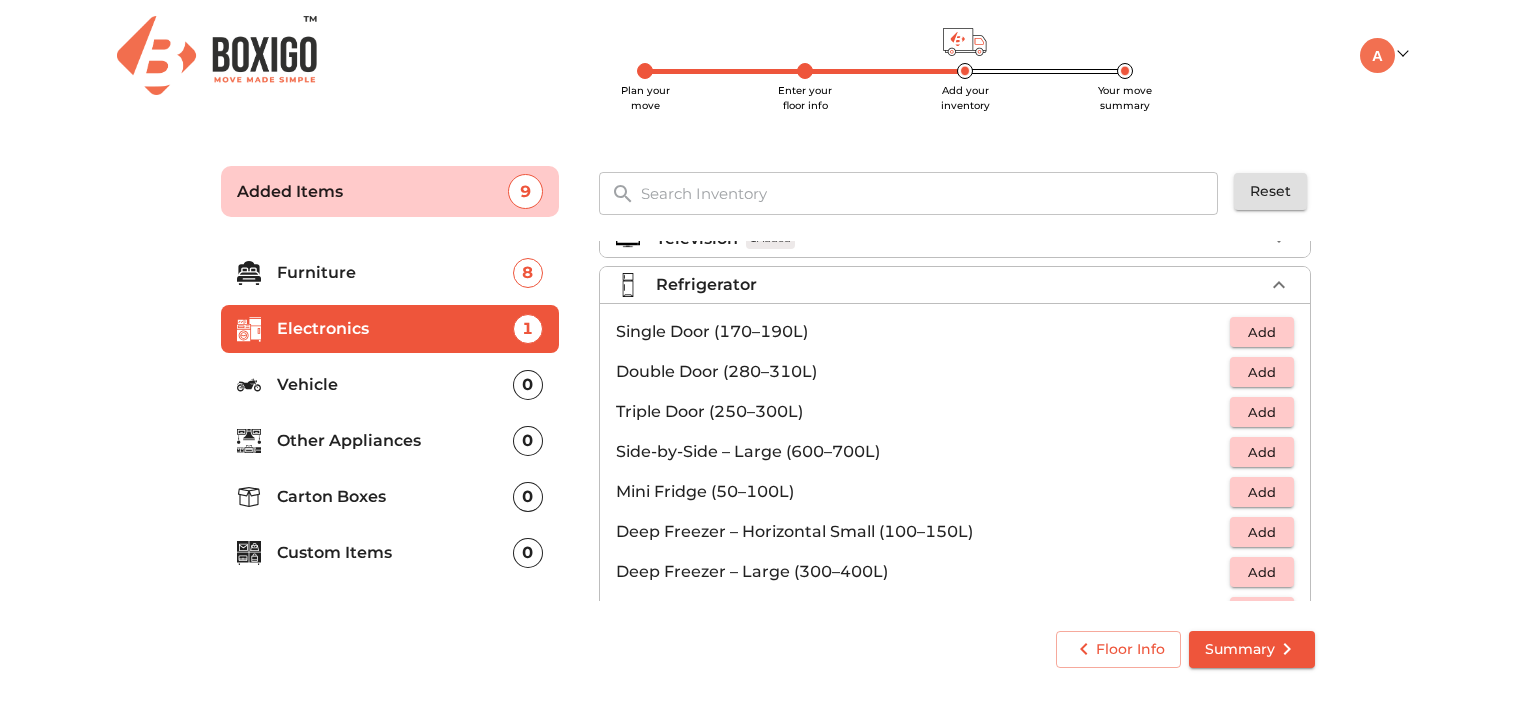 scroll, scrollTop: 0, scrollLeft: 0, axis: both 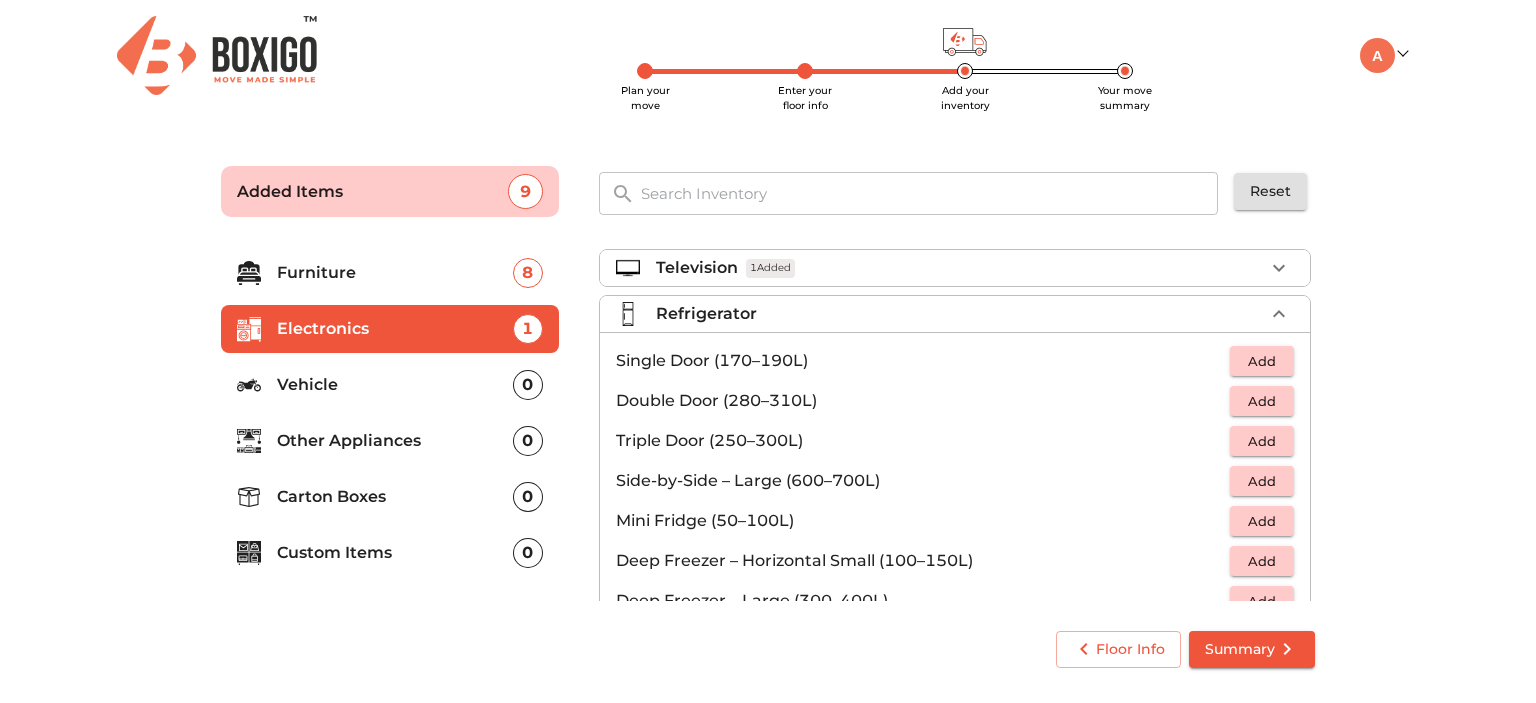 click on "Add" at bounding box center [1262, 361] 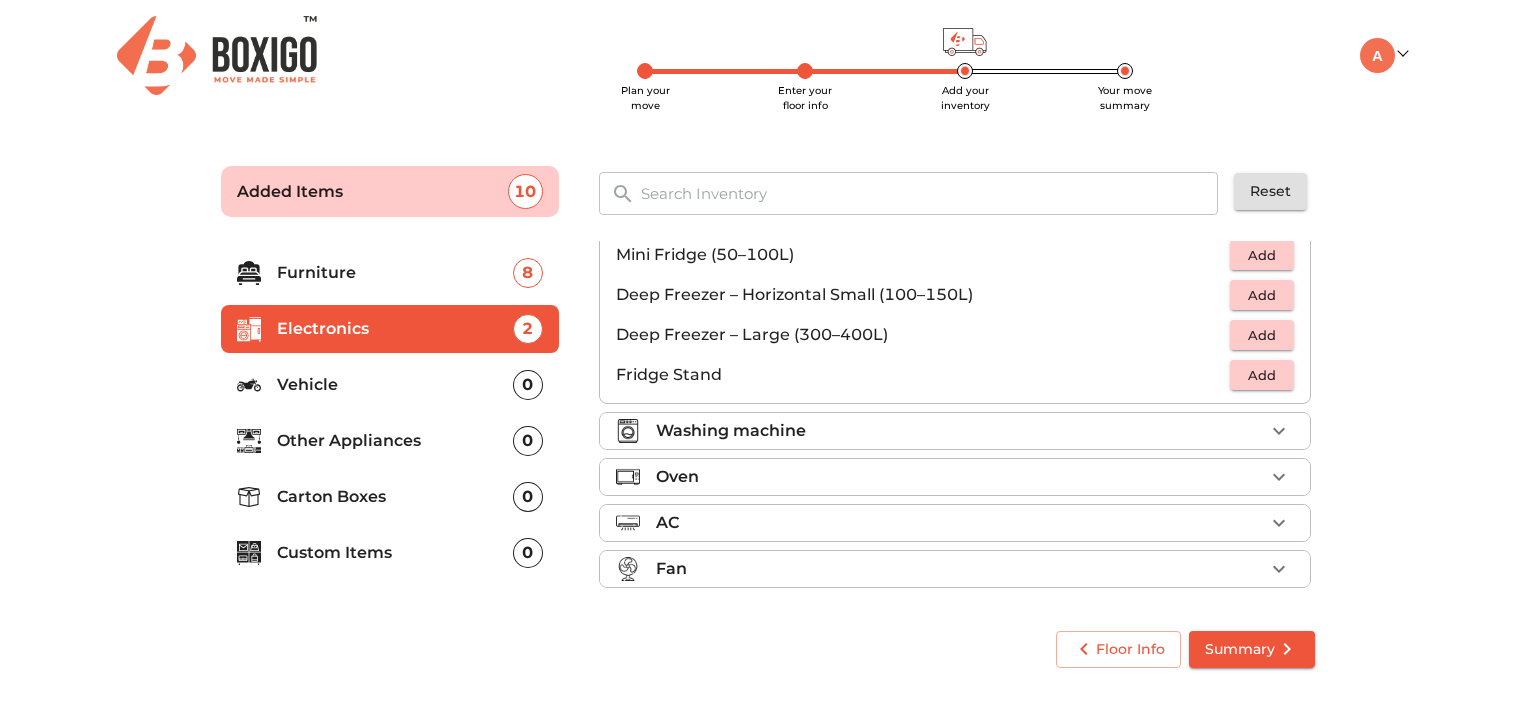 click on "Washing machine" at bounding box center [731, 431] 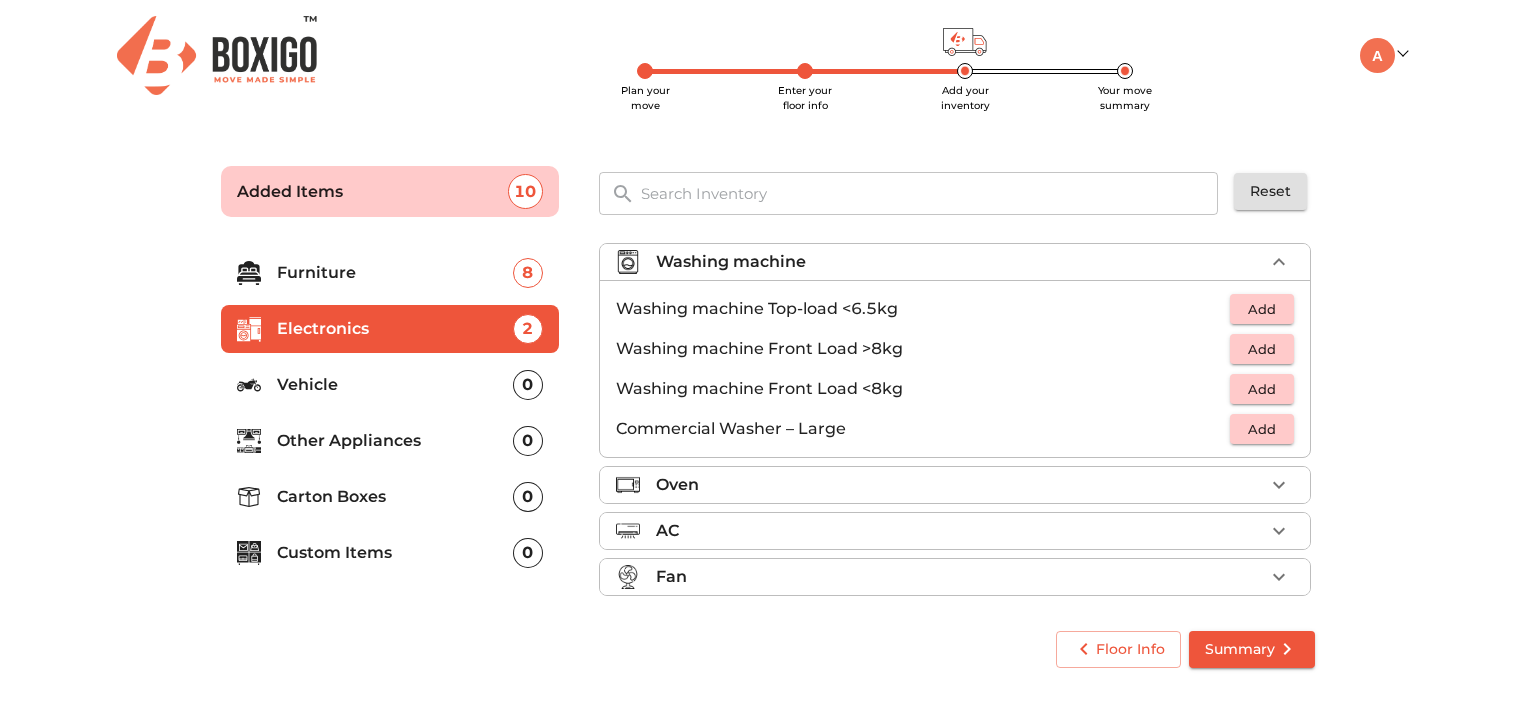 scroll, scrollTop: 92, scrollLeft: 0, axis: vertical 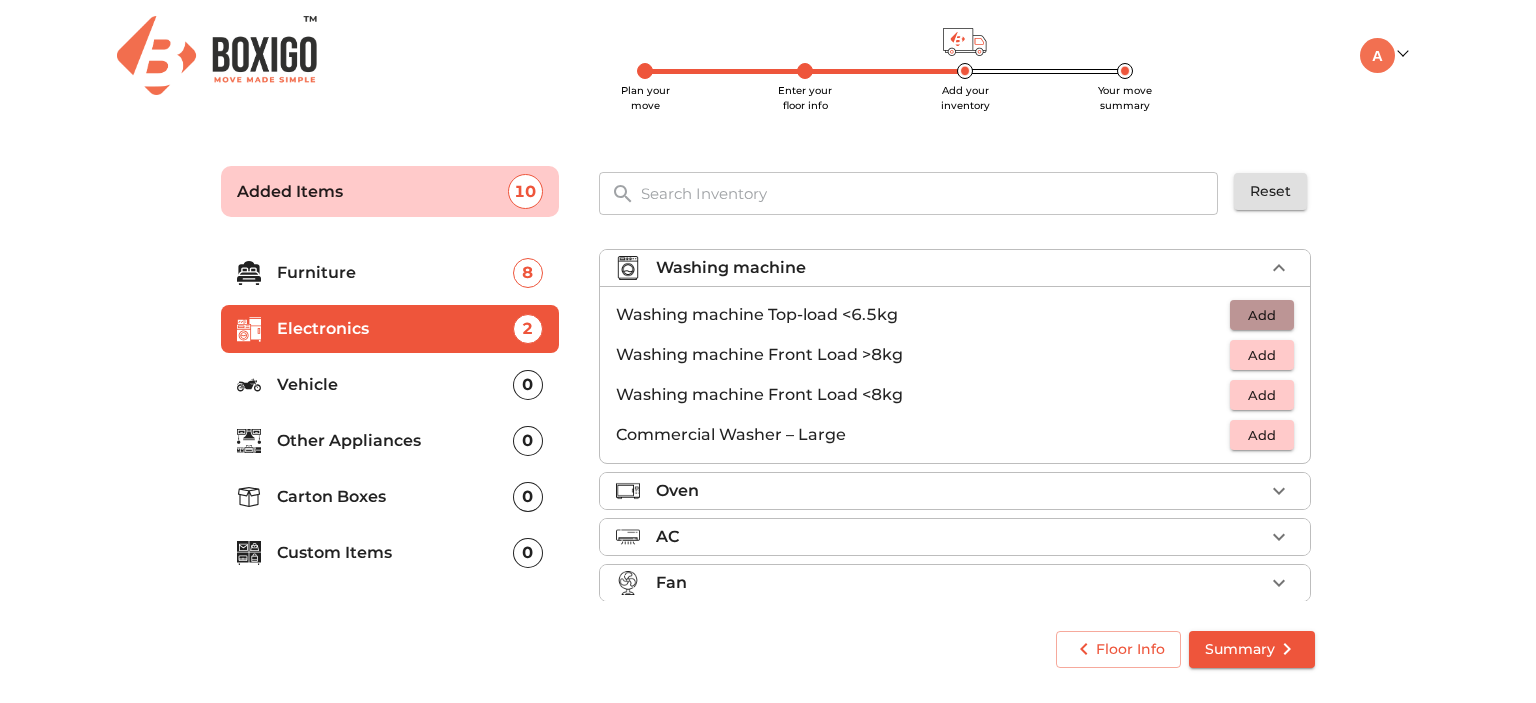 click on "Add" at bounding box center [1262, 315] 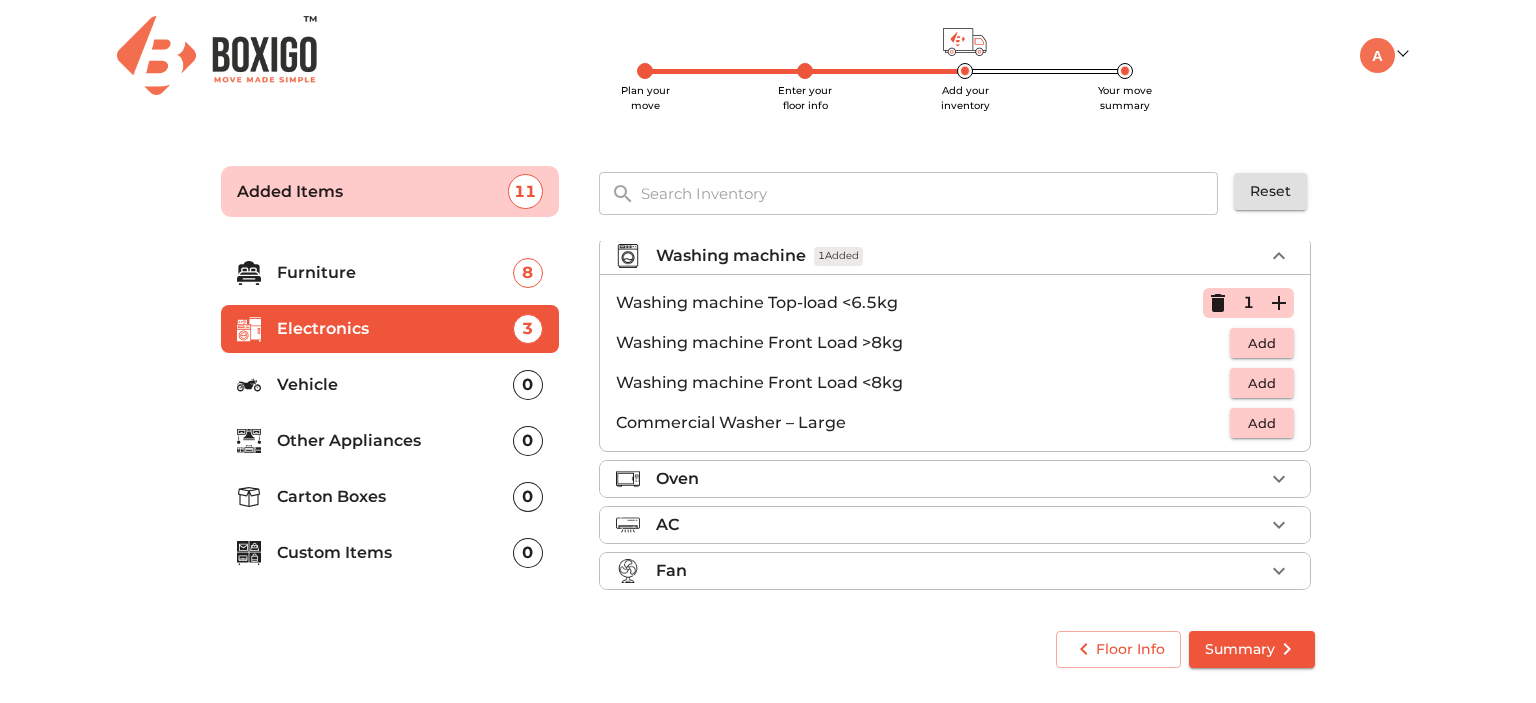 scroll, scrollTop: 106, scrollLeft: 0, axis: vertical 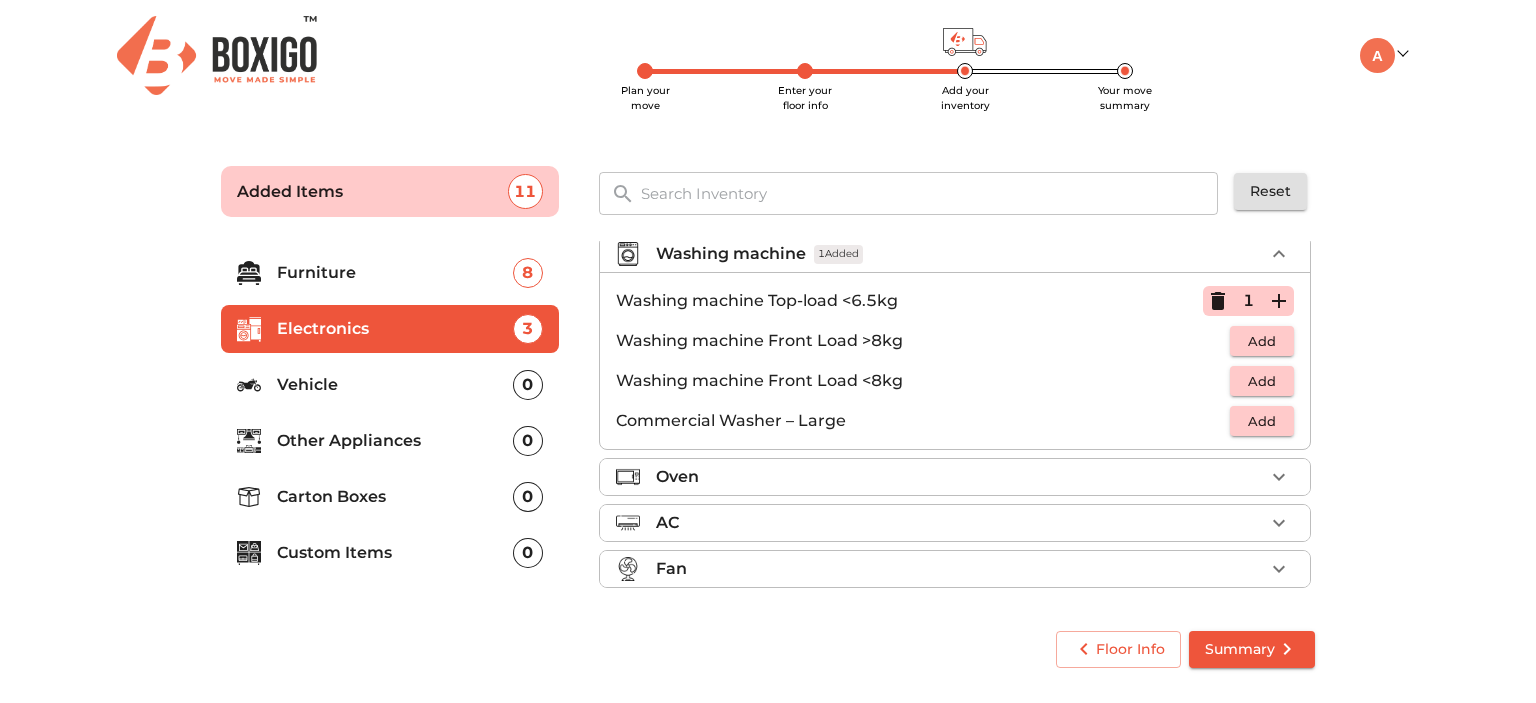 click on "Fan" at bounding box center (960, 569) 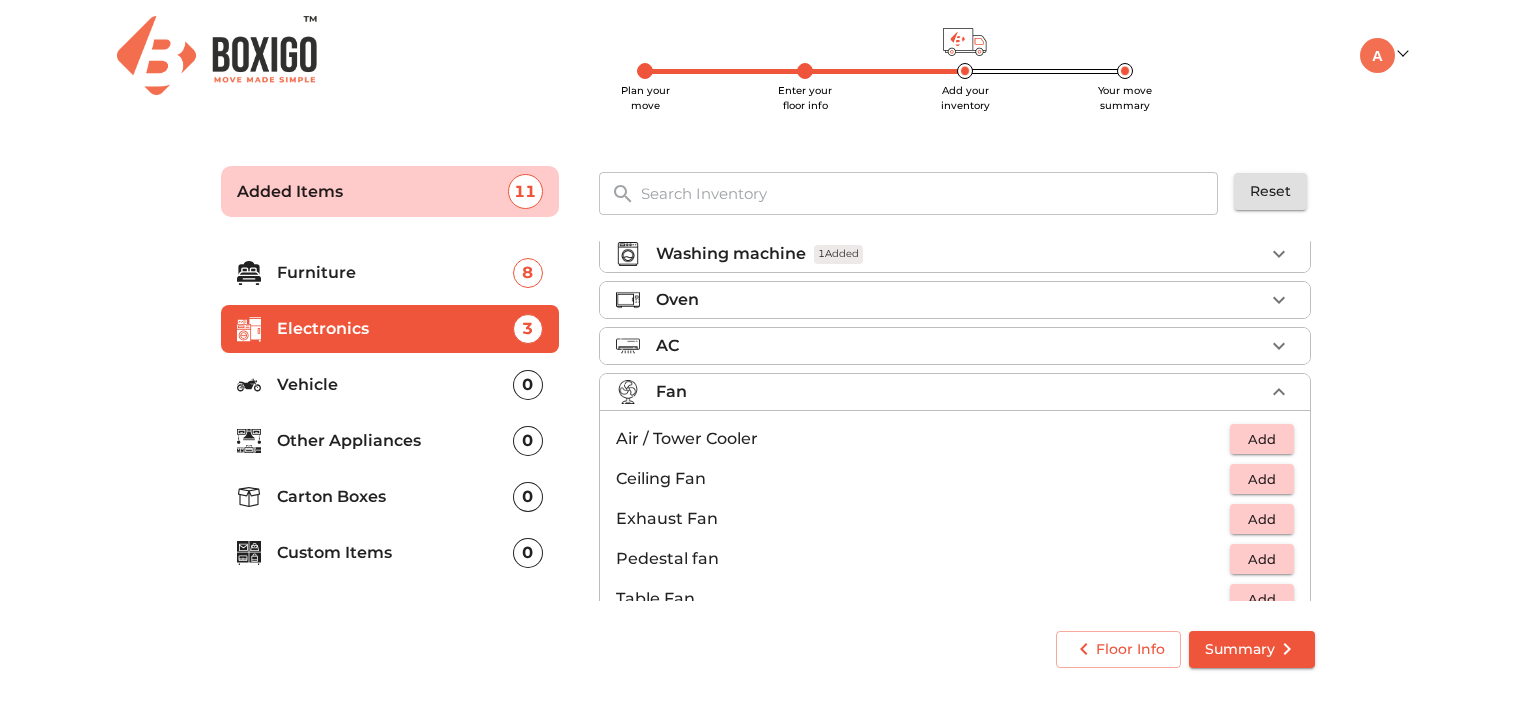 click on "Add" at bounding box center (1262, 439) 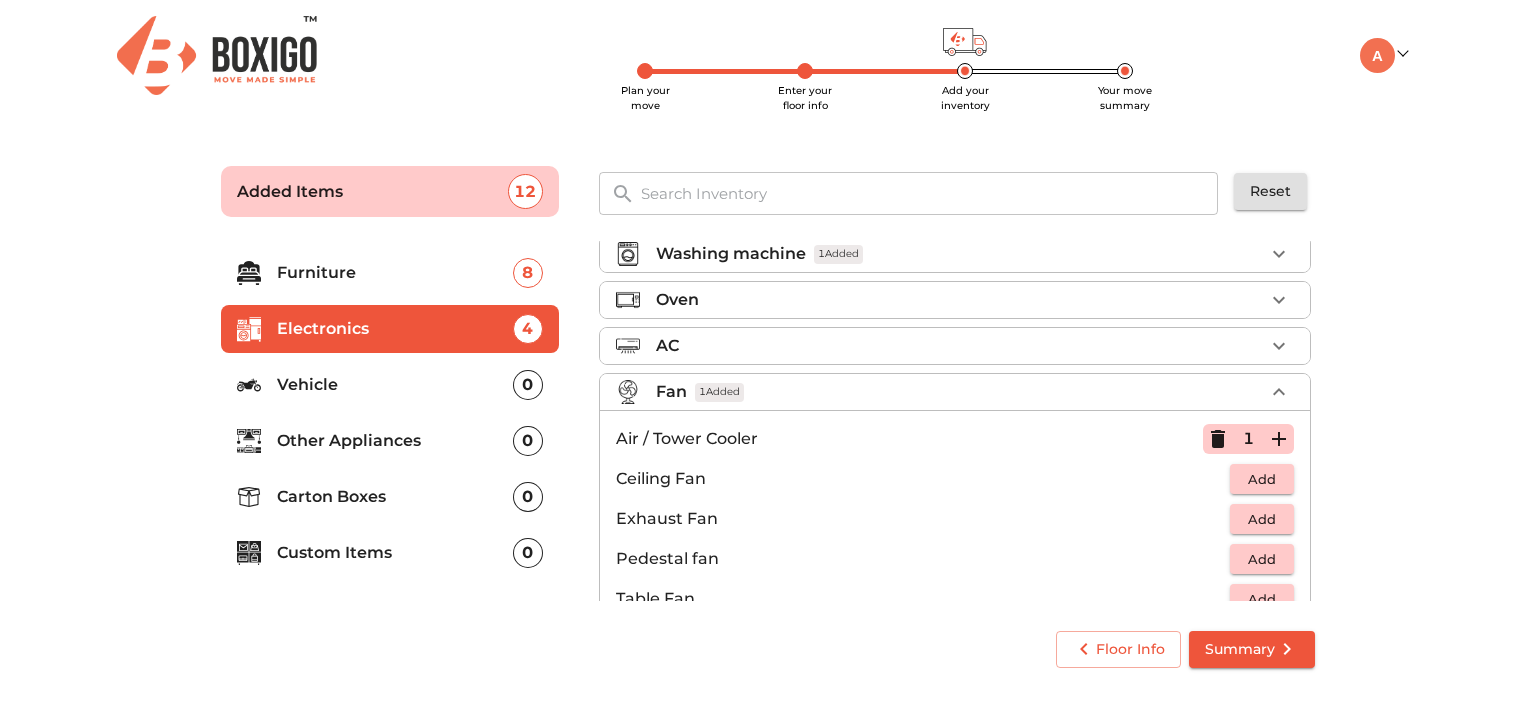 click on "Add" at bounding box center (1262, 479) 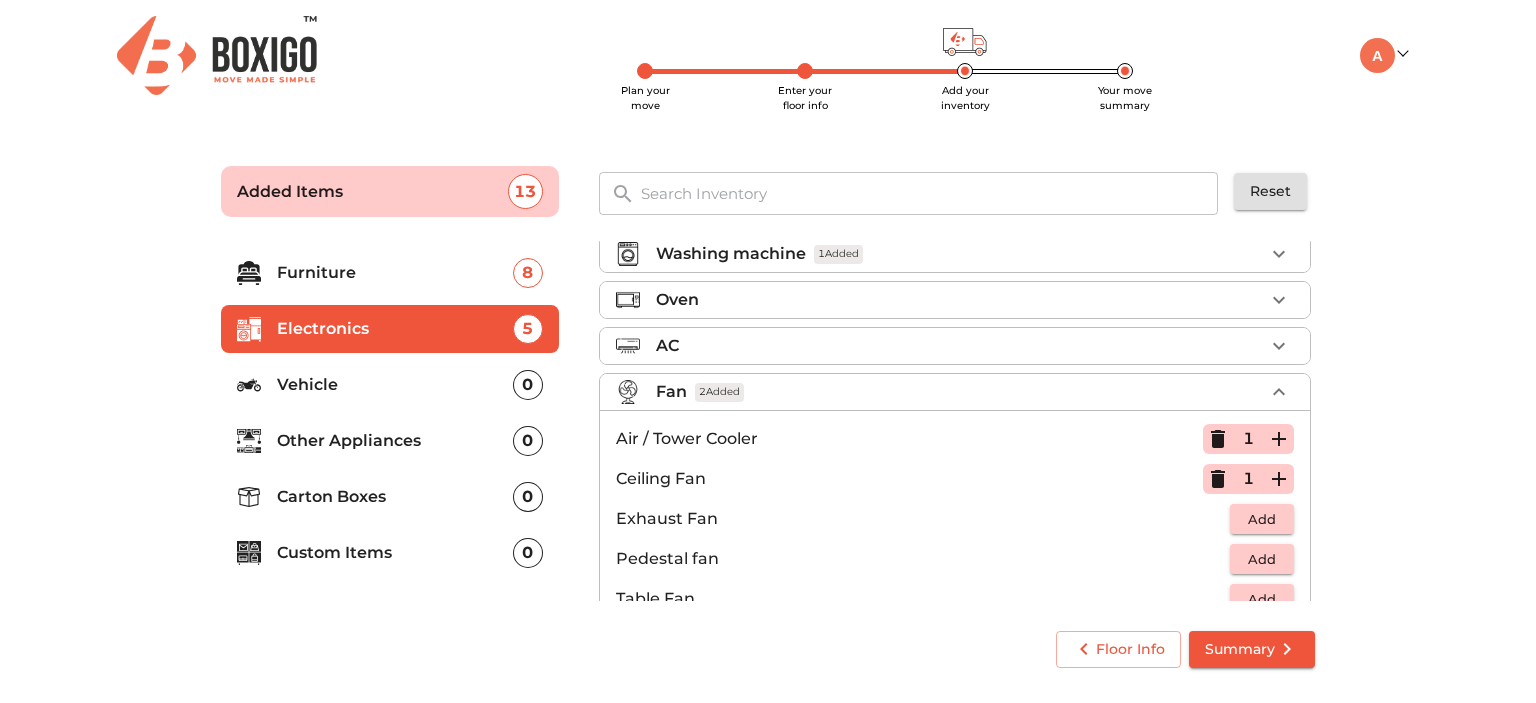 click 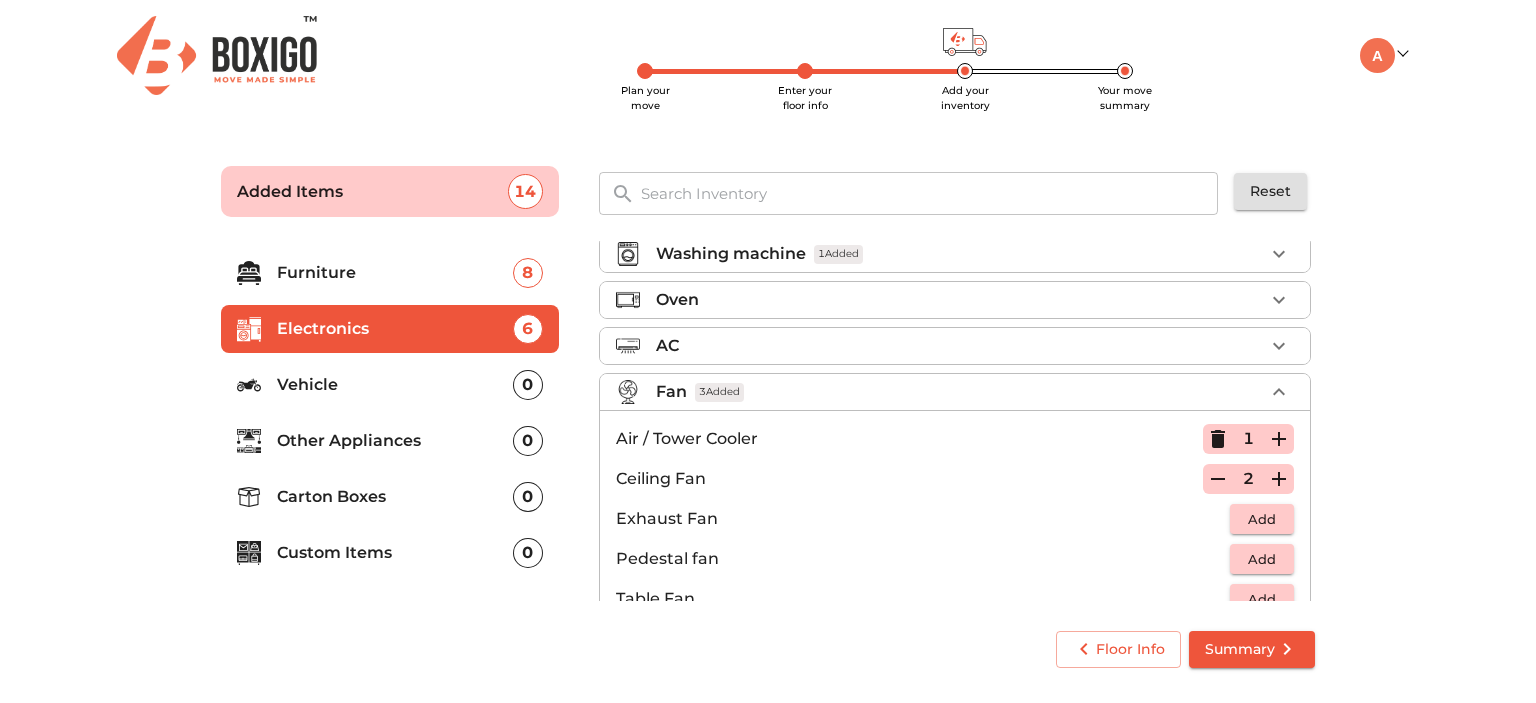 scroll, scrollTop: 146, scrollLeft: 0, axis: vertical 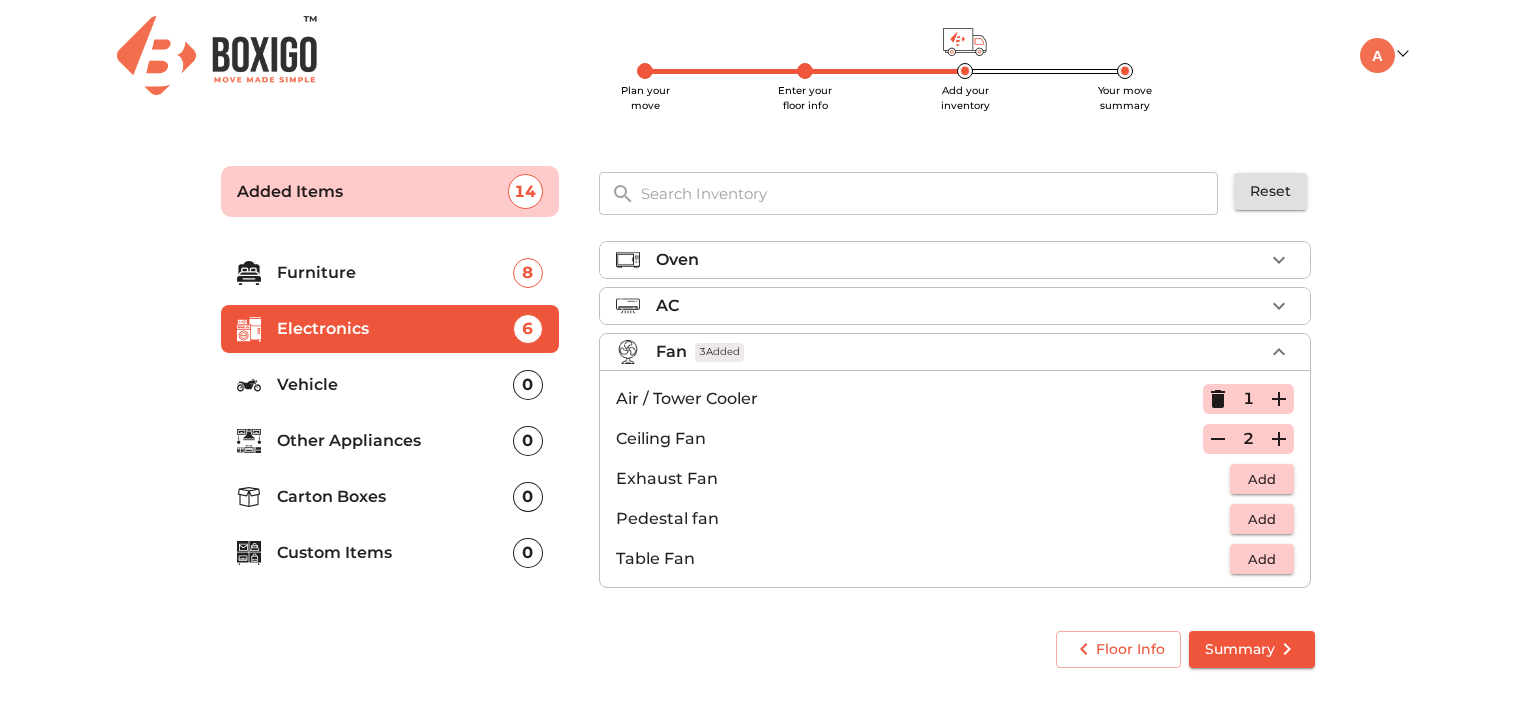 click on "Vehicle" at bounding box center (395, 385) 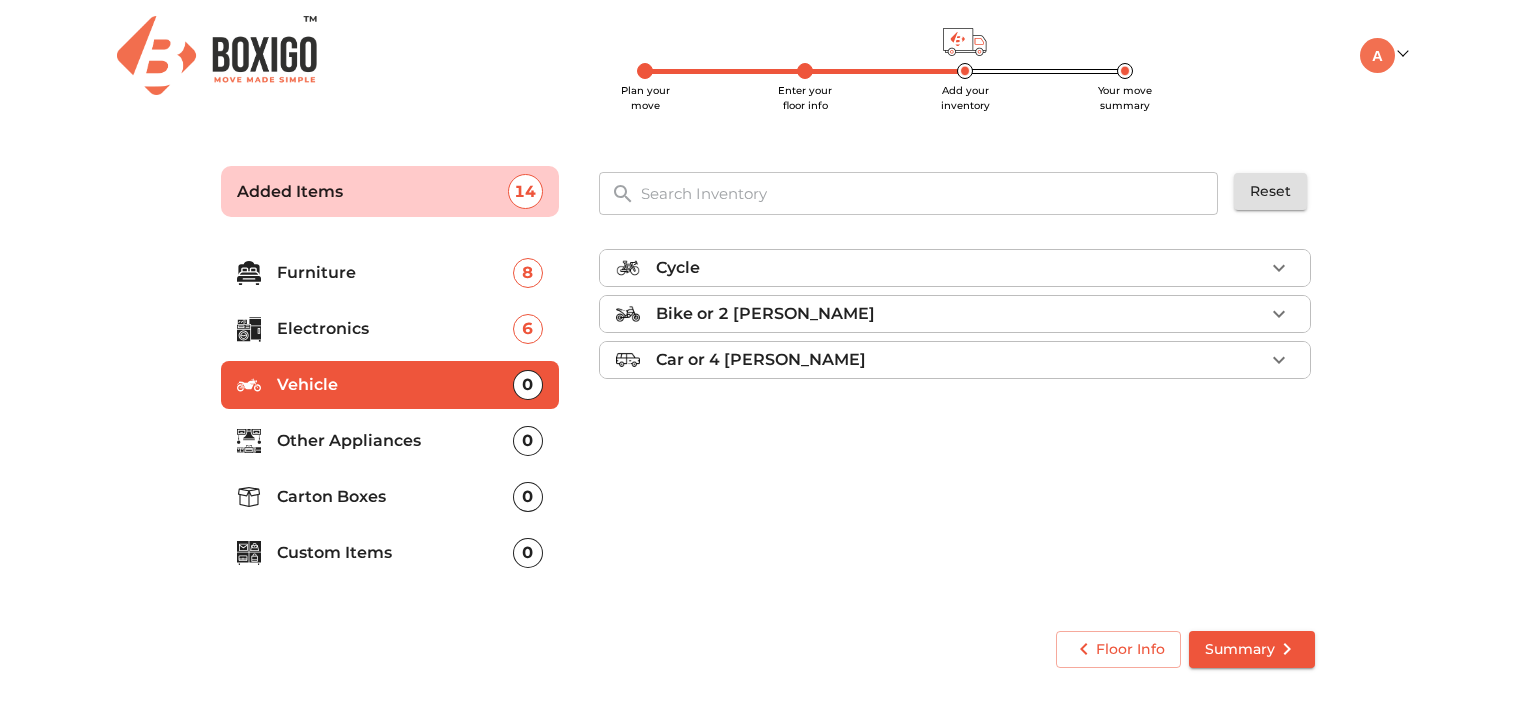scroll, scrollTop: 0, scrollLeft: 0, axis: both 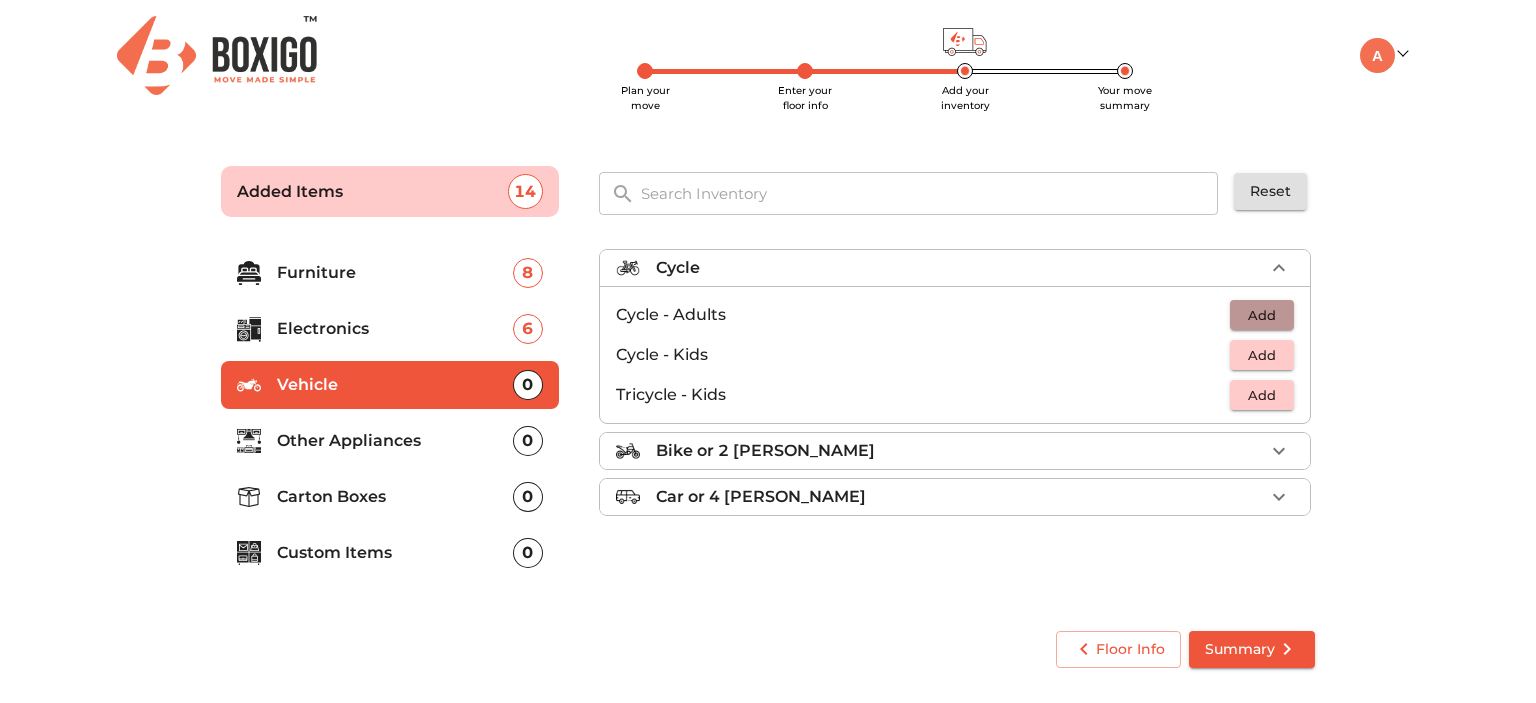 click on "Add" at bounding box center [1262, 315] 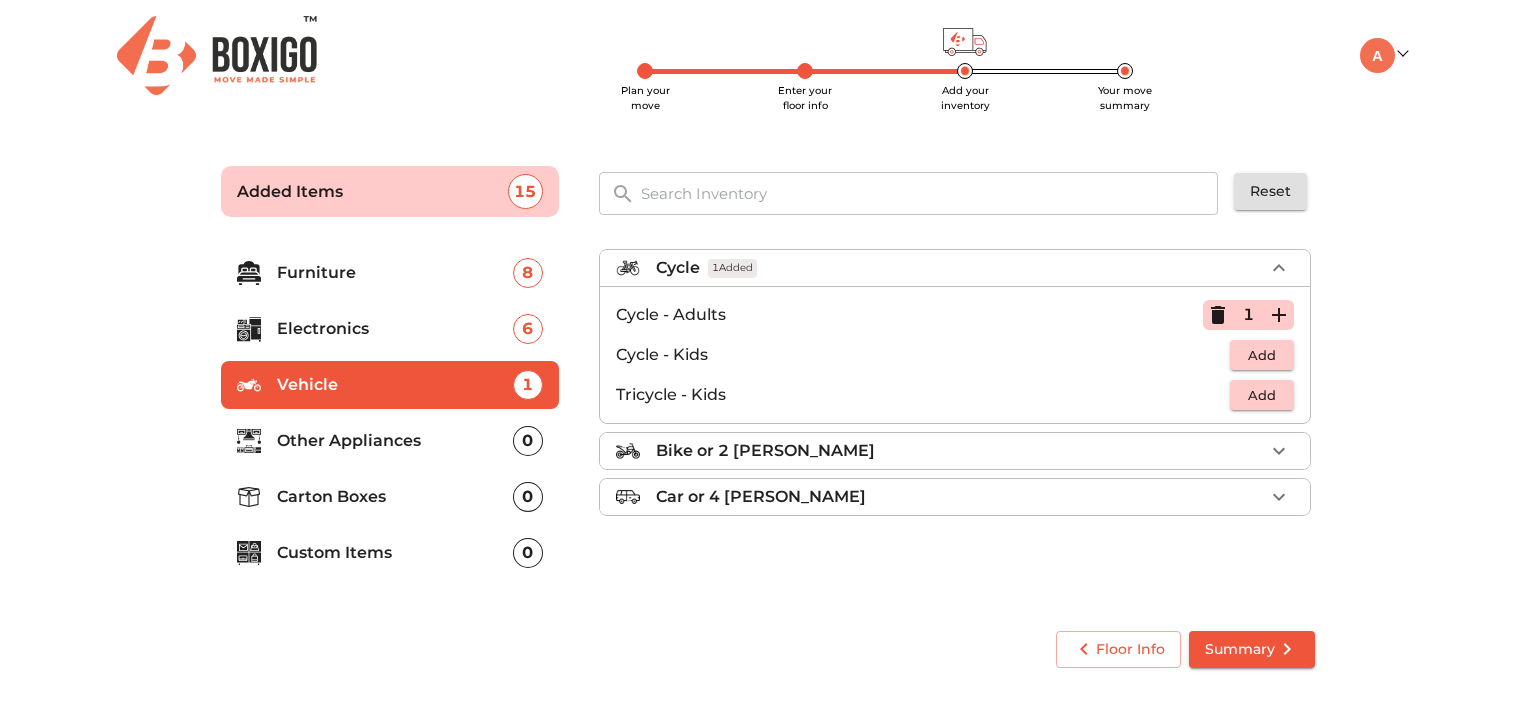 click on "Bike or 2 wheeler" at bounding box center (765, 451) 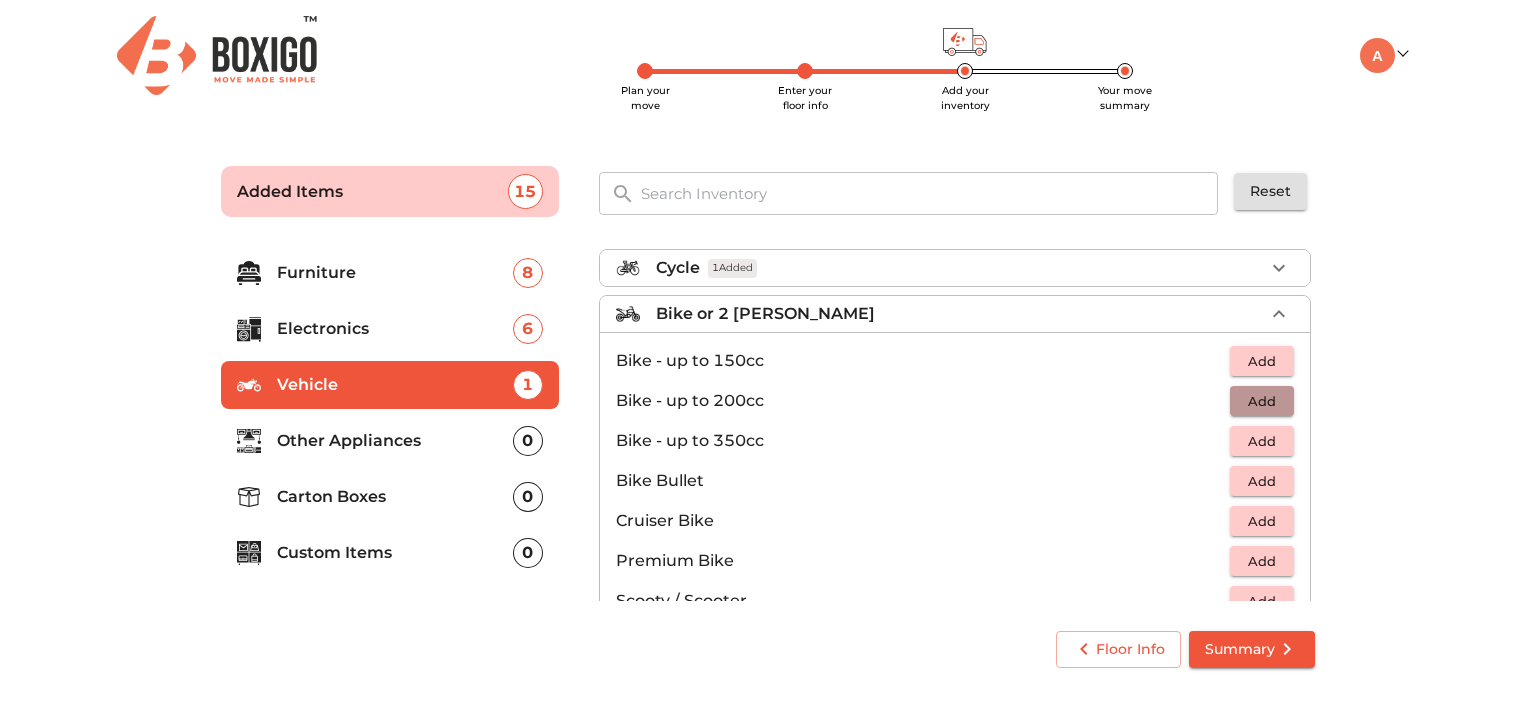 click on "Add" at bounding box center [1262, 401] 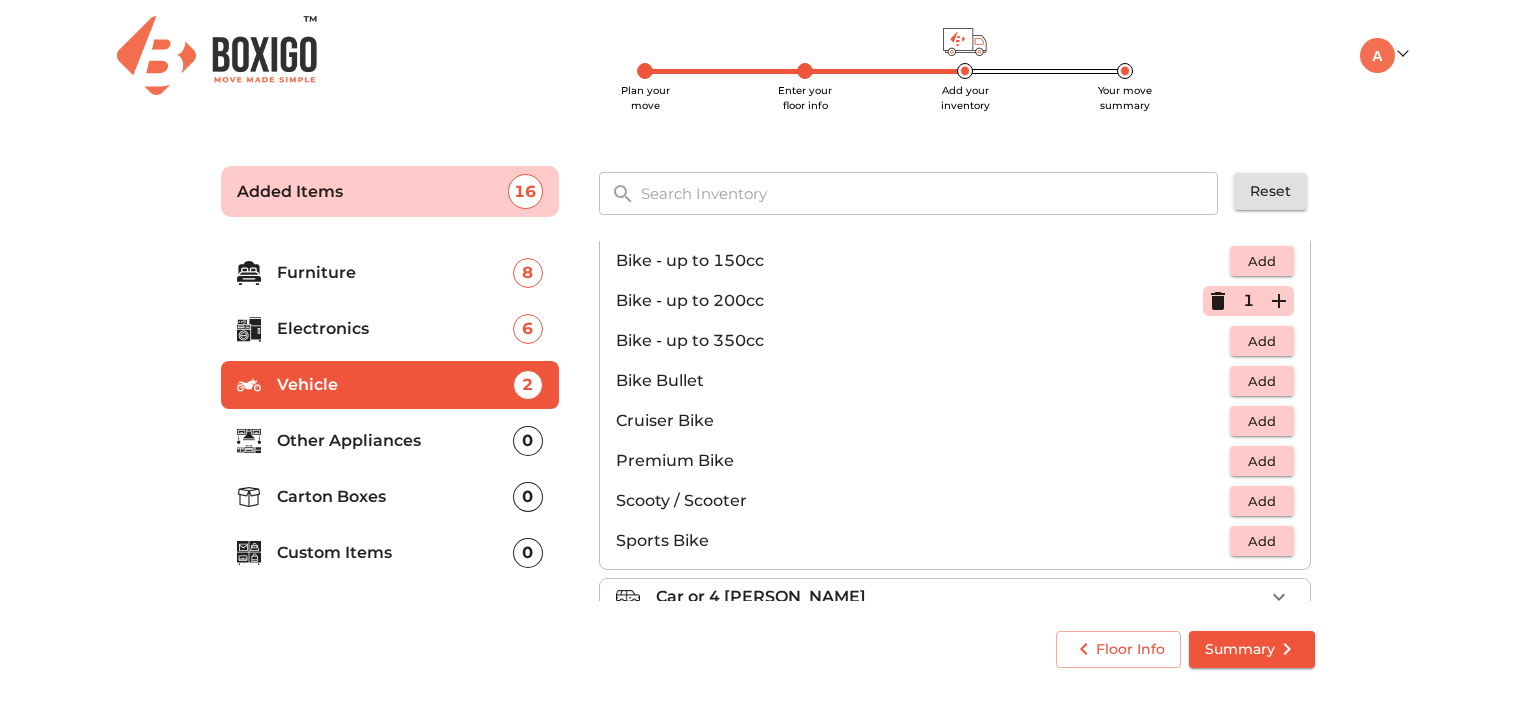 scroll, scrollTop: 129, scrollLeft: 0, axis: vertical 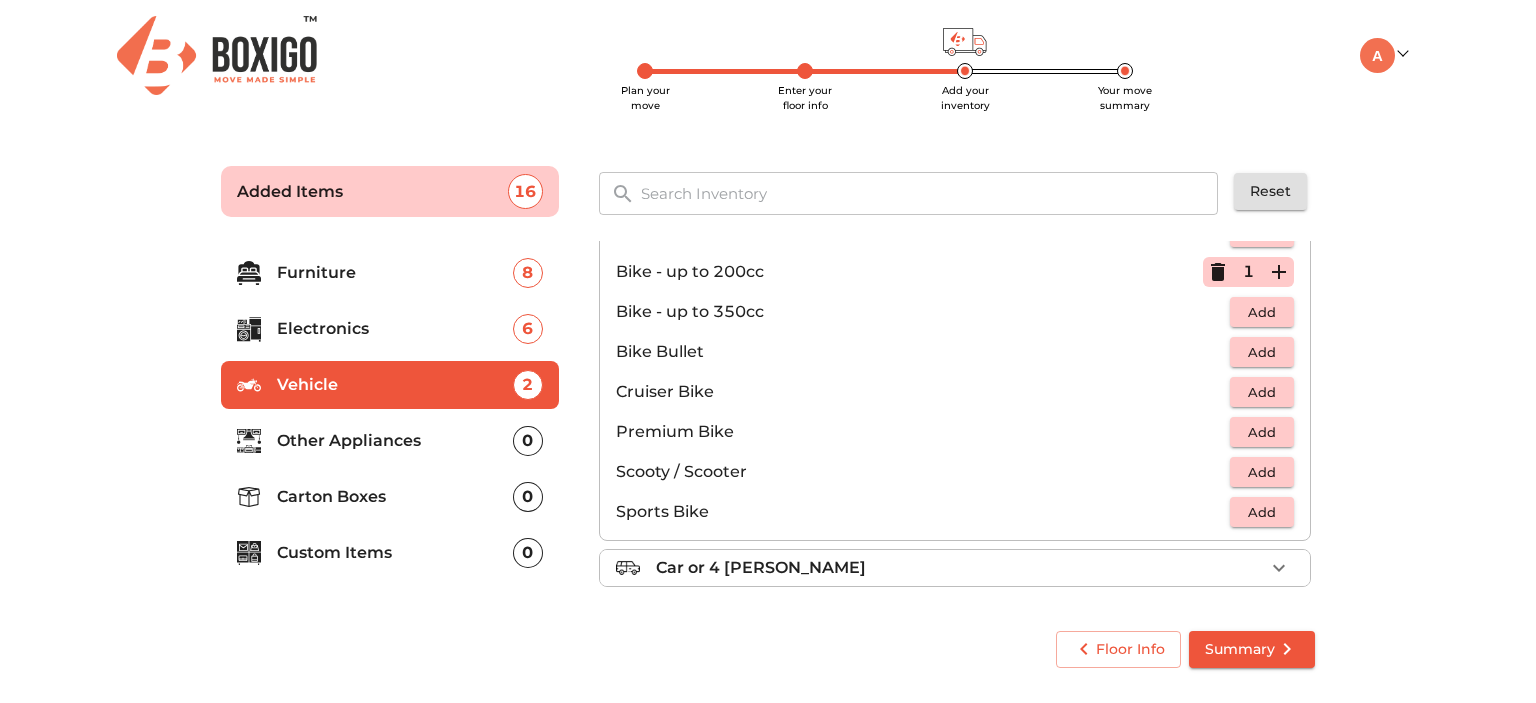 click on "Other Appliances" at bounding box center [395, 441] 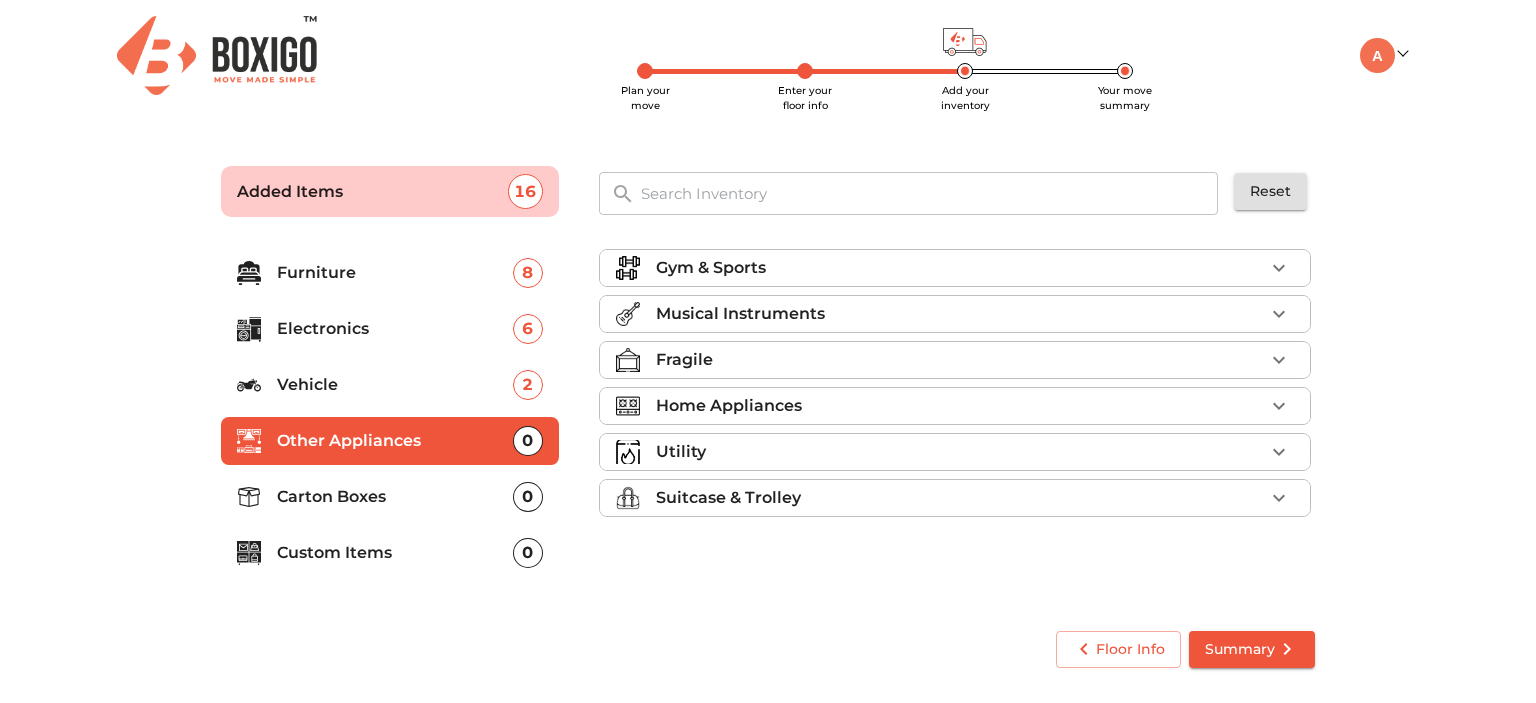 click on "Fragile" at bounding box center [960, 360] 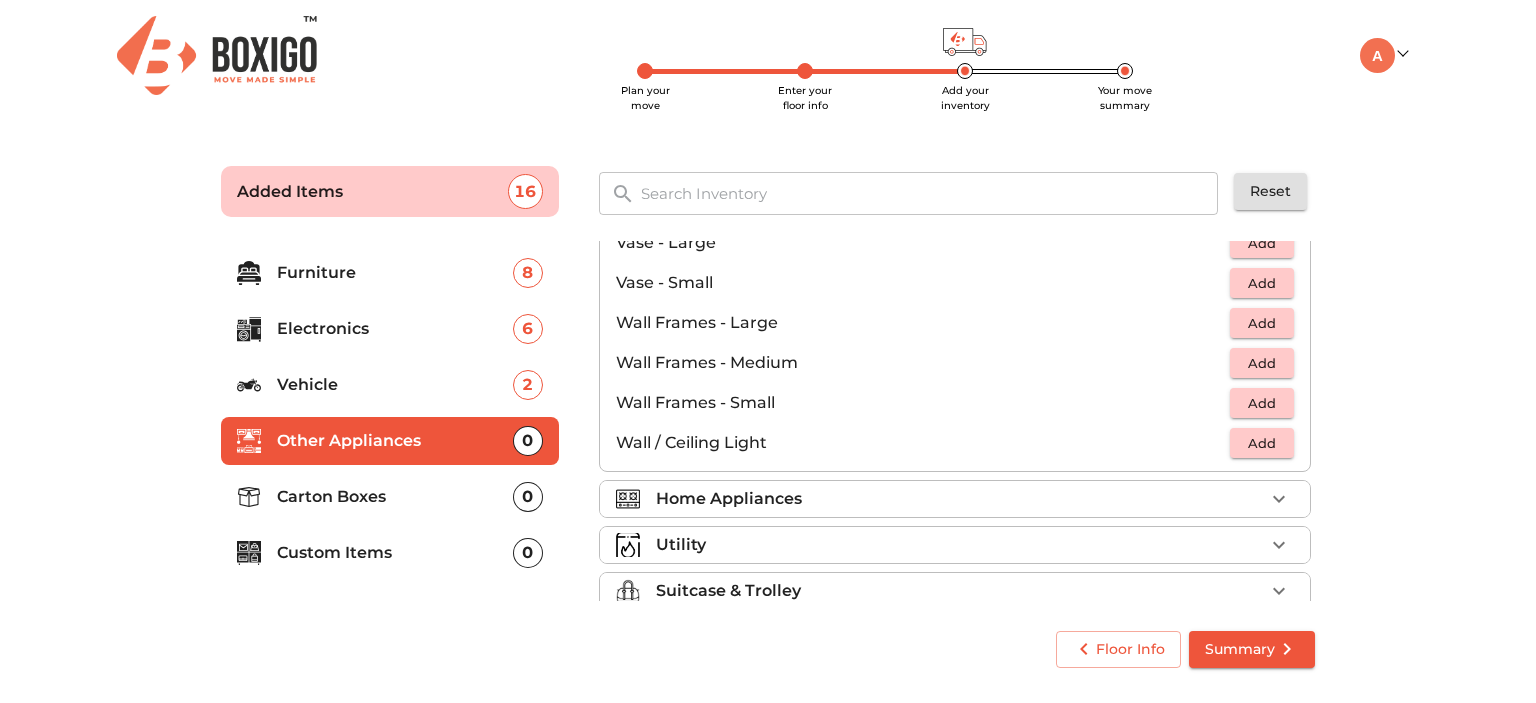 scroll, scrollTop: 1346, scrollLeft: 0, axis: vertical 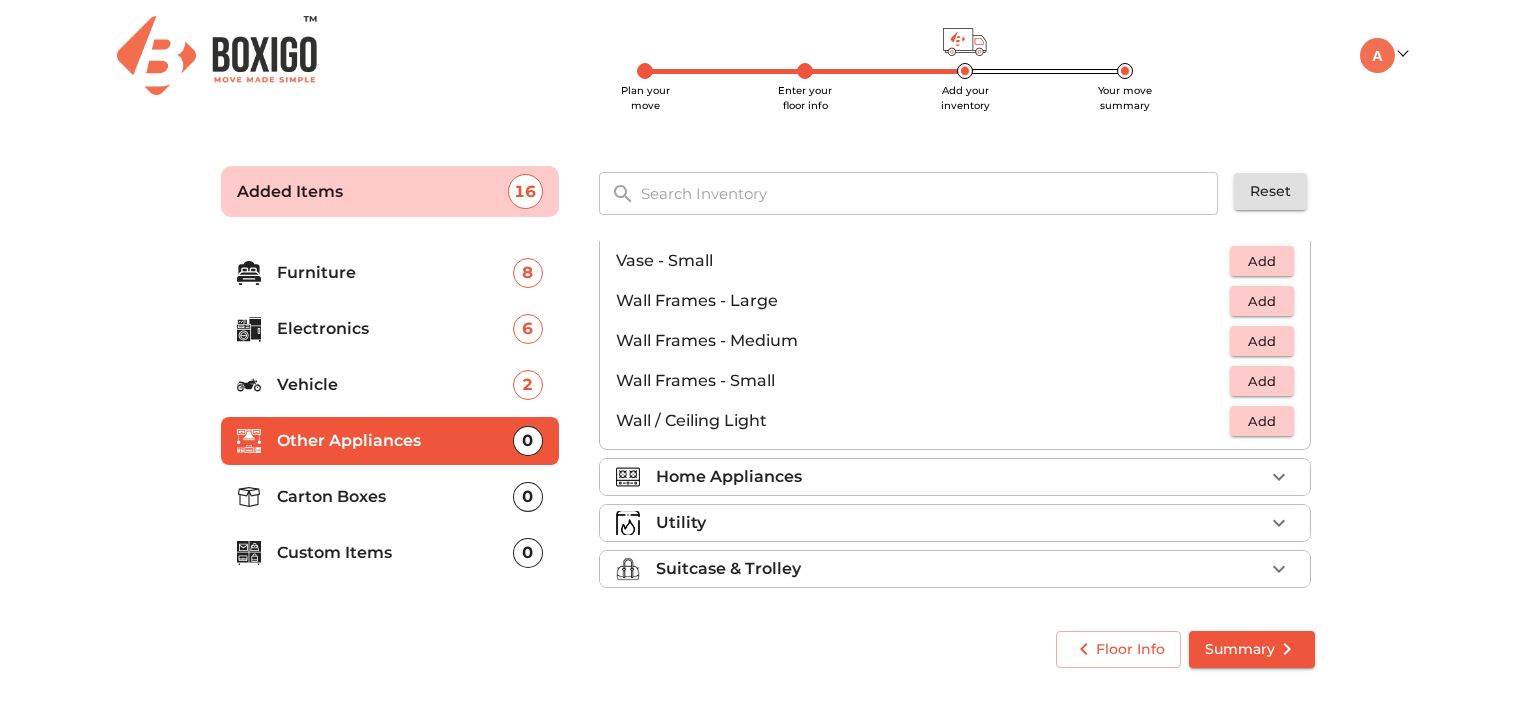 click on "Gym & Sports Musical Instruments Fragile Aquarium - Large Add Aquarium - Small Add Aquarium Stand - Large Add Aquarium Stand - Small Add Artifacts Add Bar Cabinet Add Bed Side Lamp Add Clock / Time Piece - Decor Add Crockery Set Add Dinner Set Add Floor / Table Lamp Add Flower Pot - Big Add Flower Pot - Small Add Glass Mirror Add Glass Mirror - Big Add Indoor Fountain - Large Add Indoor Fountain - Small Add Jhoomer / Chandelier Add Lamp Add Painting / Photo - Large Add Painting / Photo - Medium Add Painting / Photo - Small Add Picture / Poster / Painting Add Pooja Lamp Add Show Pieces Add Statue - Large Add Statue Small Add Teddy Bear - Large Add Teddy Bear - Medium Add Vase - Large Add Vase - Small Add Wall Frames - Large Add Wall Frames - Medium Add Wall Frames - Small Add Wall / Ceiling Light Add Home Appliances Utility Suitcase & Trolley" at bounding box center (955, -251) 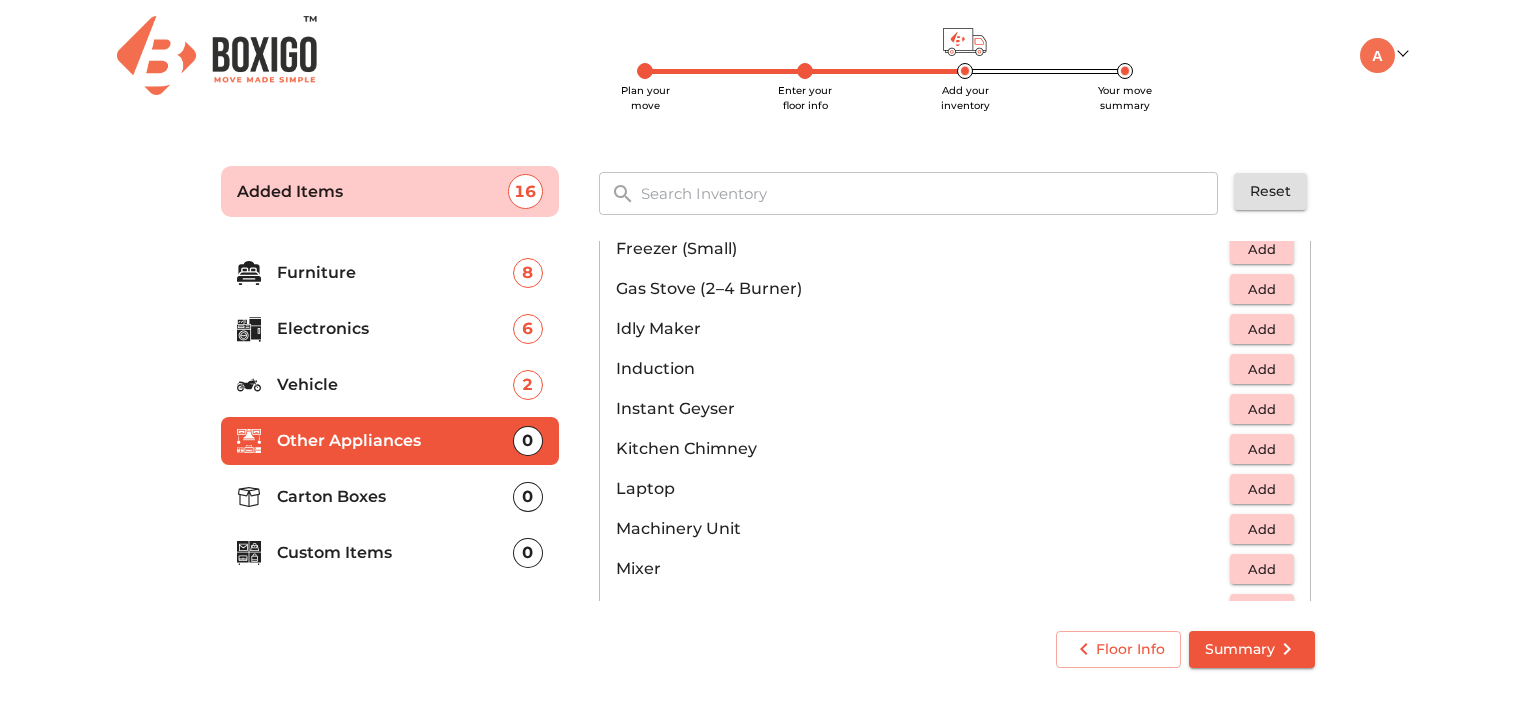 scroll, scrollTop: 800, scrollLeft: 0, axis: vertical 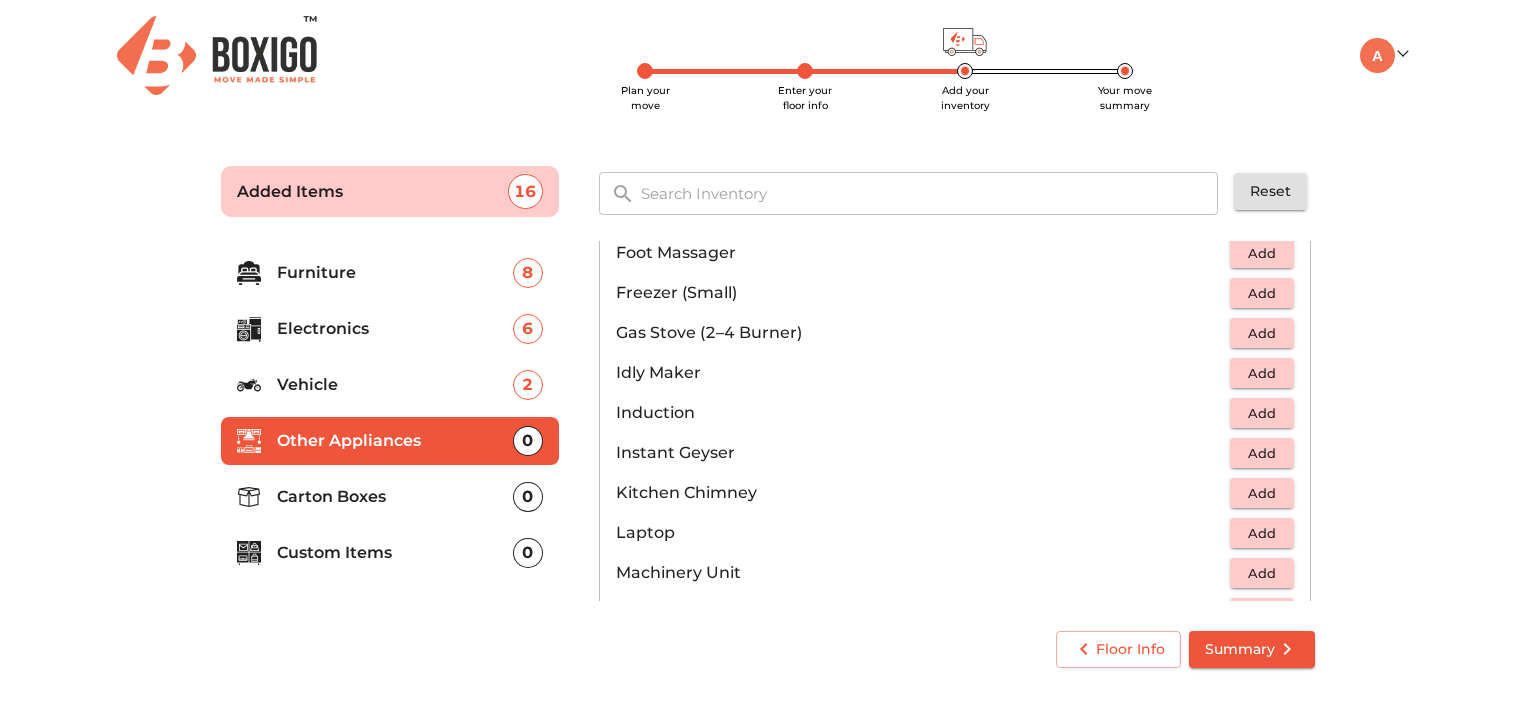 click on "Add" at bounding box center (1262, 333) 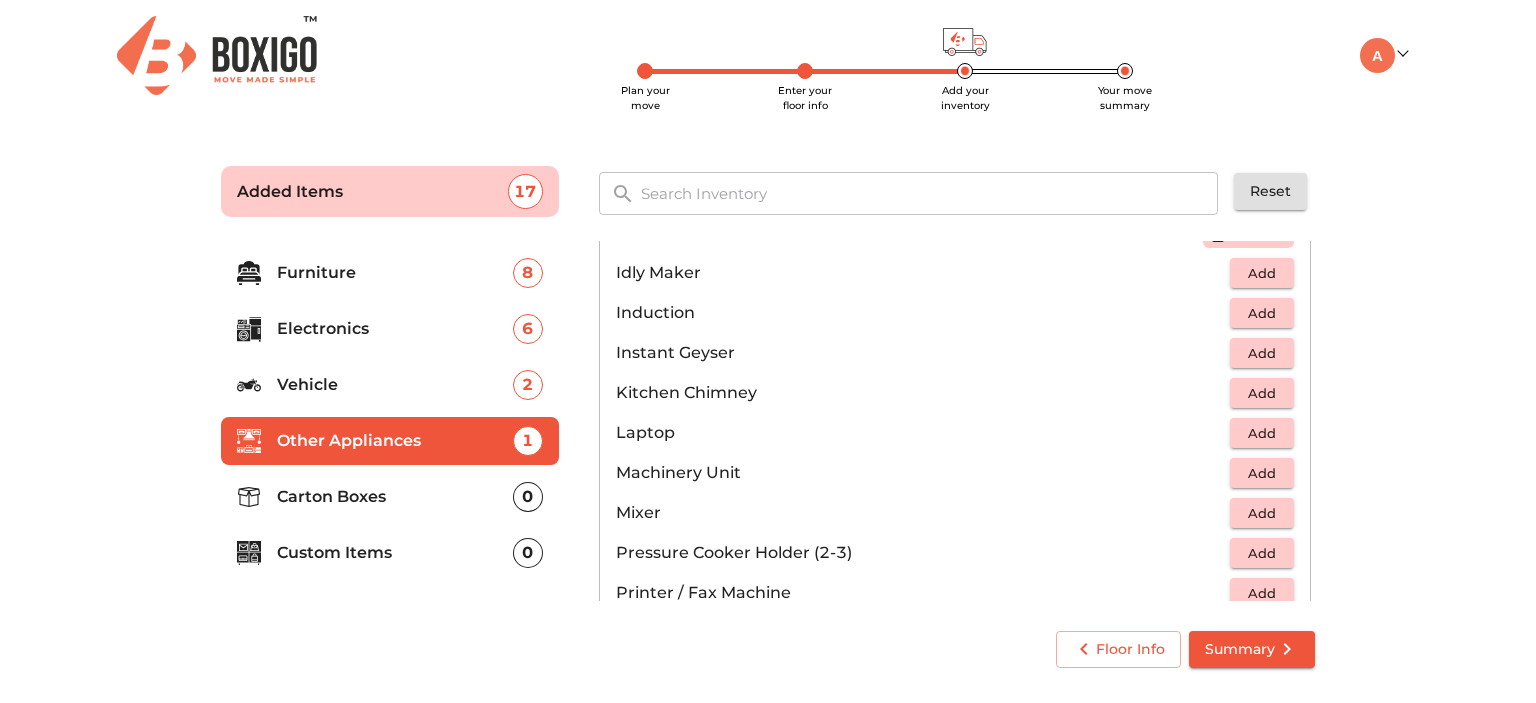 scroll, scrollTop: 1000, scrollLeft: 0, axis: vertical 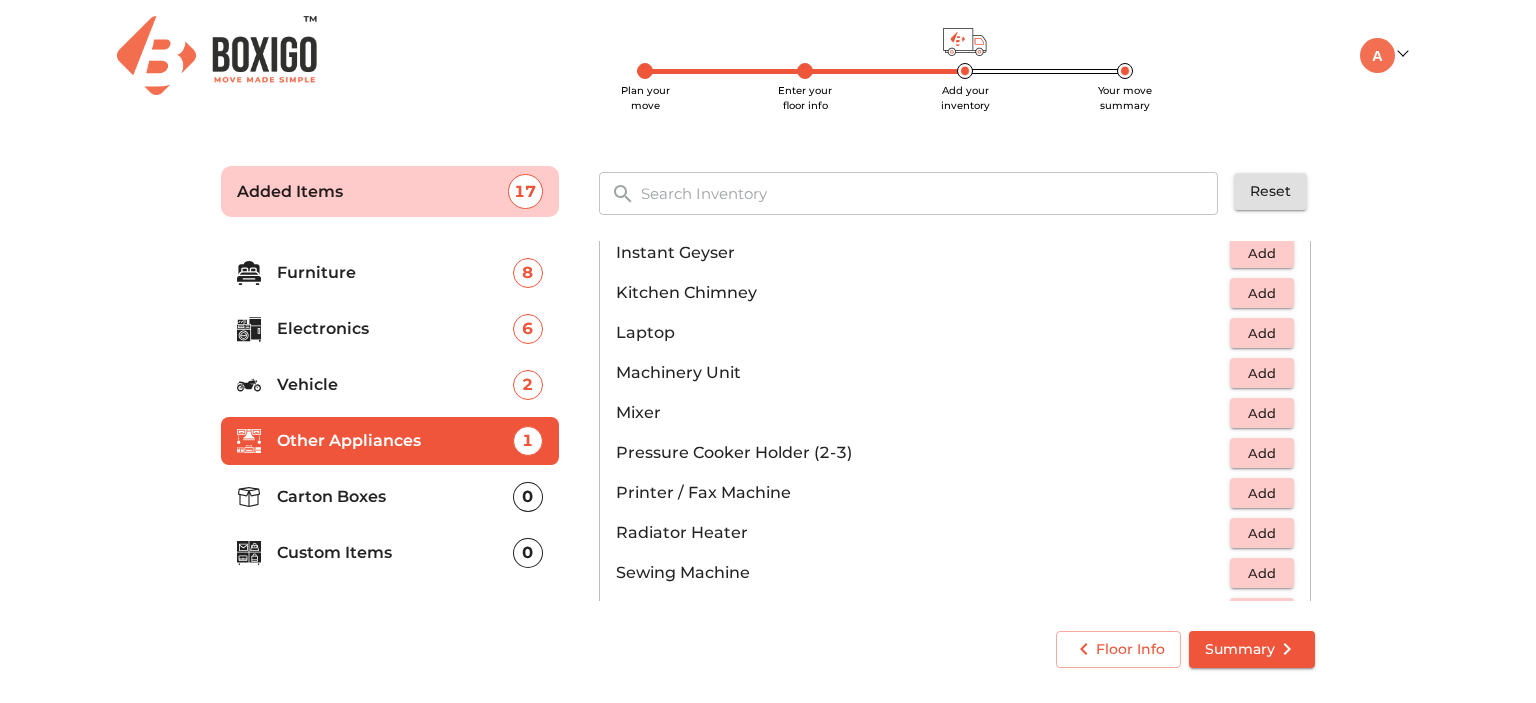 click on "Add" at bounding box center [1262, 413] 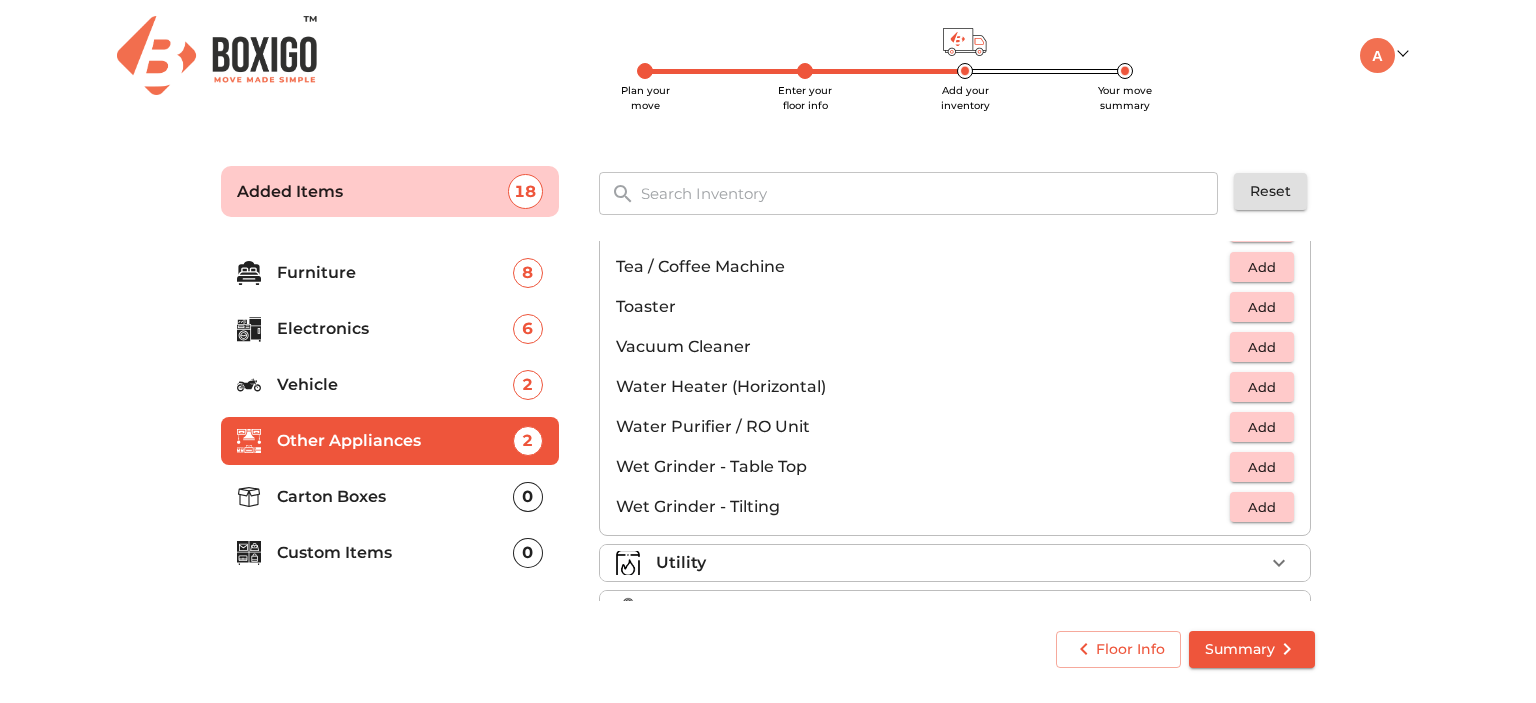 scroll, scrollTop: 1386, scrollLeft: 0, axis: vertical 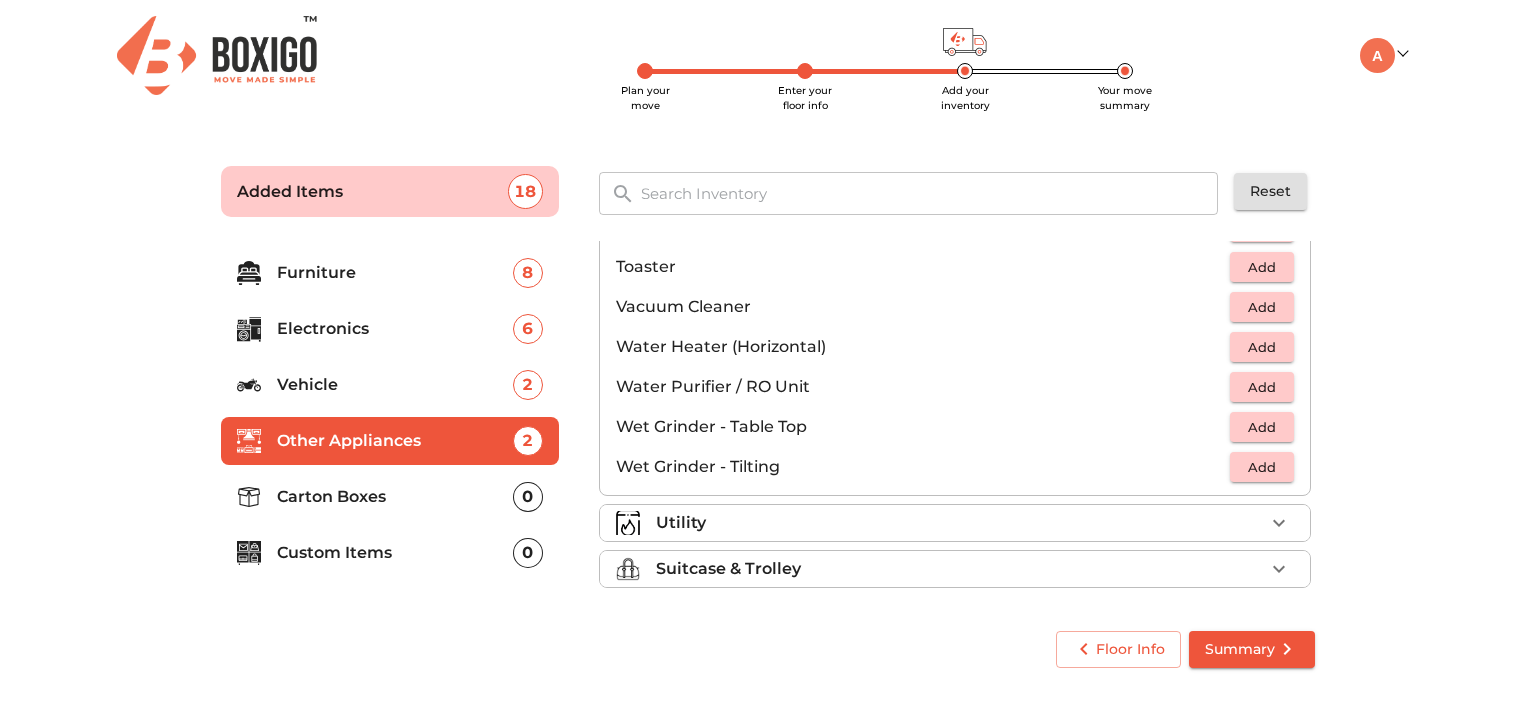 click on "Utility" at bounding box center (960, 523) 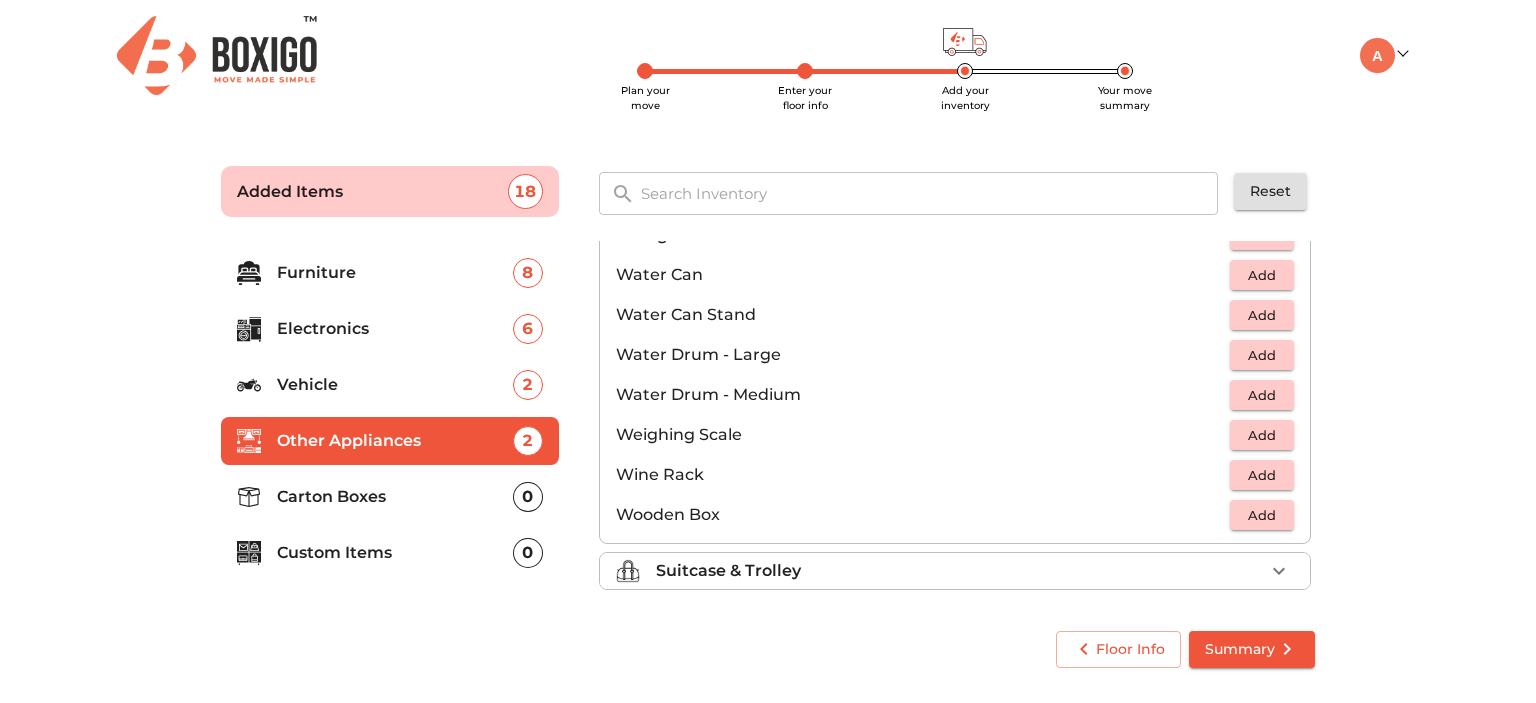 scroll, scrollTop: 1506, scrollLeft: 0, axis: vertical 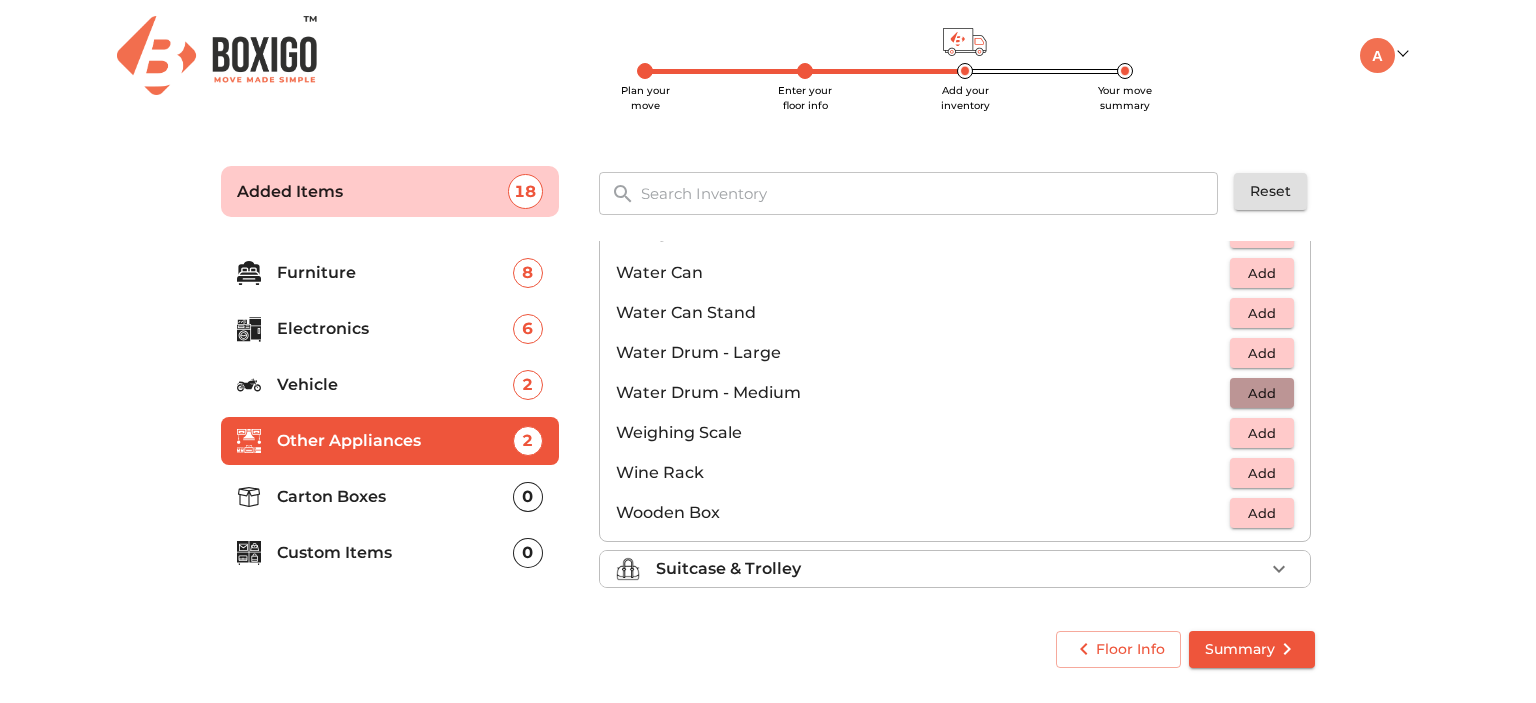 click on "Add" at bounding box center (1262, 393) 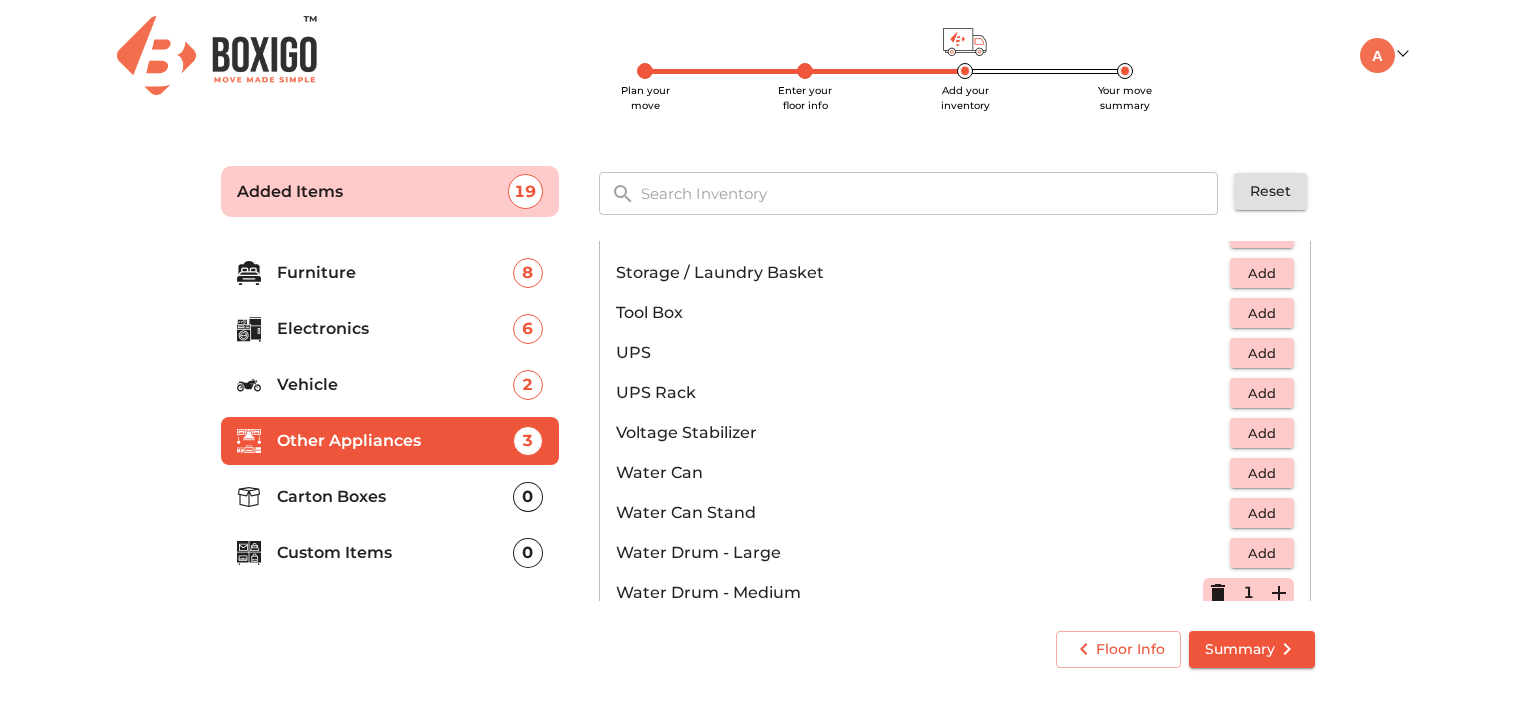 scroll, scrollTop: 1506, scrollLeft: 0, axis: vertical 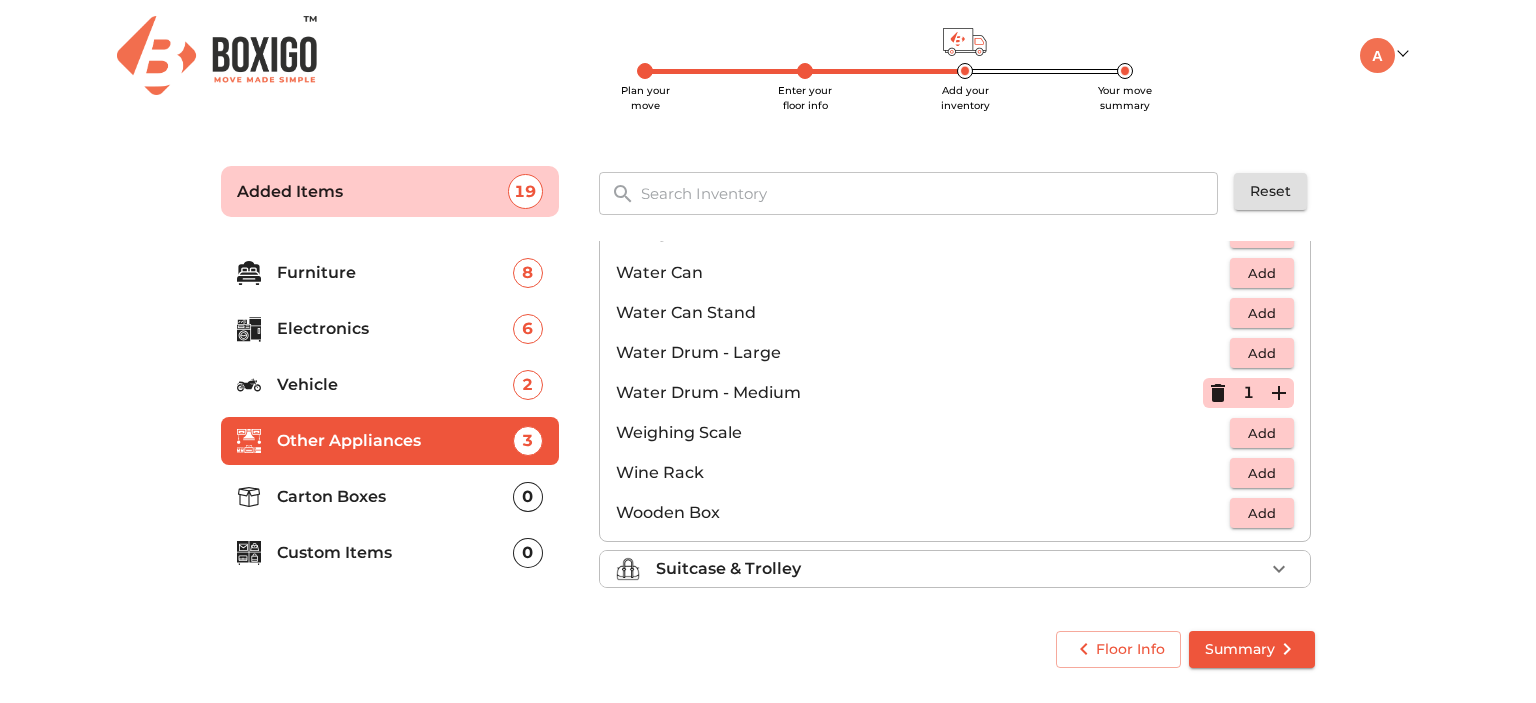 click on "Suitcase & Trolley" at bounding box center [728, 569] 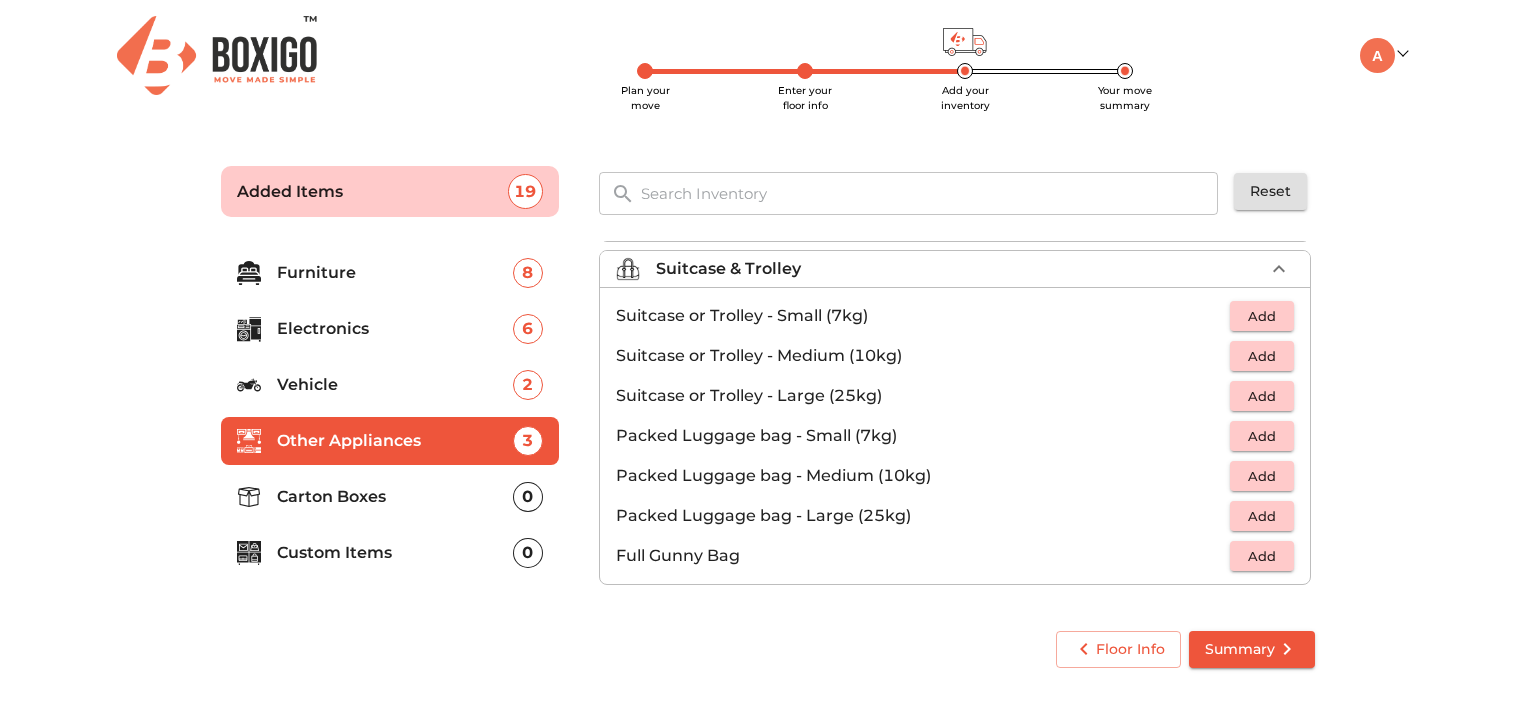 scroll, scrollTop: 226, scrollLeft: 0, axis: vertical 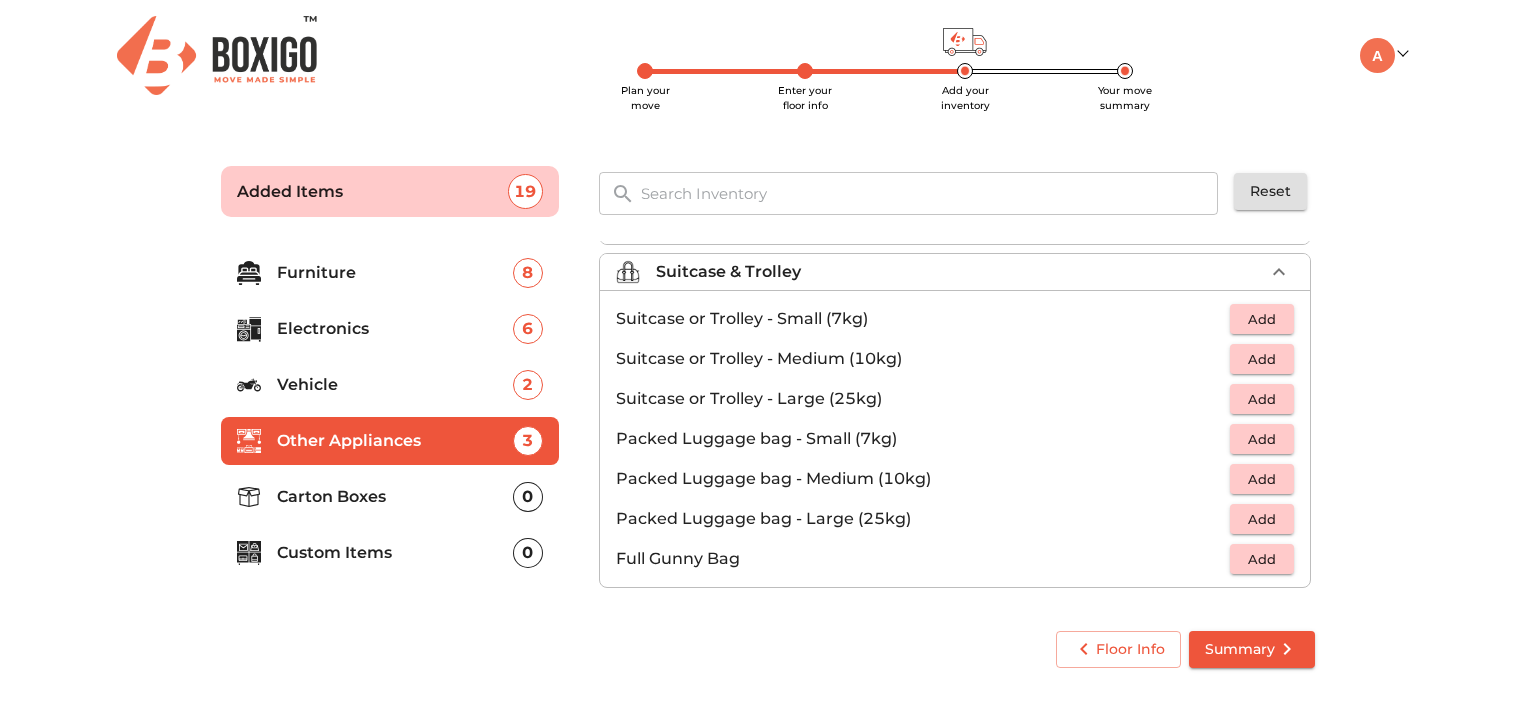 click on "Add" at bounding box center [1262, 359] 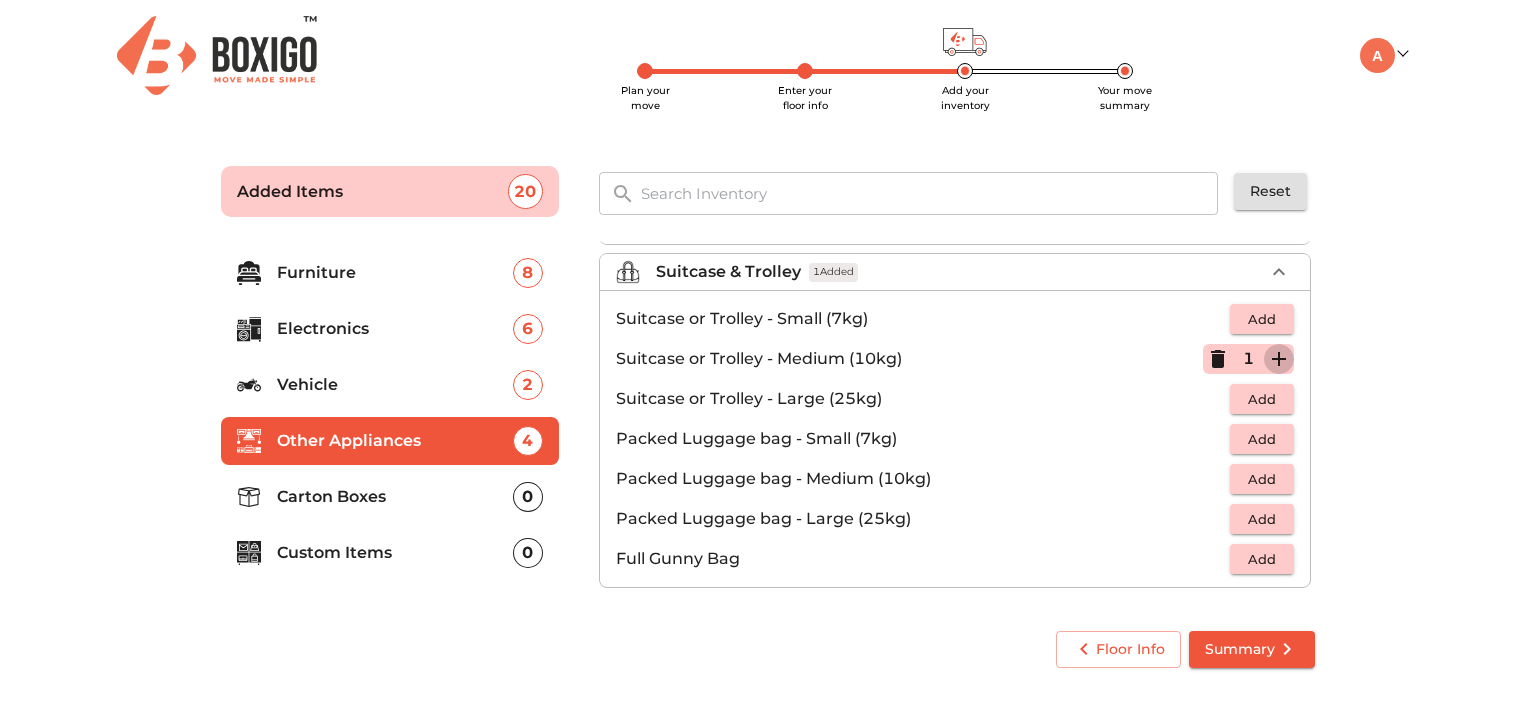 click 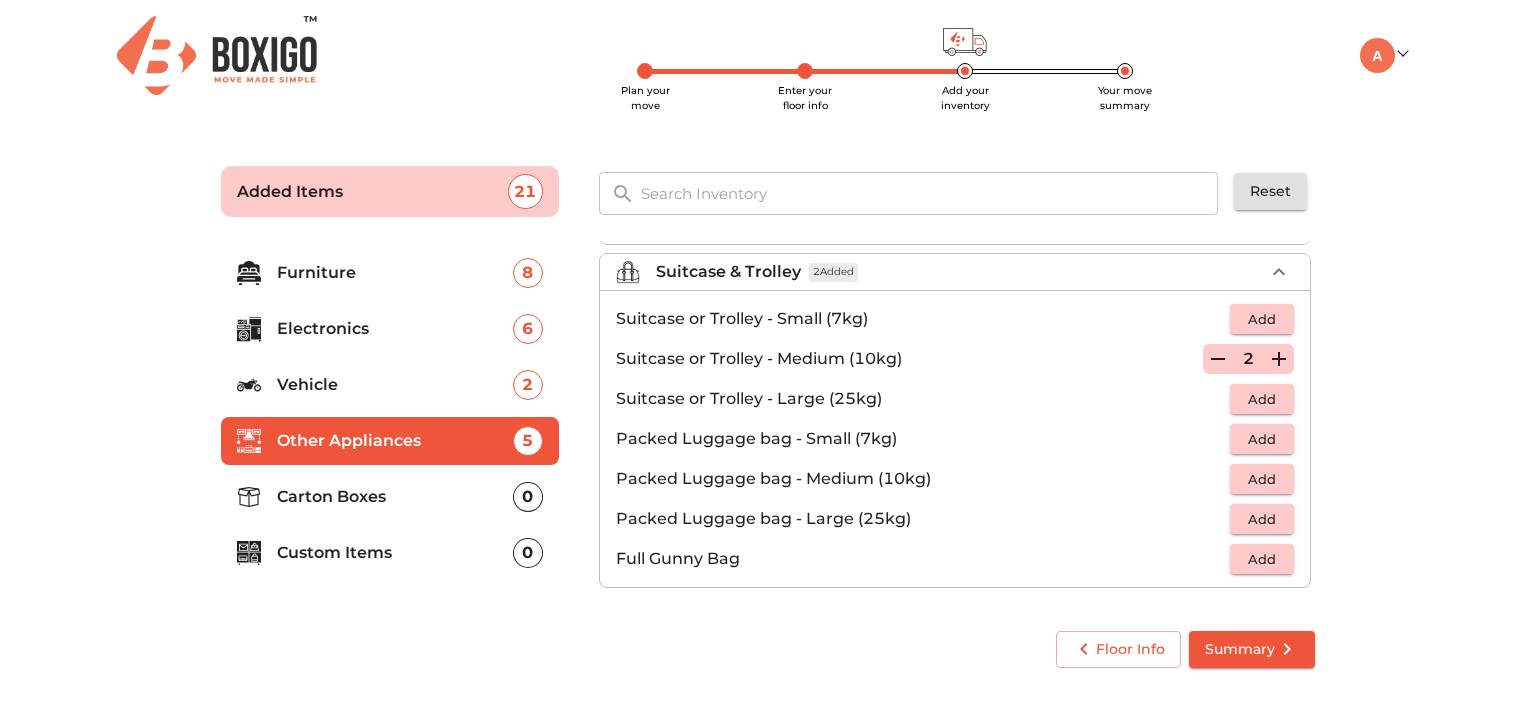 click on "Add" at bounding box center [1262, 399] 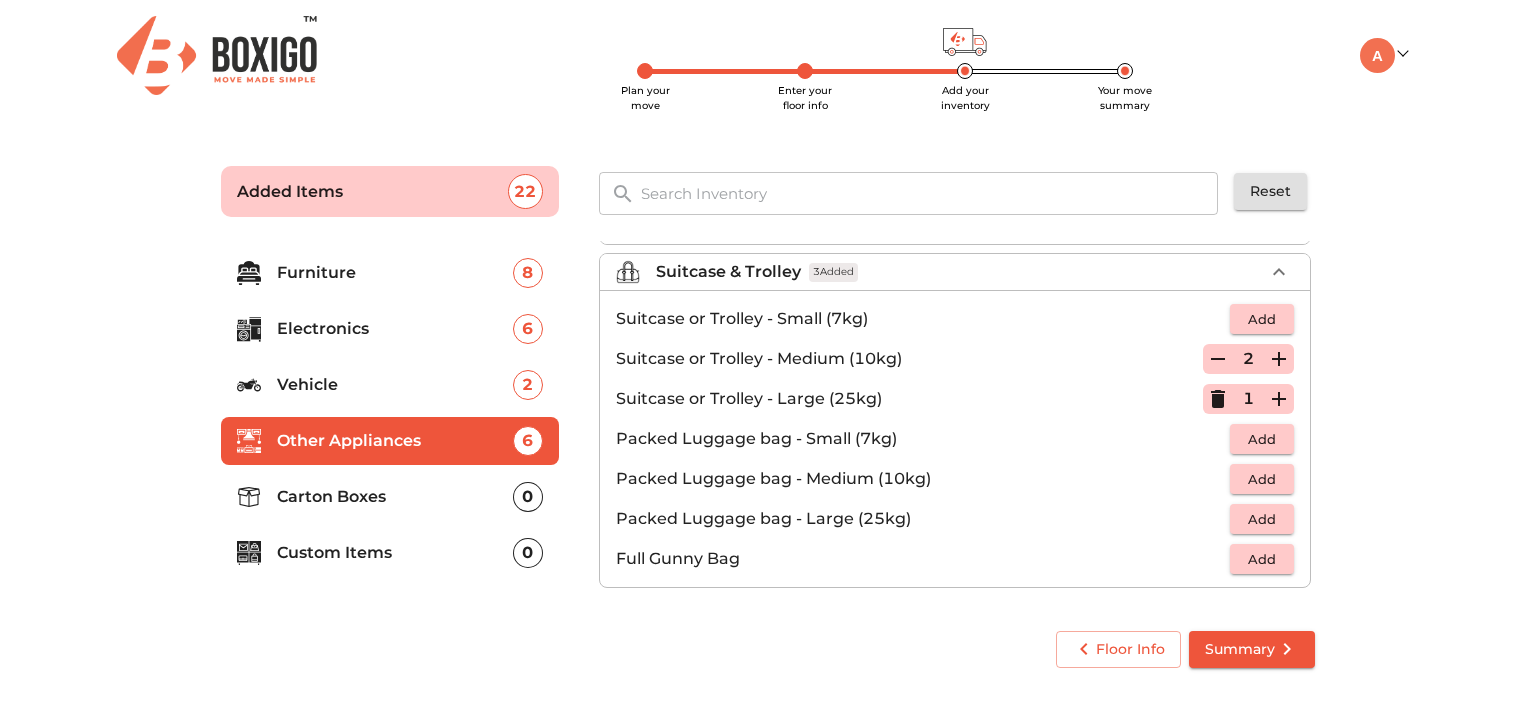 click on "Carton Boxes" at bounding box center (395, 497) 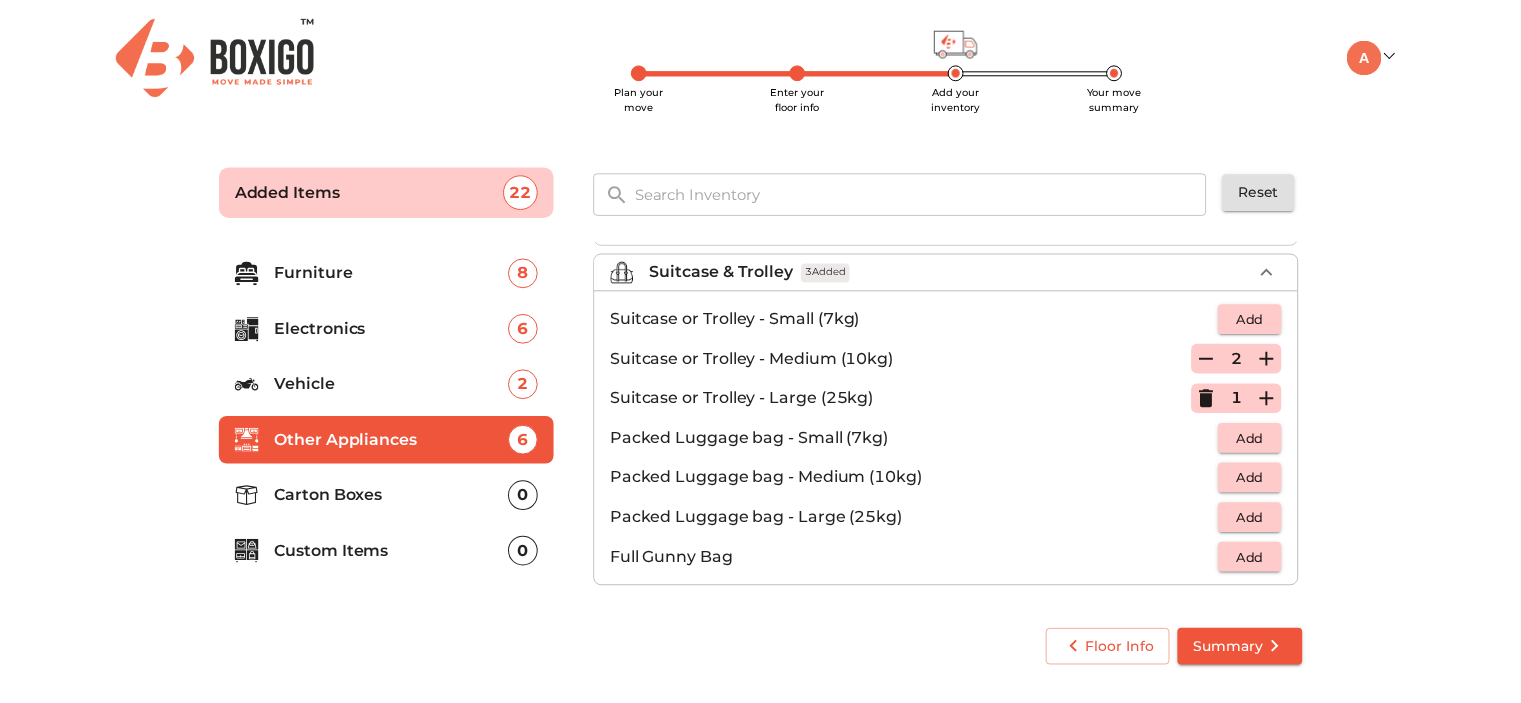 scroll, scrollTop: 0, scrollLeft: 0, axis: both 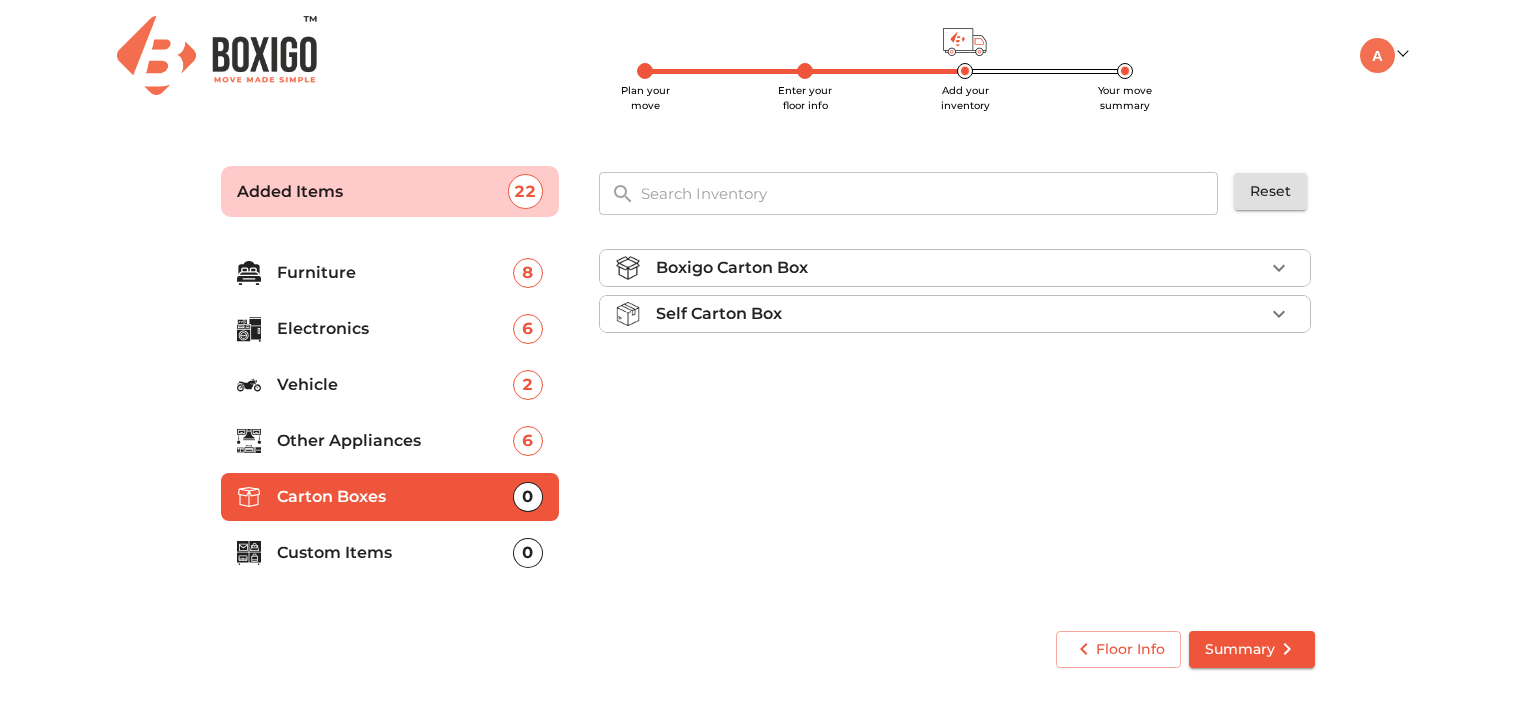 click on "Boxigo Carton Box" at bounding box center (960, 268) 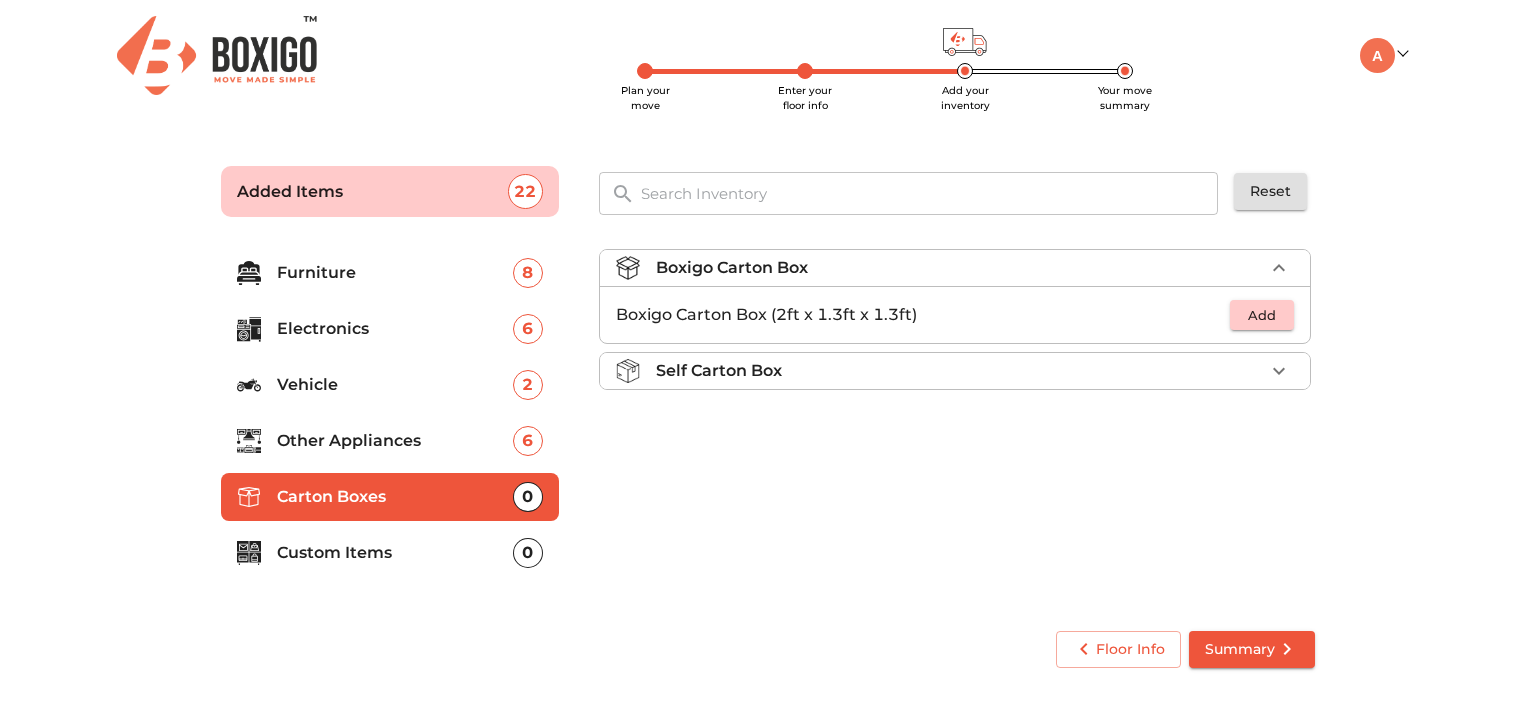 click on "Add" at bounding box center (1262, 315) 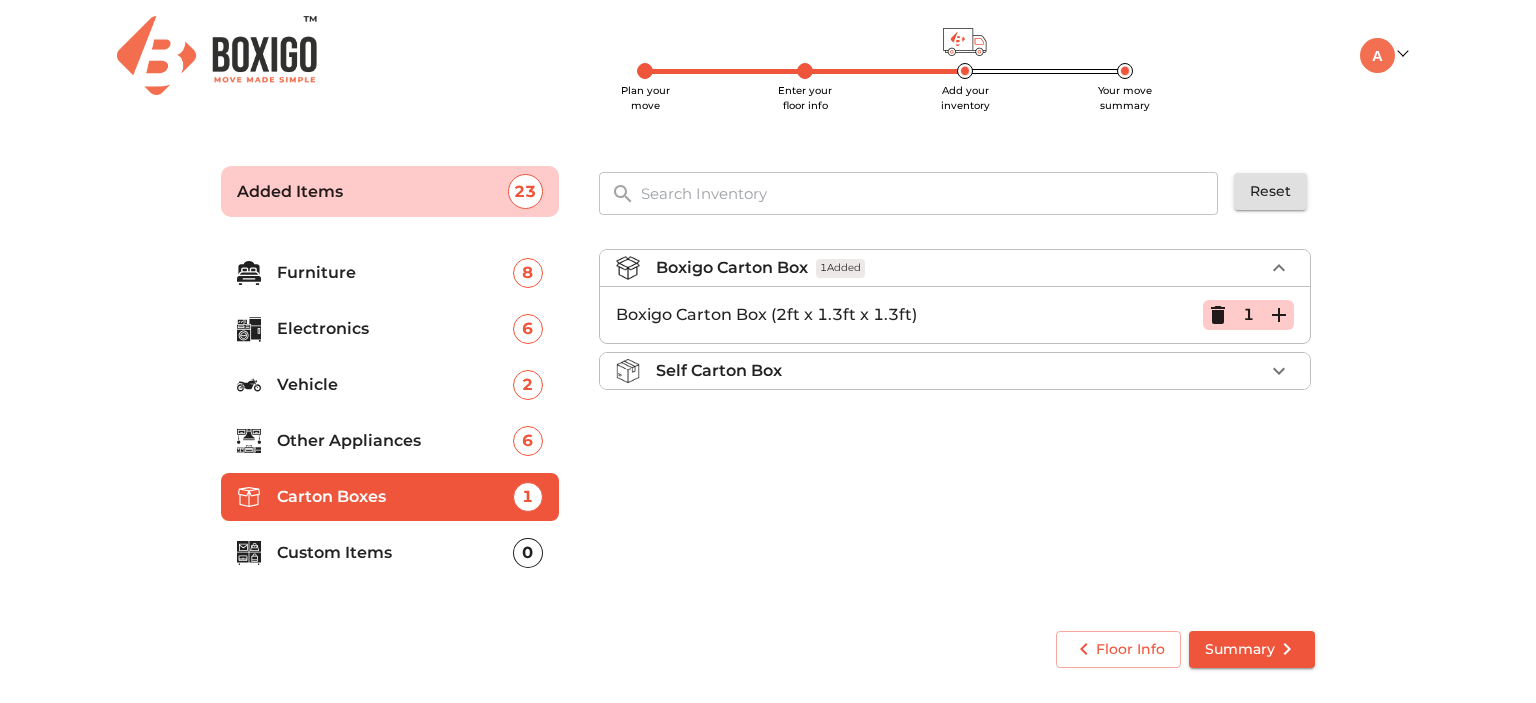 click 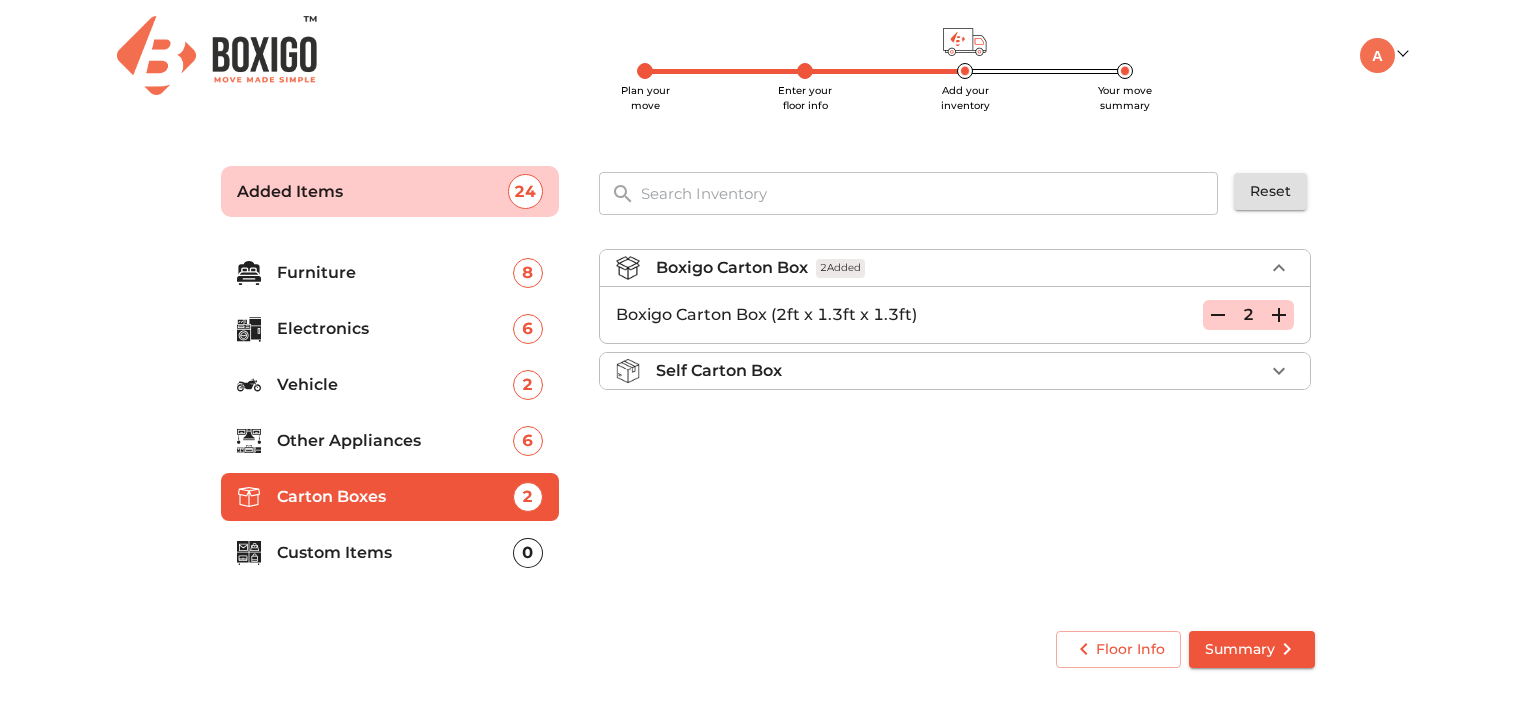click 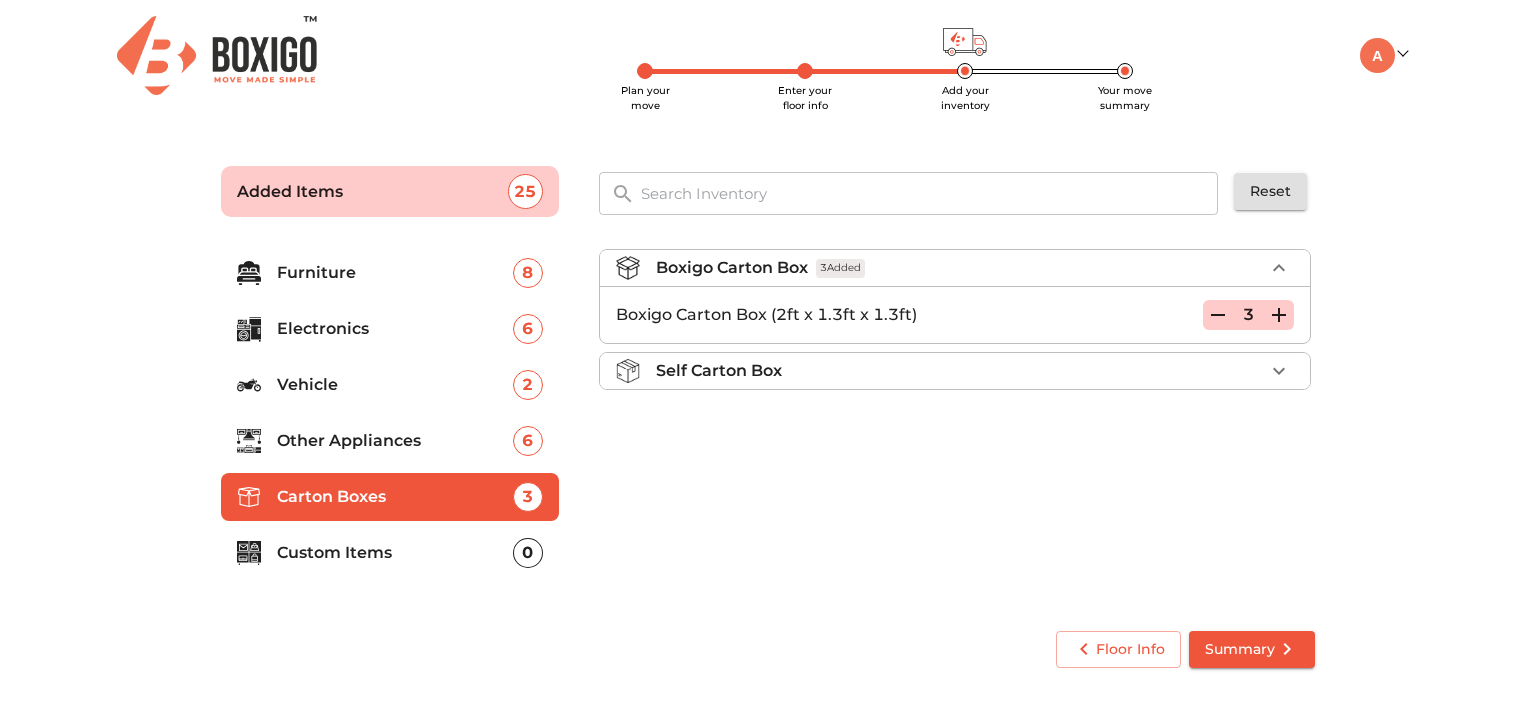 click 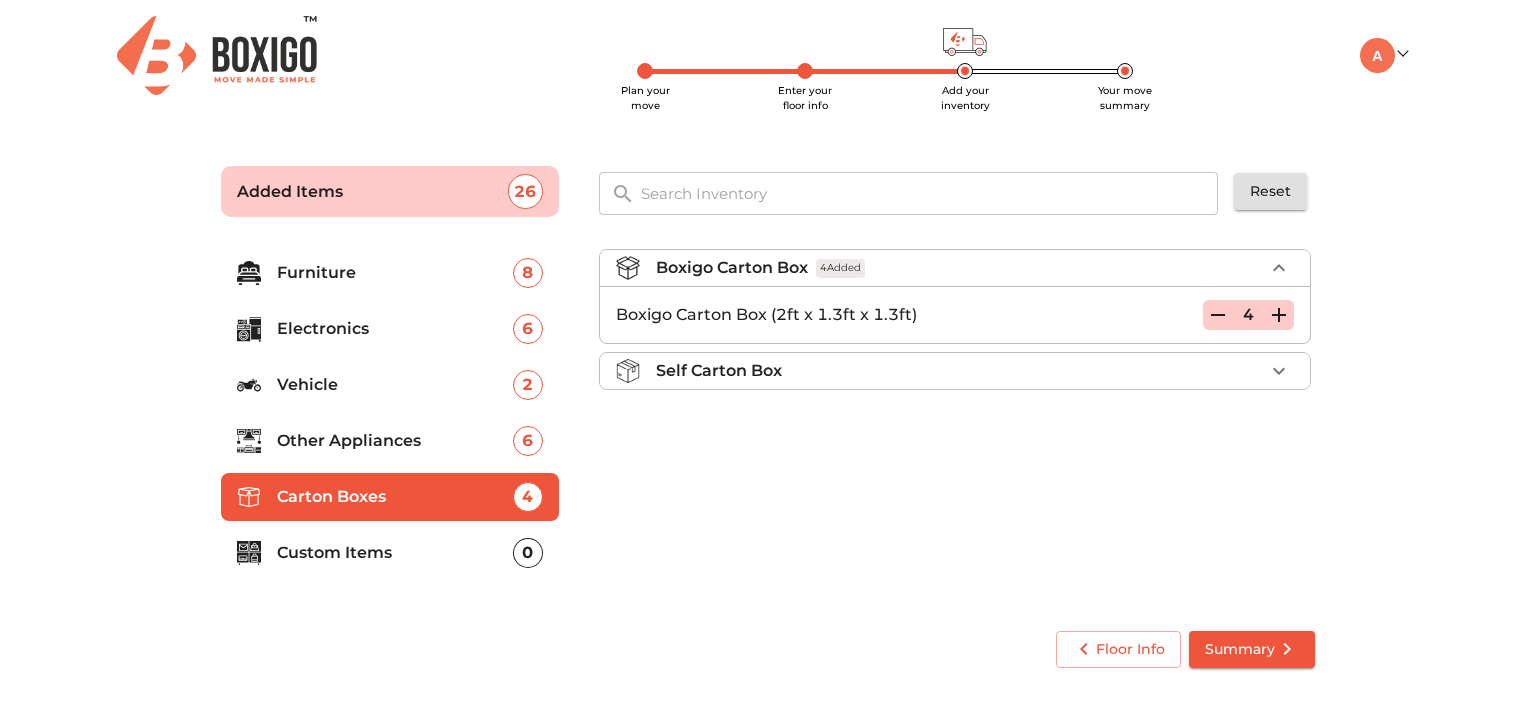 click 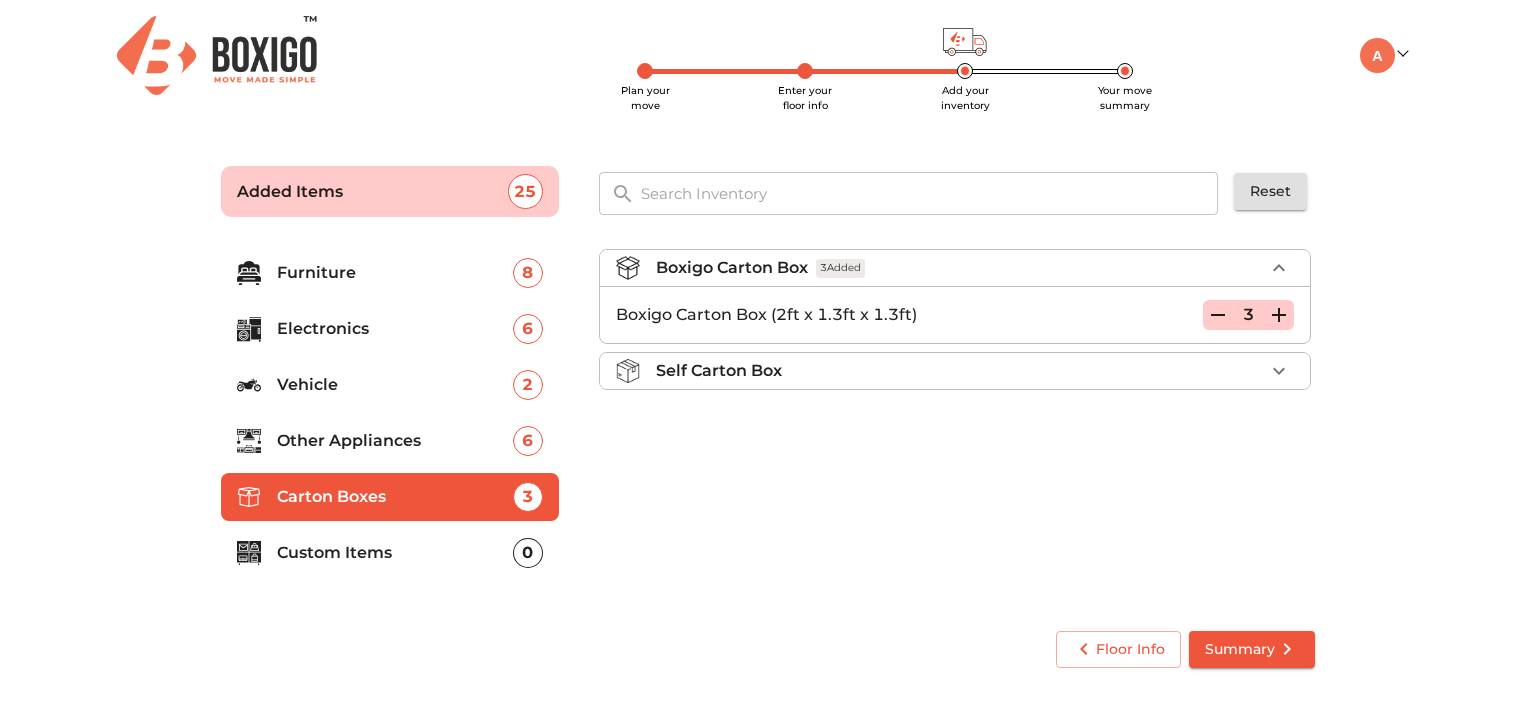 click on "Boxigo Carton Box 3  Added Boxigo Carton Box (2ft x 1.3ft x 1.3ft) 3 Self Carton Box" at bounding box center [957, 422] 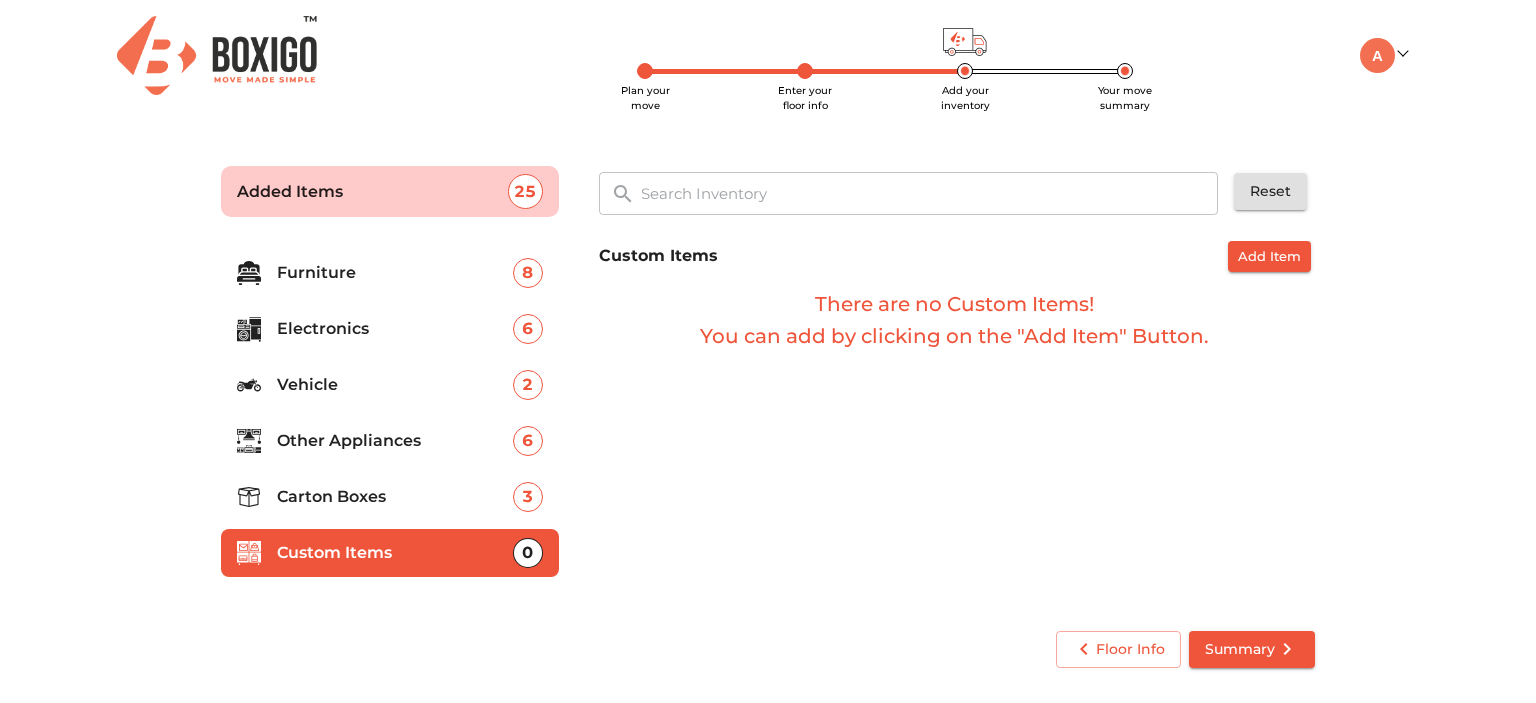 click on "Summary" at bounding box center (1252, 649) 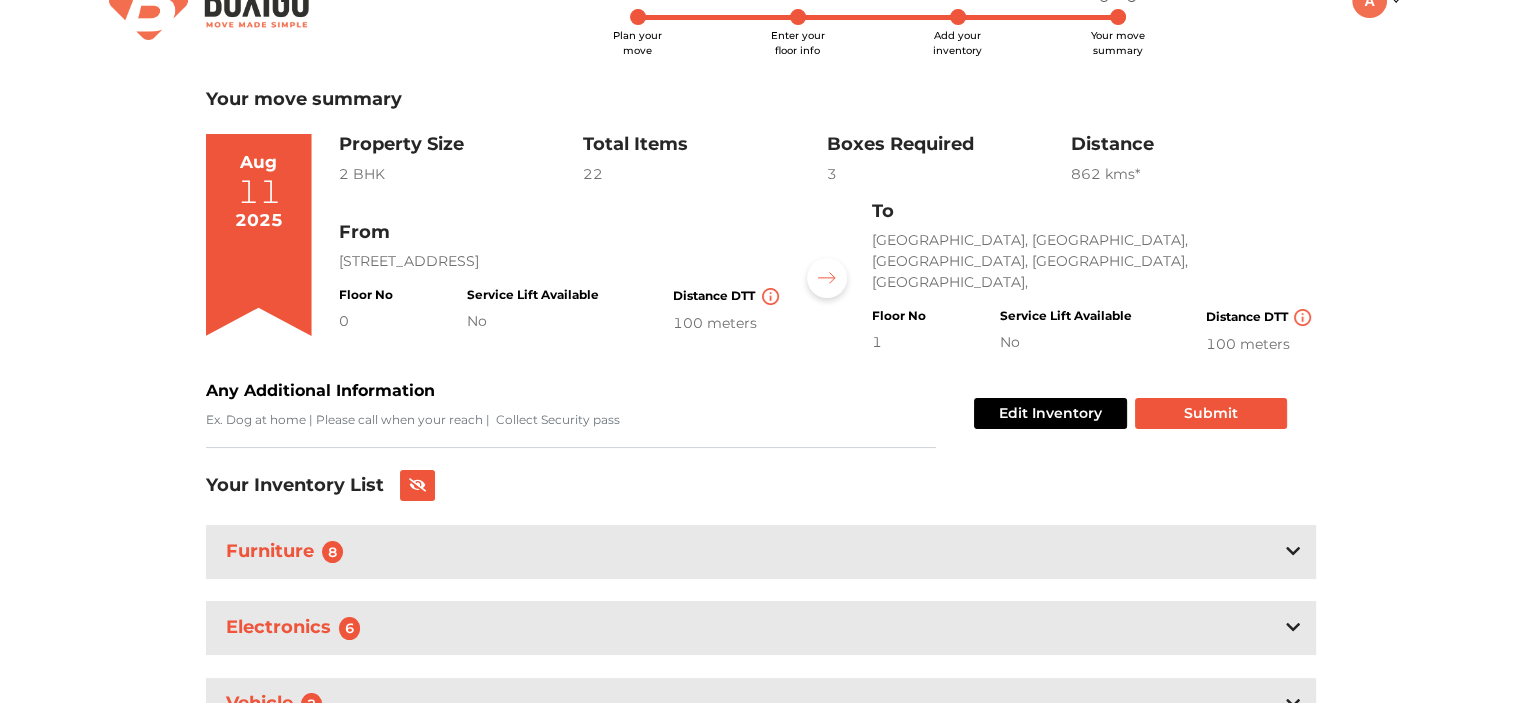 scroll, scrollTop: 100, scrollLeft: 0, axis: vertical 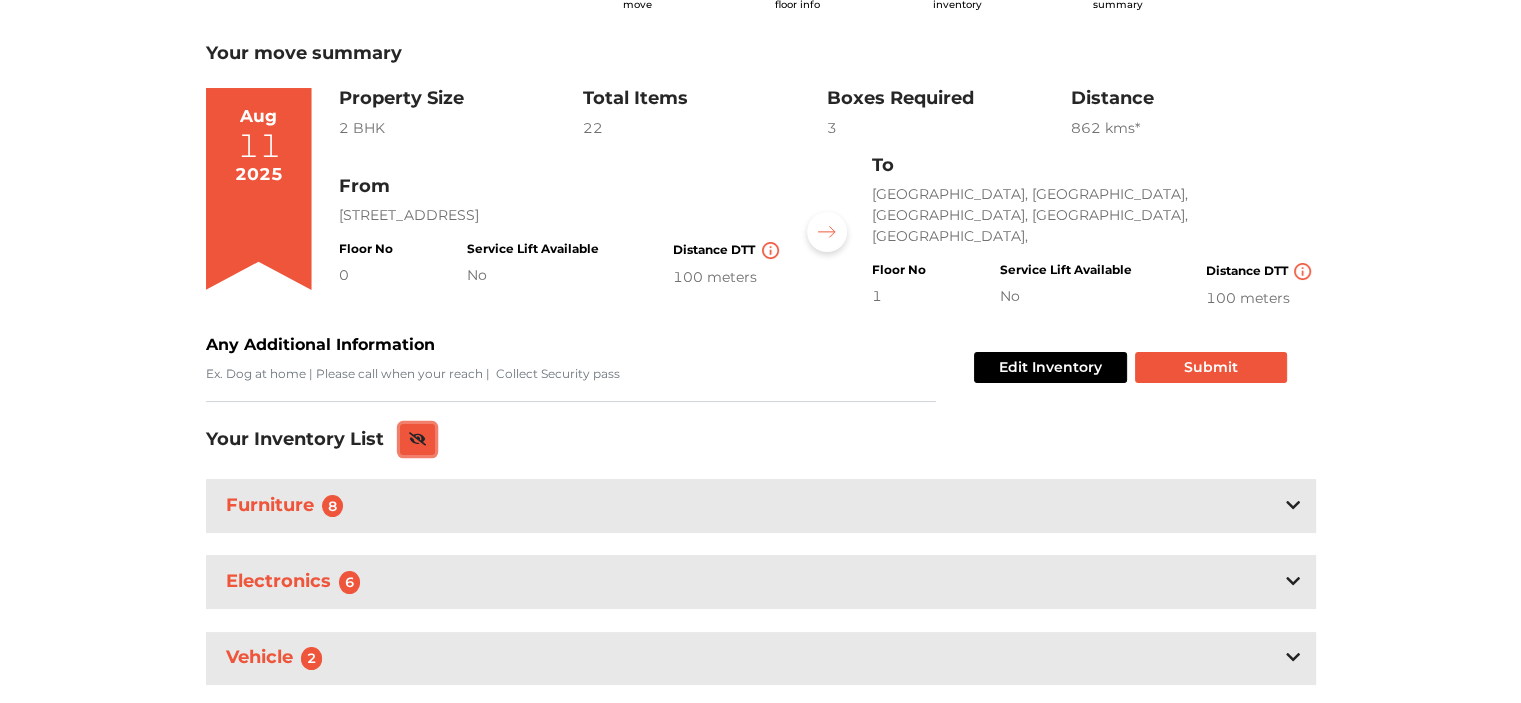 click 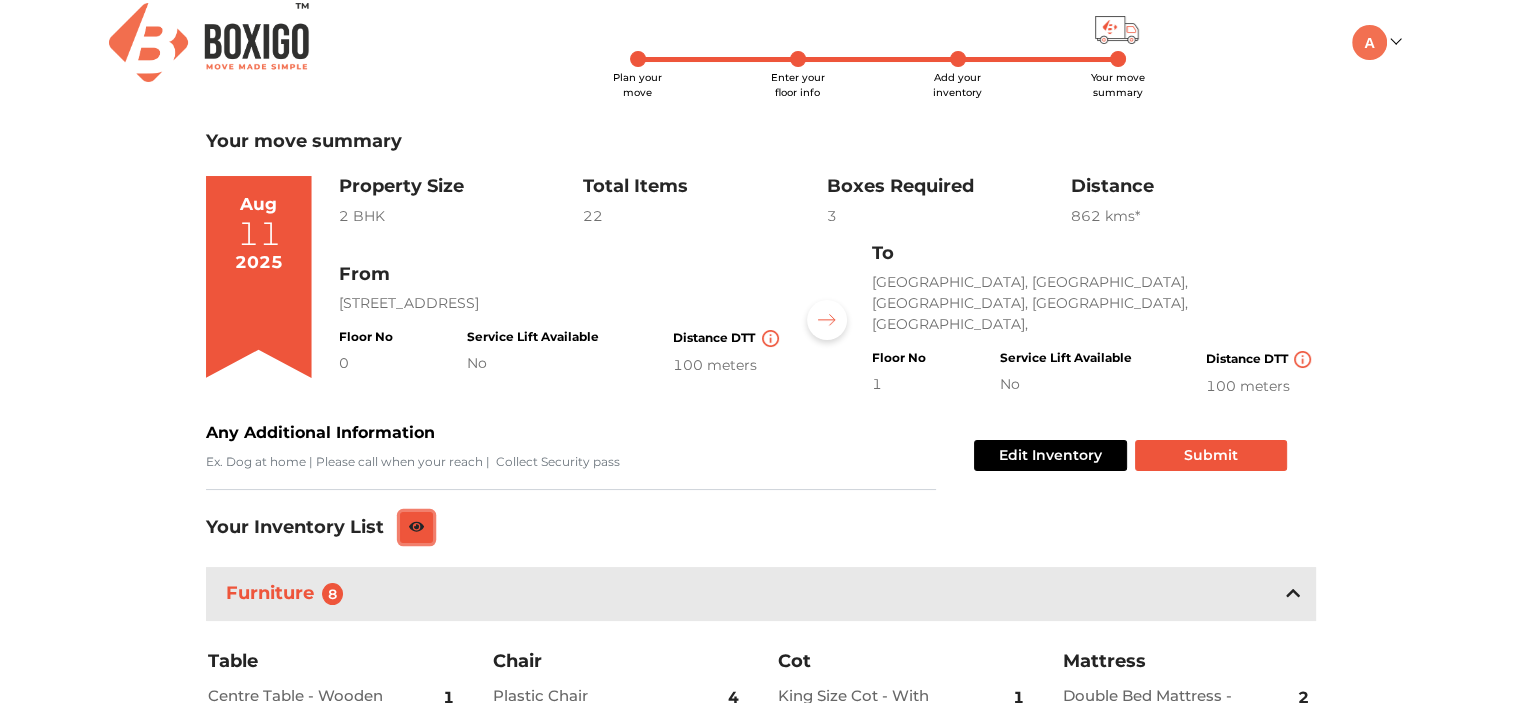 scroll, scrollTop: 0, scrollLeft: 0, axis: both 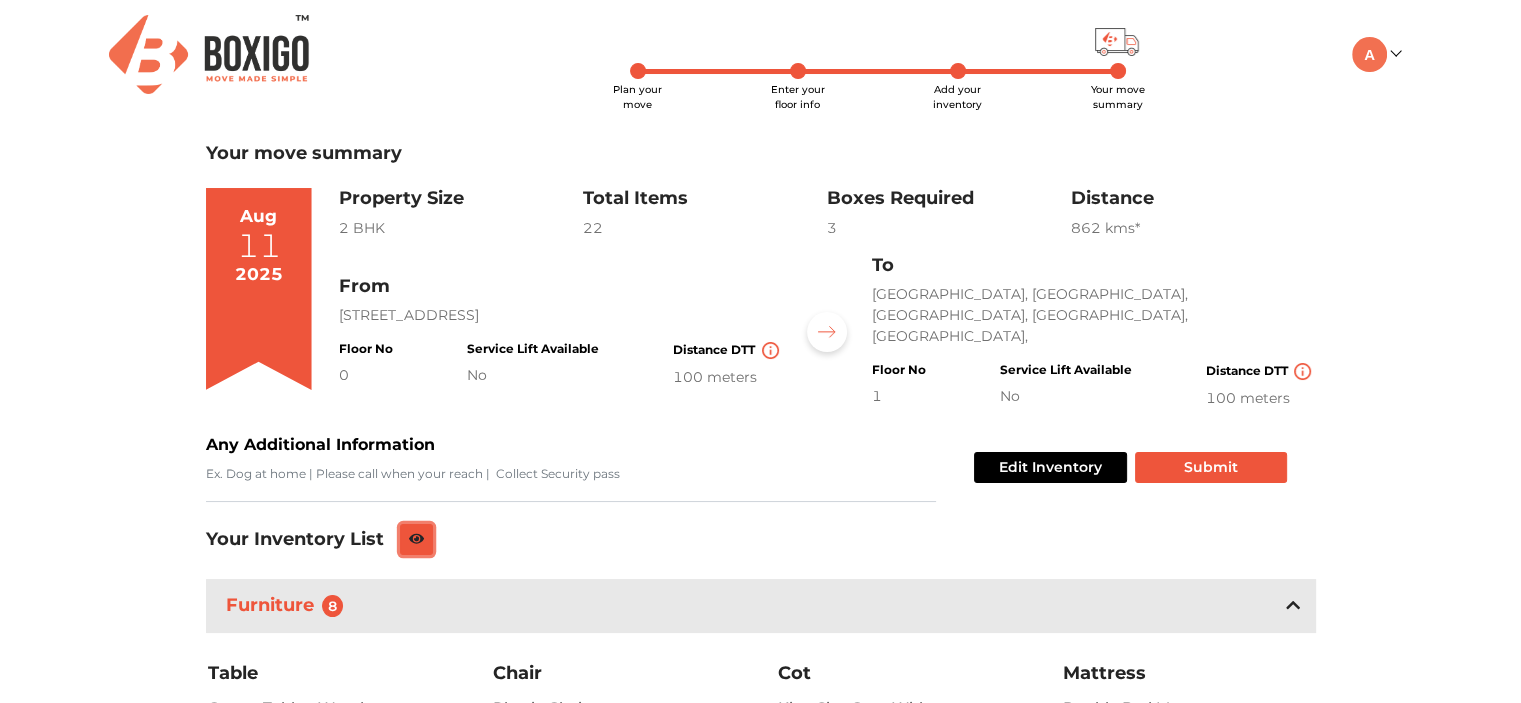 type 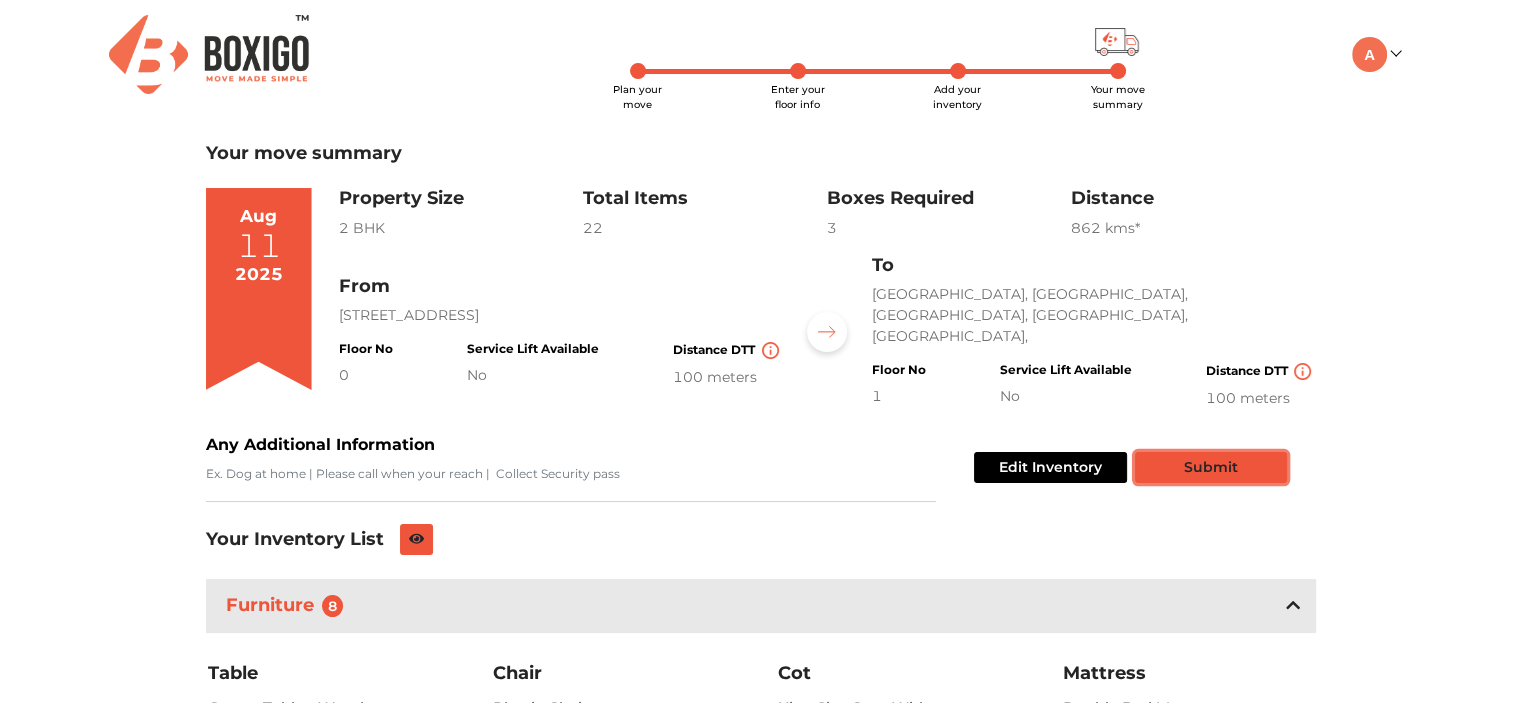 click on "Submit" at bounding box center (1211, 467) 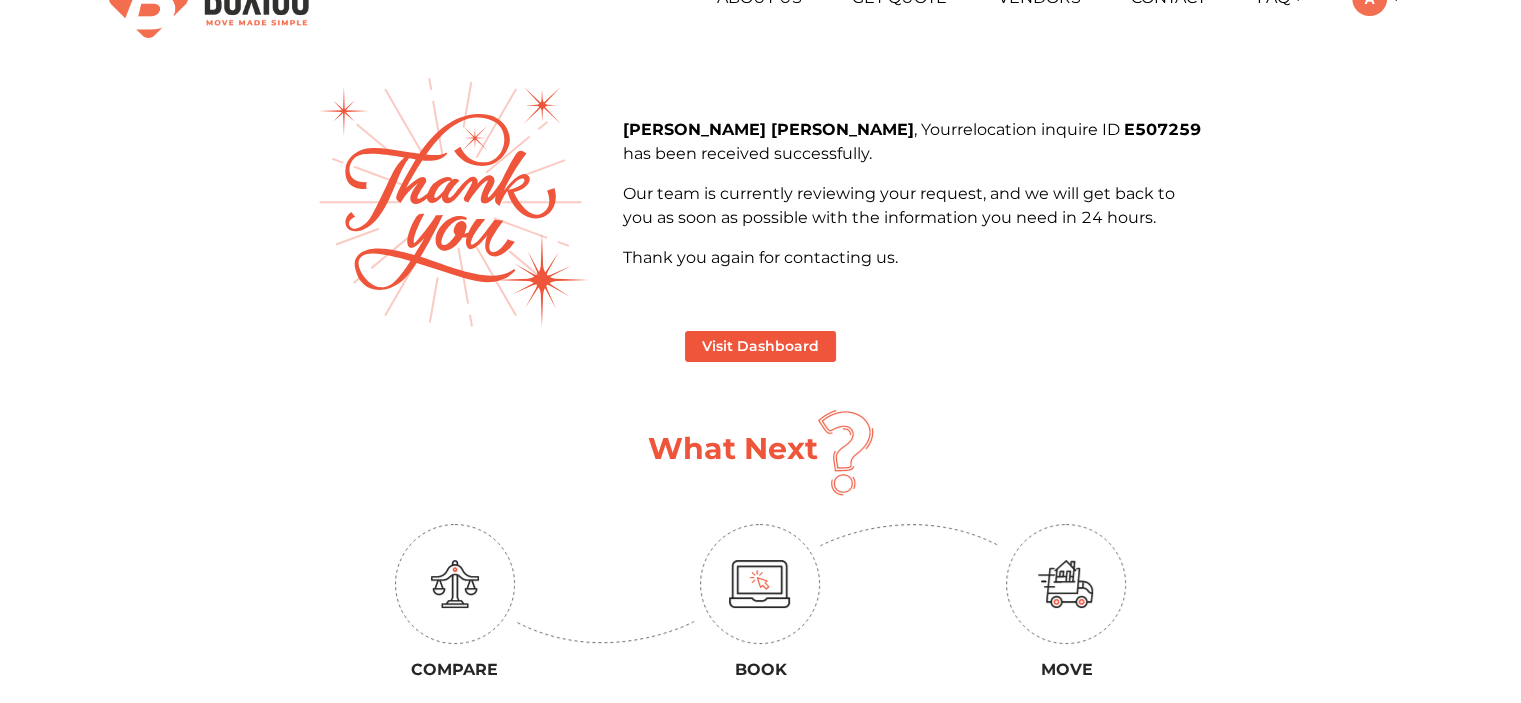 scroll, scrollTop: 200, scrollLeft: 0, axis: vertical 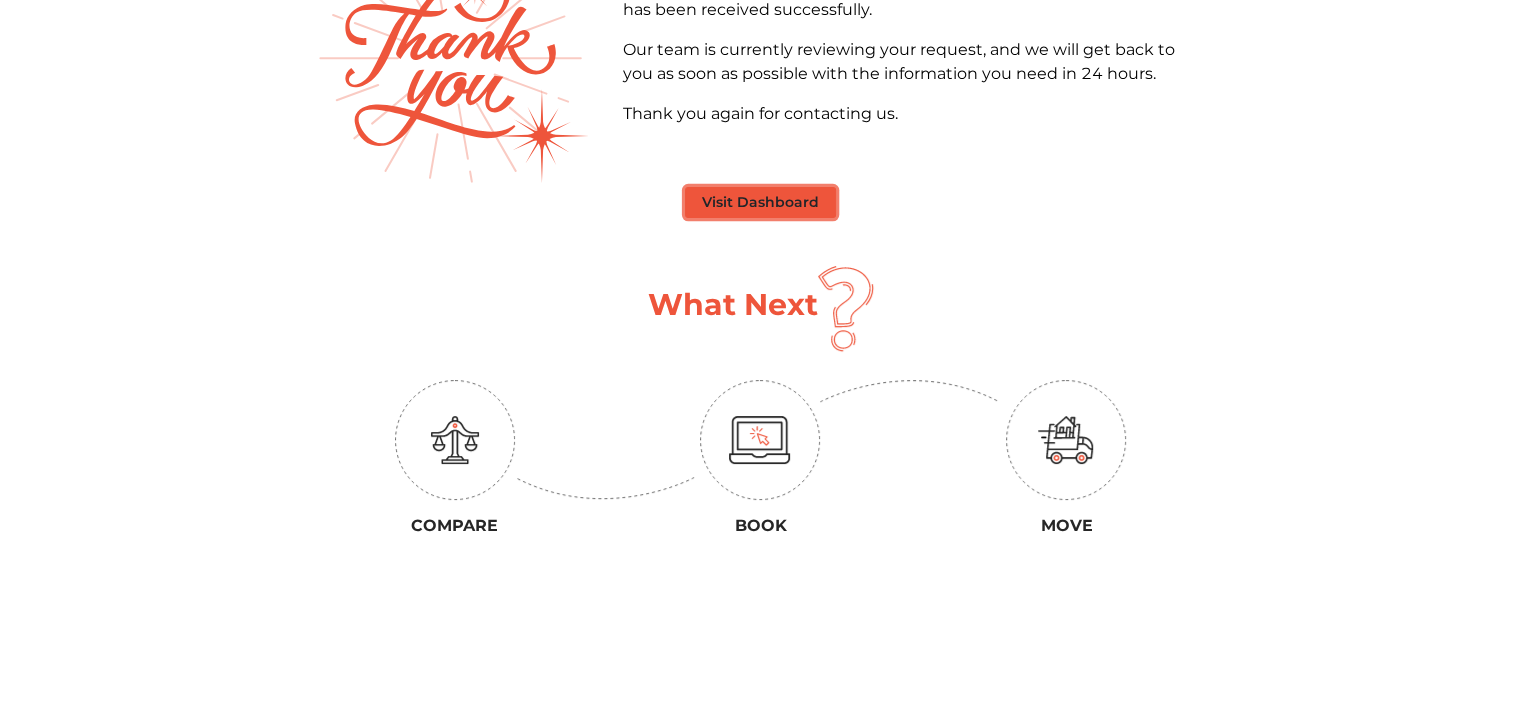 click on "Visit Dashboard" at bounding box center (760, 202) 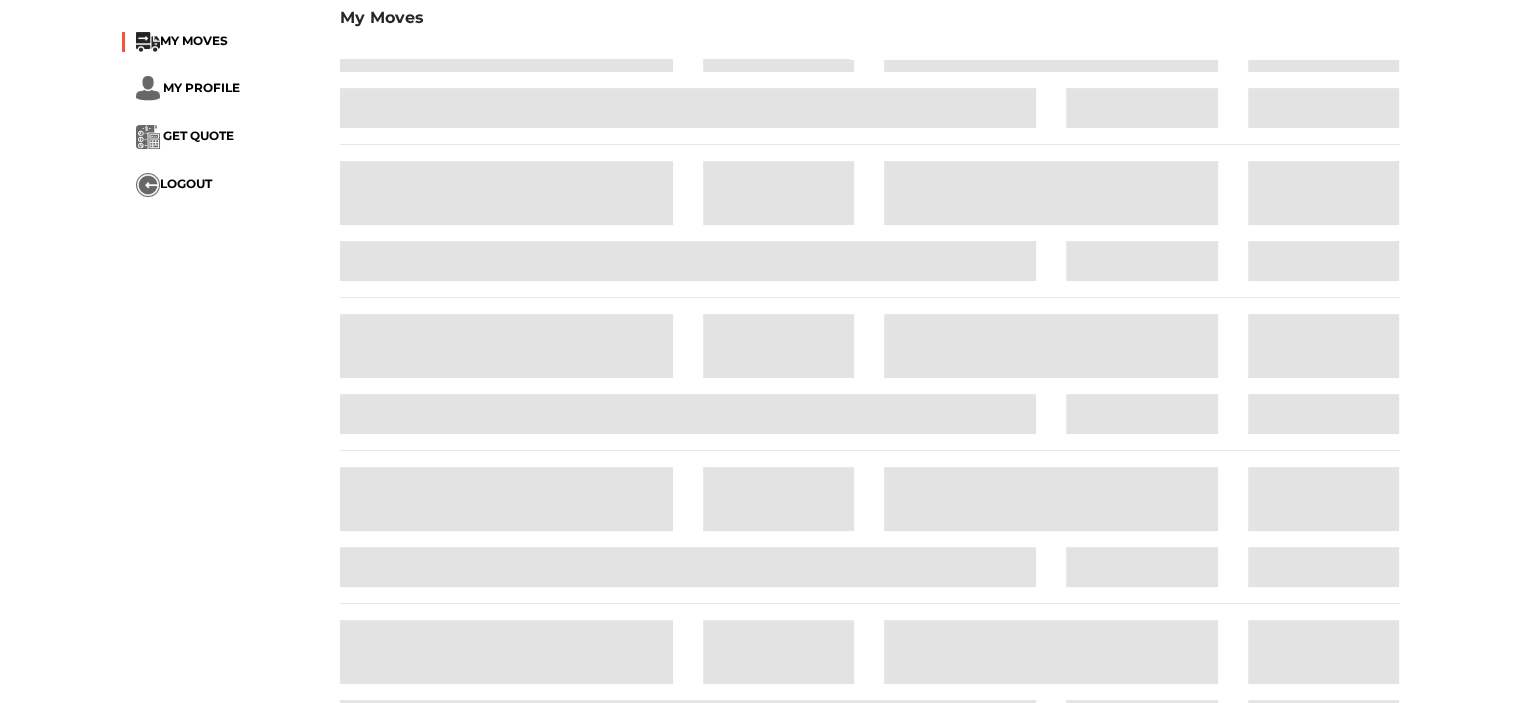 scroll, scrollTop: 0, scrollLeft: 0, axis: both 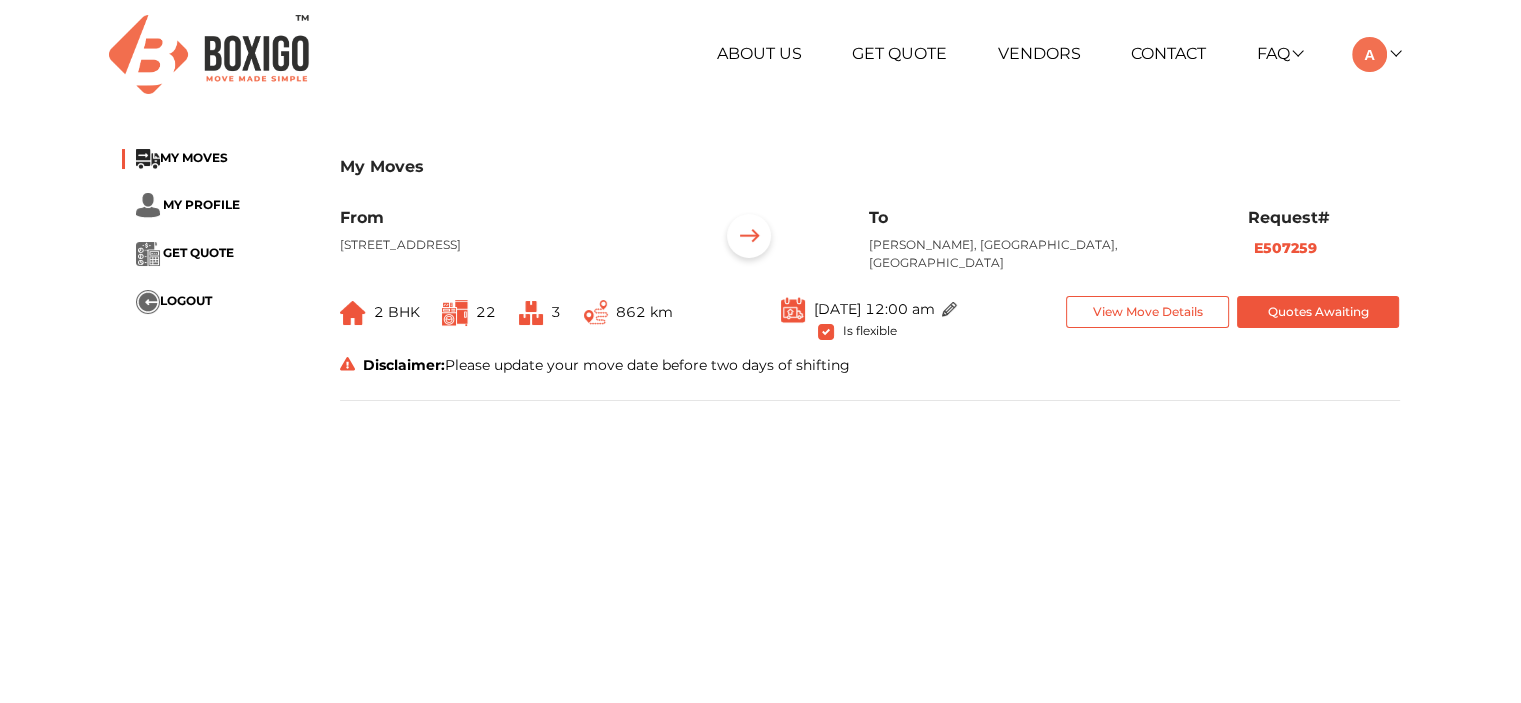 click on "Chak Mehdi,  Mau,  Uttar Pradesh" at bounding box center [1043, 254] 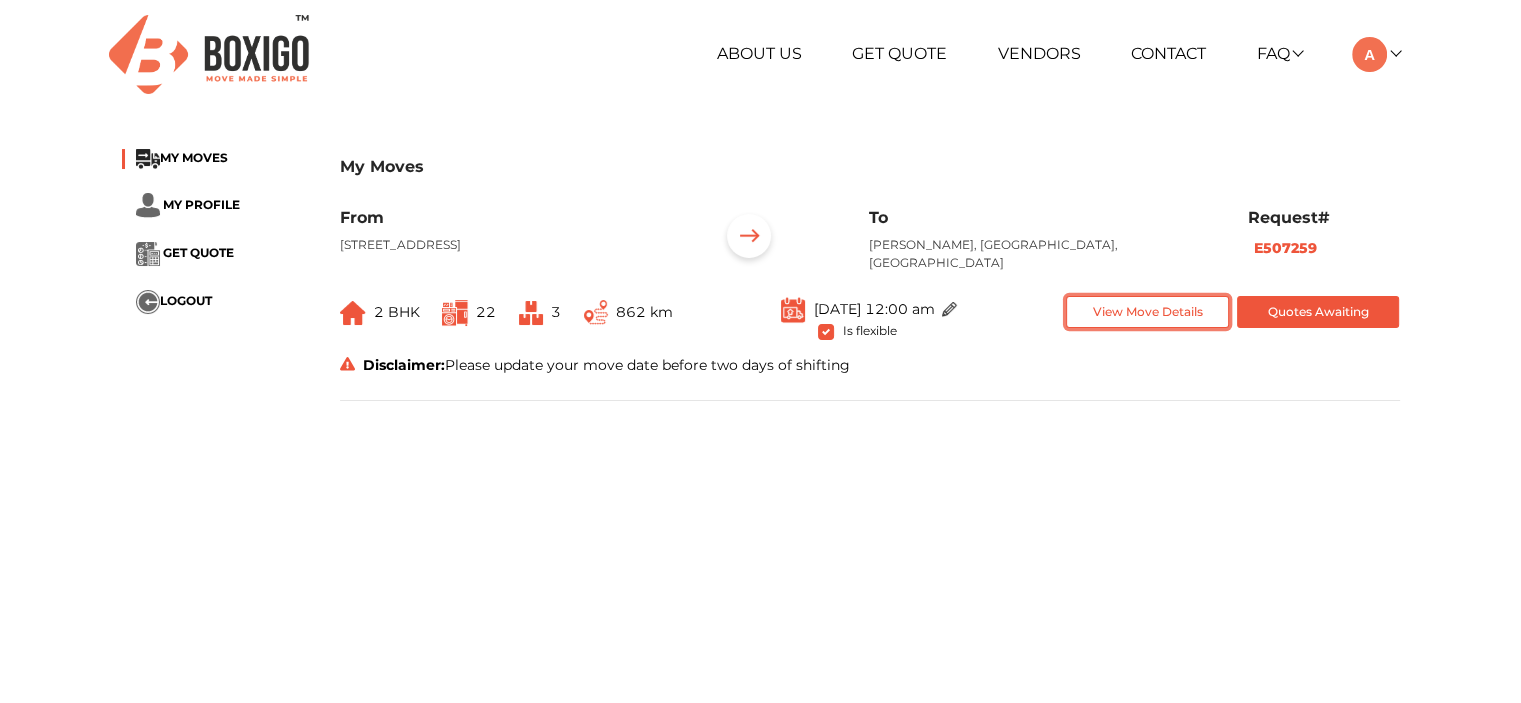 click on "View Move Details" at bounding box center (1147, 312) 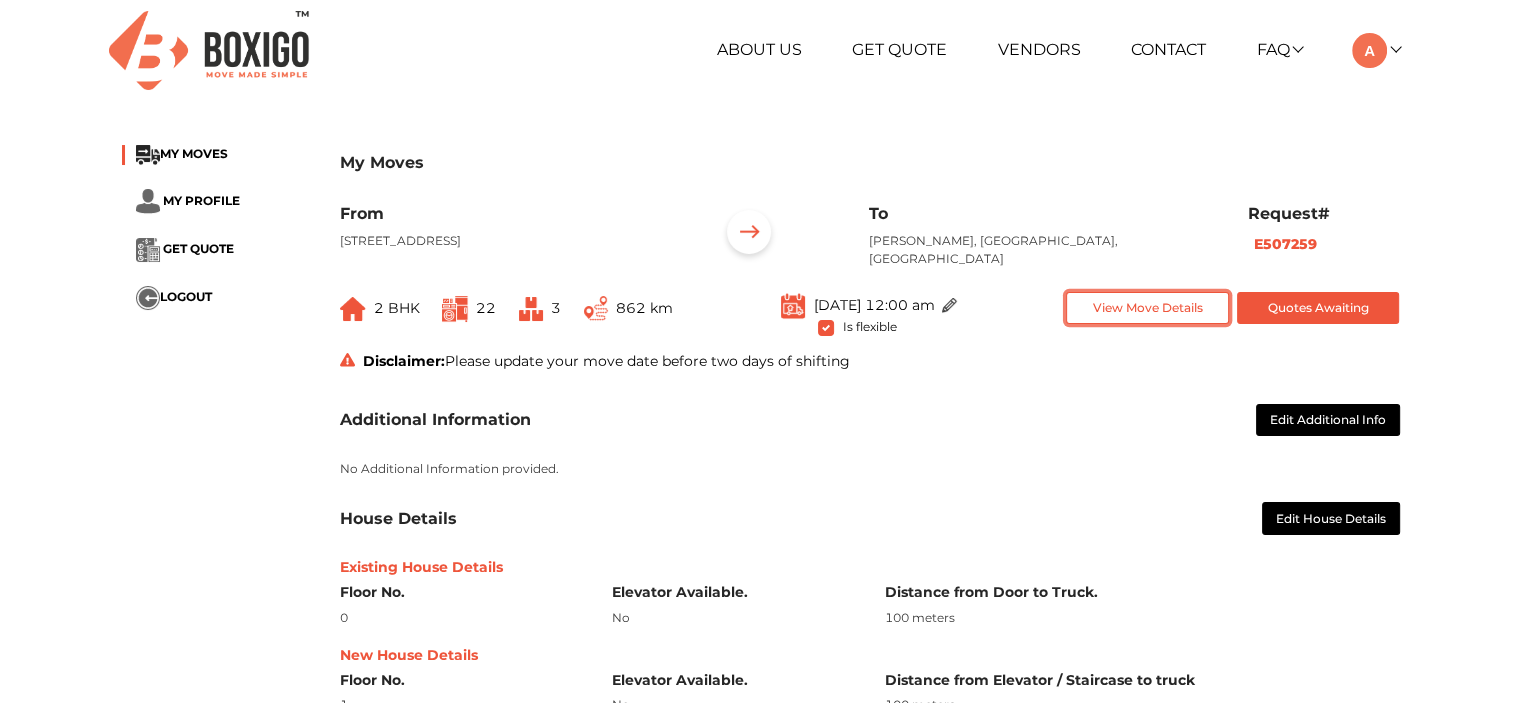 scroll, scrollTop: 0, scrollLeft: 0, axis: both 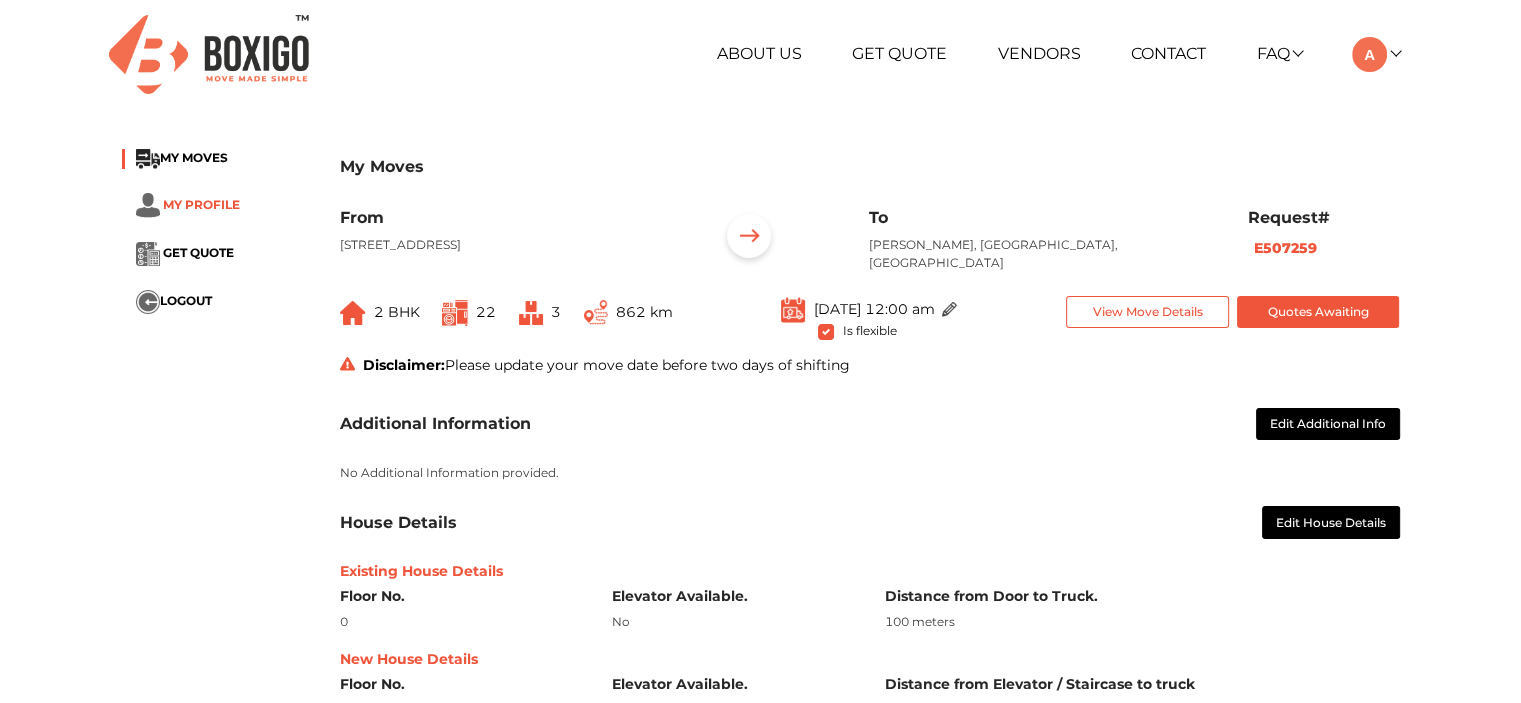 click on "MY PROFILE" at bounding box center [201, 204] 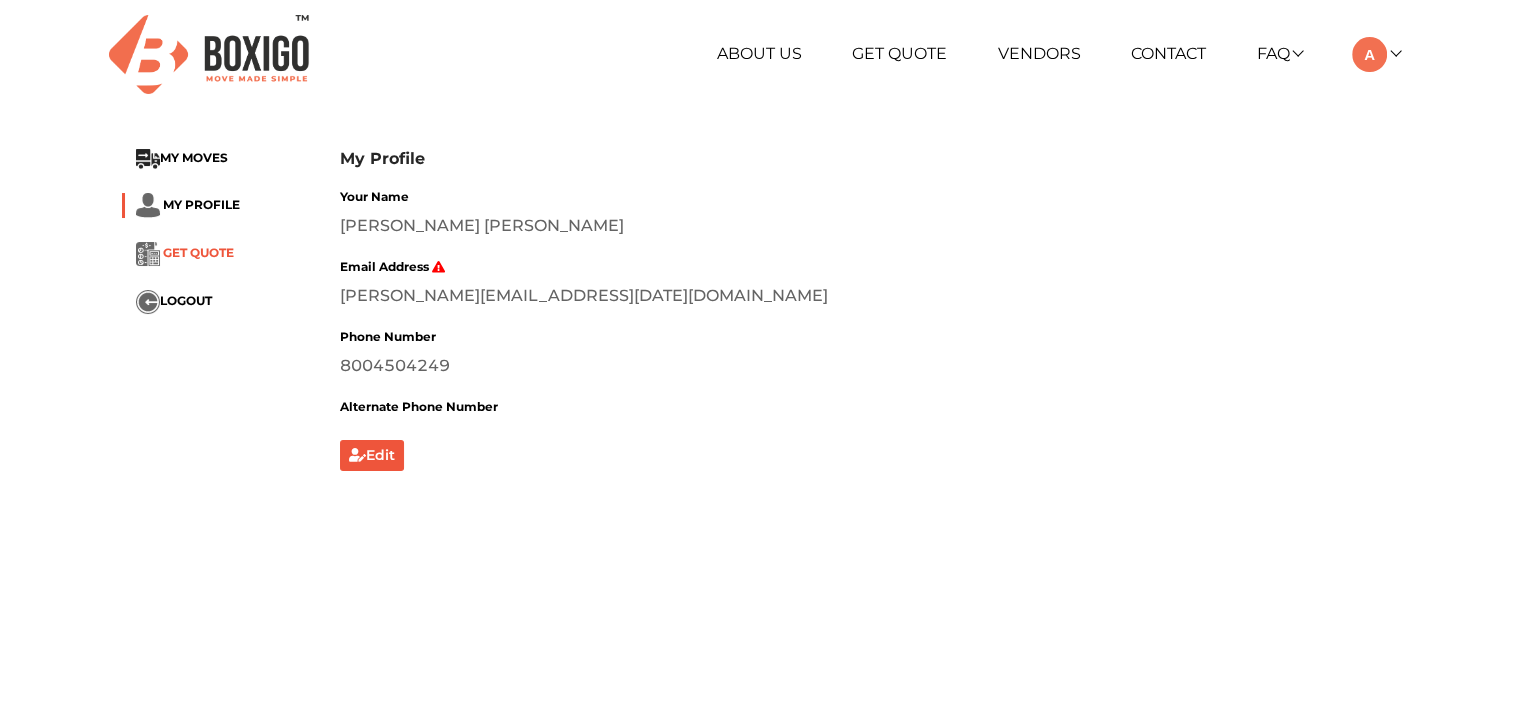 click on "GET QUOTE" at bounding box center (198, 252) 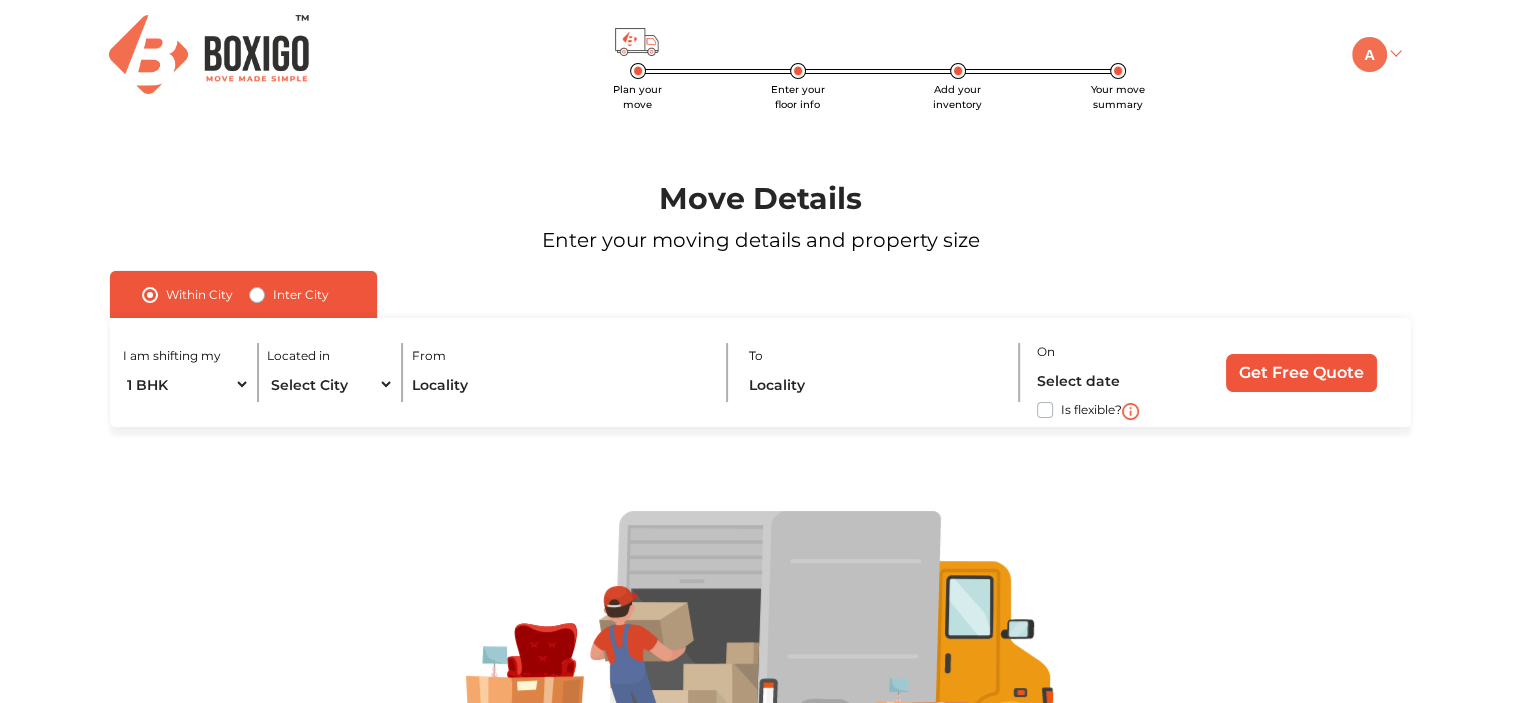 click at bounding box center [1369, 54] 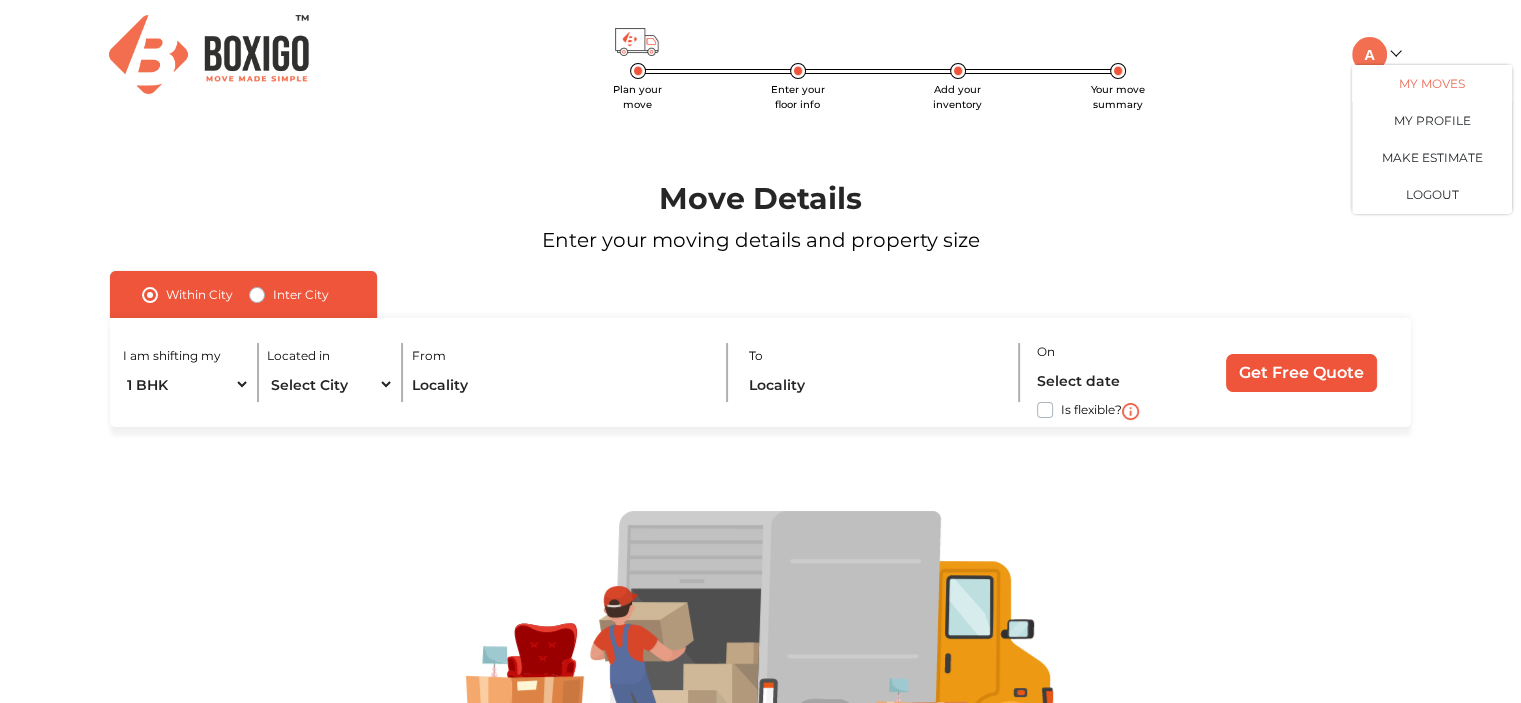 click on "My Moves" at bounding box center [1432, 83] 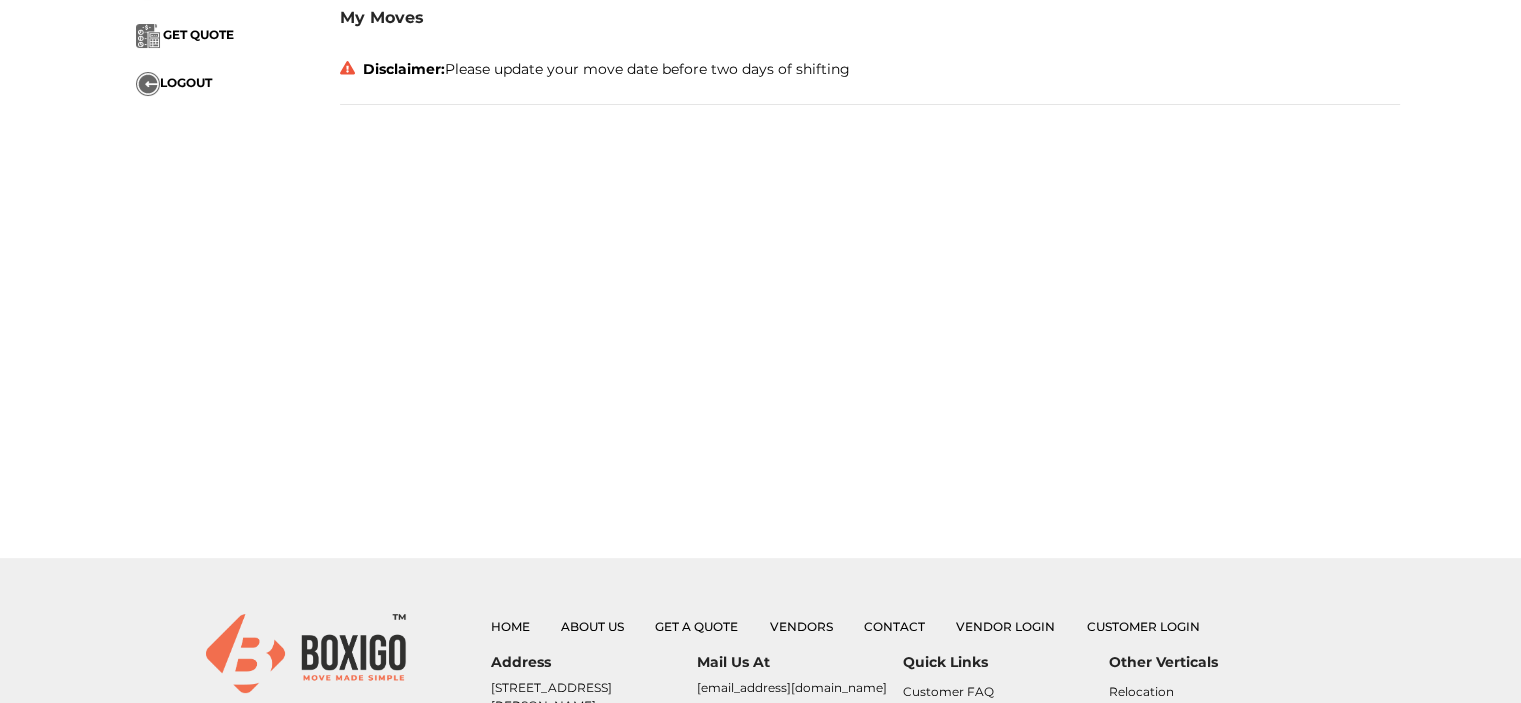 scroll, scrollTop: 0, scrollLeft: 0, axis: both 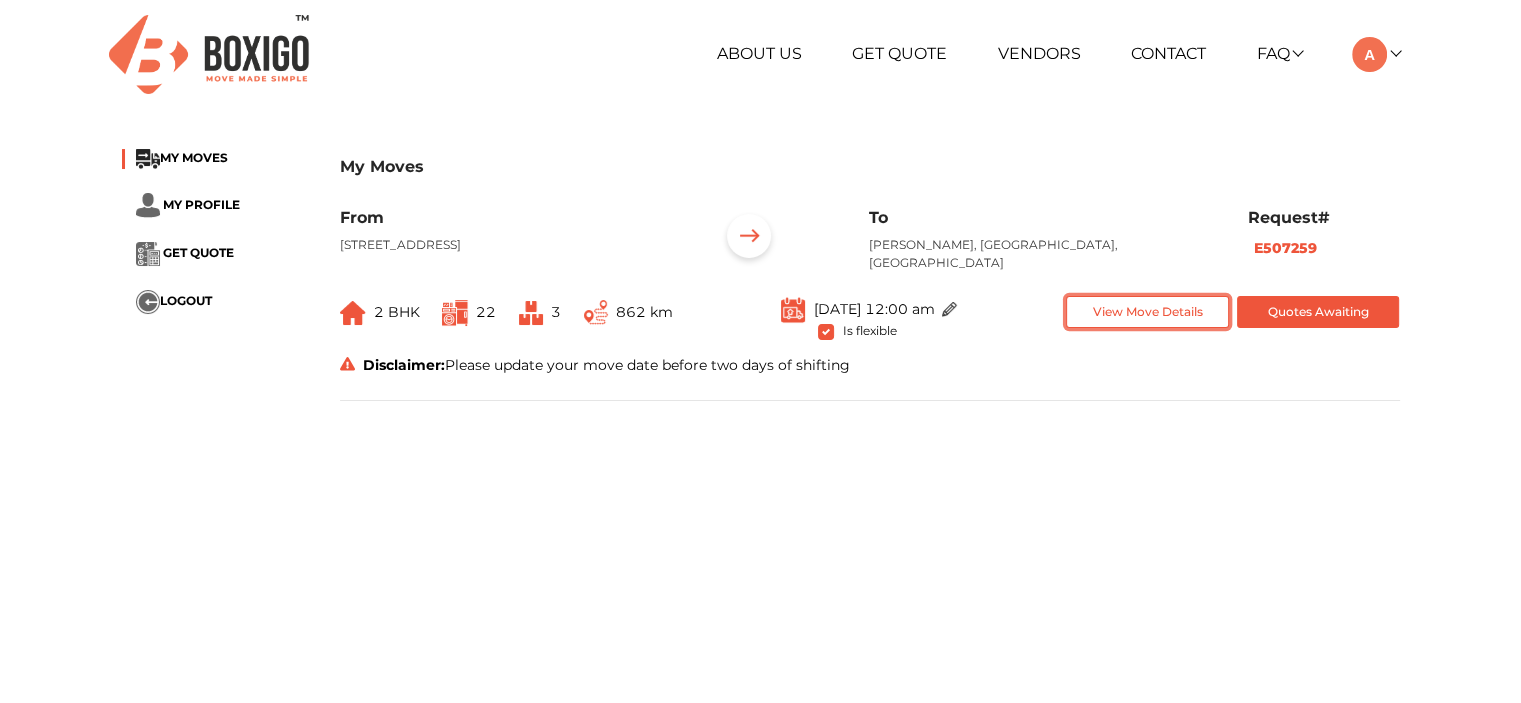 click on "View Move Details" at bounding box center [1147, 312] 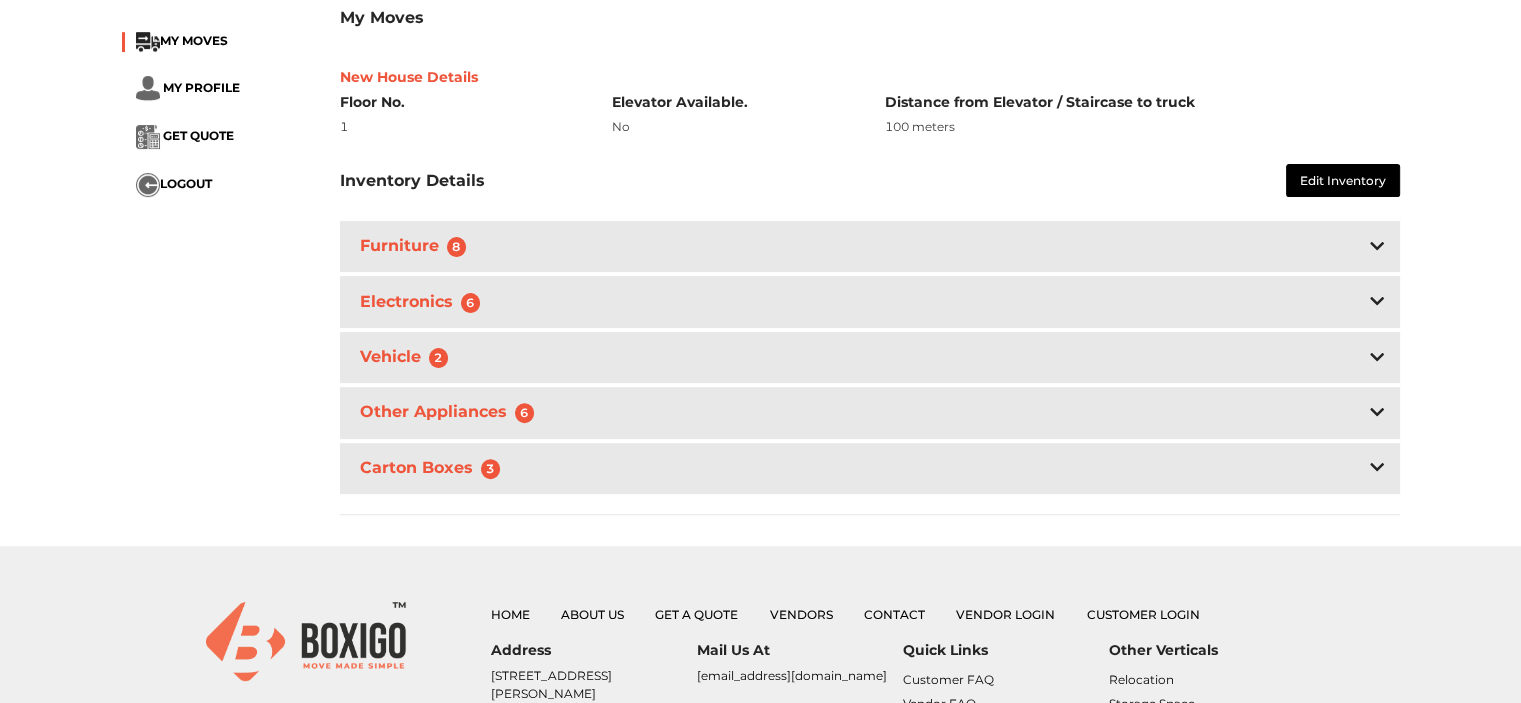scroll, scrollTop: 600, scrollLeft: 0, axis: vertical 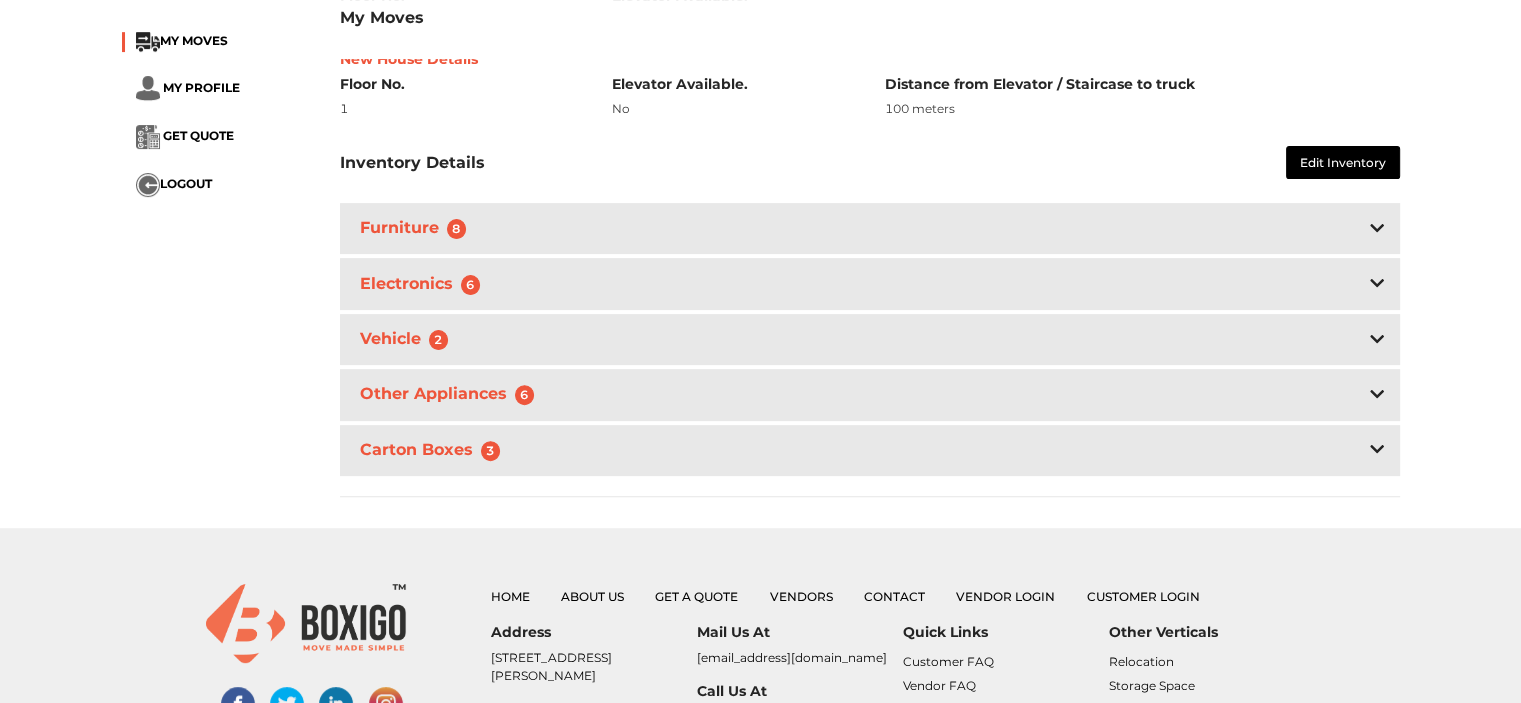 click on "Vehicle 2" at bounding box center [408, 339] 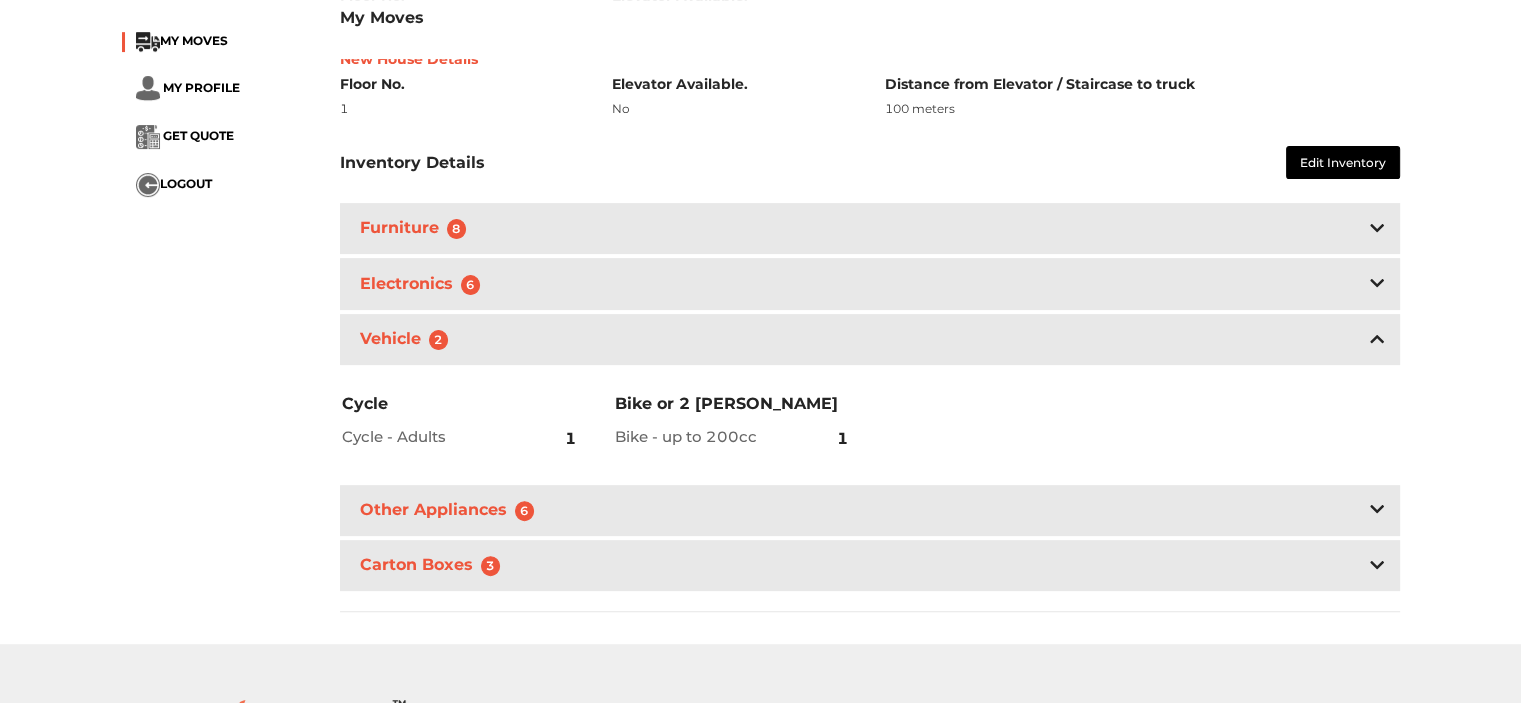 click on "Vehicle 2" at bounding box center [408, 339] 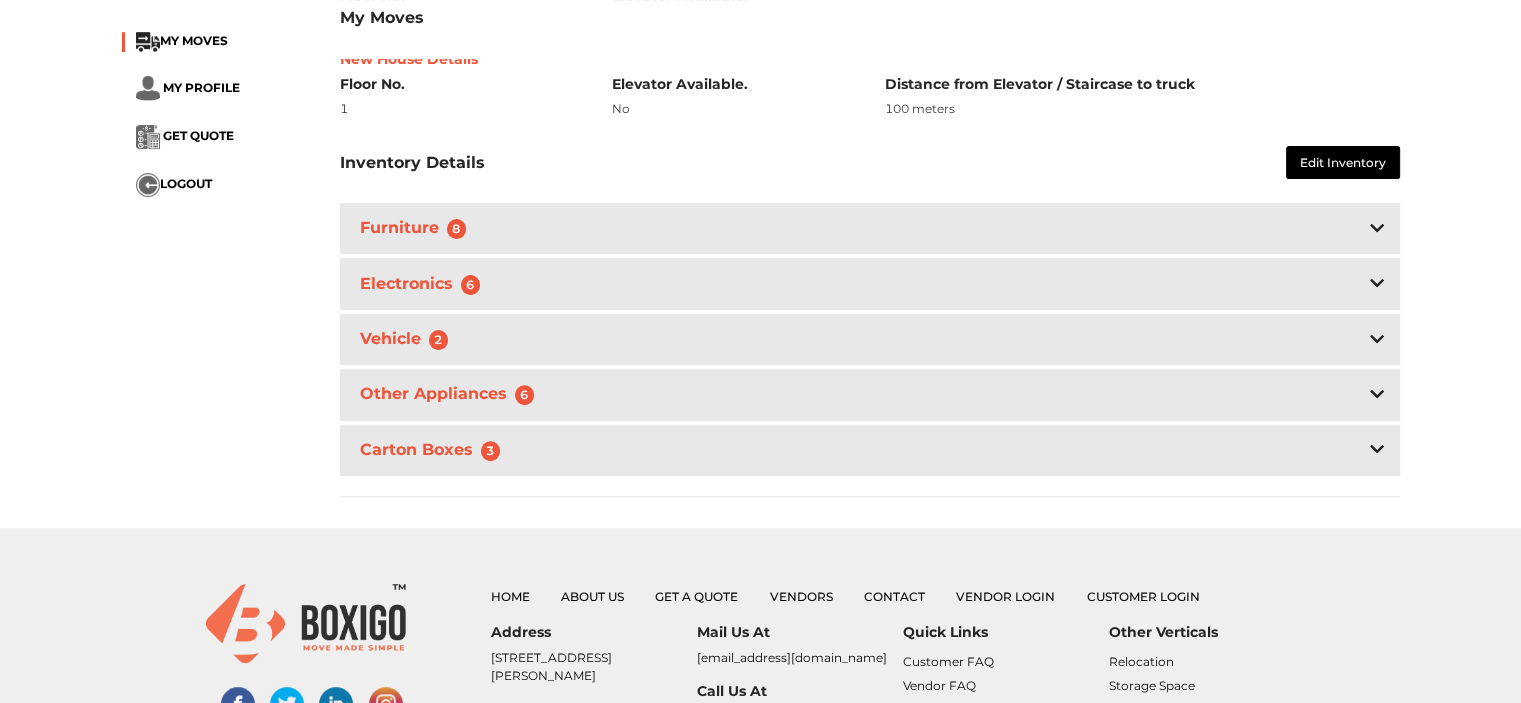 scroll, scrollTop: 0, scrollLeft: 0, axis: both 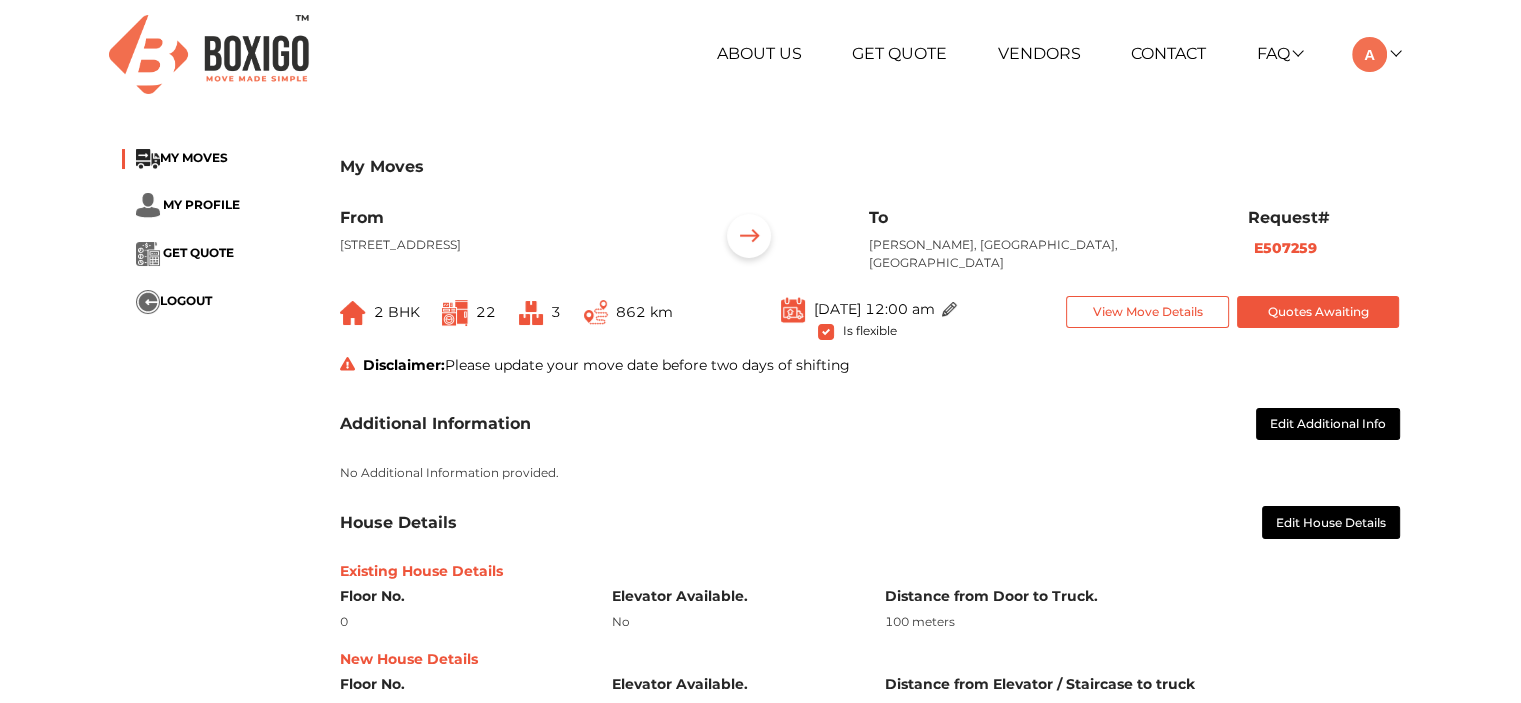click at bounding box center [325, 54] 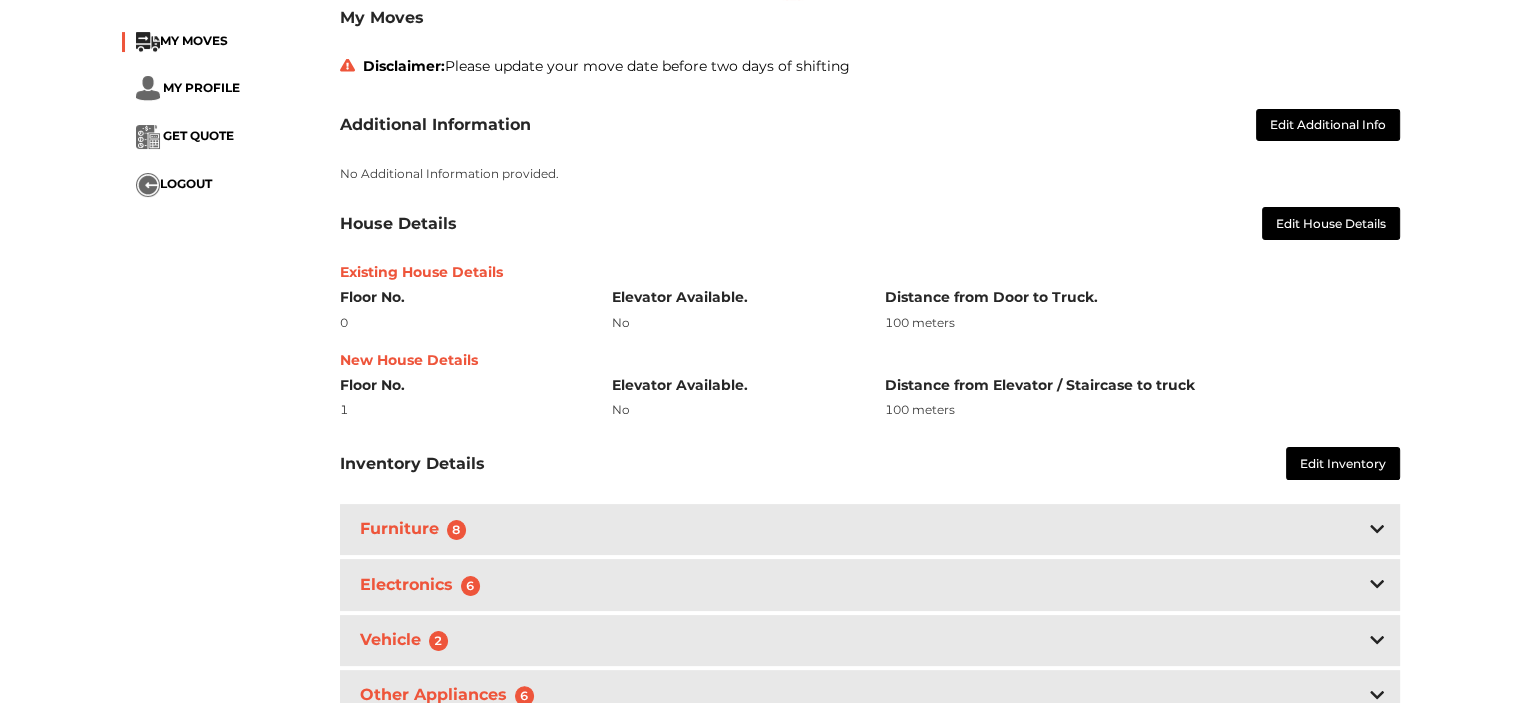 scroll, scrollTop: 300, scrollLeft: 0, axis: vertical 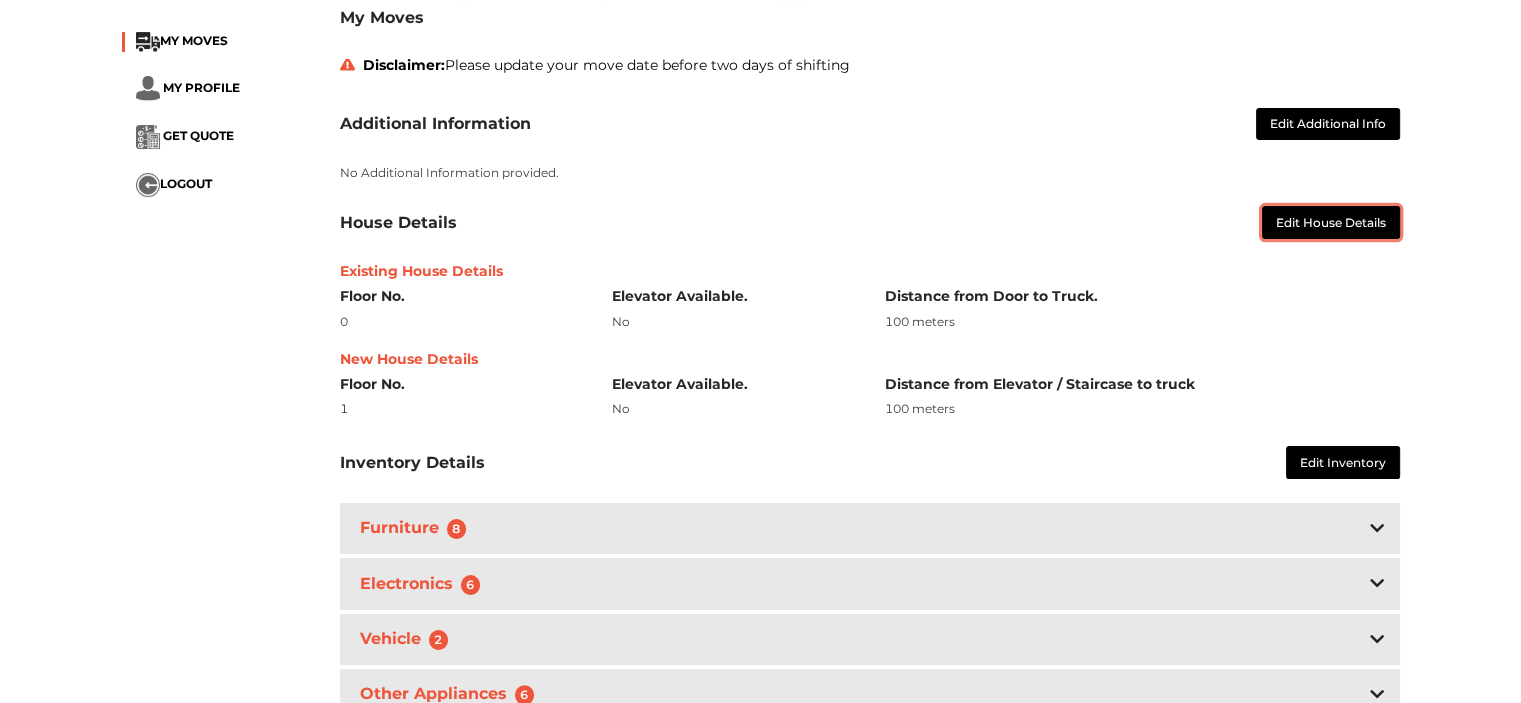 click on "Edit House Details" at bounding box center (1331, 222) 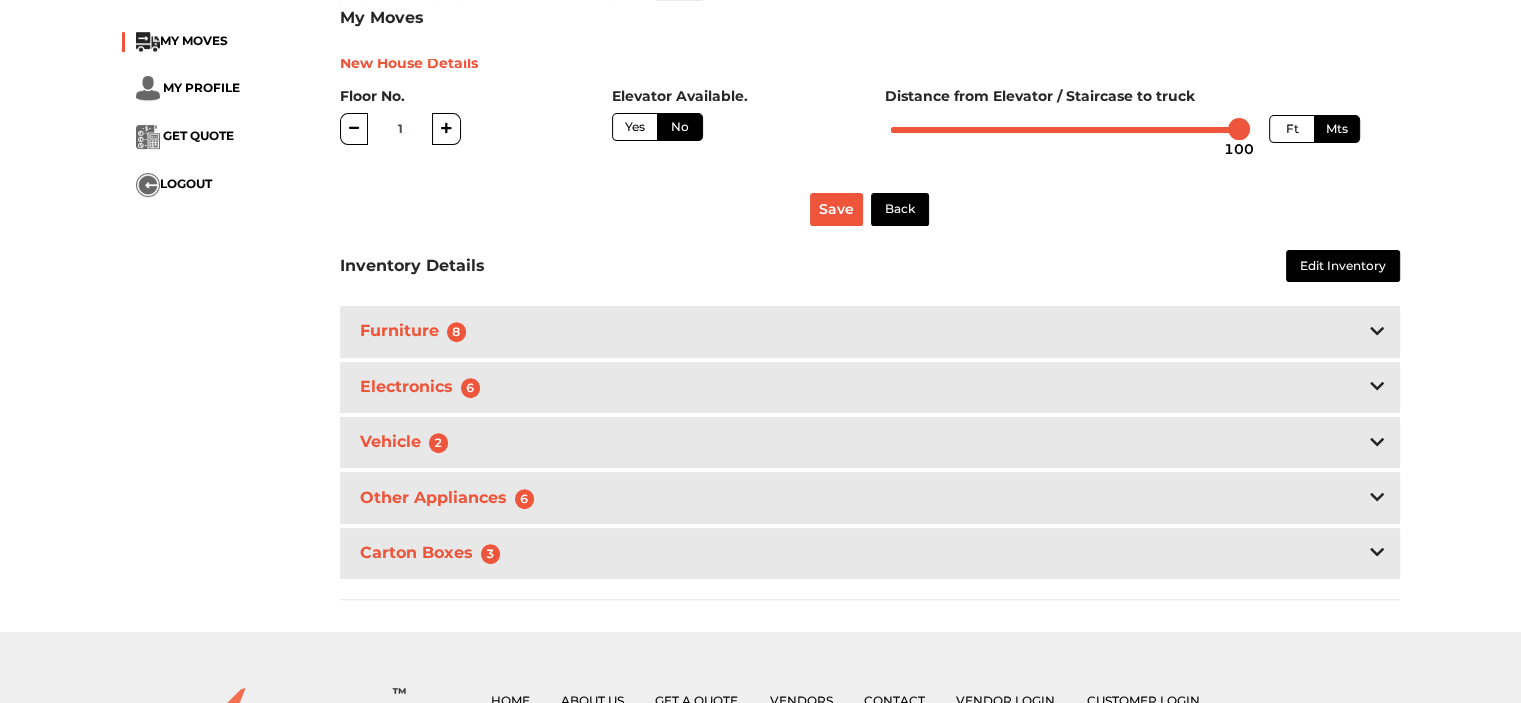 scroll, scrollTop: 700, scrollLeft: 0, axis: vertical 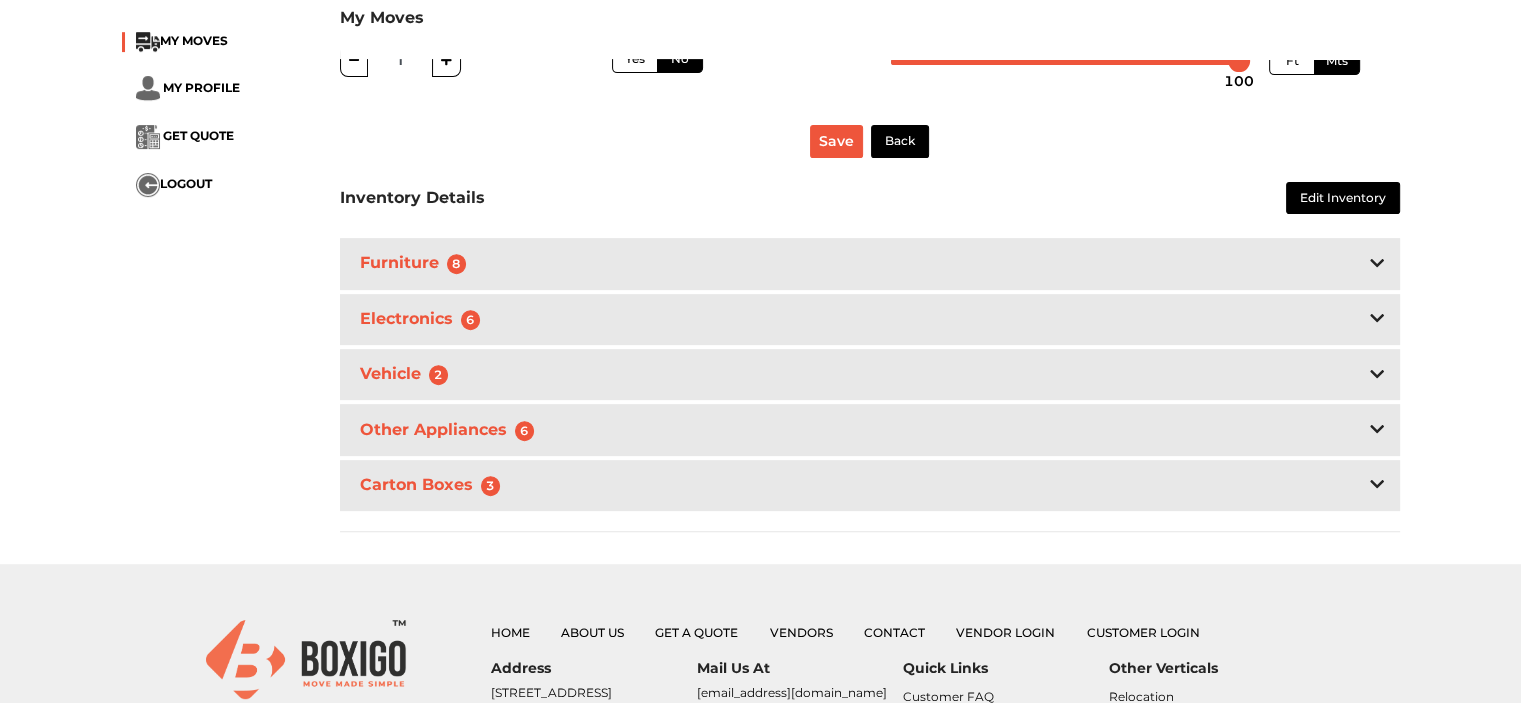 click on "Other Appliances 6" at bounding box center [870, 429] 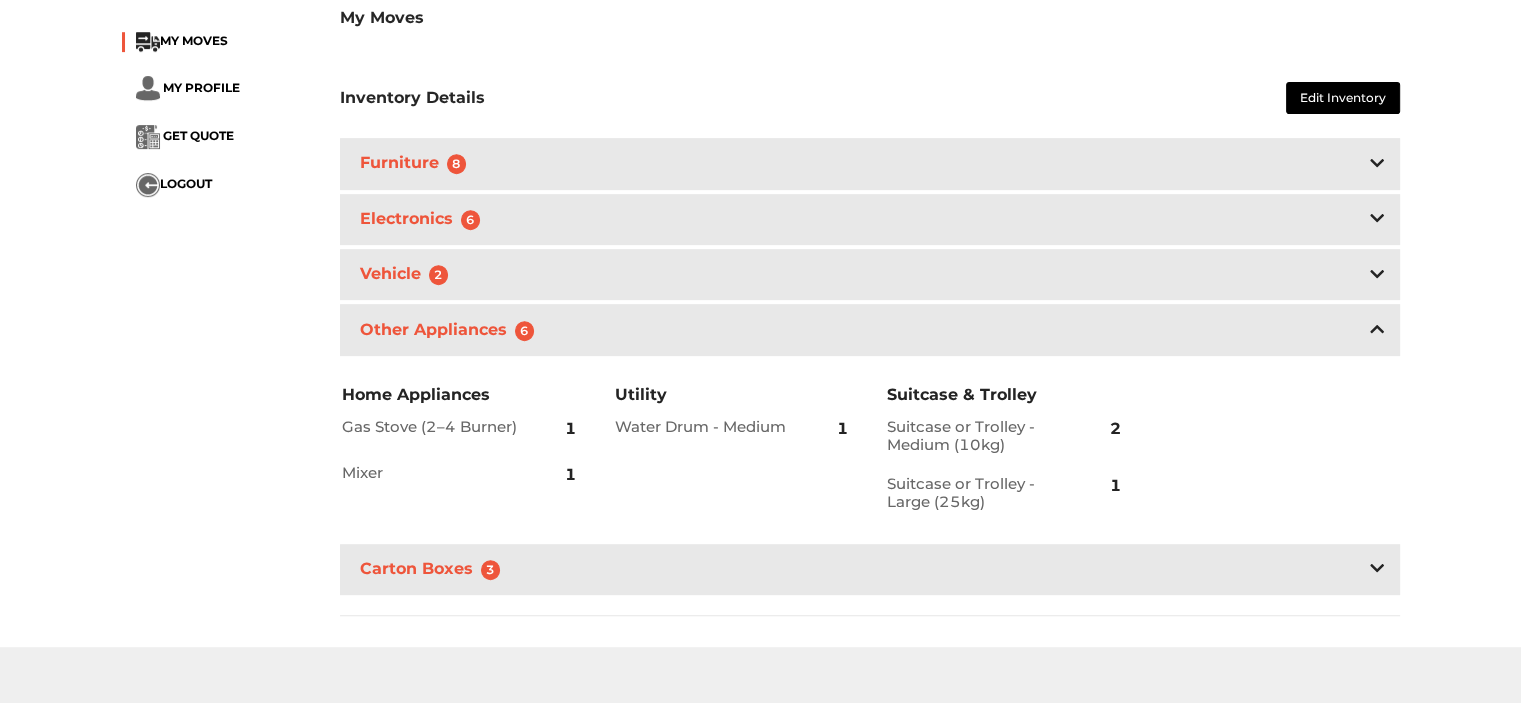 scroll, scrollTop: 400, scrollLeft: 0, axis: vertical 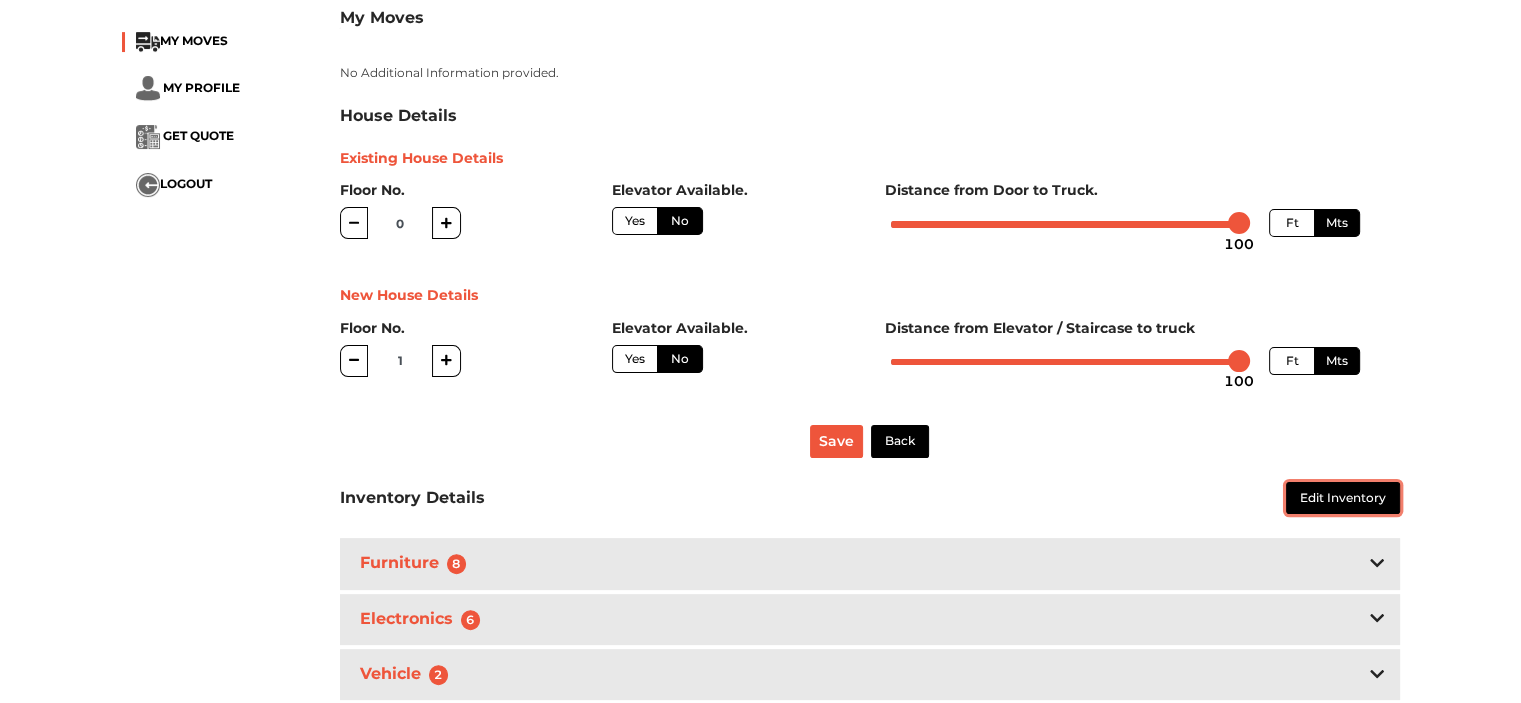 click on "Edit Inventory" at bounding box center (1343, 498) 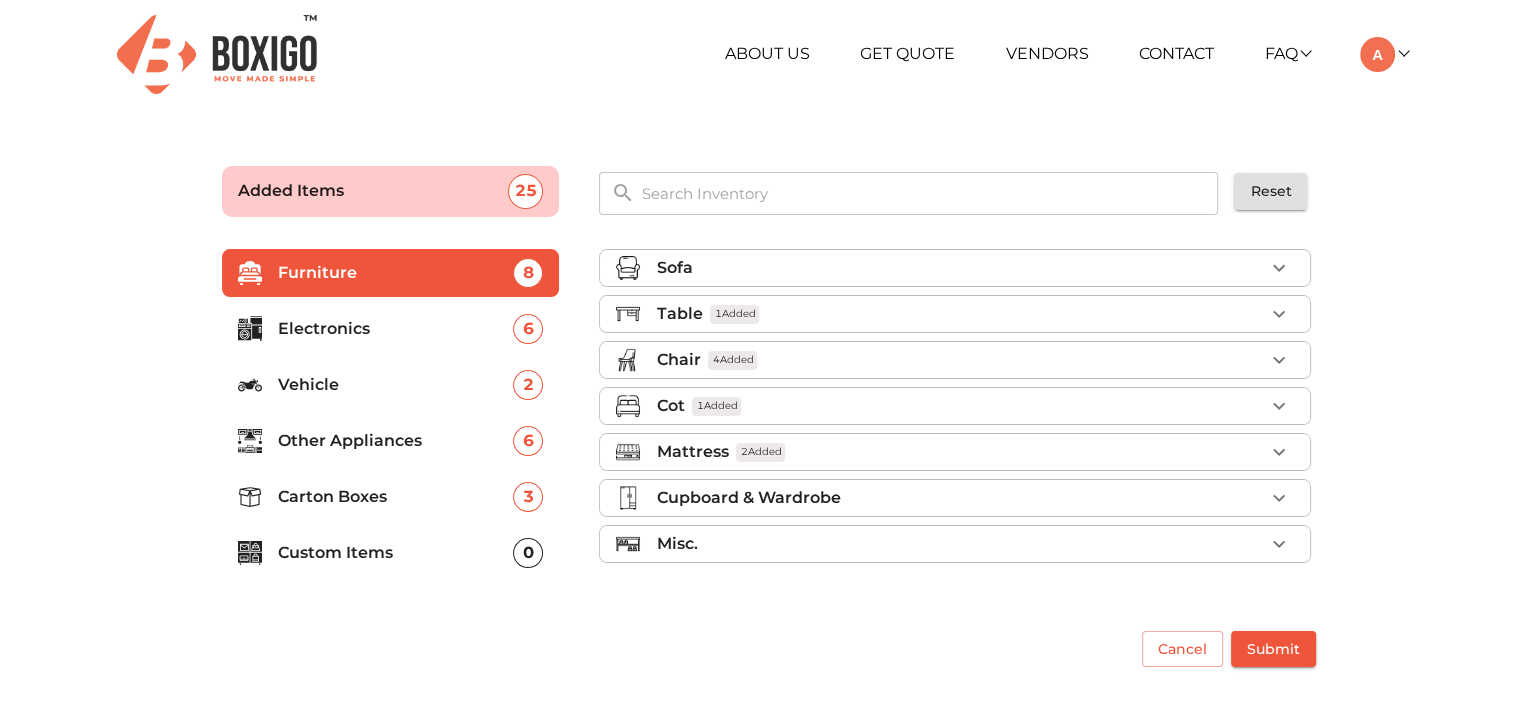 scroll, scrollTop: 0, scrollLeft: 0, axis: both 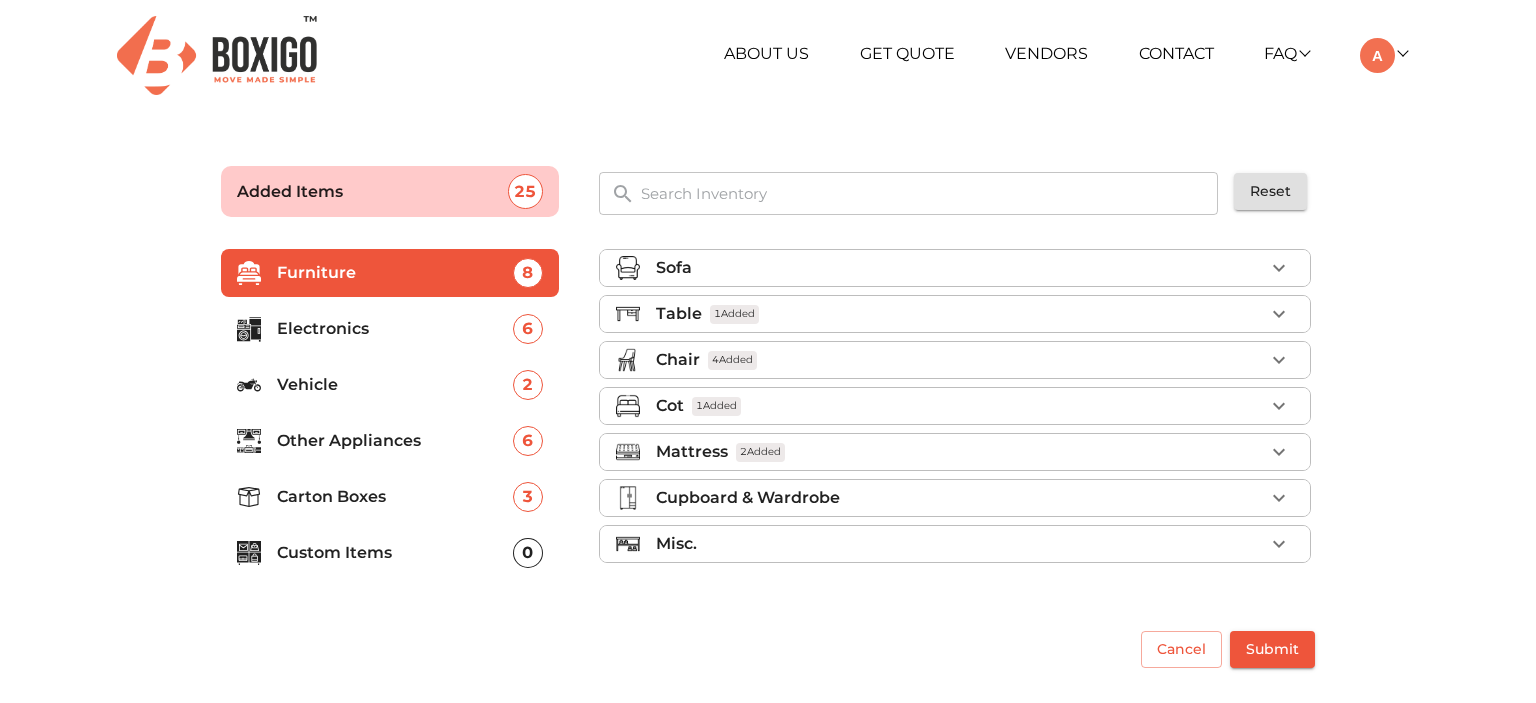click at bounding box center [930, 193] 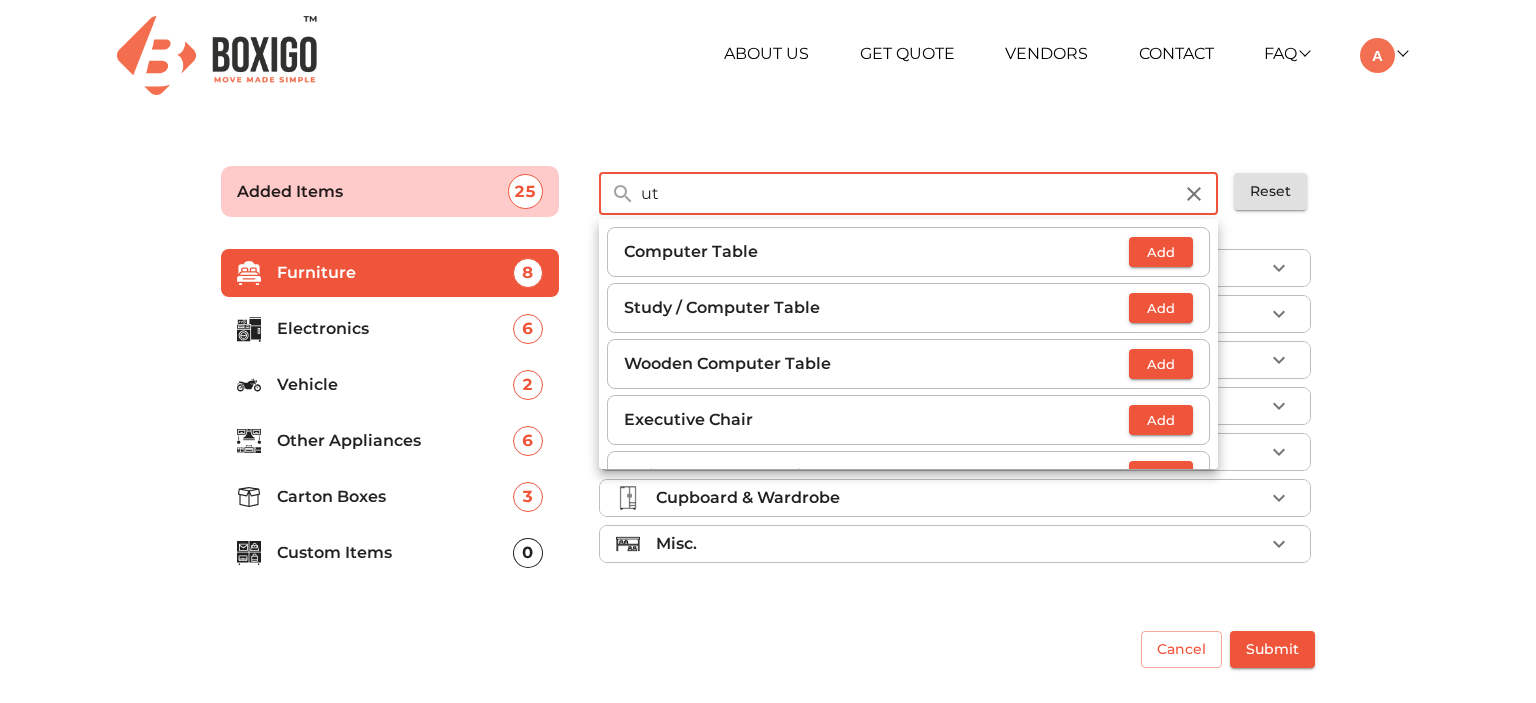 type on "u" 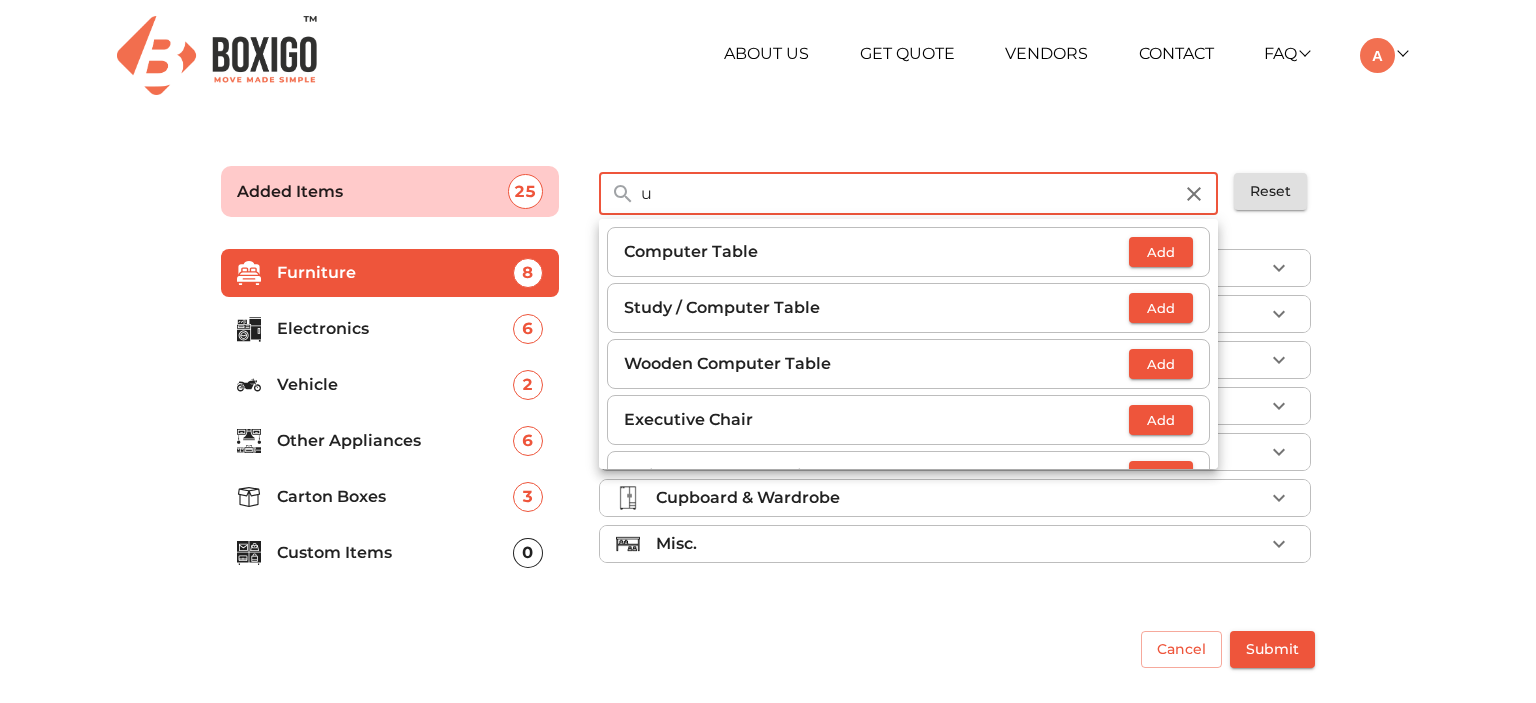 type 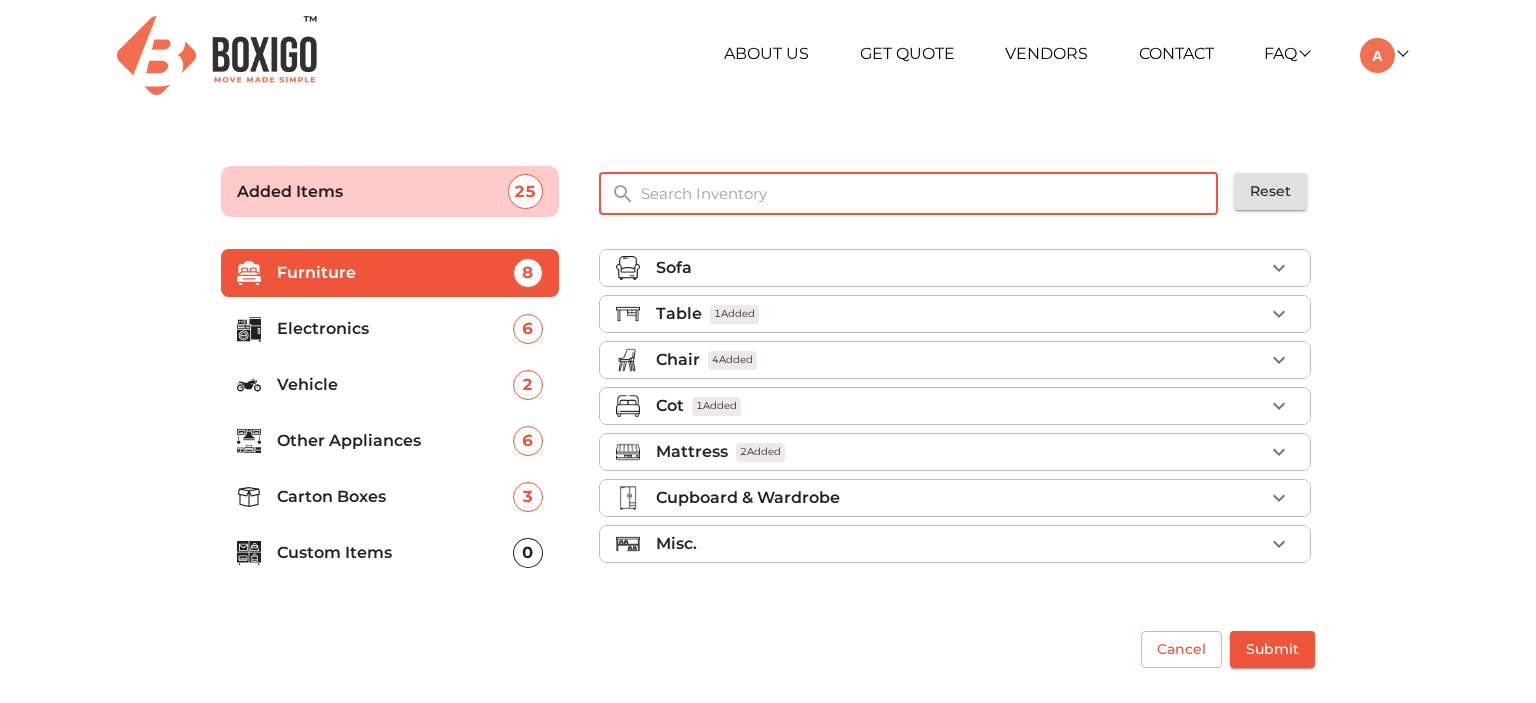 click on "Other Appliances" at bounding box center (395, 441) 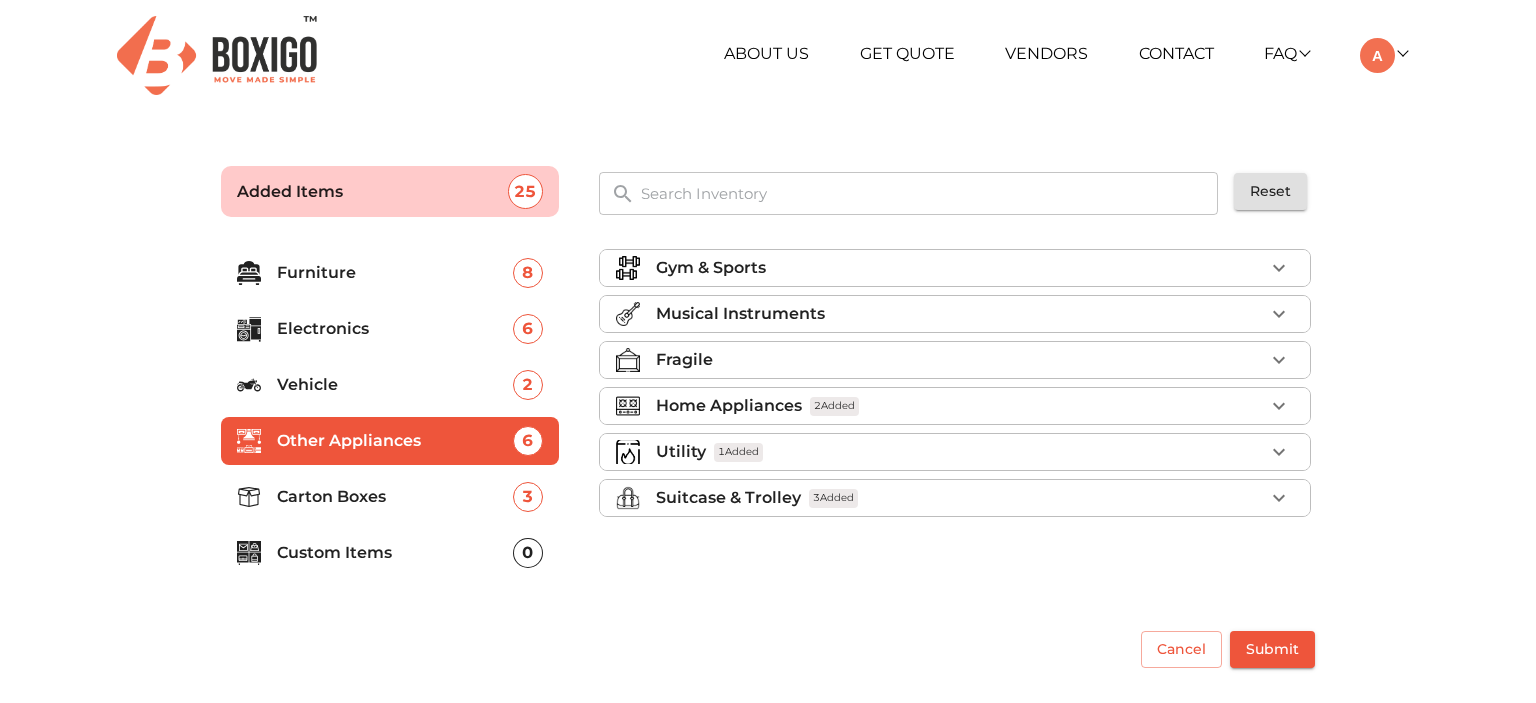 click on "1  Added" at bounding box center [738, 452] 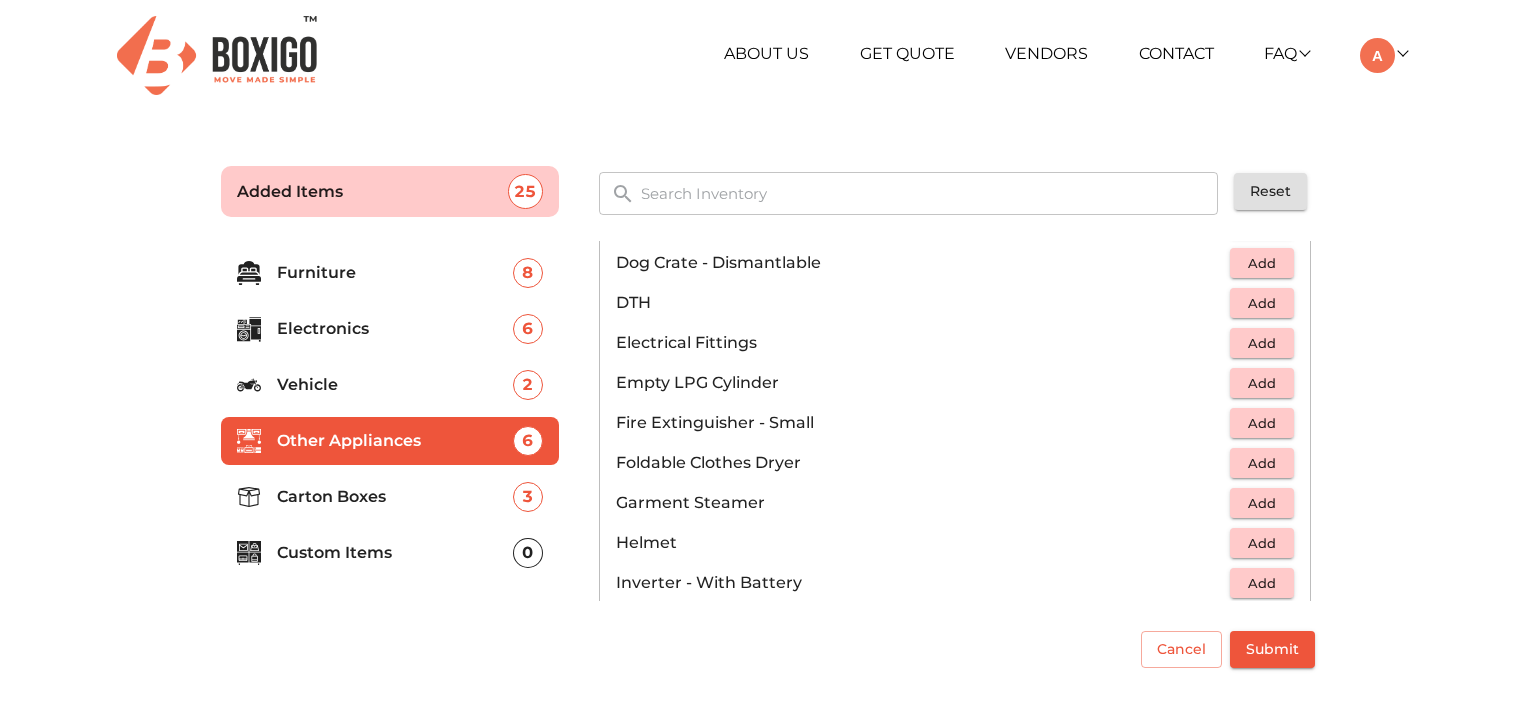 scroll, scrollTop: 800, scrollLeft: 0, axis: vertical 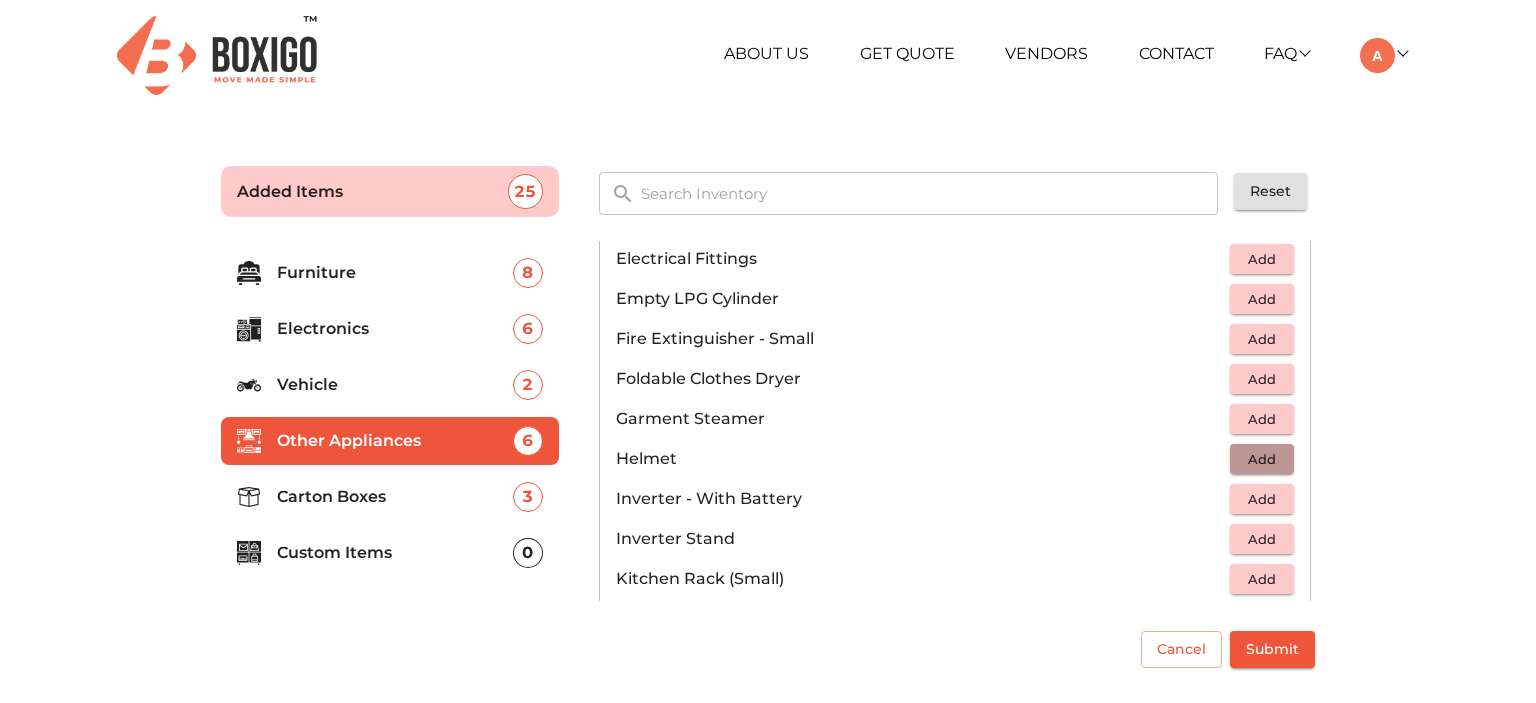 click on "Add" at bounding box center [1262, 459] 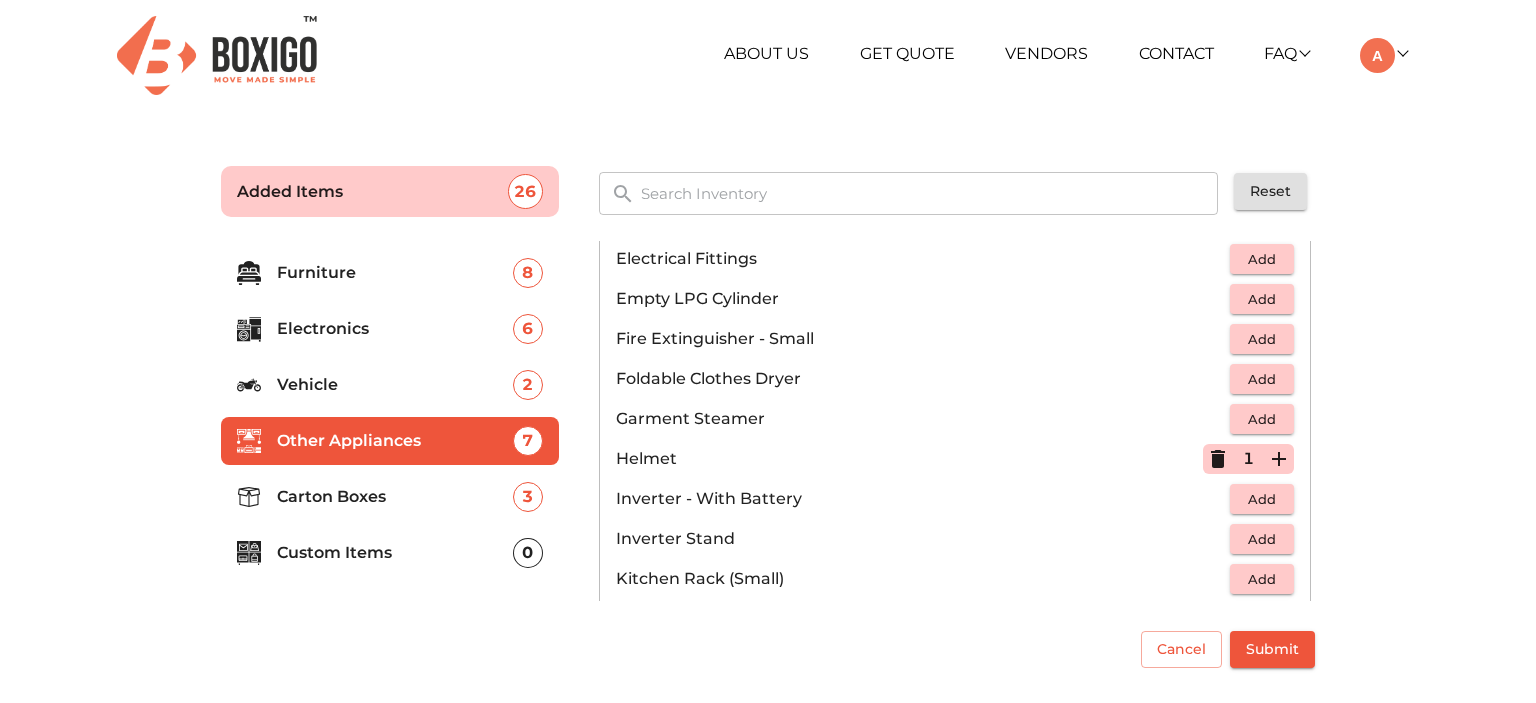 click on "Add" at bounding box center (1262, 499) 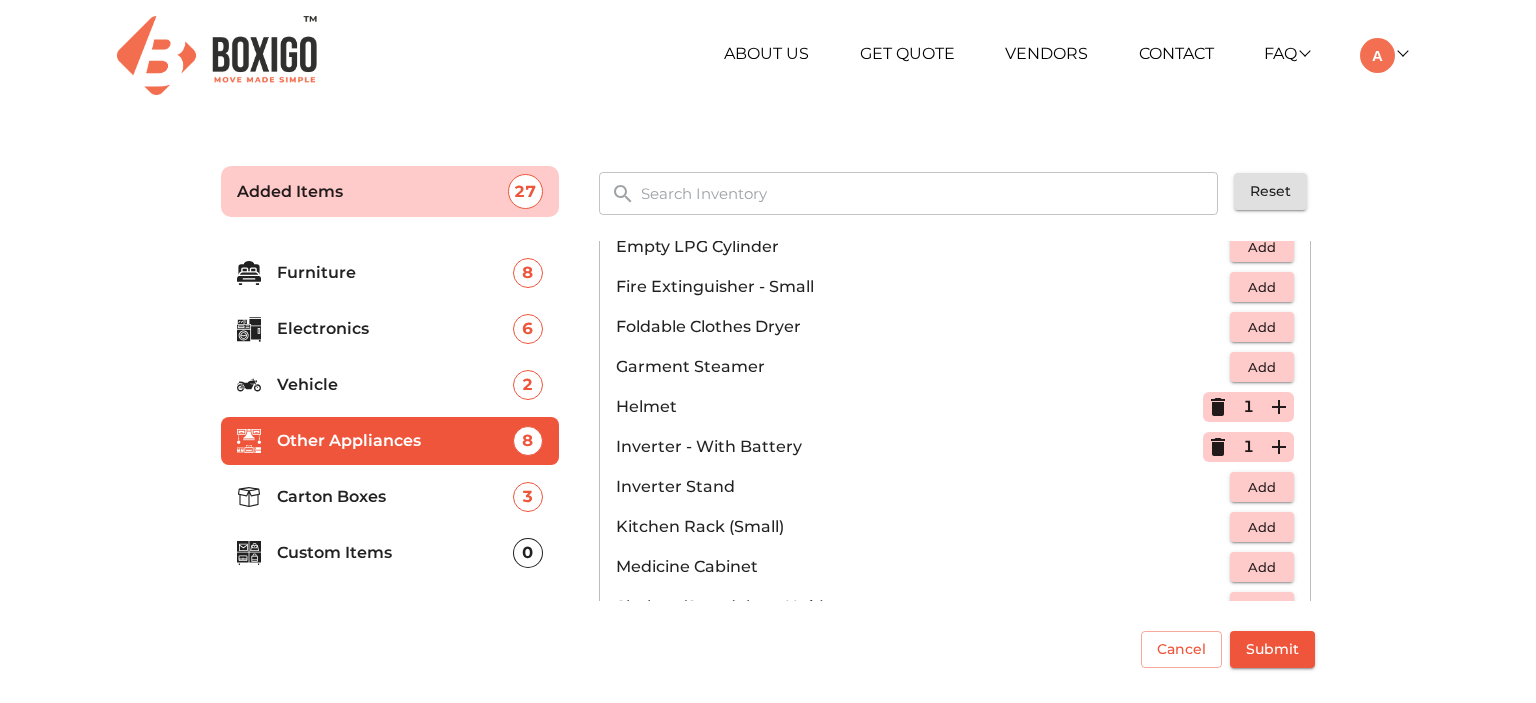 scroll, scrollTop: 900, scrollLeft: 0, axis: vertical 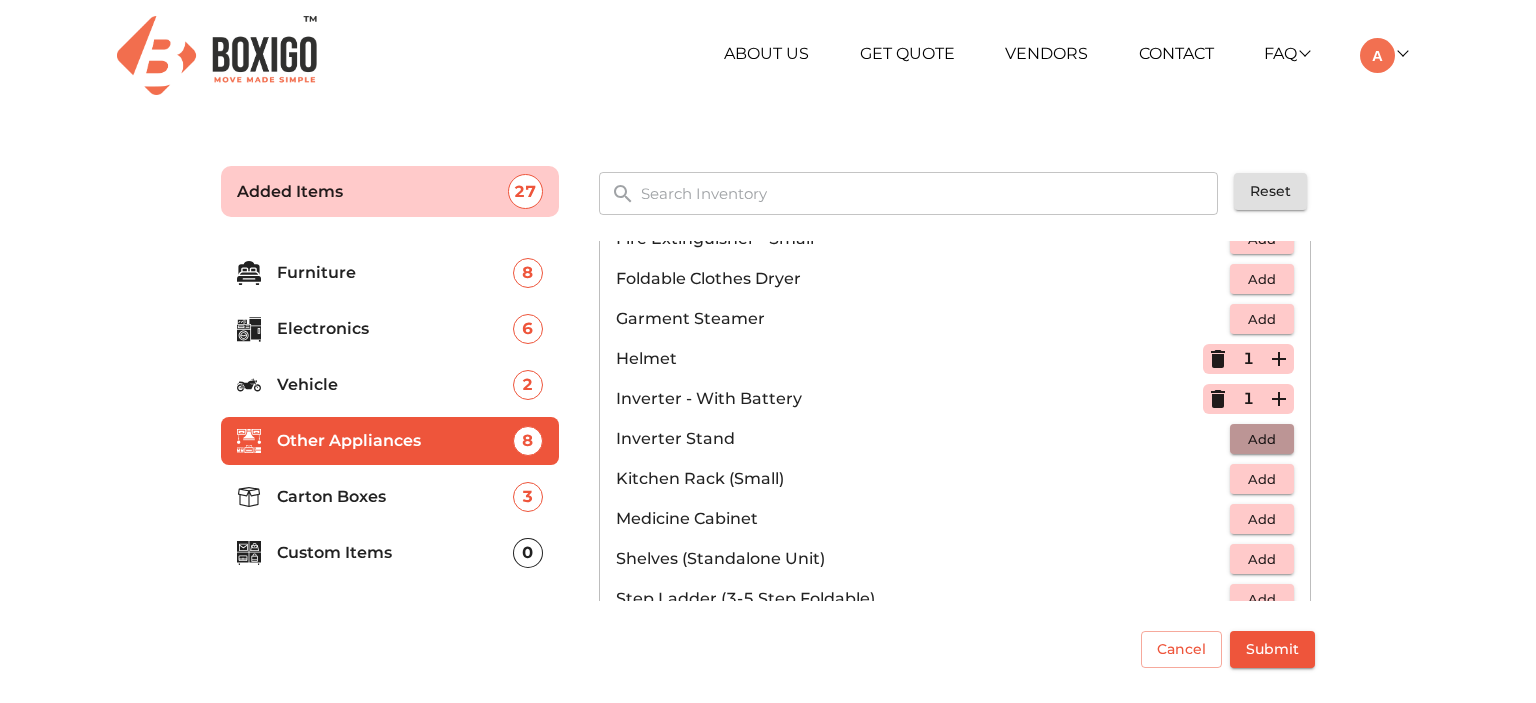 click on "Add" at bounding box center [1262, 439] 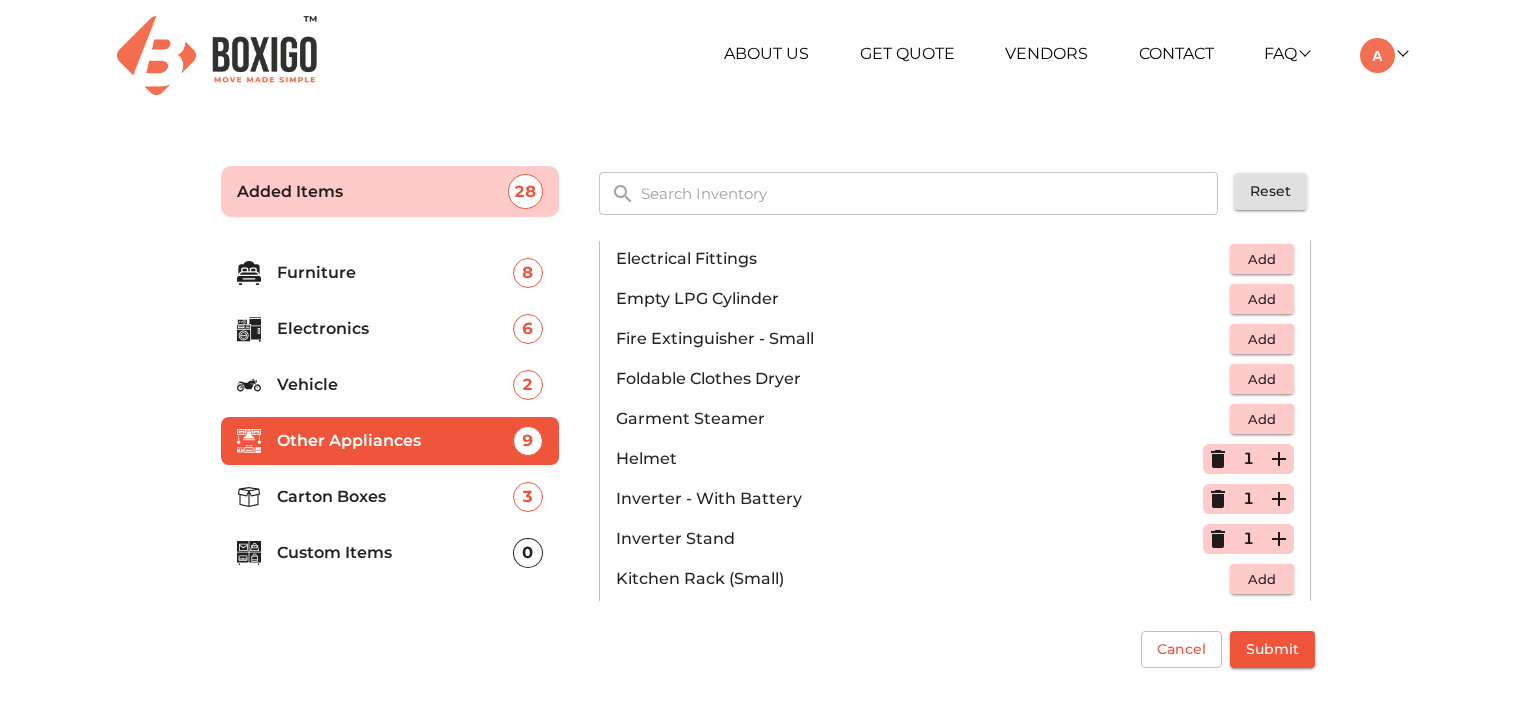 scroll, scrollTop: 700, scrollLeft: 0, axis: vertical 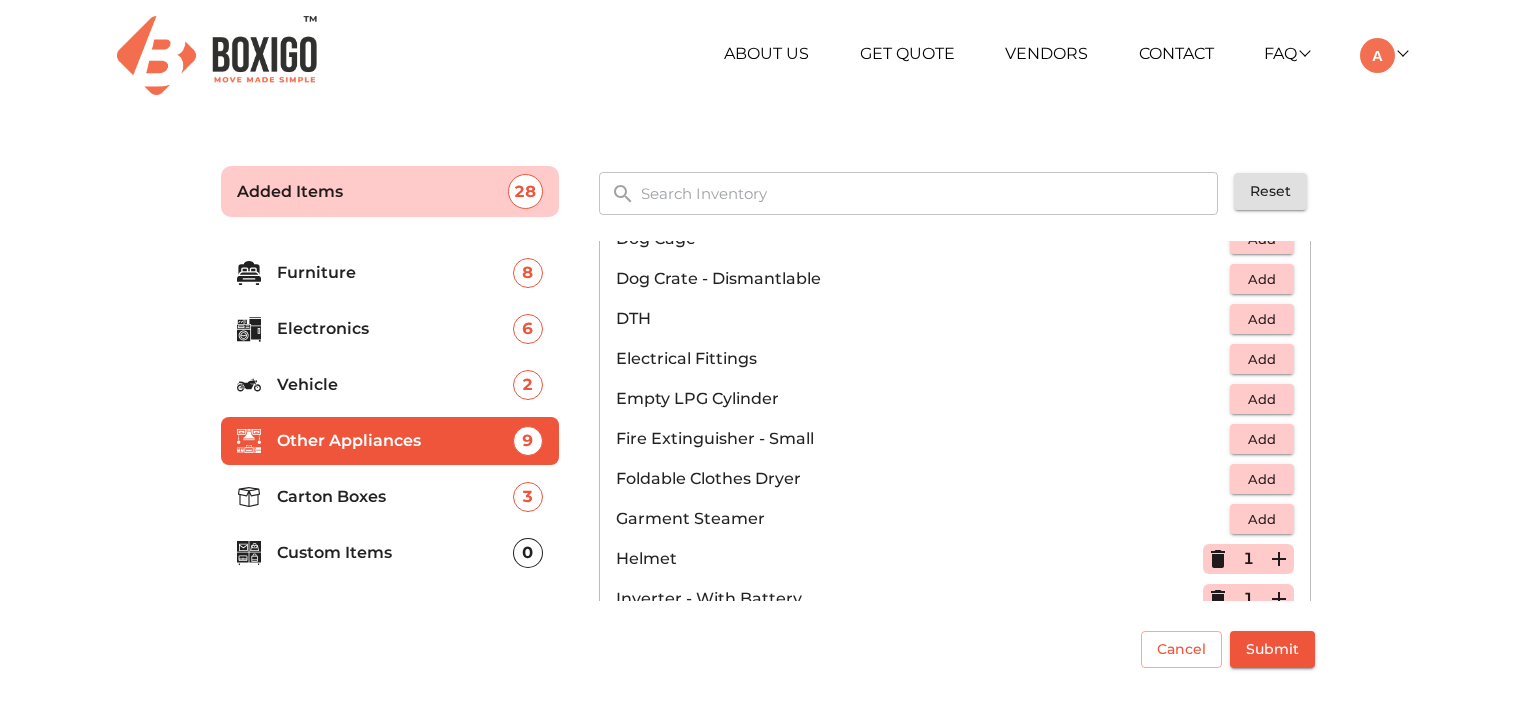 click on "Add" at bounding box center [1262, 399] 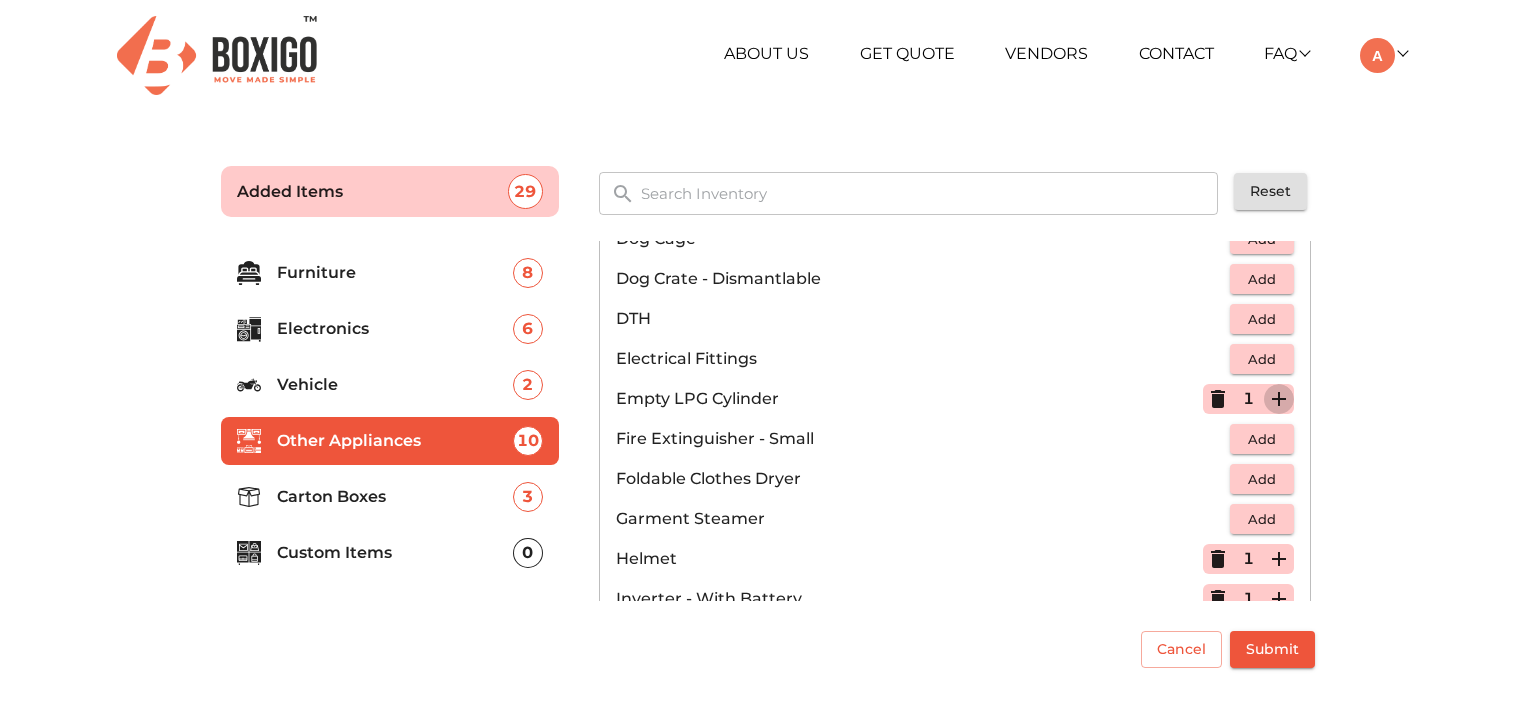 click 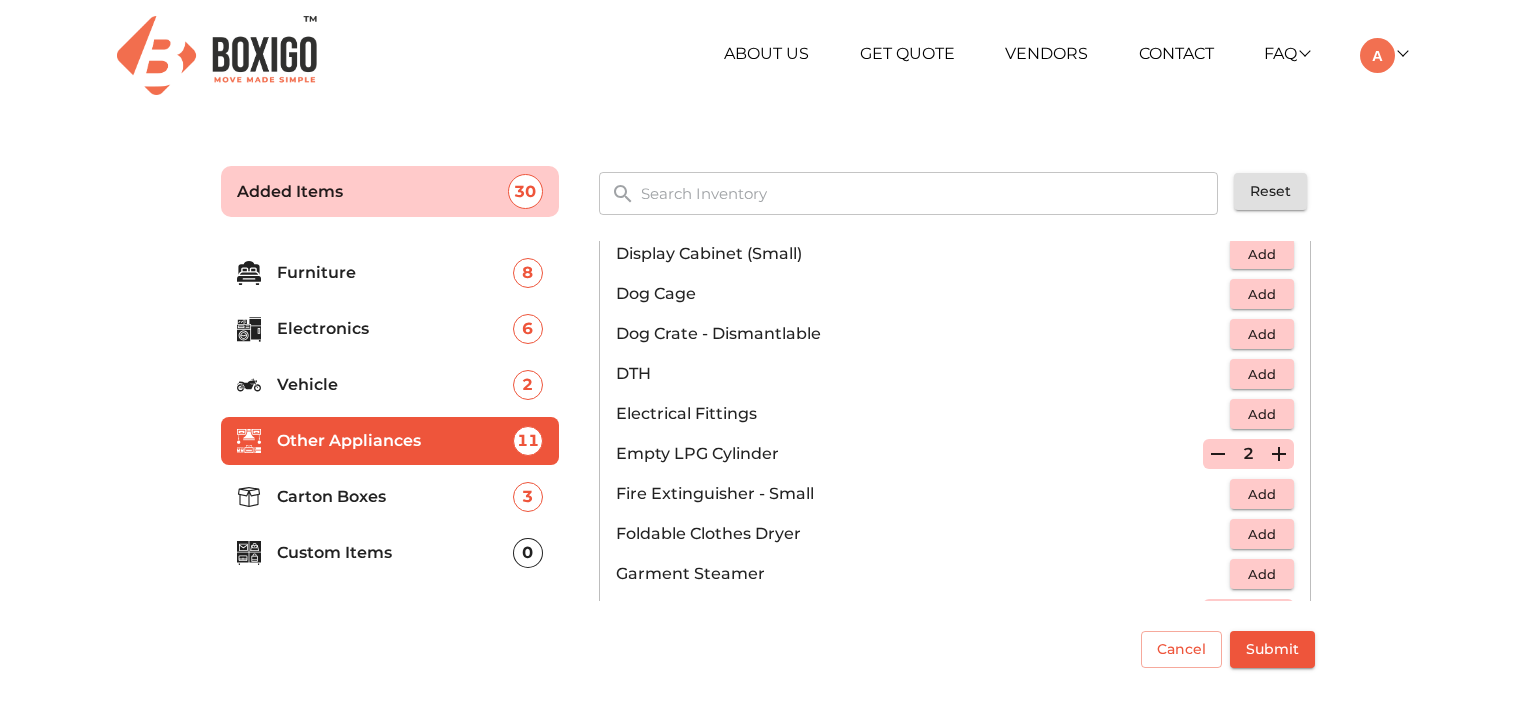 scroll, scrollTop: 600, scrollLeft: 0, axis: vertical 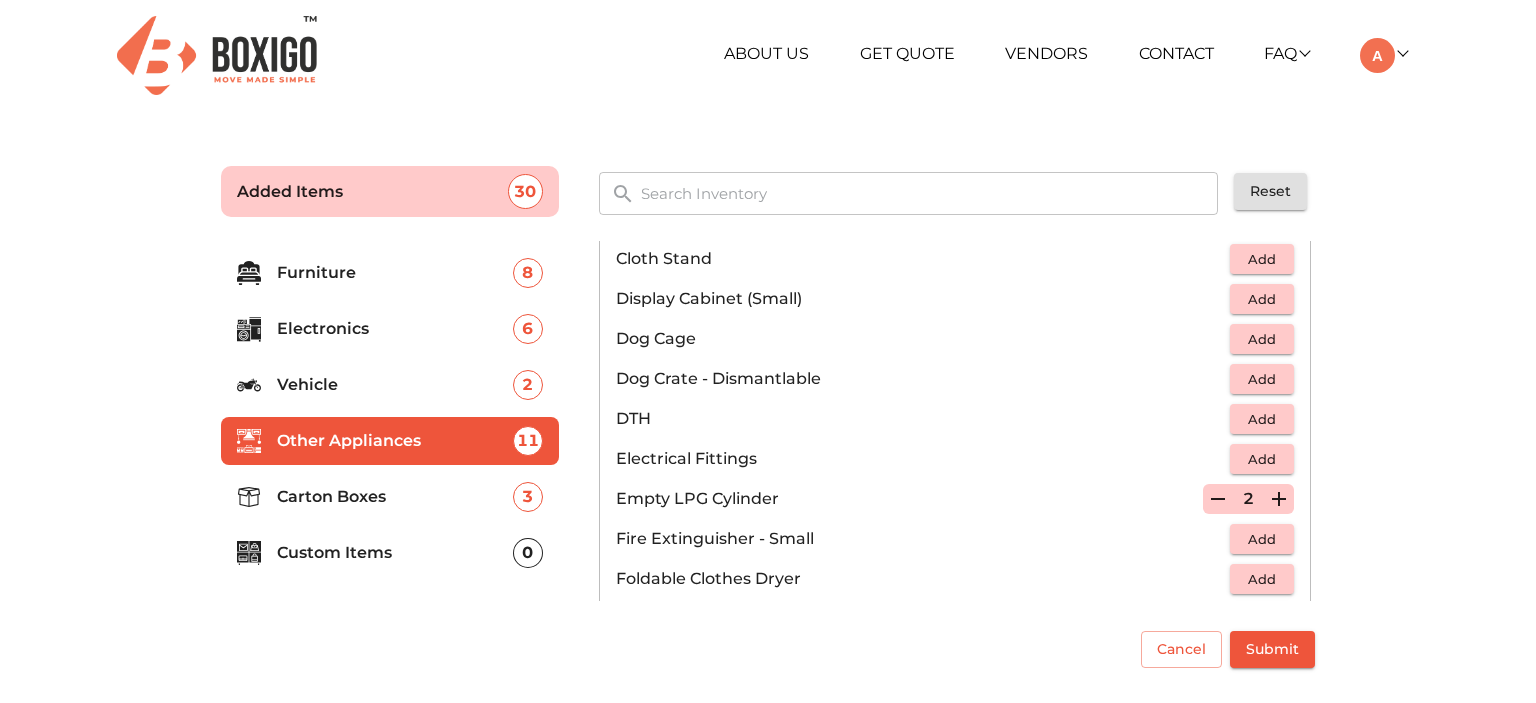 click on "Add" at bounding box center [1262, 419] 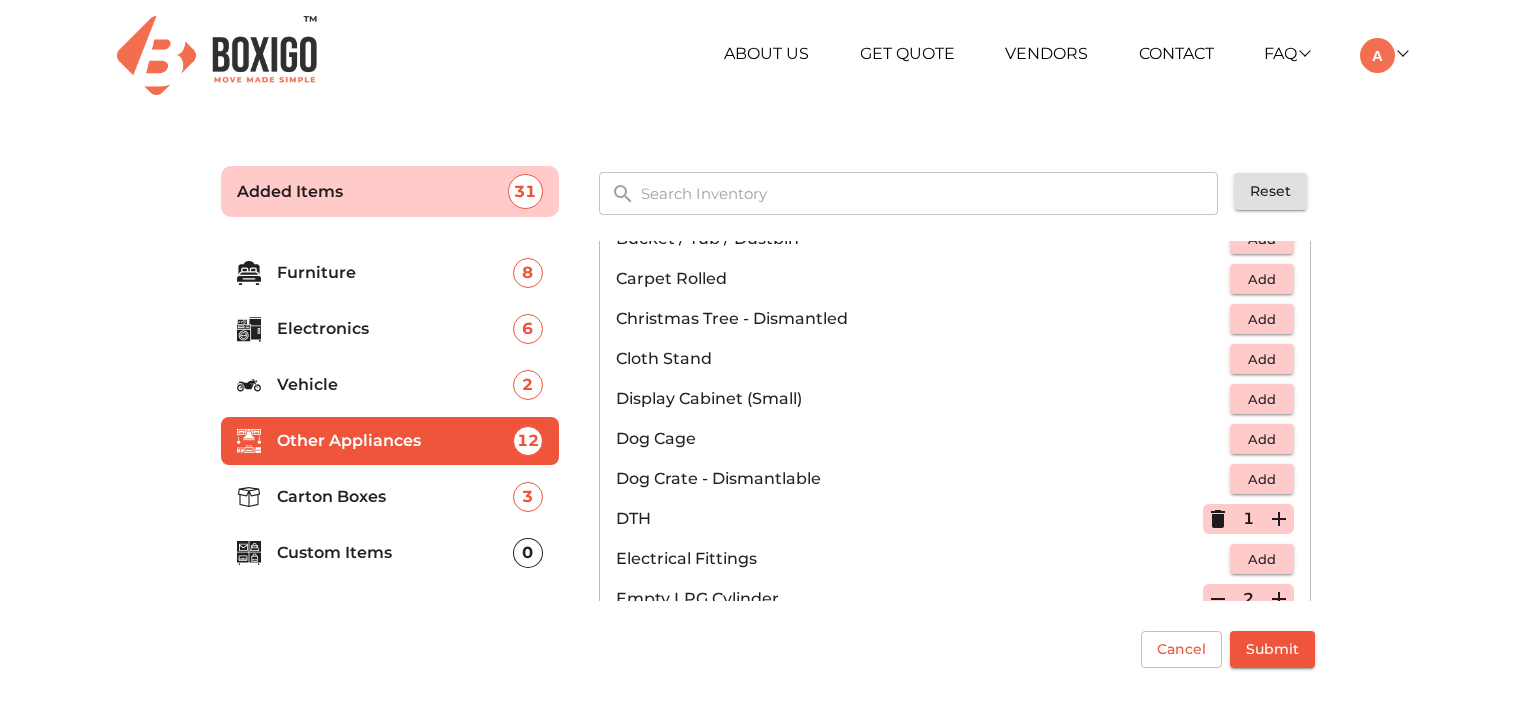 scroll, scrollTop: 400, scrollLeft: 0, axis: vertical 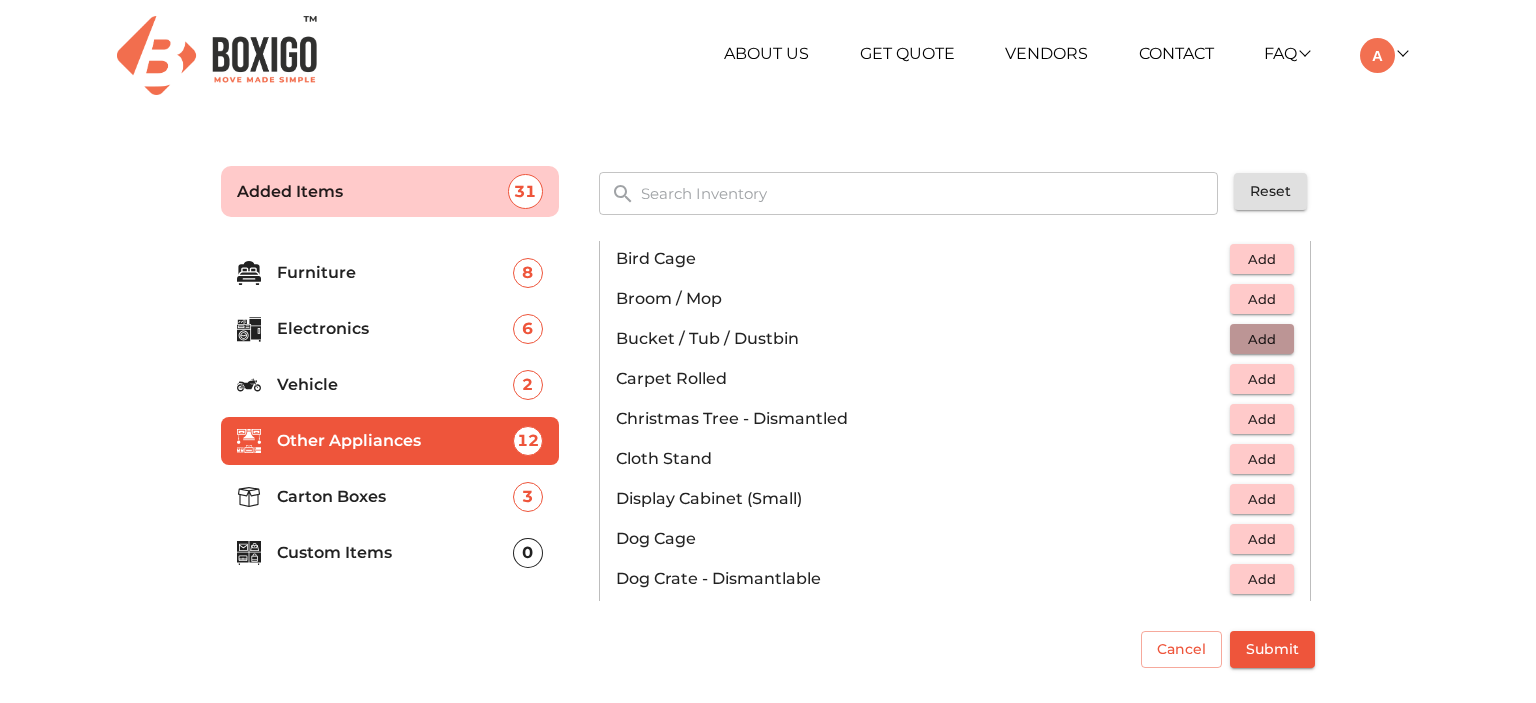 click on "Add" at bounding box center (1262, 339) 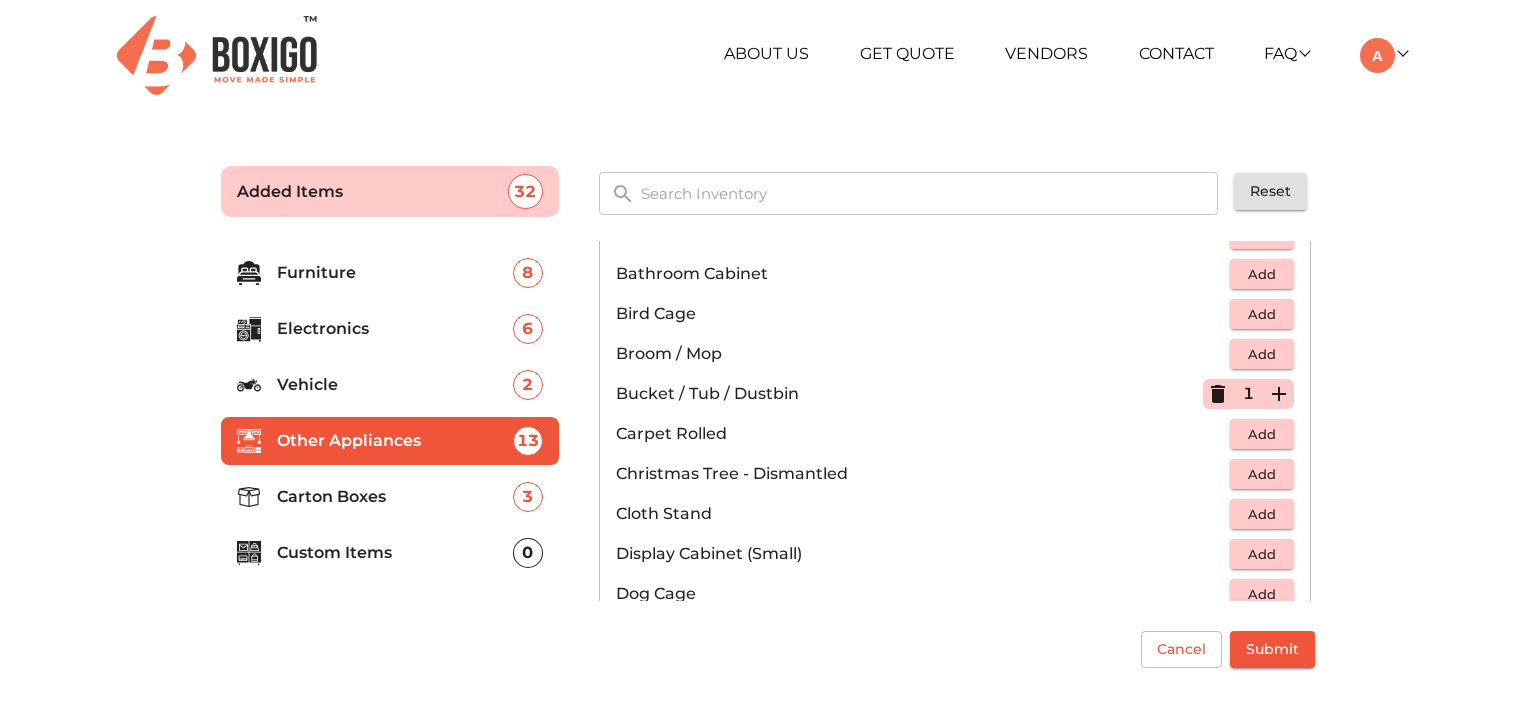 scroll, scrollTop: 300, scrollLeft: 0, axis: vertical 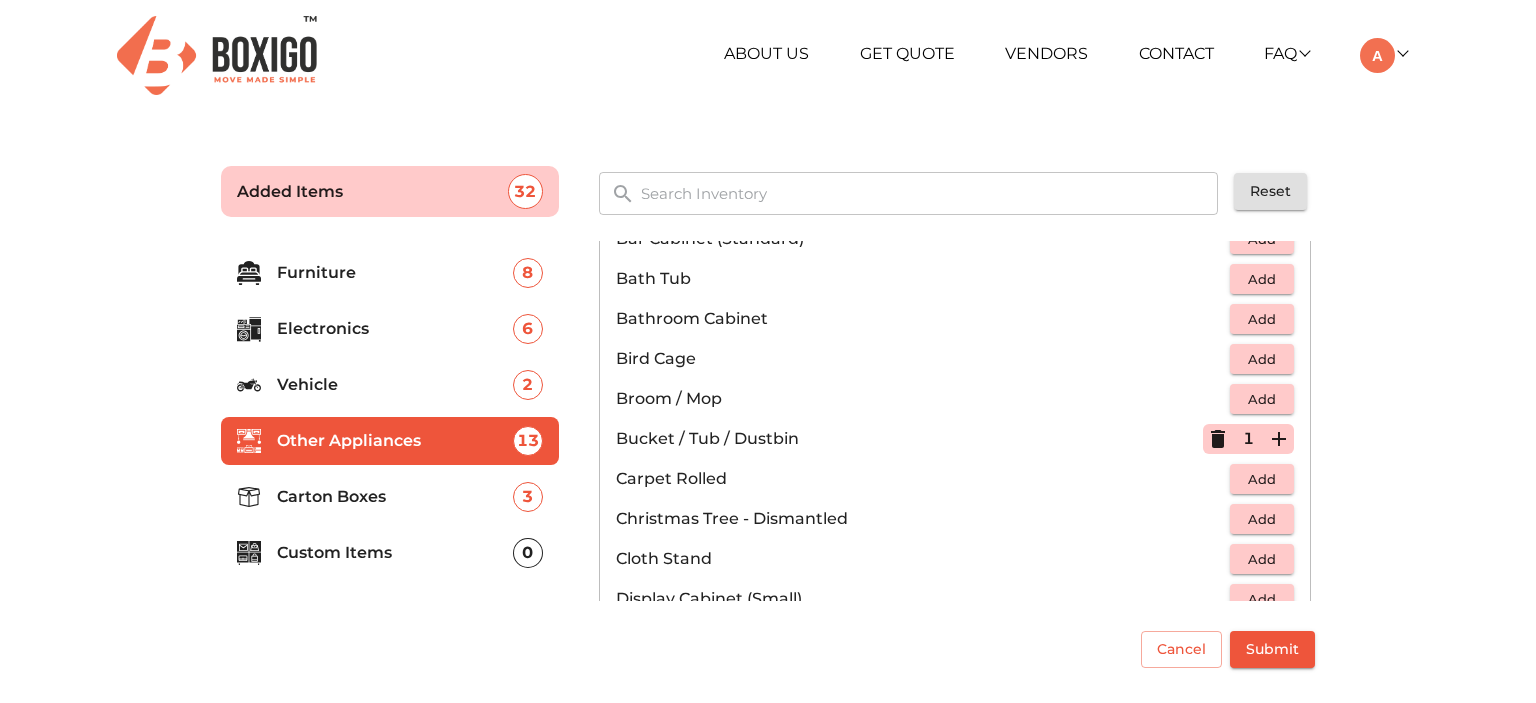 click 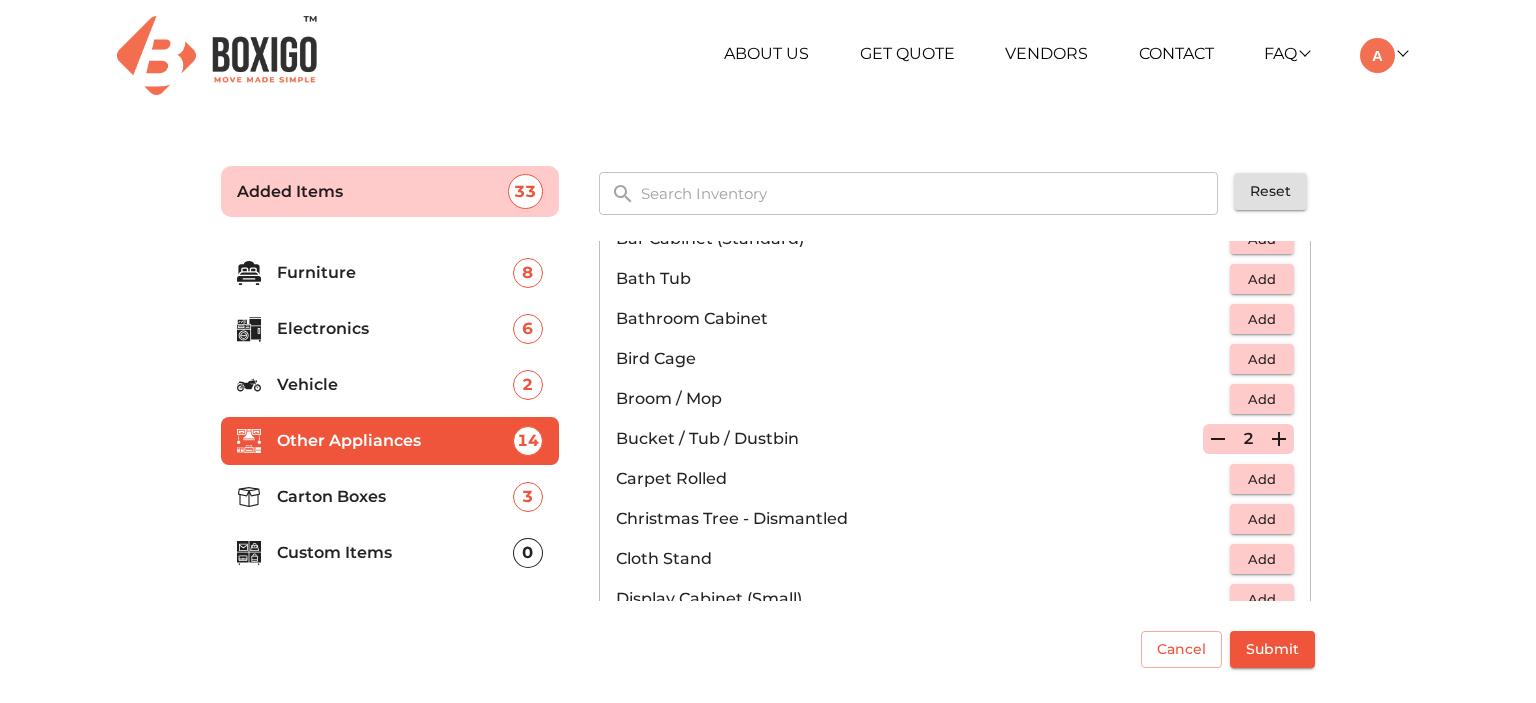 scroll, scrollTop: 200, scrollLeft: 0, axis: vertical 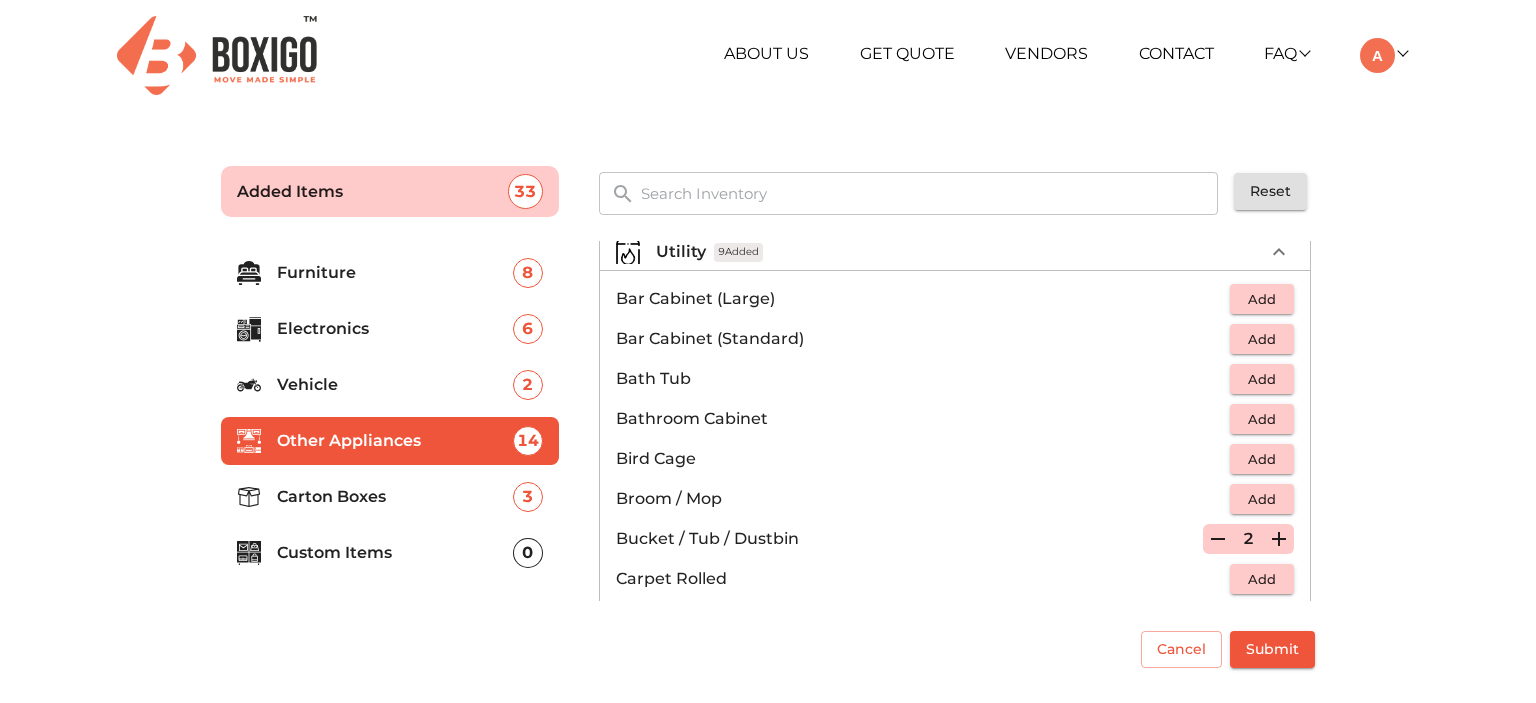 click on "Add" at bounding box center [1262, 379] 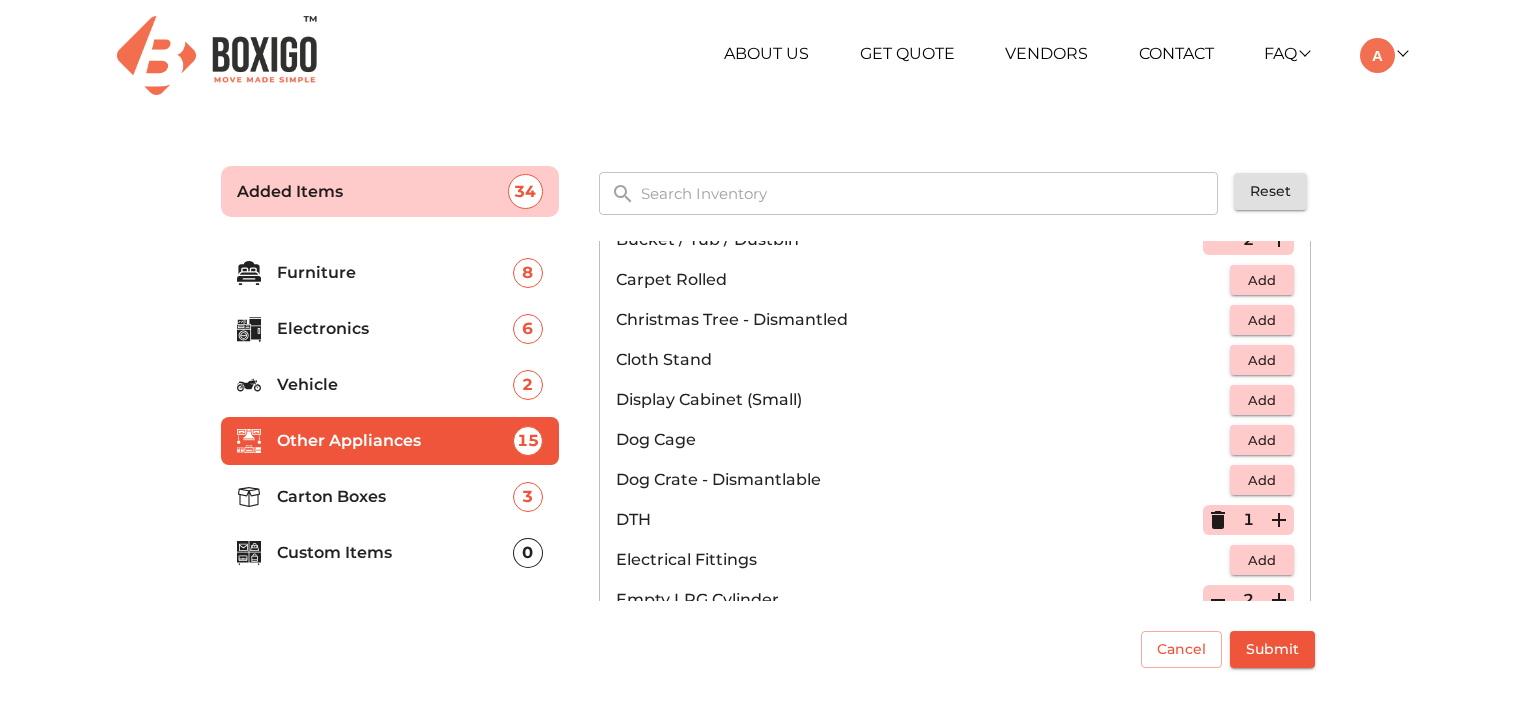 scroll, scrollTop: 500, scrollLeft: 0, axis: vertical 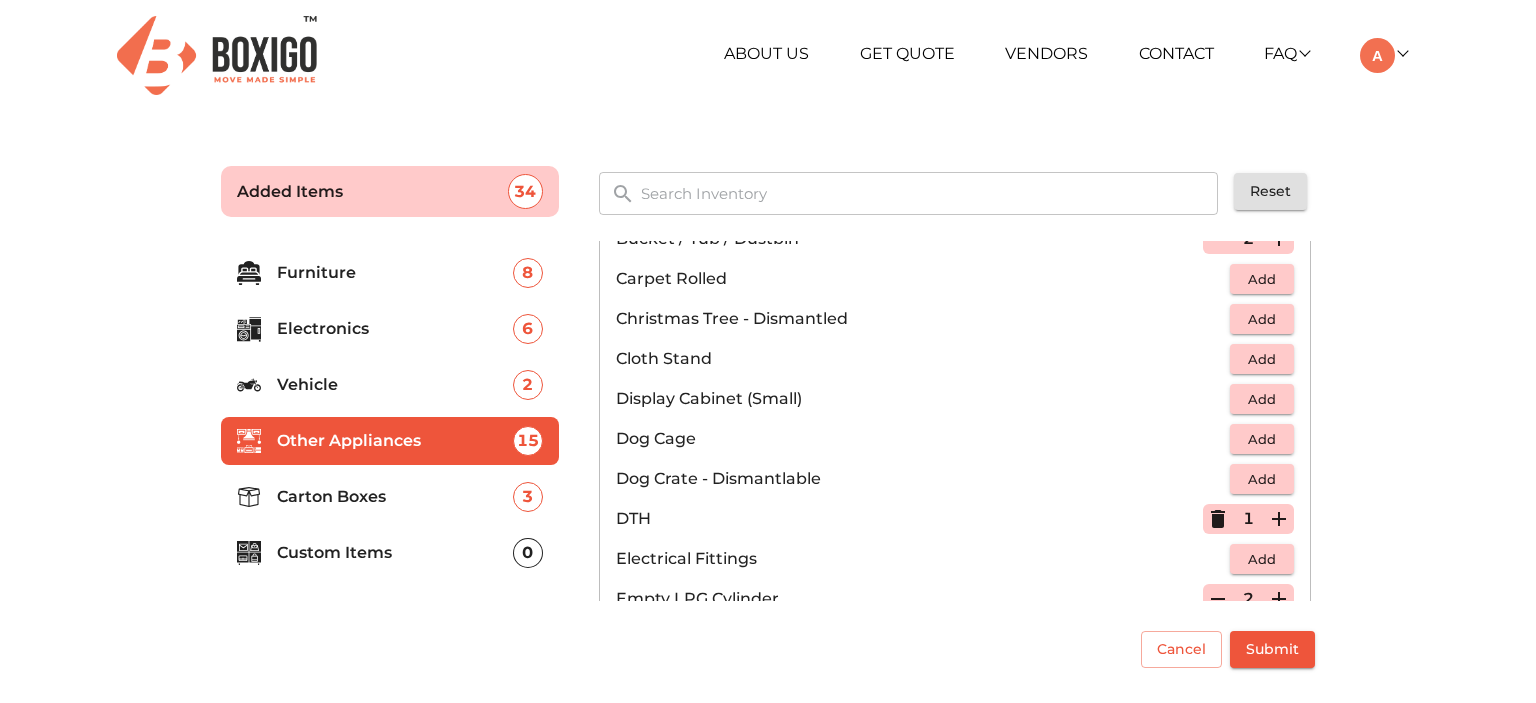 click on "Add" at bounding box center (1262, 279) 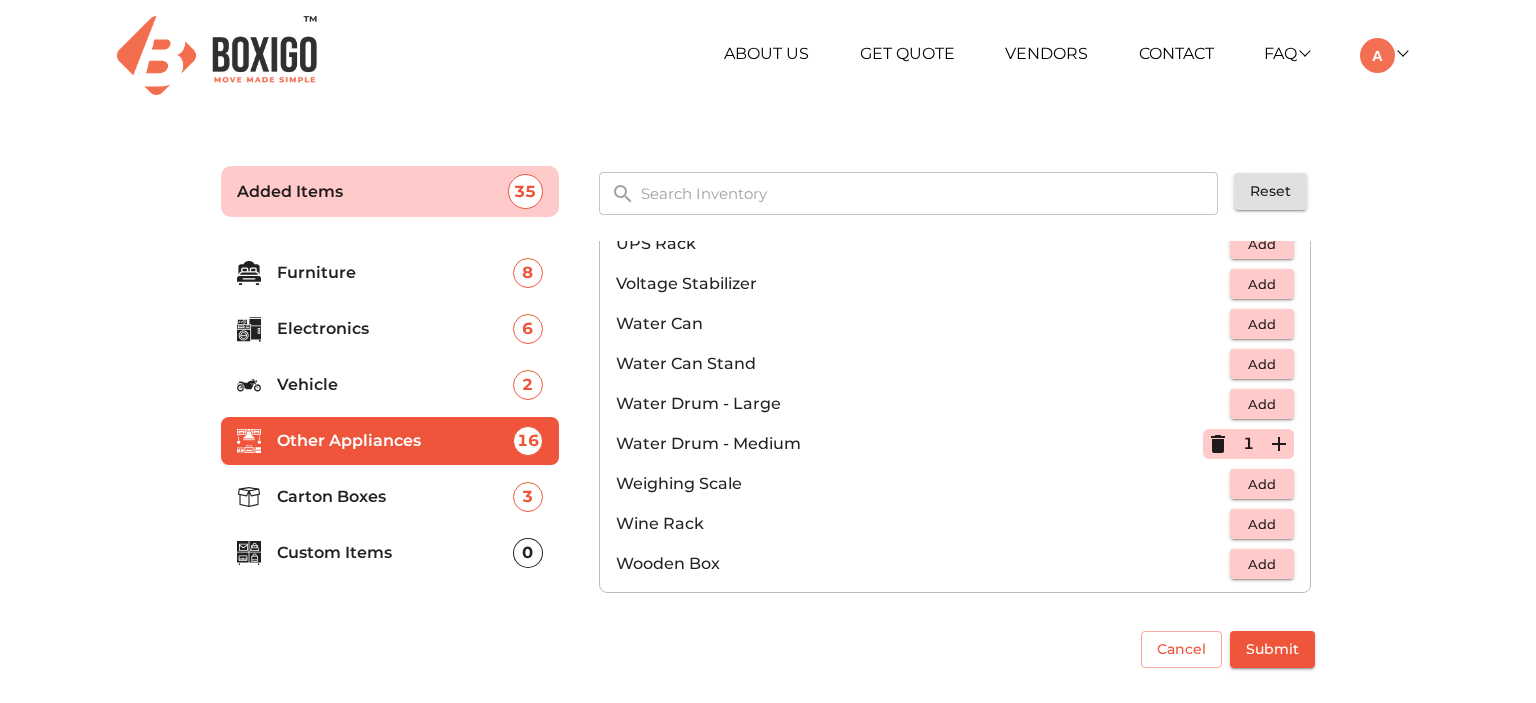 scroll, scrollTop: 1500, scrollLeft: 0, axis: vertical 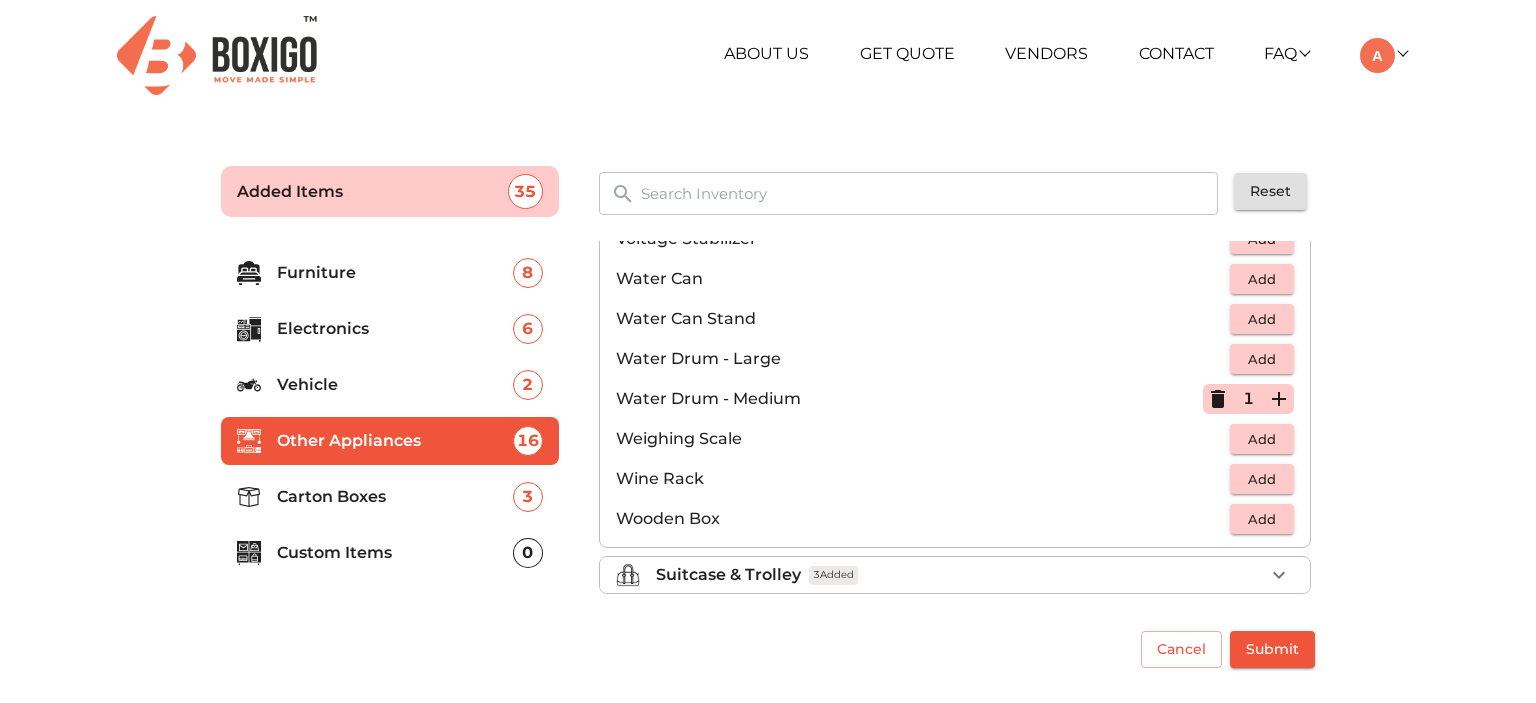 click on "Water Drum - Medium" at bounding box center [909, 399] 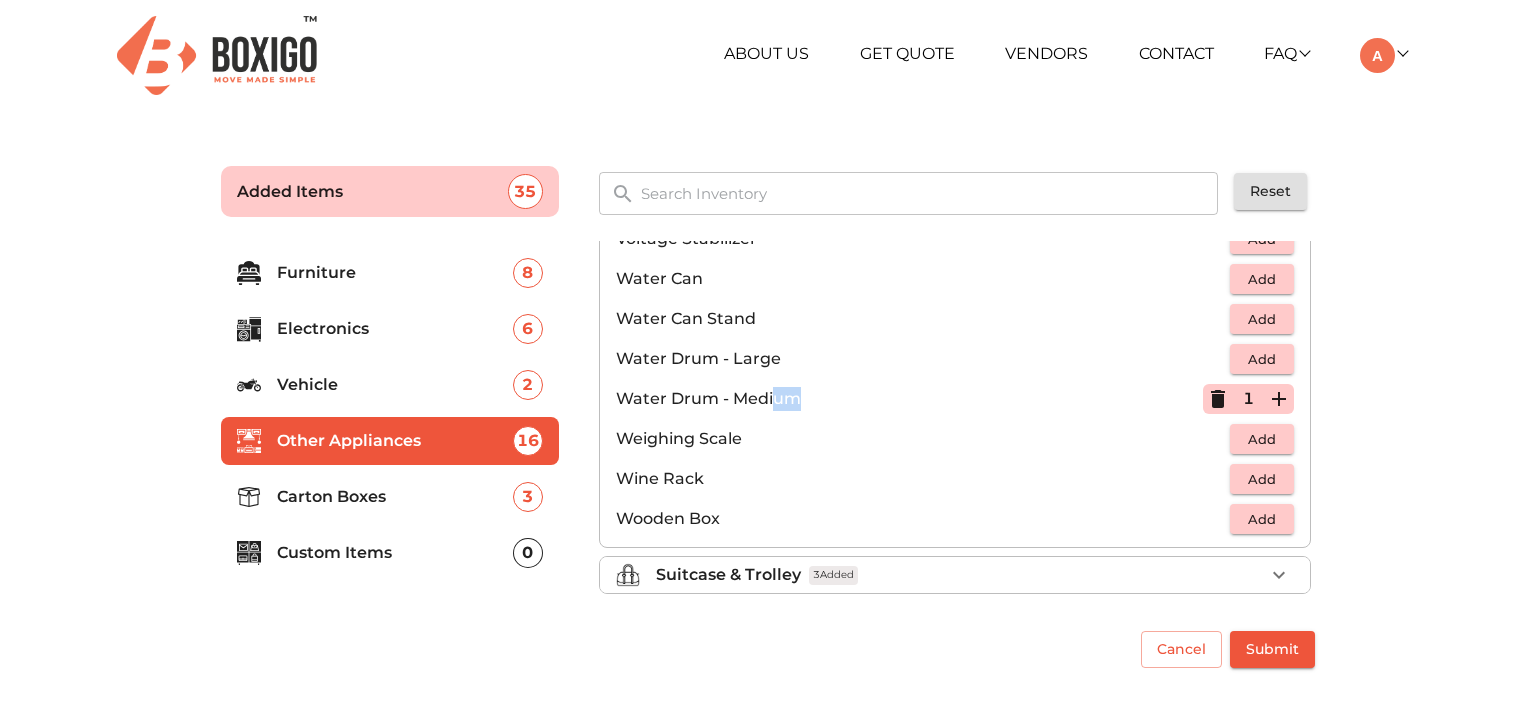 drag, startPoint x: 770, startPoint y: 398, endPoint x: 1152, endPoint y: 385, distance: 382.22113 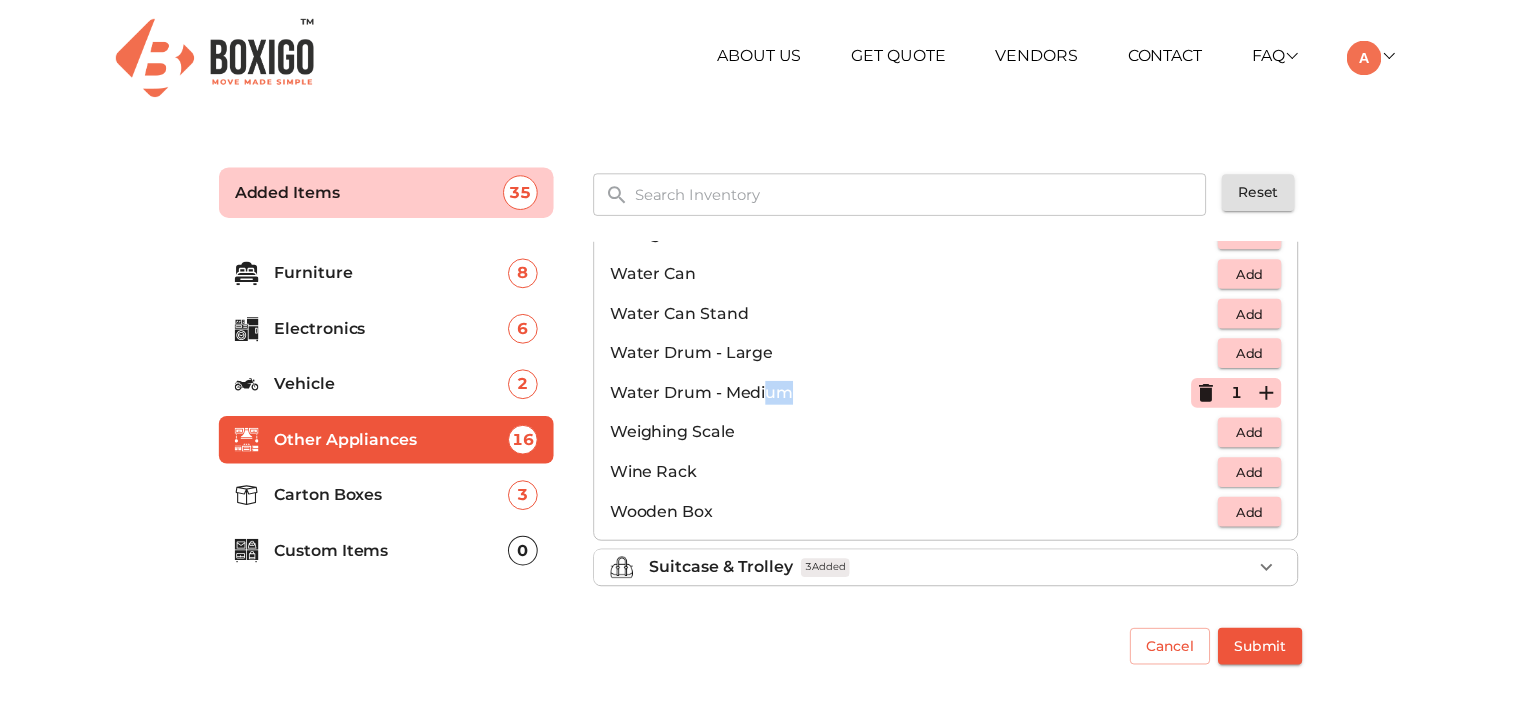 scroll, scrollTop: 1506, scrollLeft: 0, axis: vertical 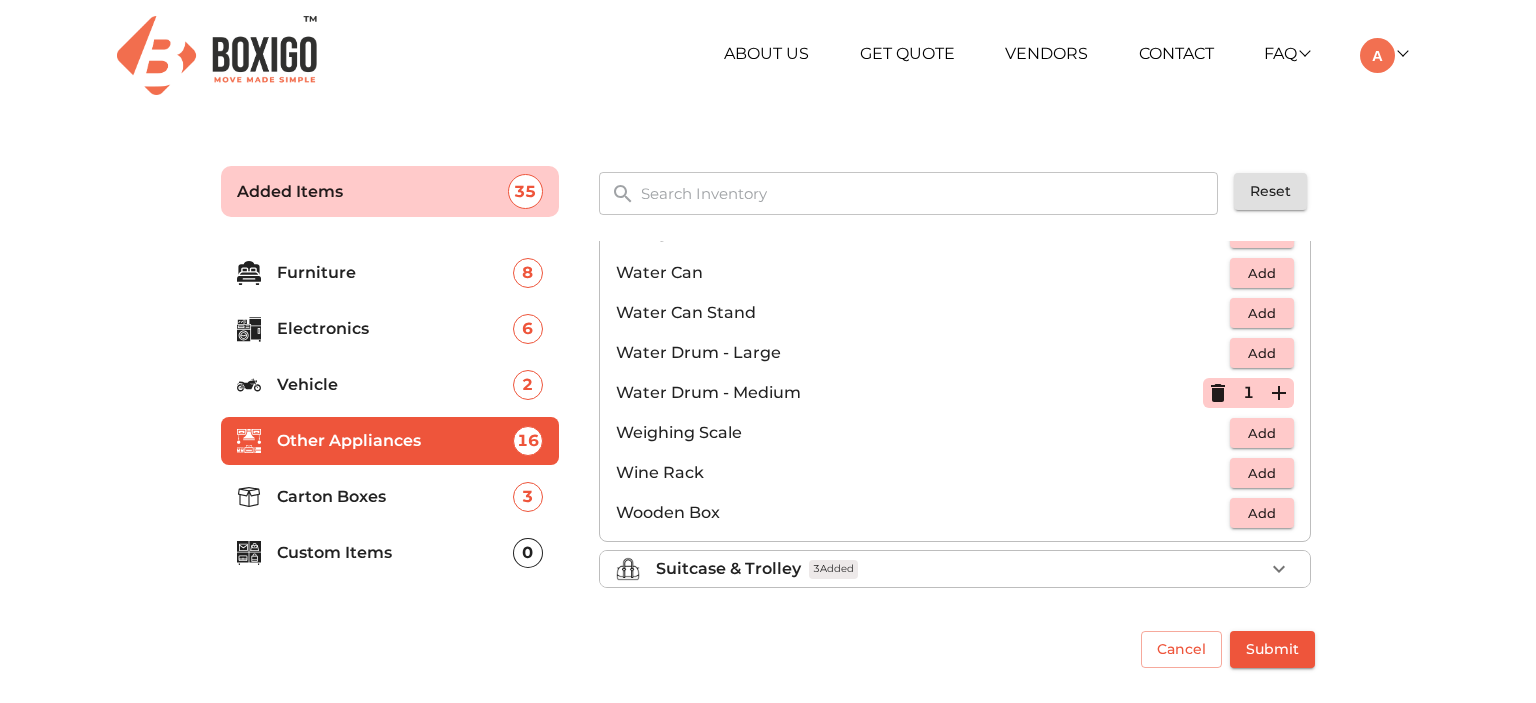 click on "Weighing Scale Add" at bounding box center (955, 433) 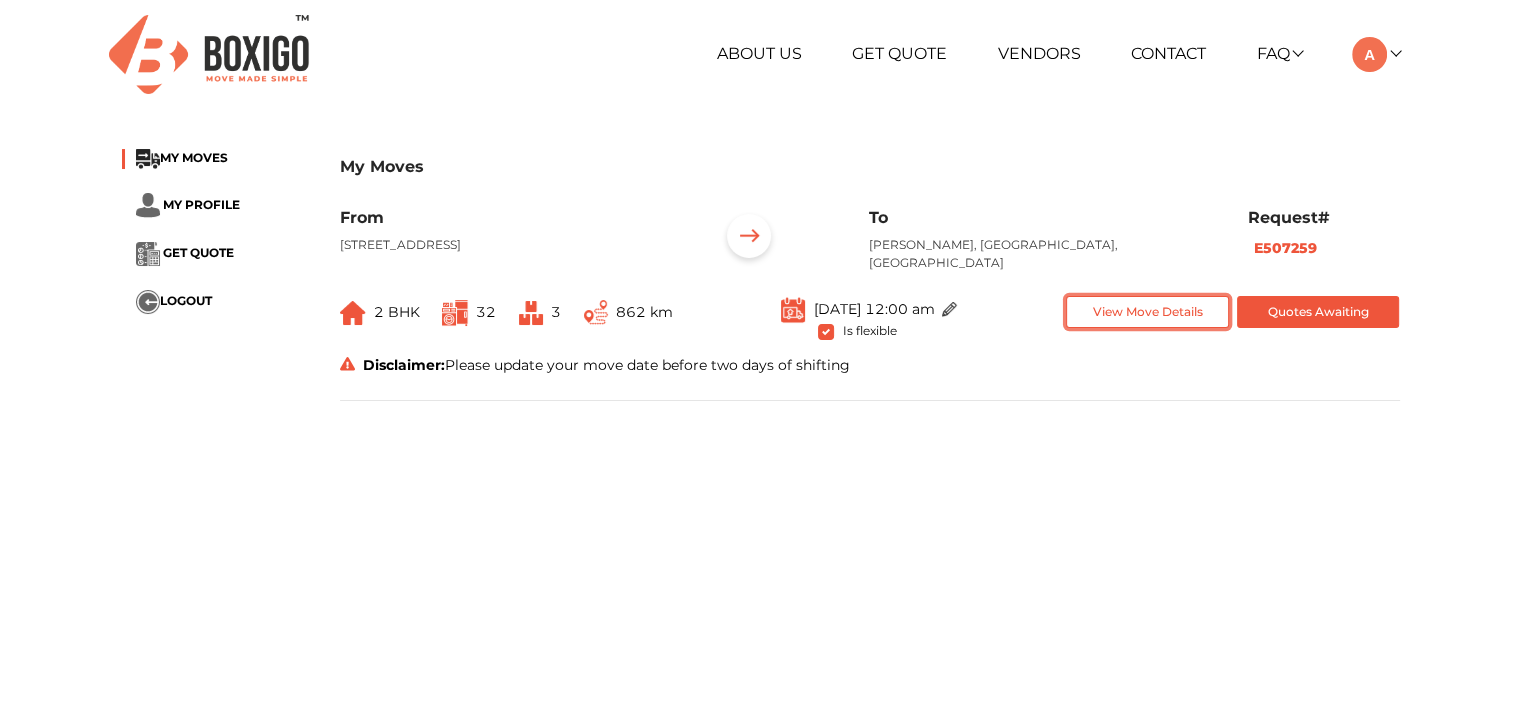 click on "View Move Details" at bounding box center [1147, 312] 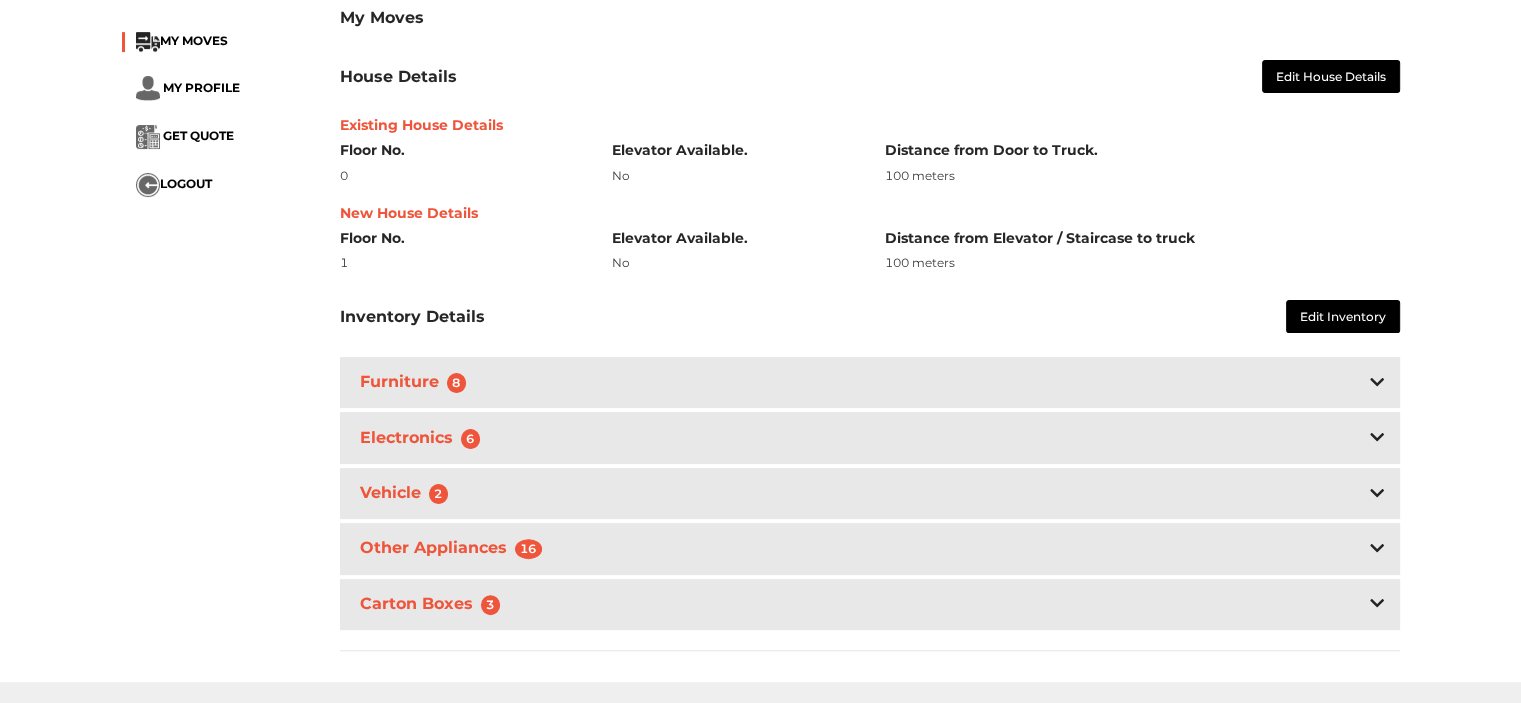 scroll, scrollTop: 500, scrollLeft: 0, axis: vertical 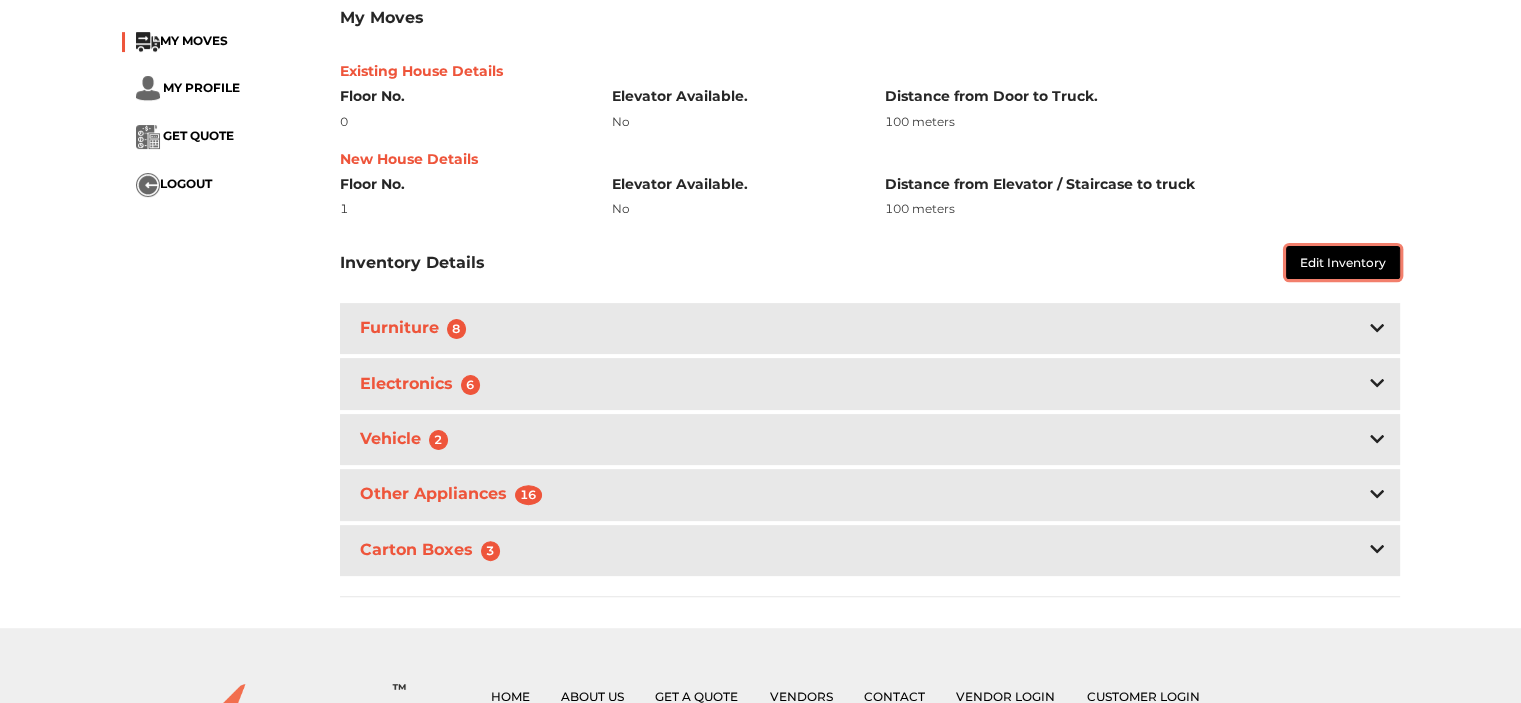 click on "Edit Inventory" at bounding box center [1343, 262] 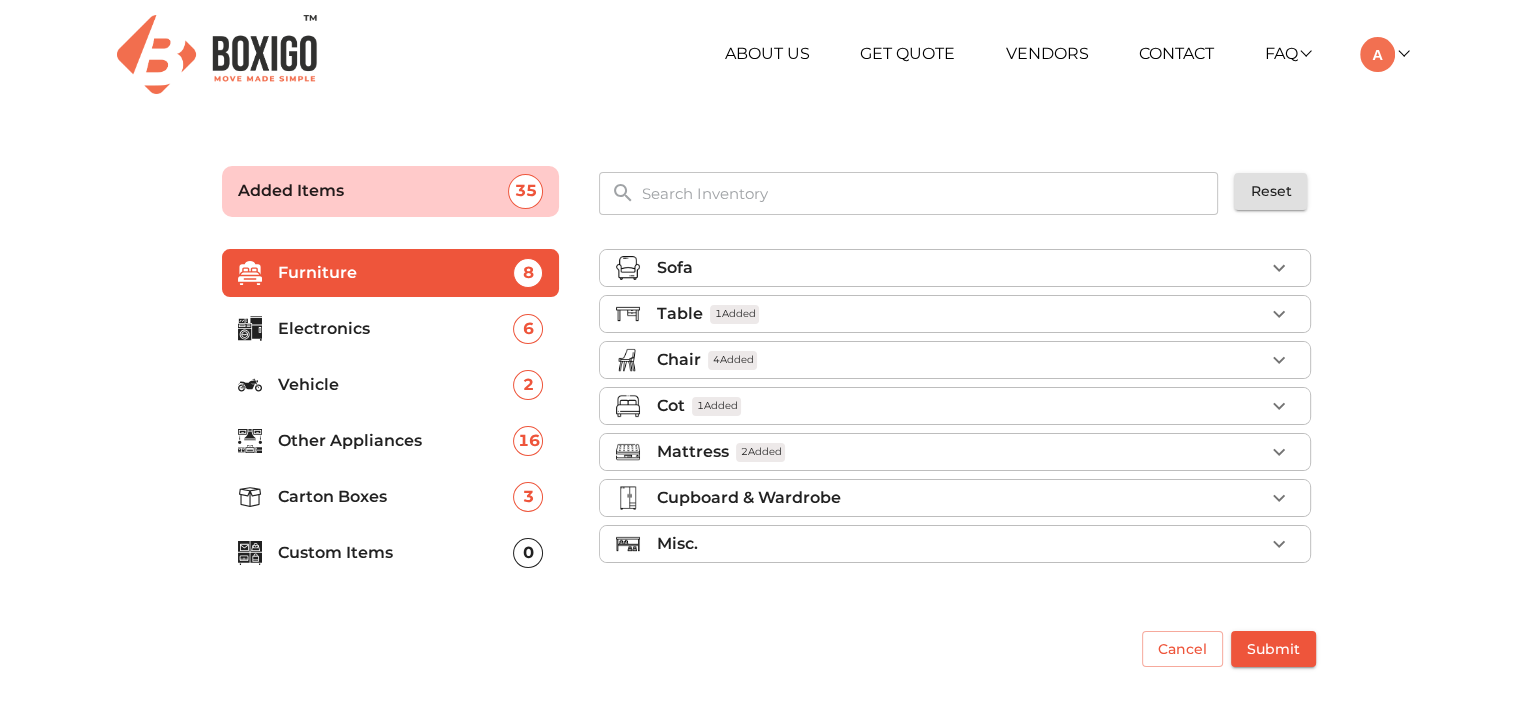 scroll, scrollTop: 0, scrollLeft: 0, axis: both 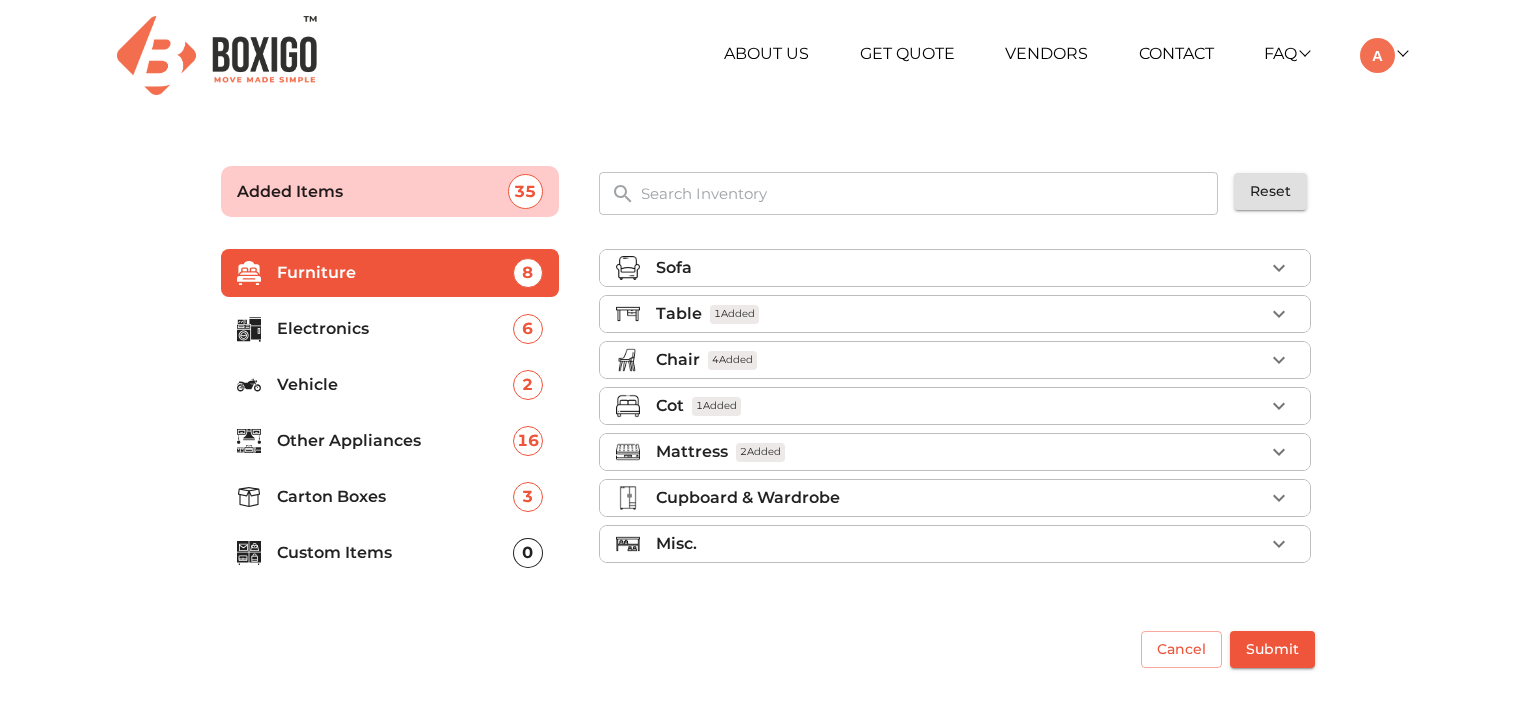 click on "Custom Items" at bounding box center [395, 553] 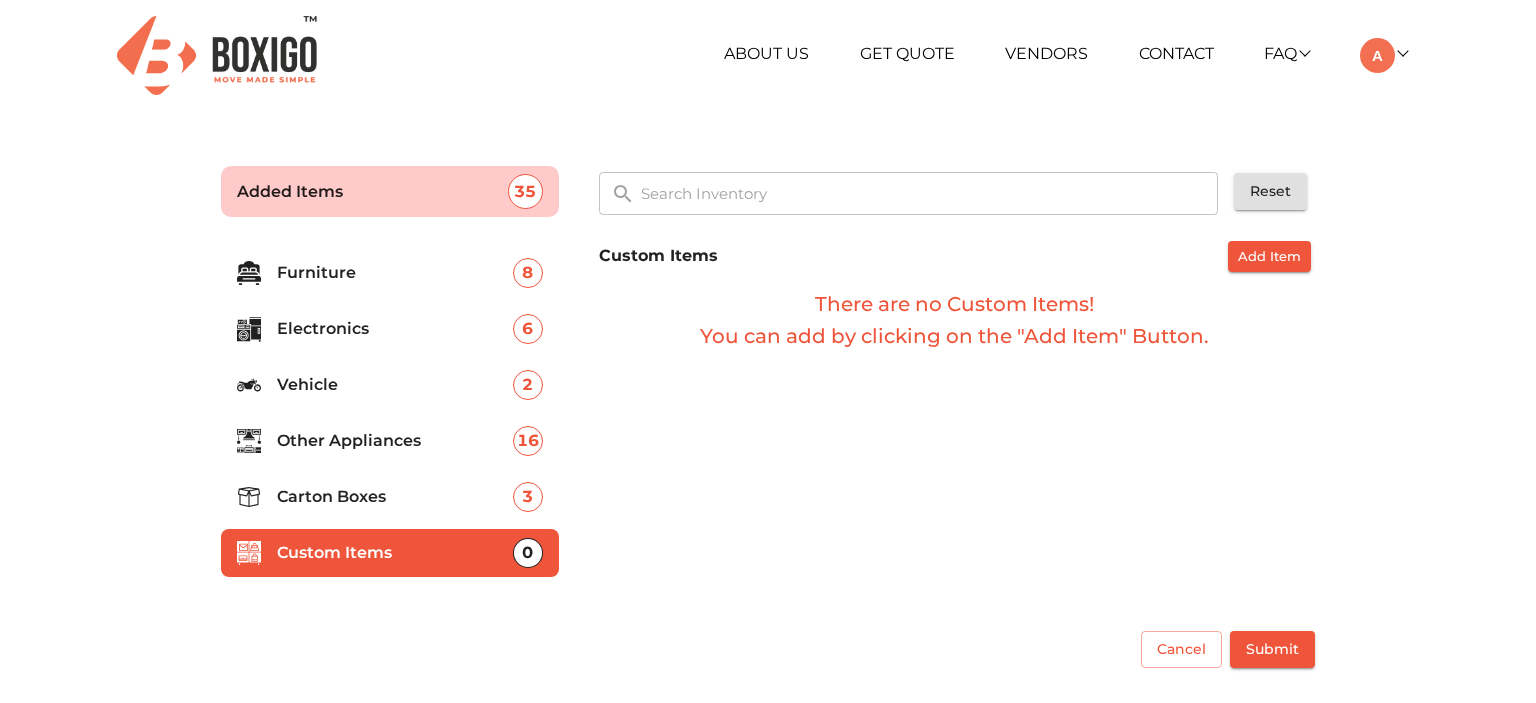 click on "Add Item" at bounding box center (1269, 256) 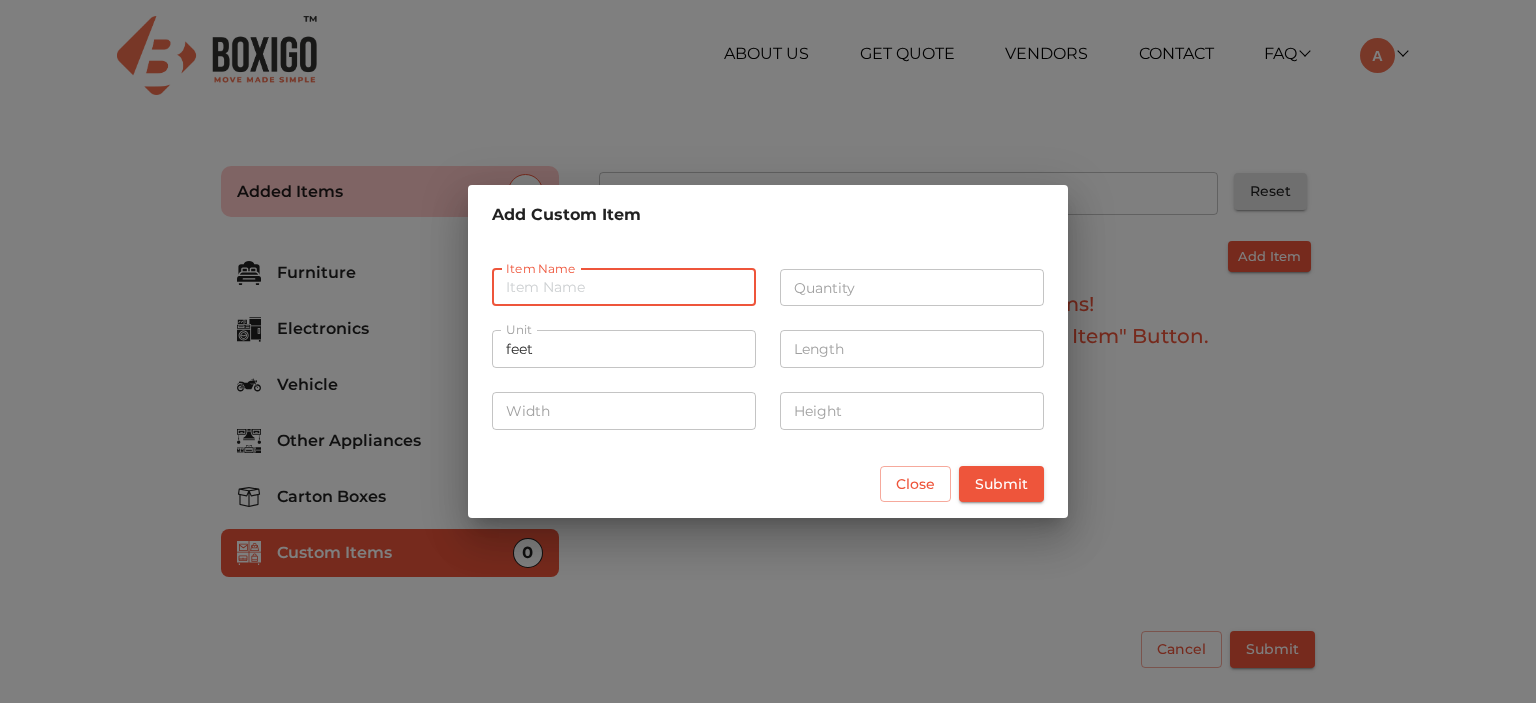 click at bounding box center (624, 288) 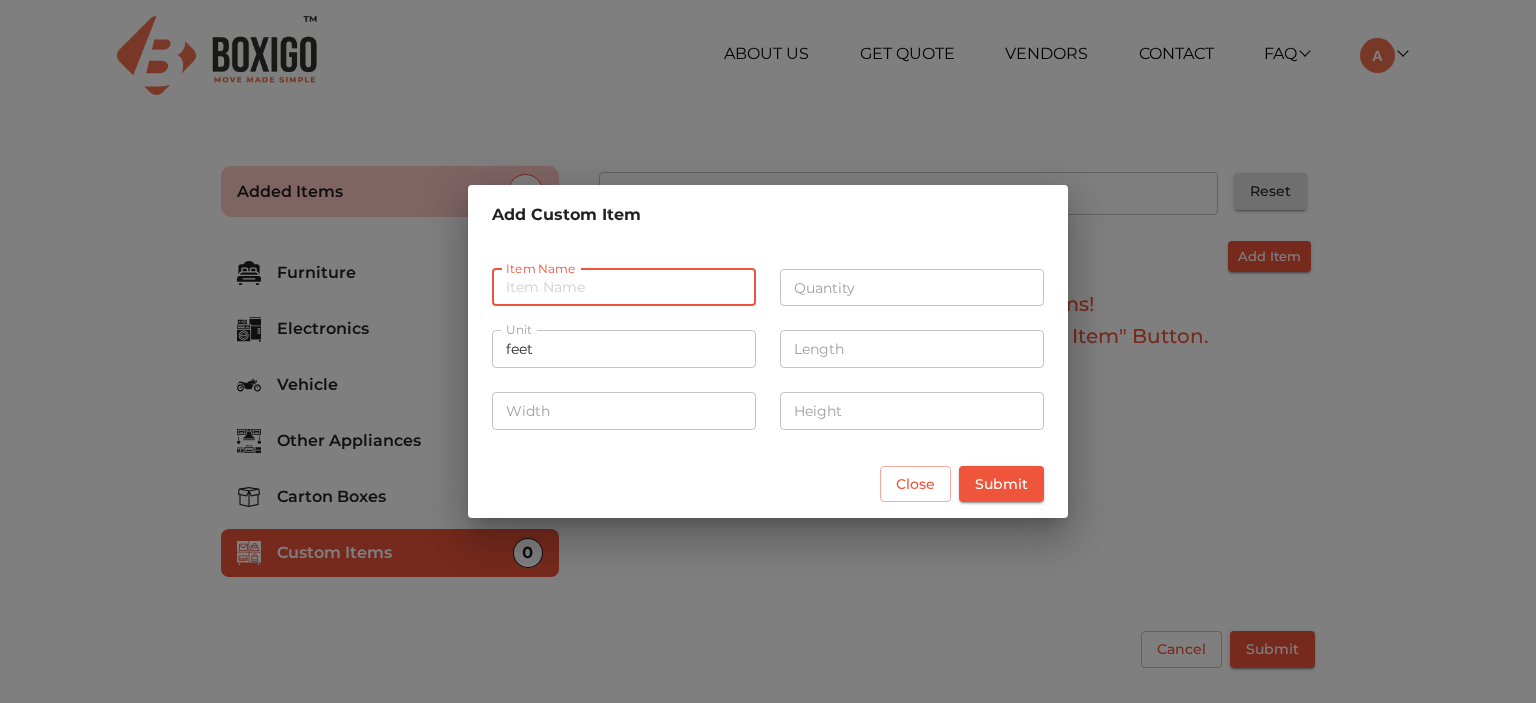 click on "feet" at bounding box center [624, 349] 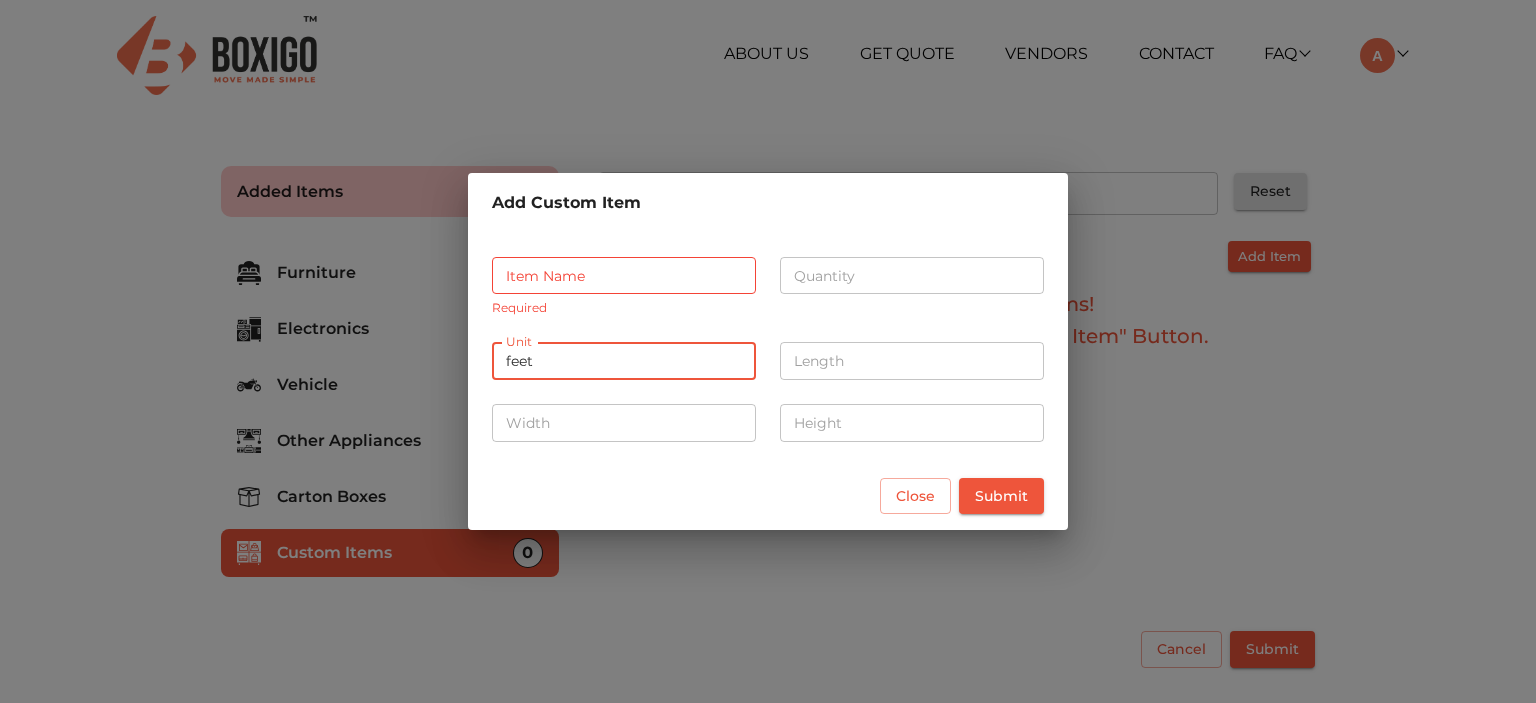 click on "feet" at bounding box center [624, 361] 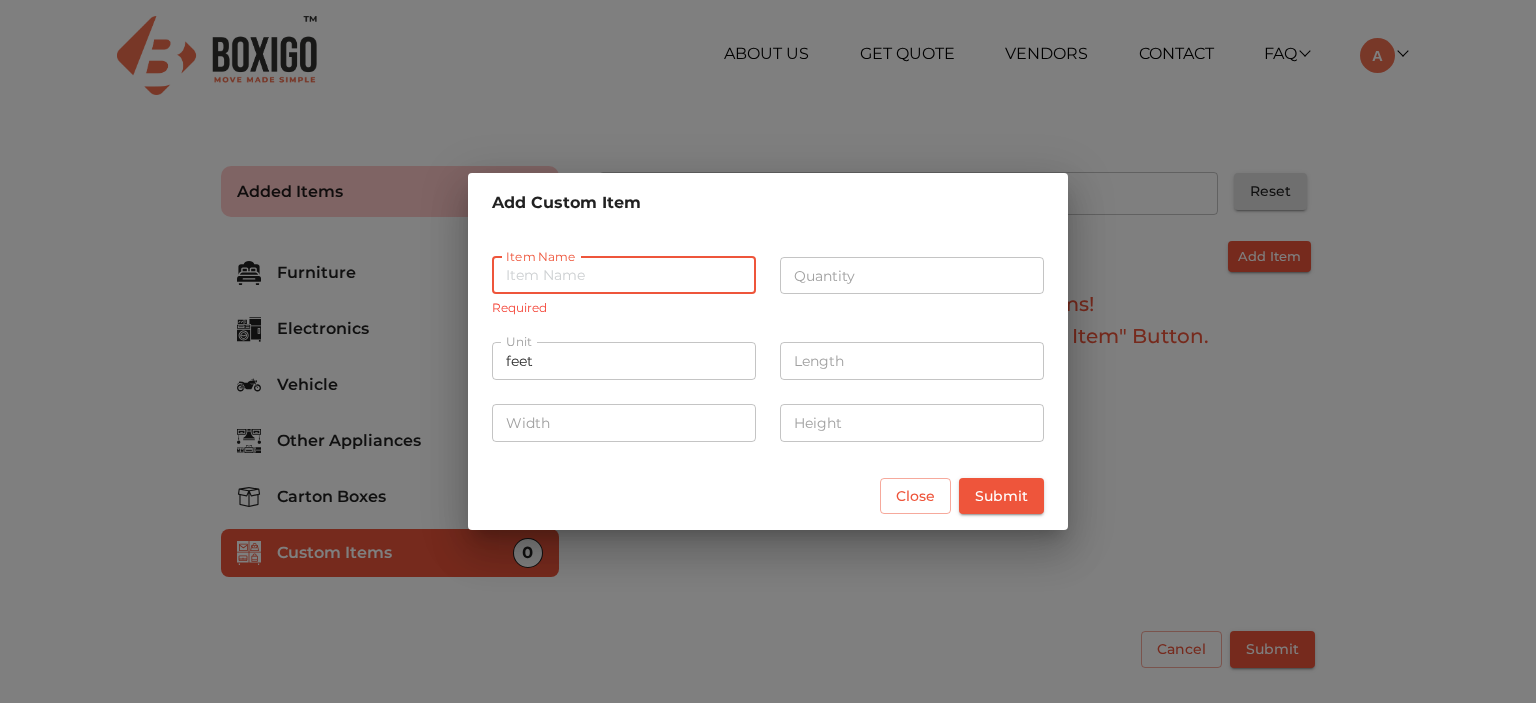 click at bounding box center (624, 276) 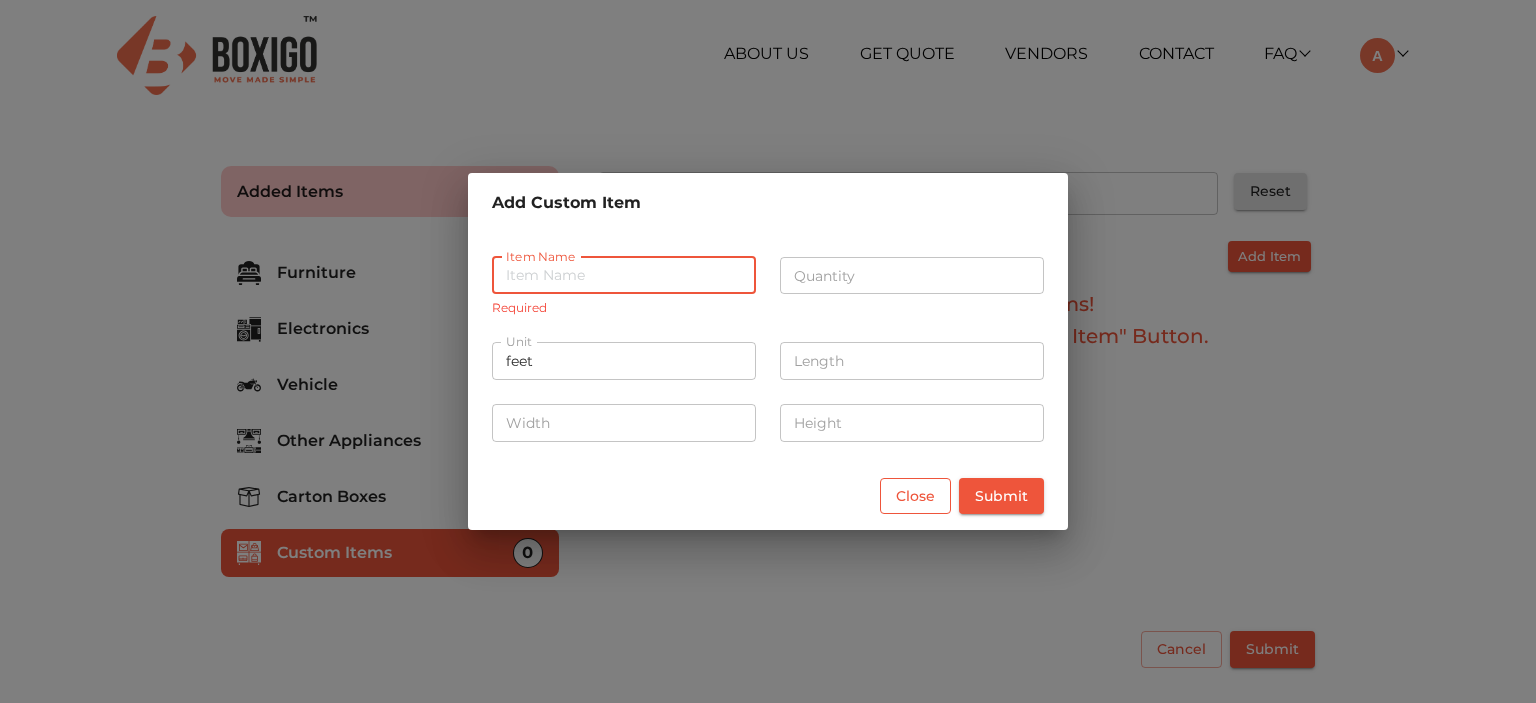 click on "Close" at bounding box center (915, 496) 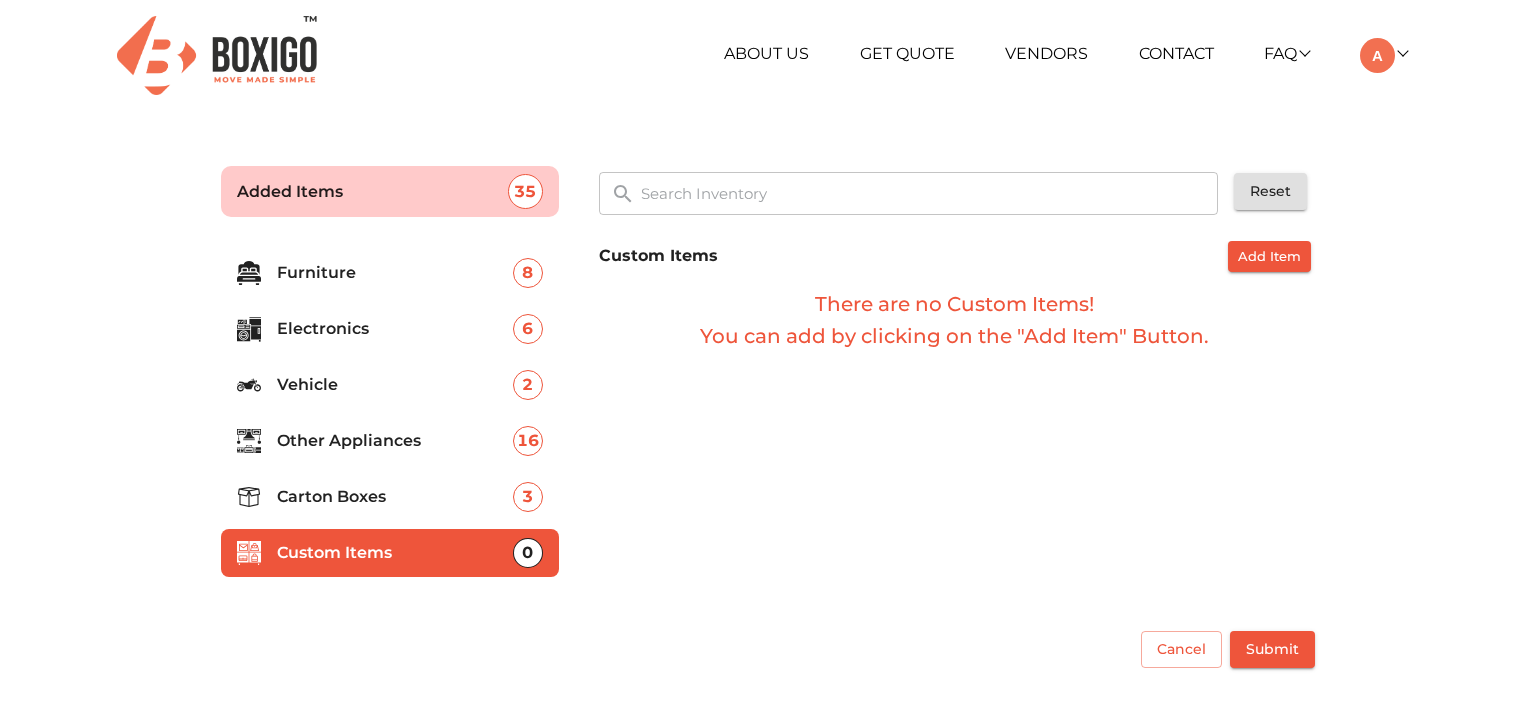 click on "Carton Boxes 3" at bounding box center [390, 497] 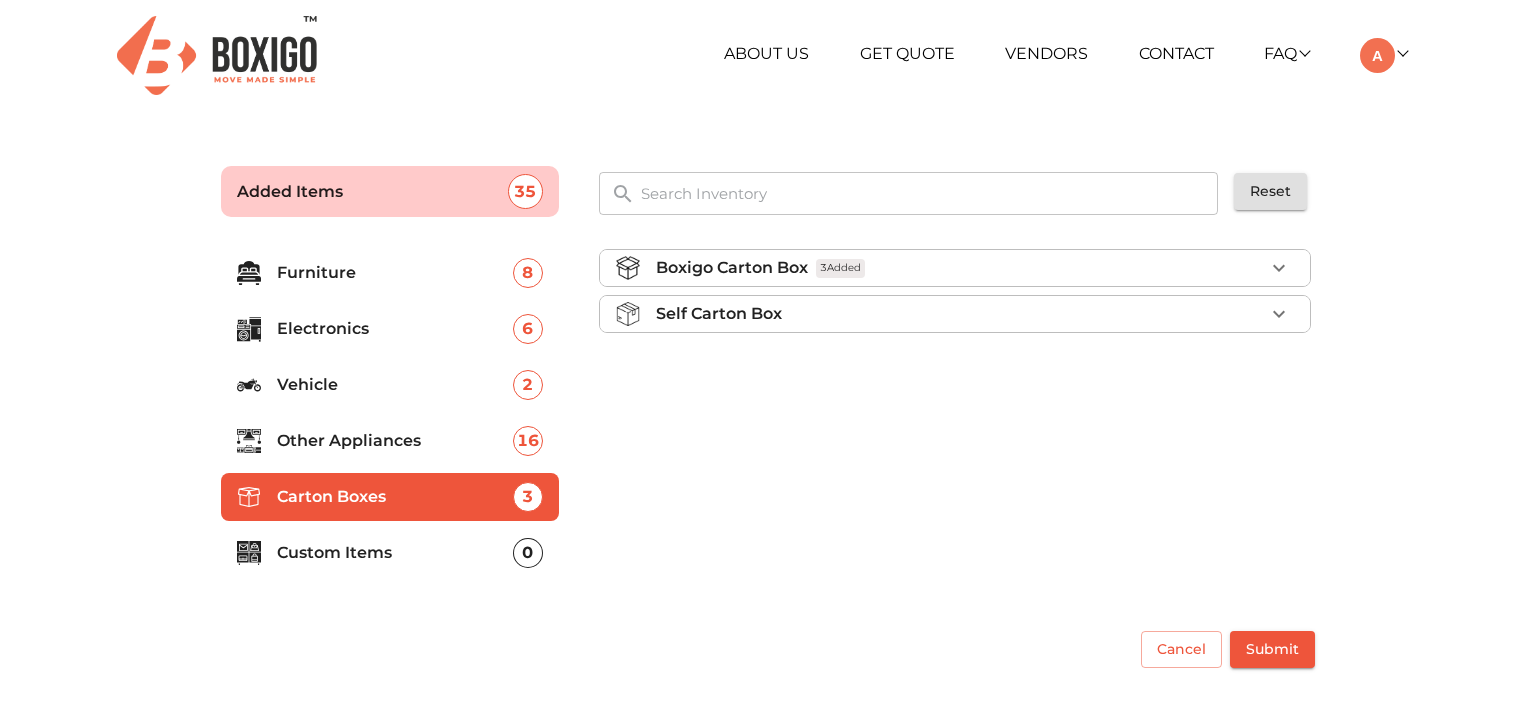 click on "Boxigo Carton Box" at bounding box center (732, 268) 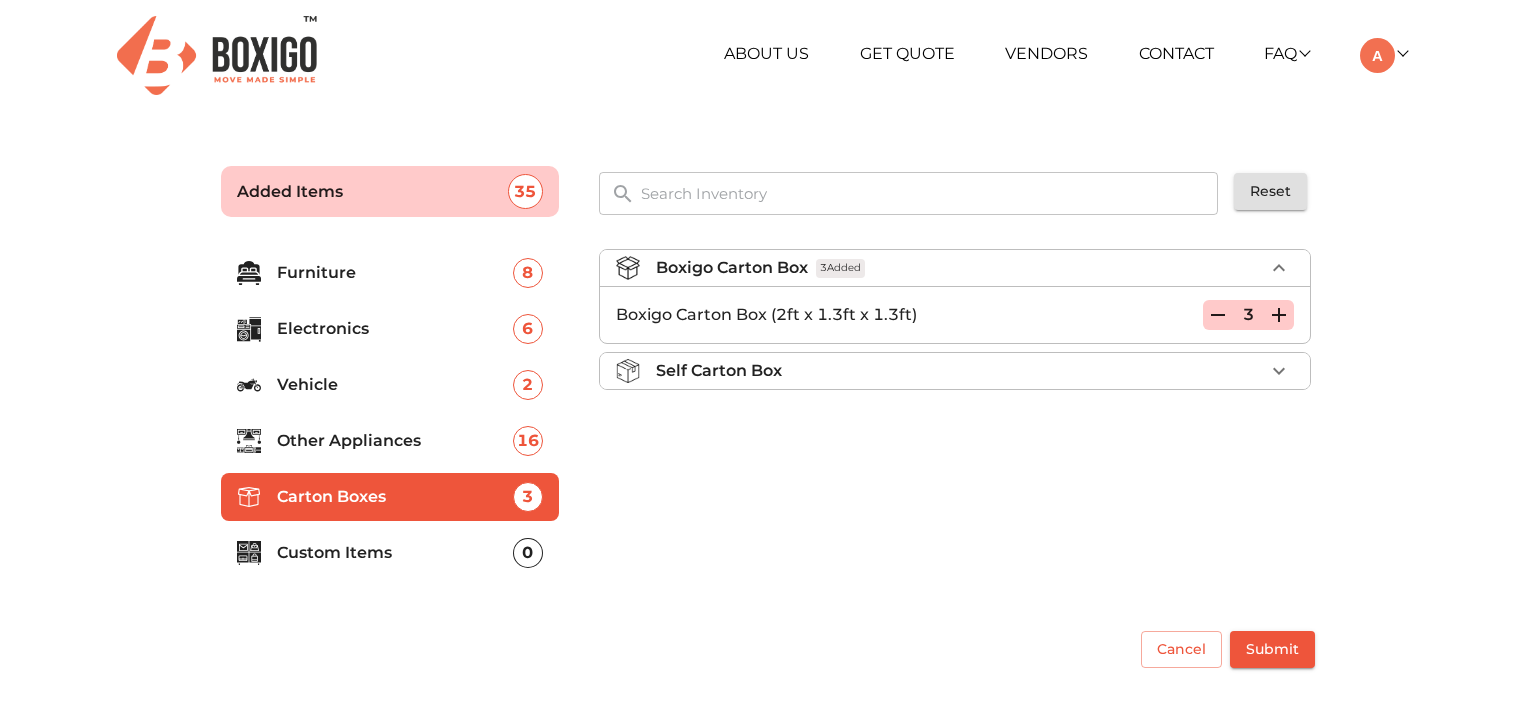 click on "Self Carton Box" at bounding box center [719, 371] 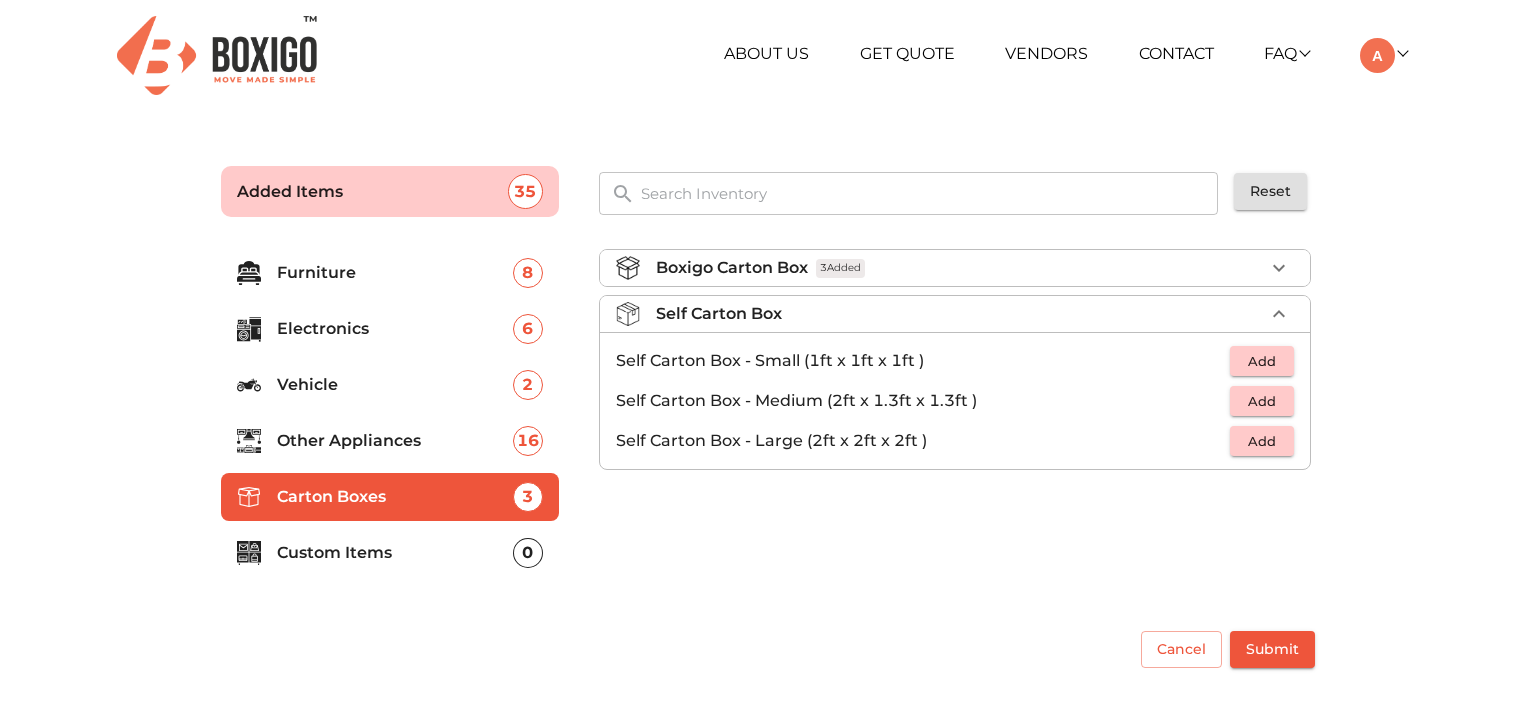 click on "Other Appliances" at bounding box center (395, 441) 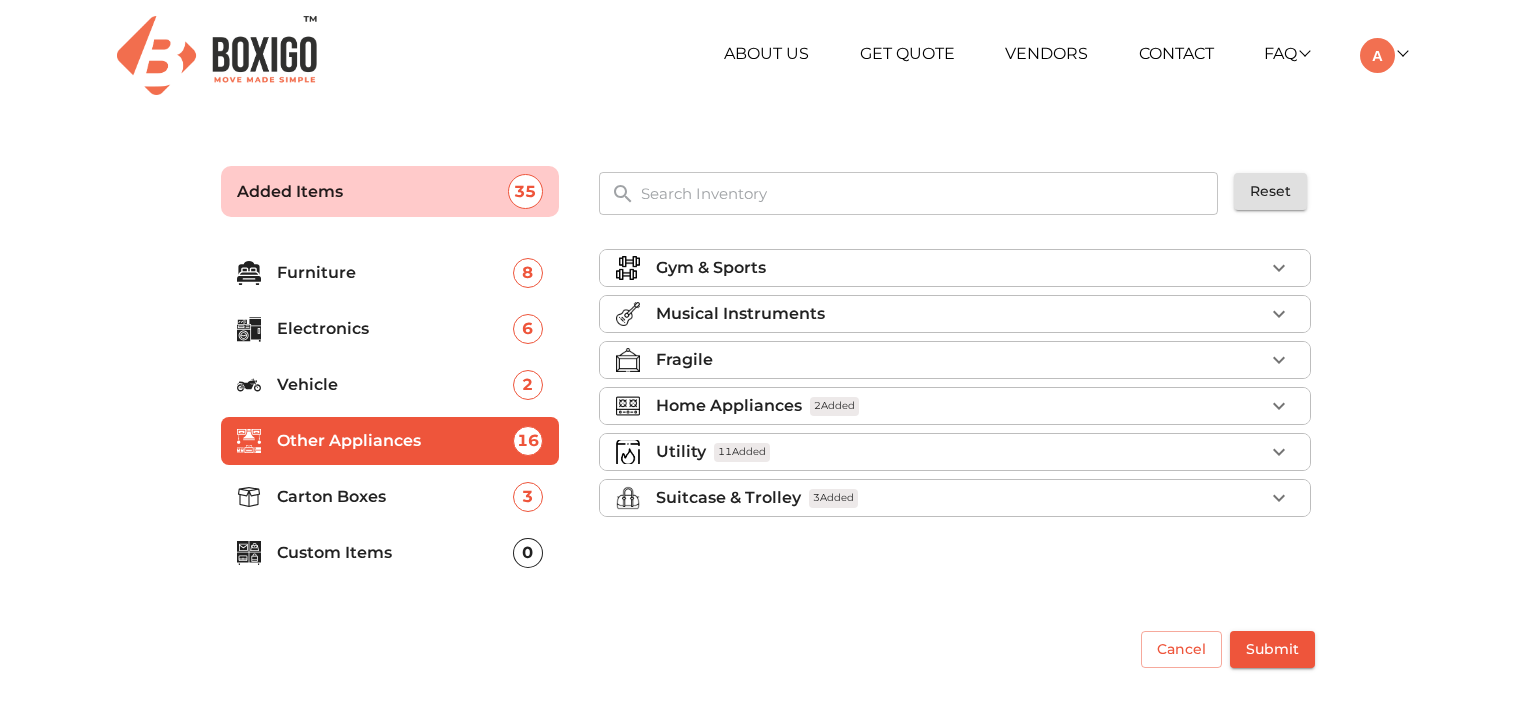 click on "Home Appliances" at bounding box center [729, 406] 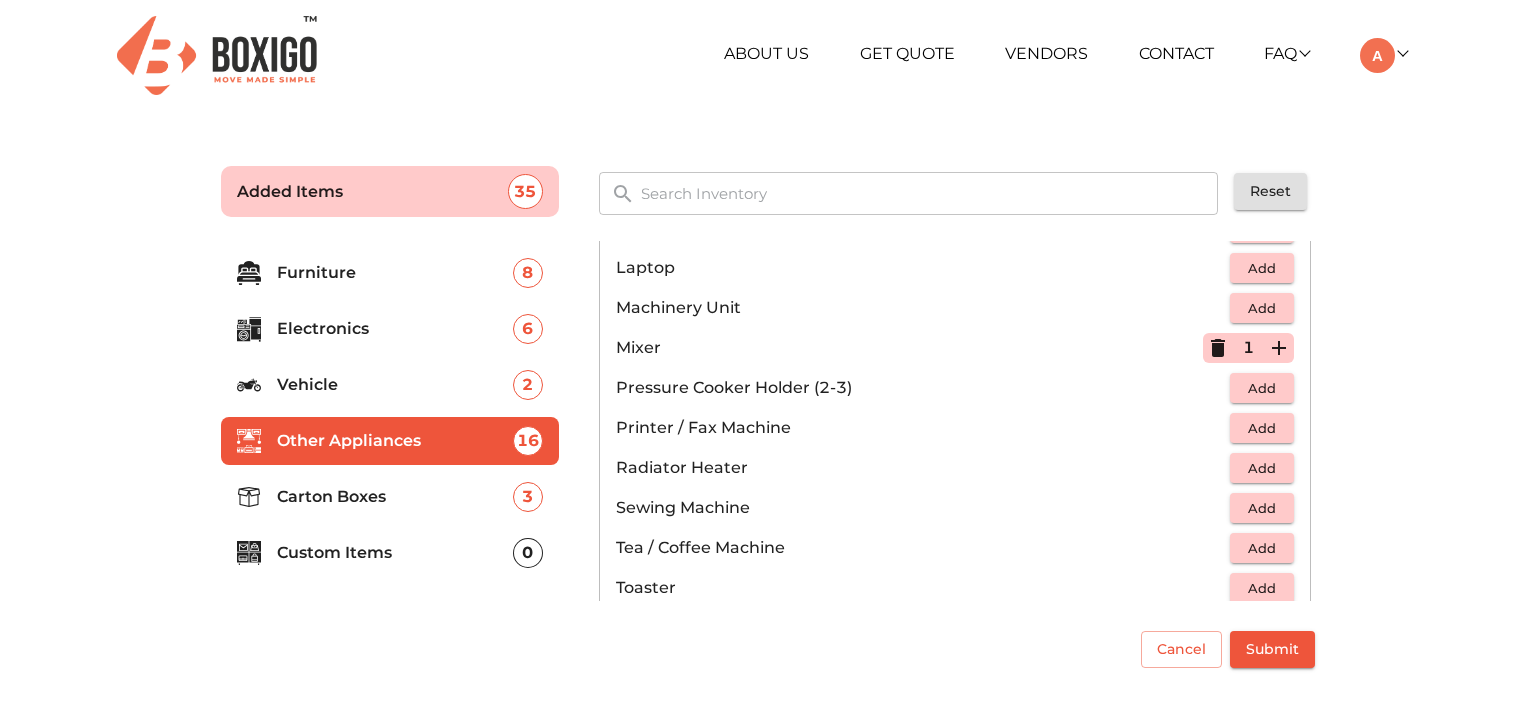 scroll, scrollTop: 1100, scrollLeft: 0, axis: vertical 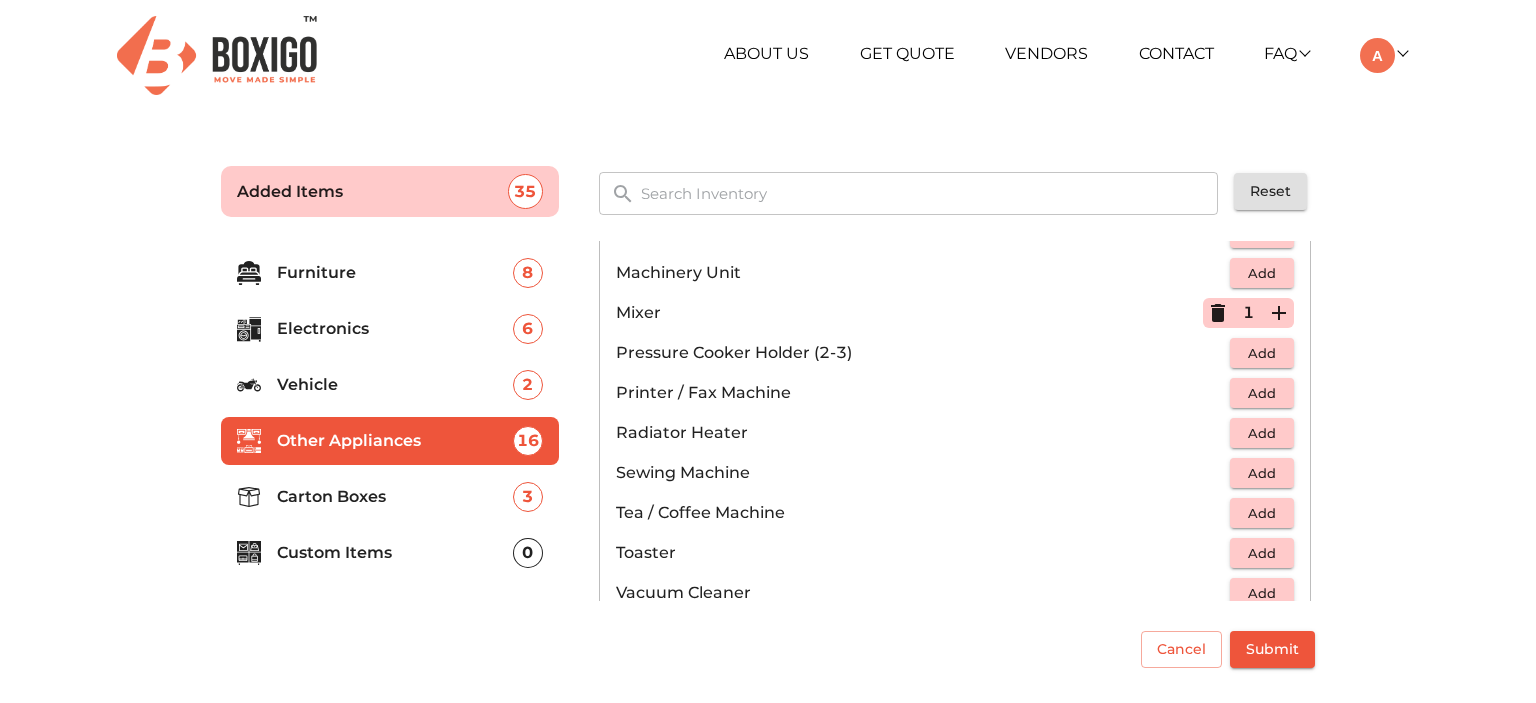 click on "Add" at bounding box center (1262, 353) 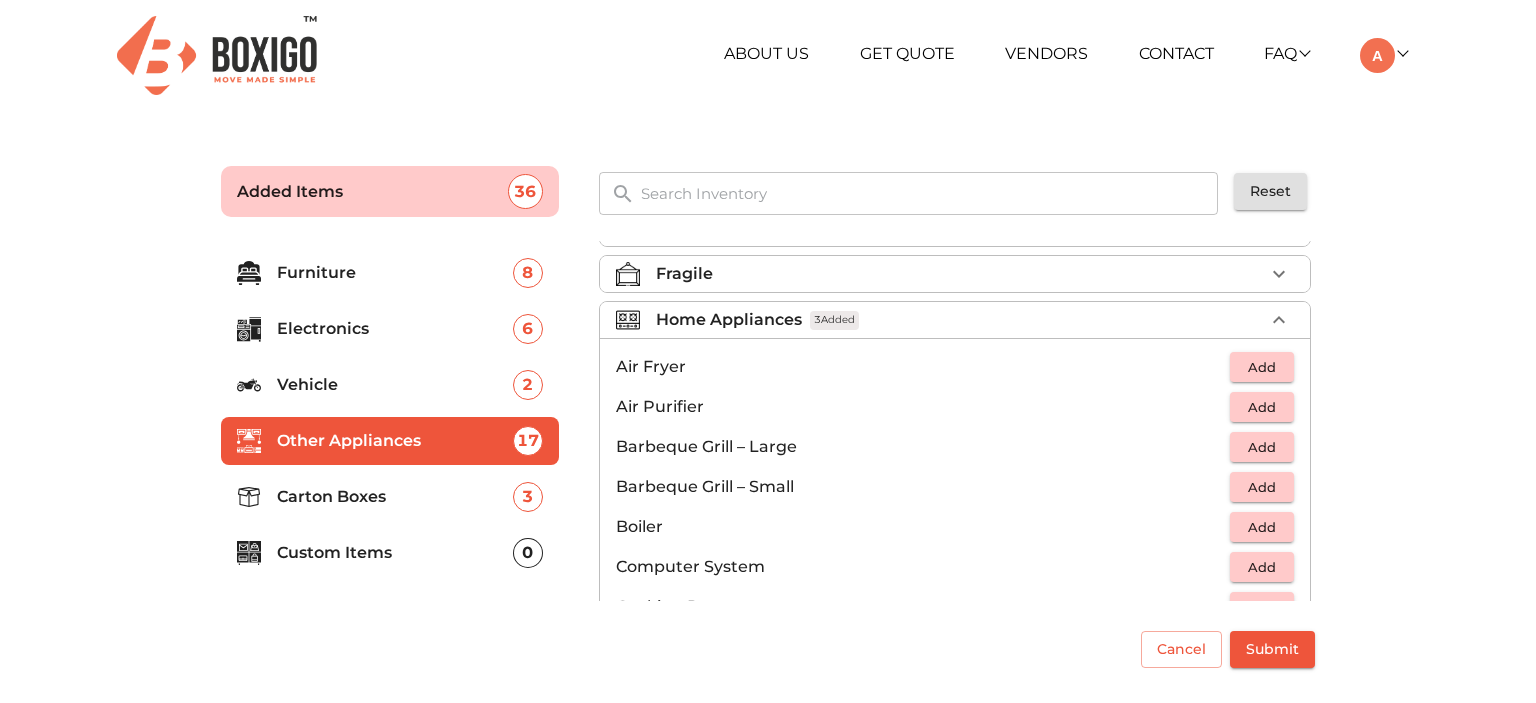 scroll, scrollTop: 186, scrollLeft: 0, axis: vertical 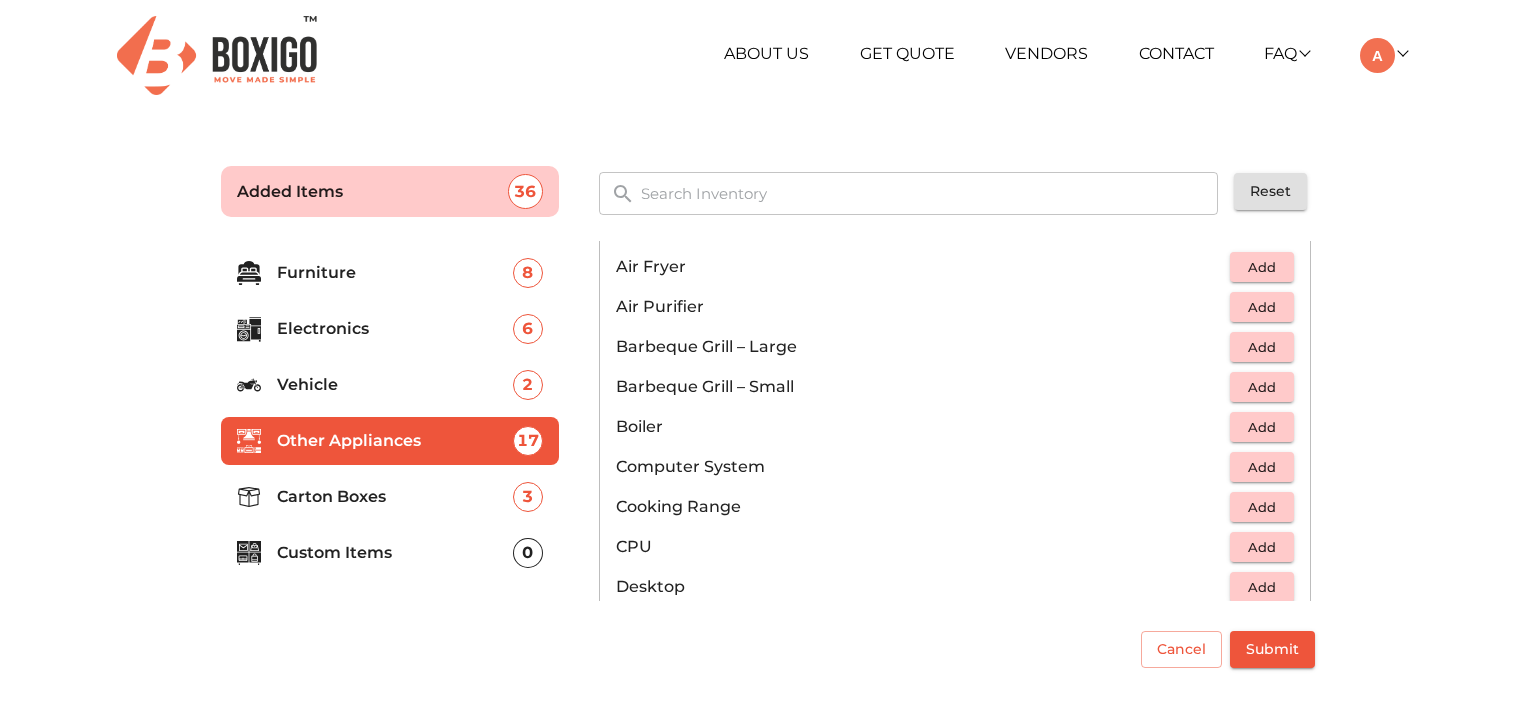 click on "Add" at bounding box center (1262, 507) 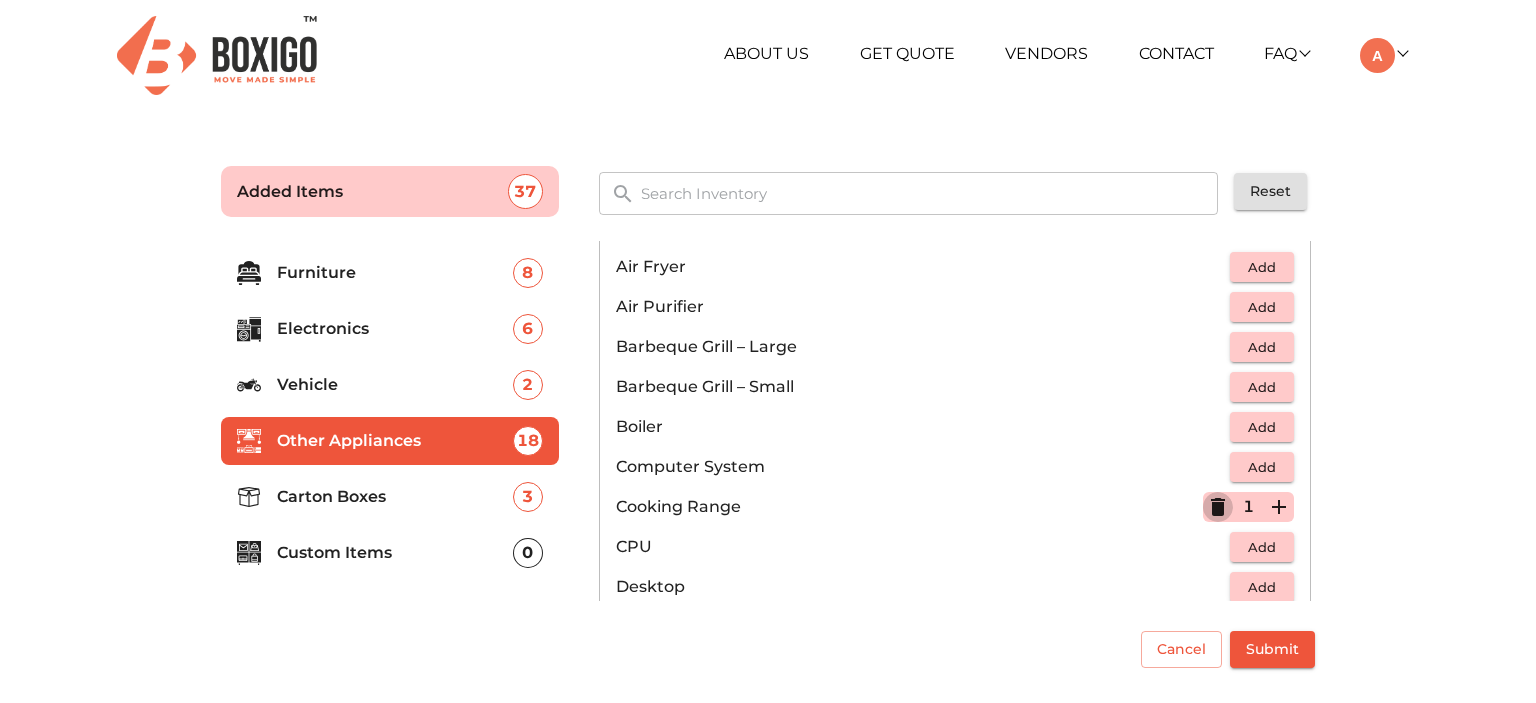 click 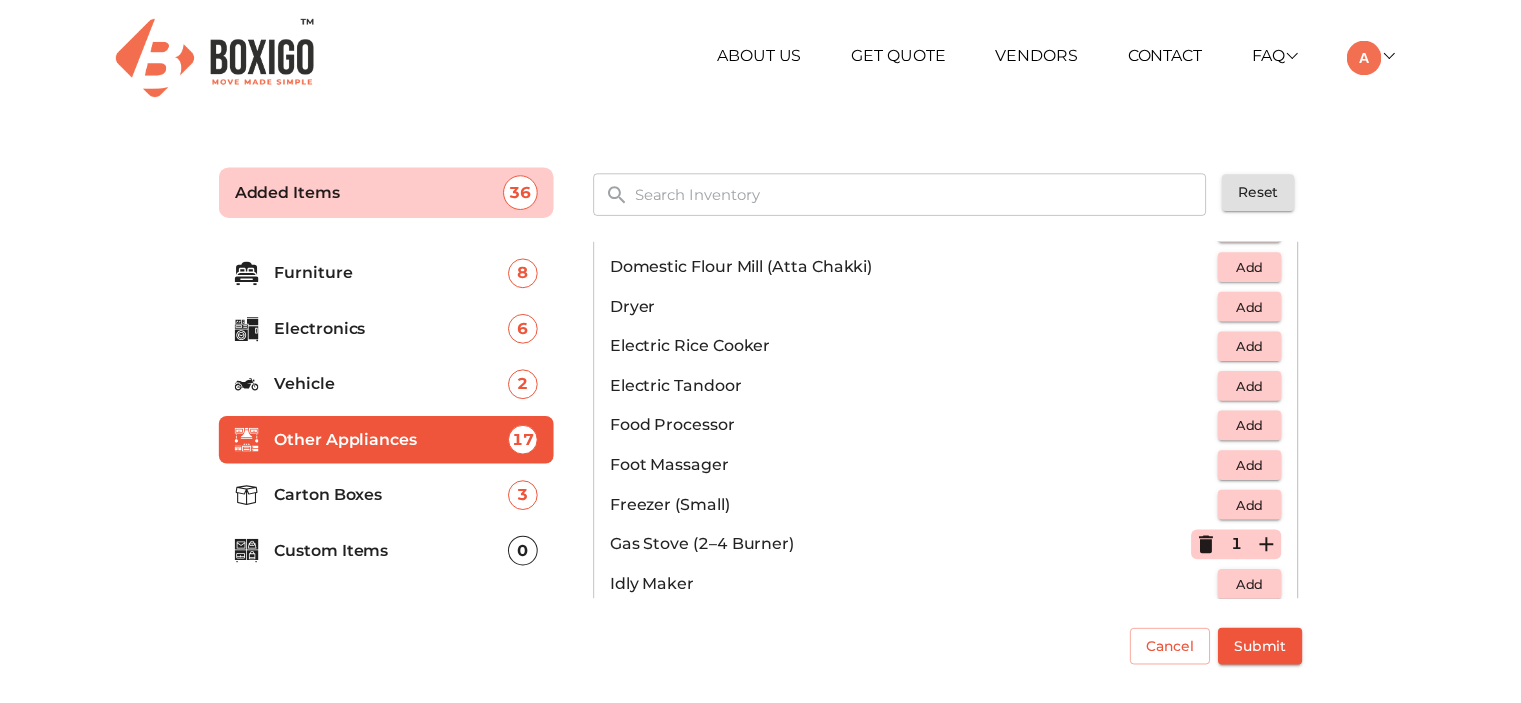 scroll, scrollTop: 486, scrollLeft: 0, axis: vertical 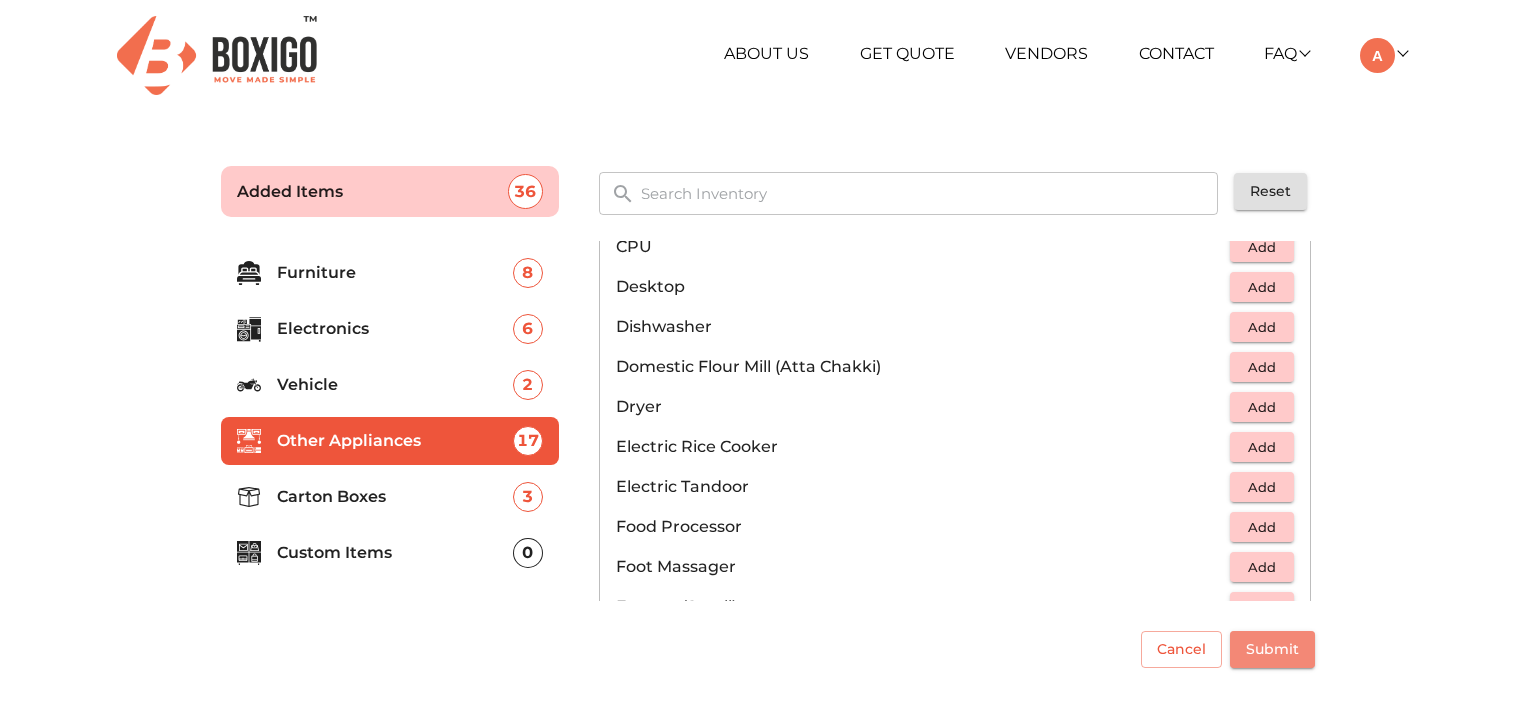 click on "Submit" at bounding box center (1272, 649) 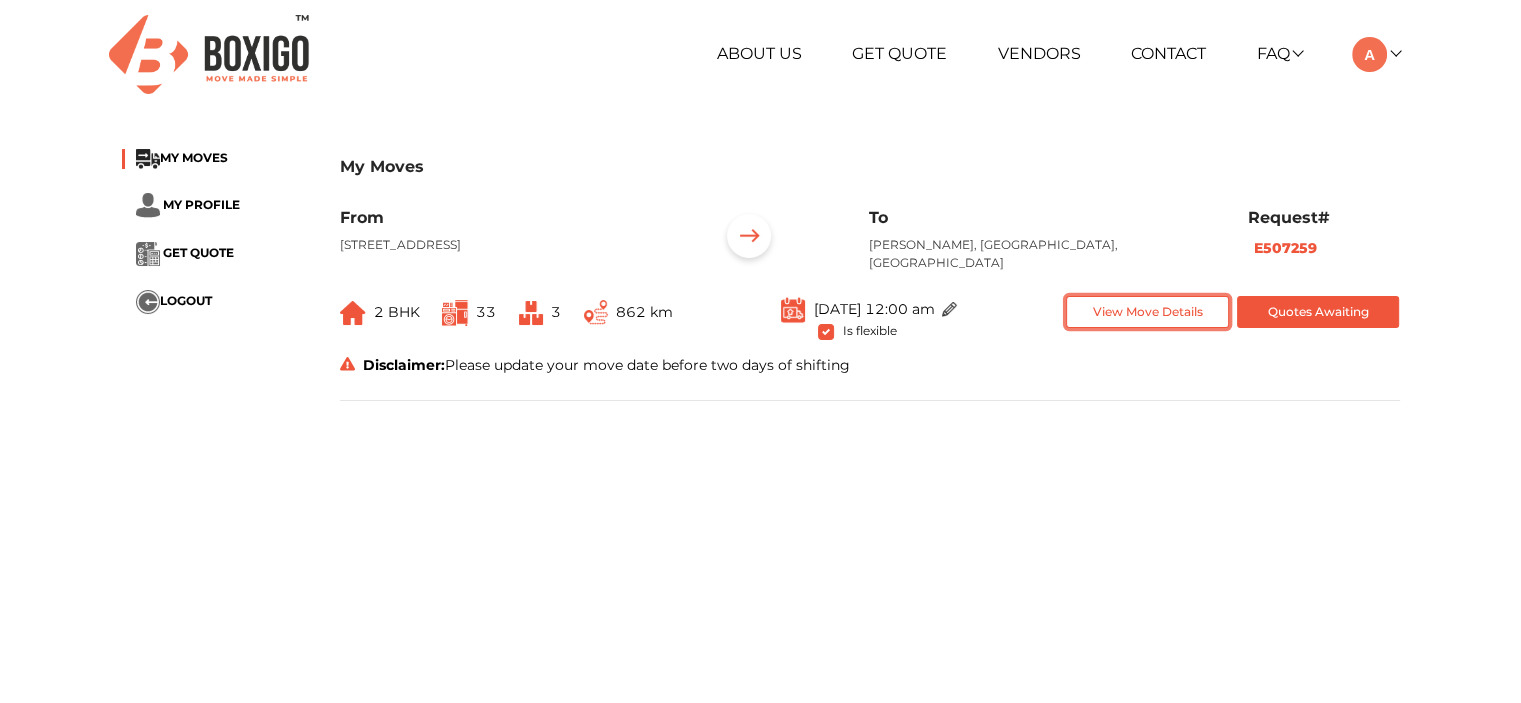click on "View Move Details" at bounding box center (1147, 312) 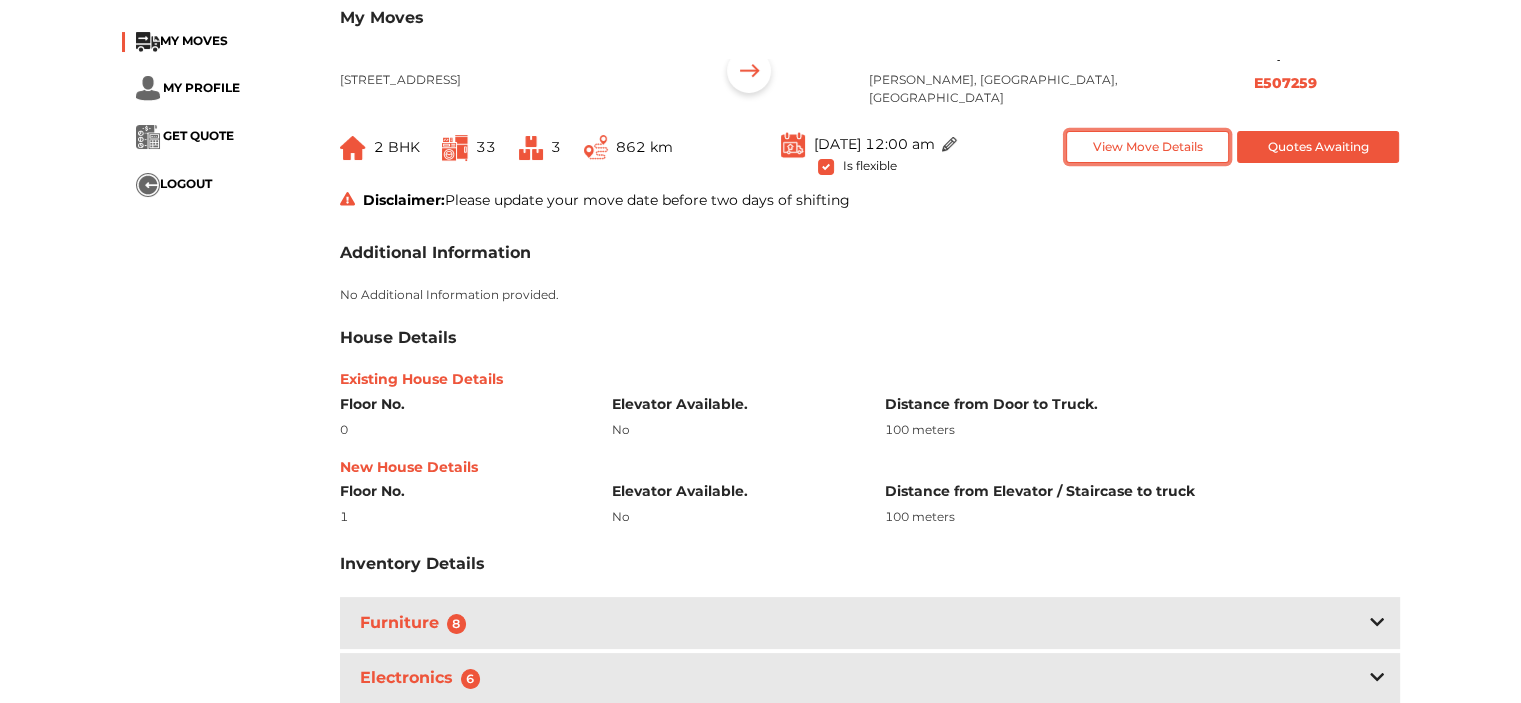 scroll, scrollTop: 0, scrollLeft: 0, axis: both 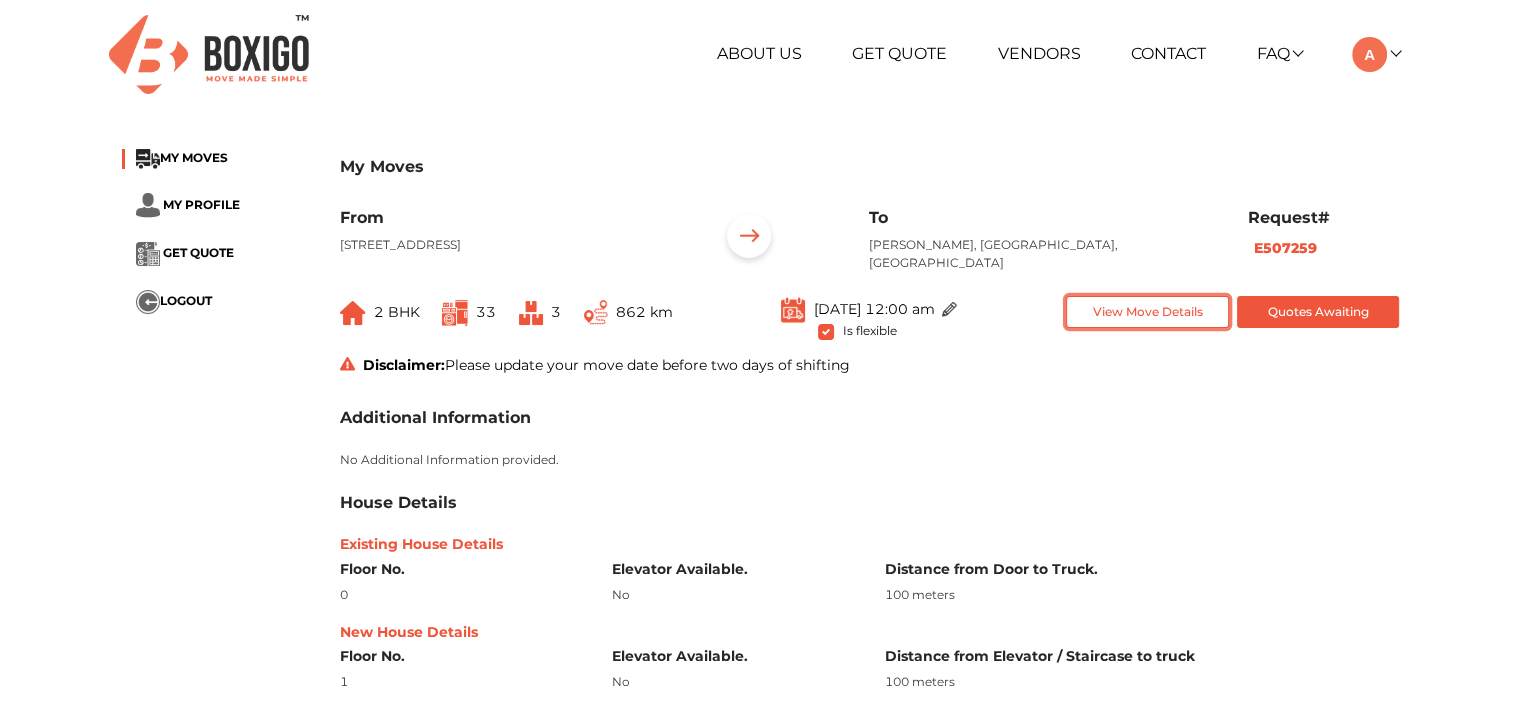 click on "View Move Details" at bounding box center (1147, 312) 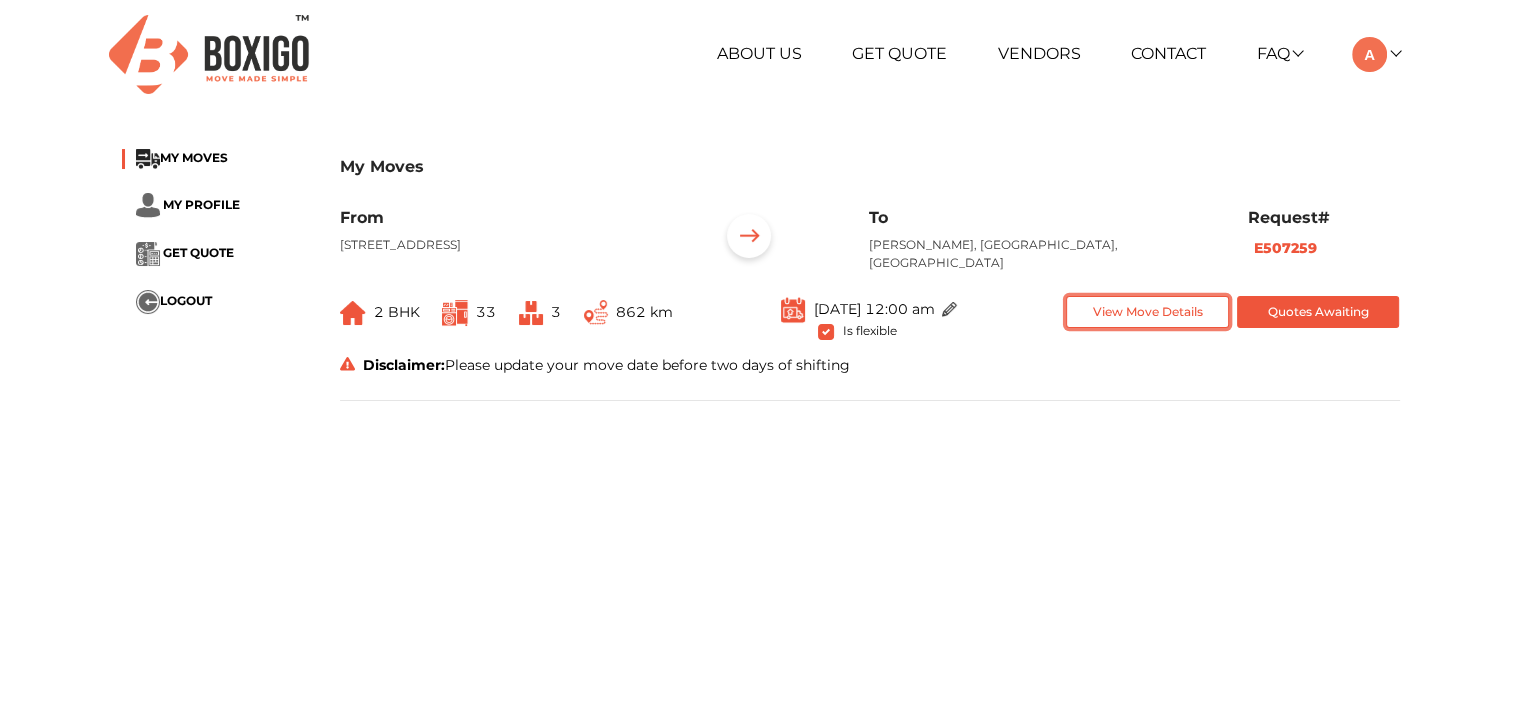 click on "View Move Details" at bounding box center (1147, 312) 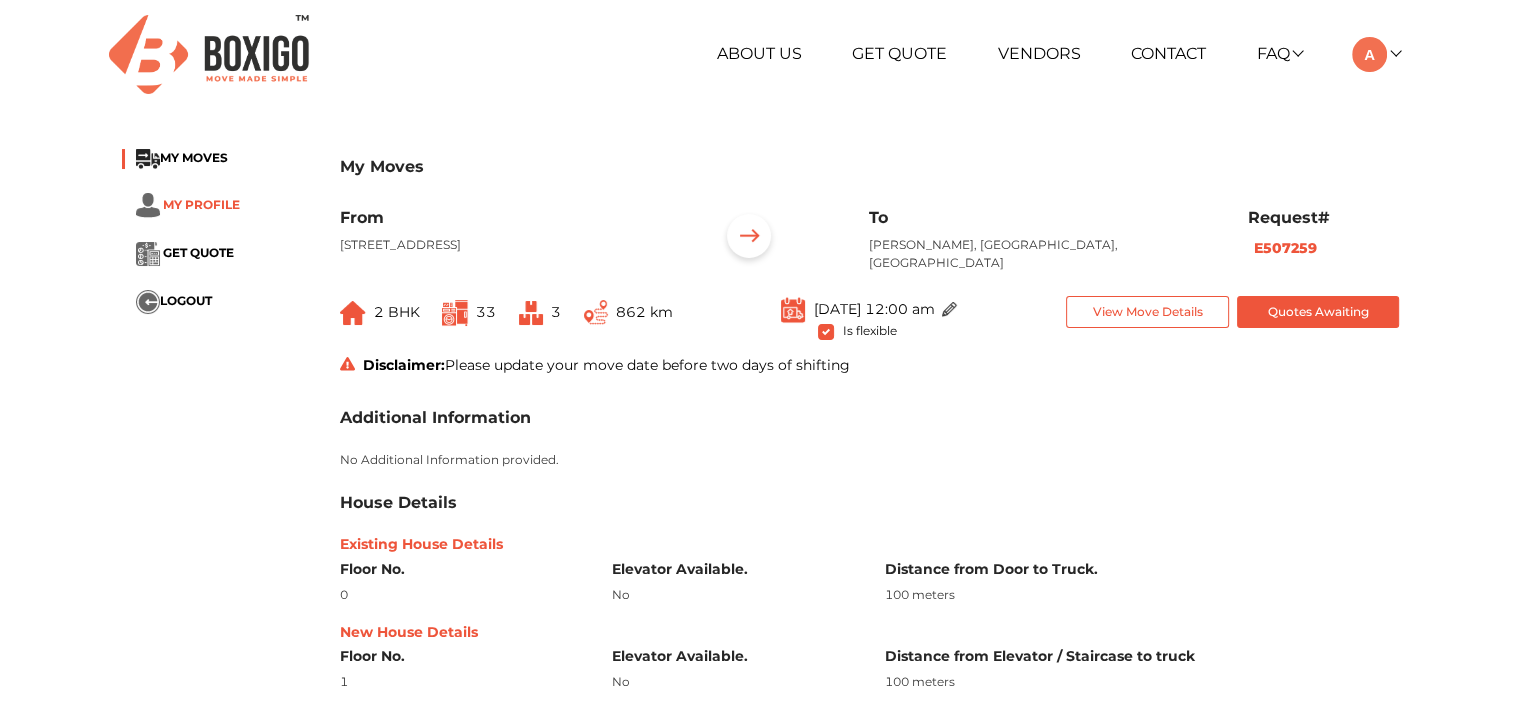 click on "MY PROFILE" at bounding box center (201, 204) 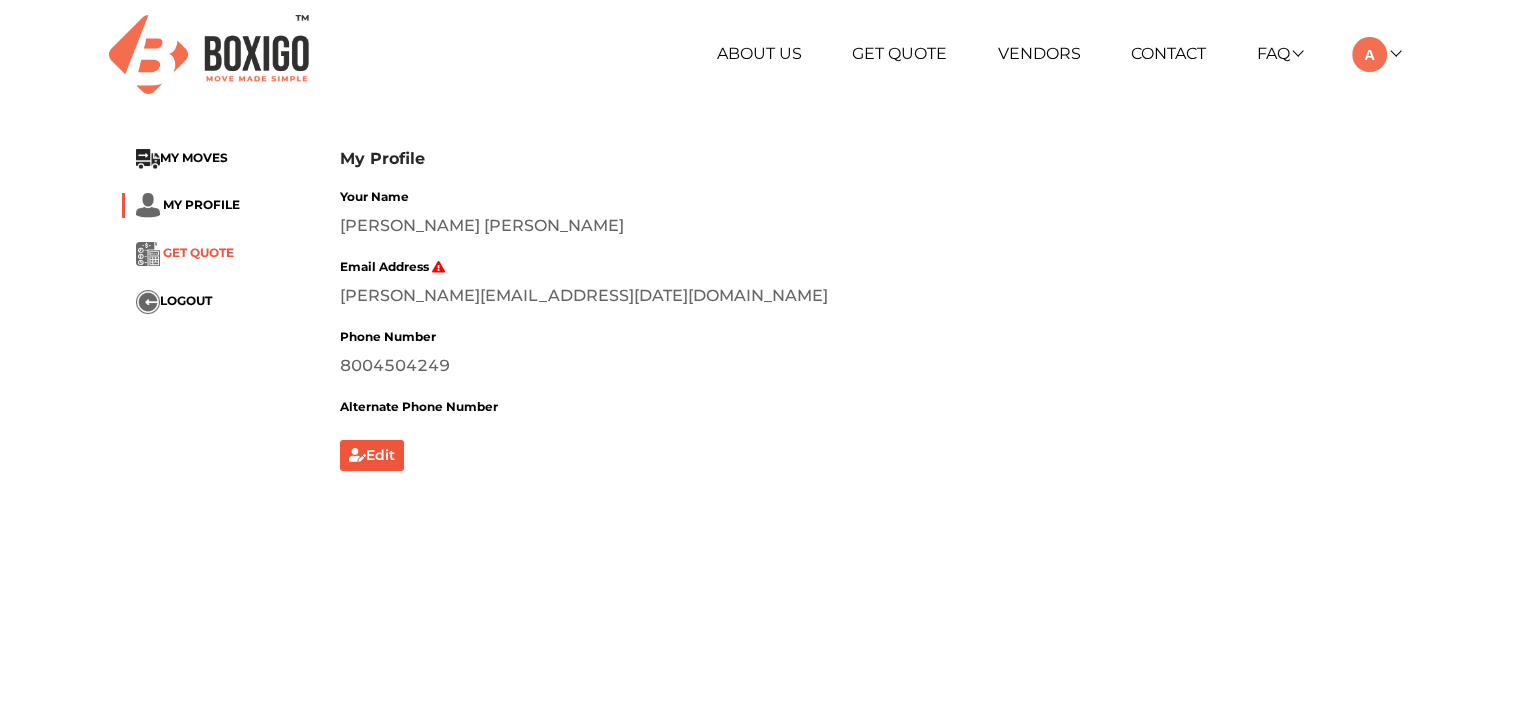 click on "GET QUOTE" at bounding box center (198, 252) 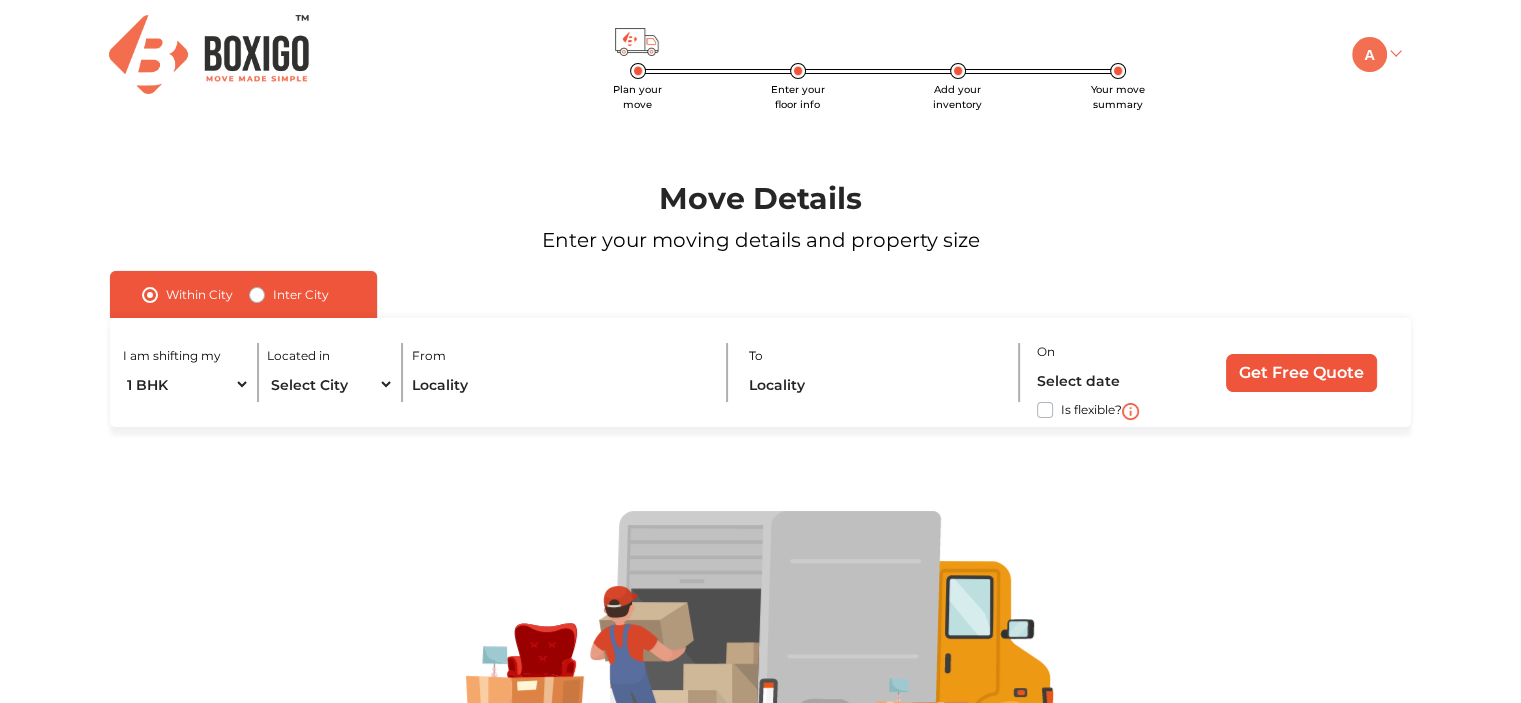 click at bounding box center (1369, 54) 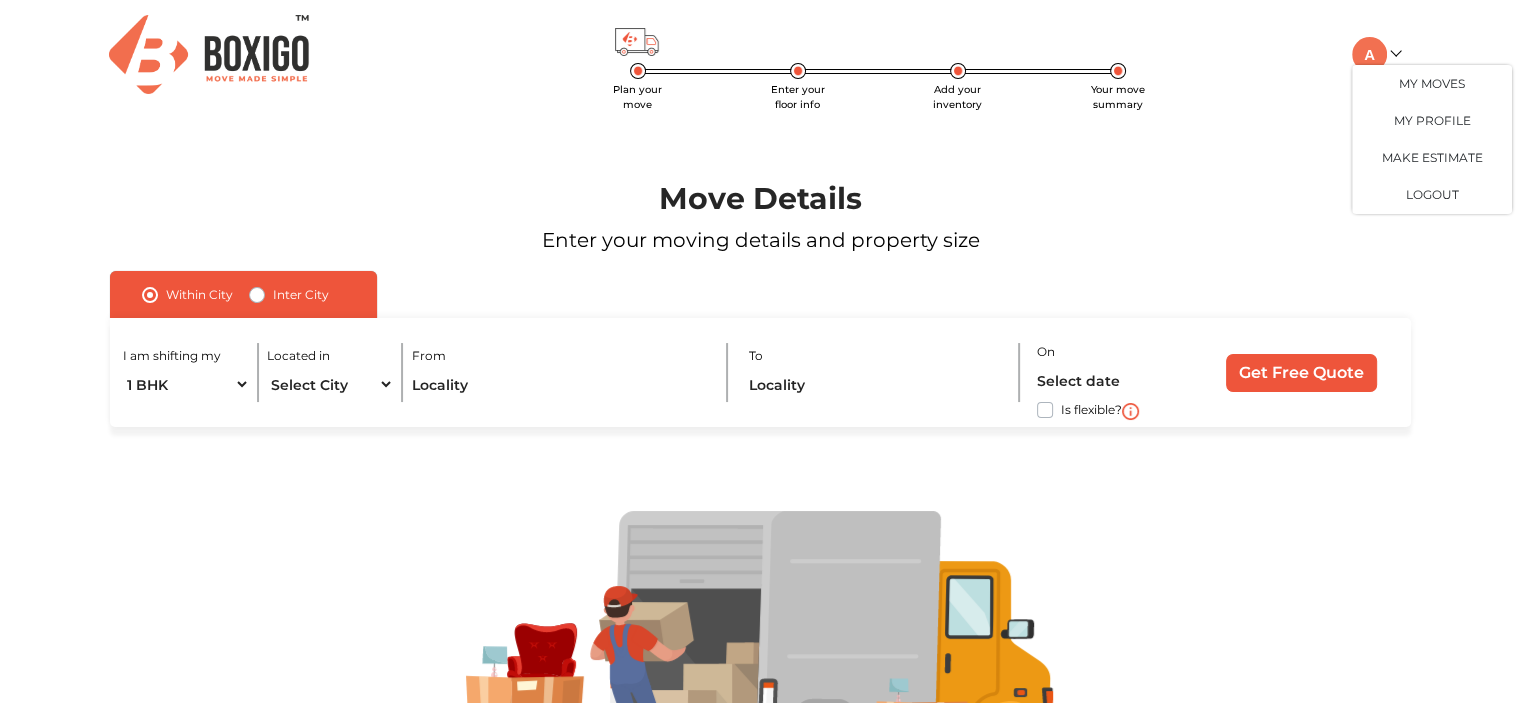 click on "Move Details  Enter your moving details and property size" at bounding box center (760, 190) 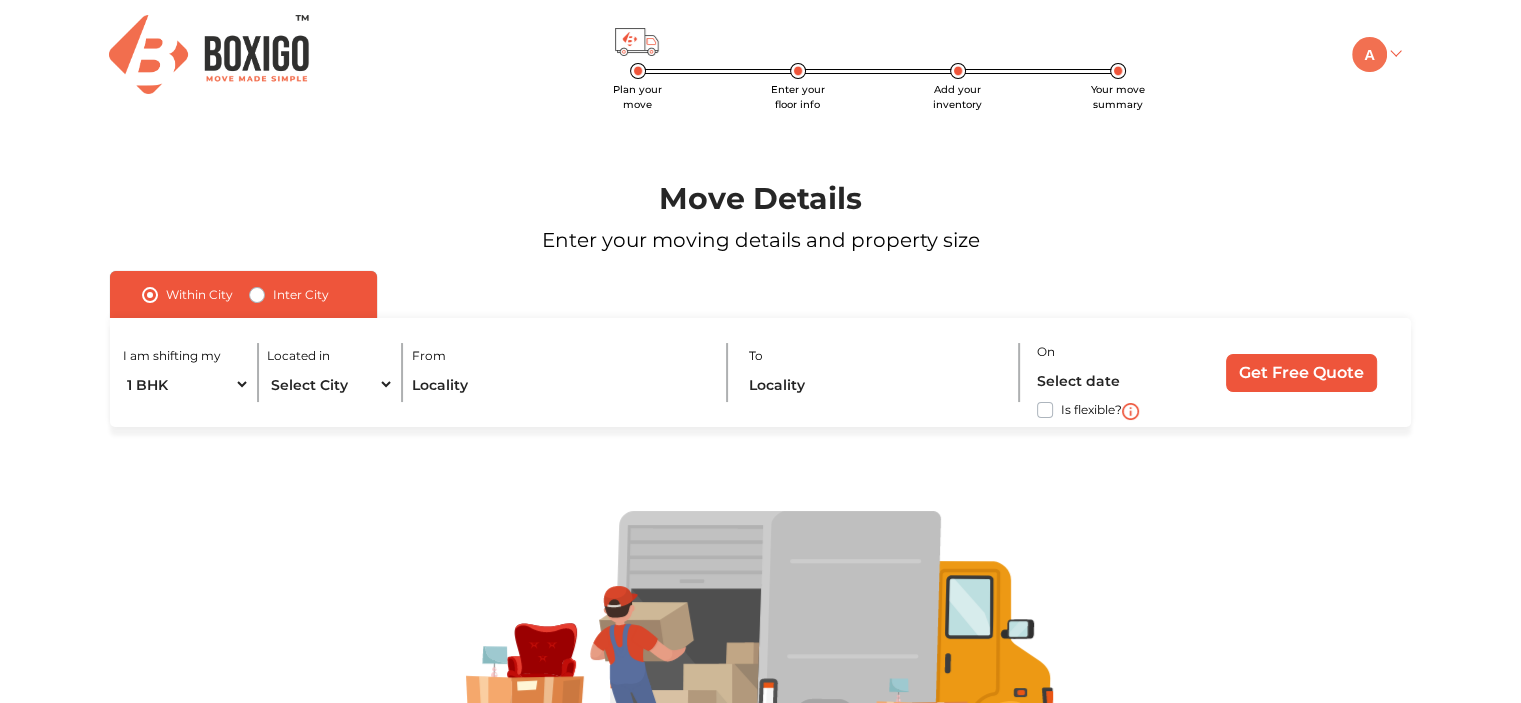 click at bounding box center (1369, 54) 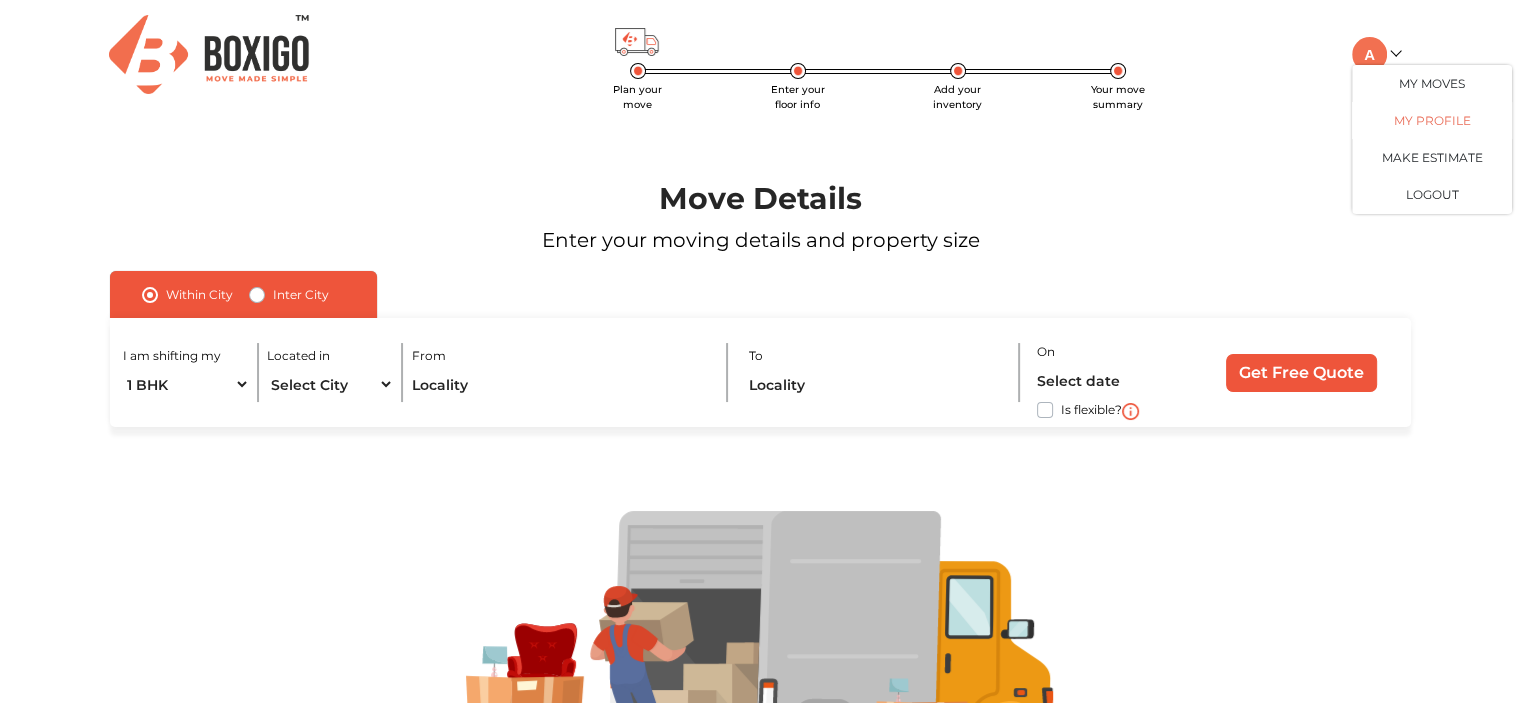 click on "My Profile" at bounding box center (1432, 120) 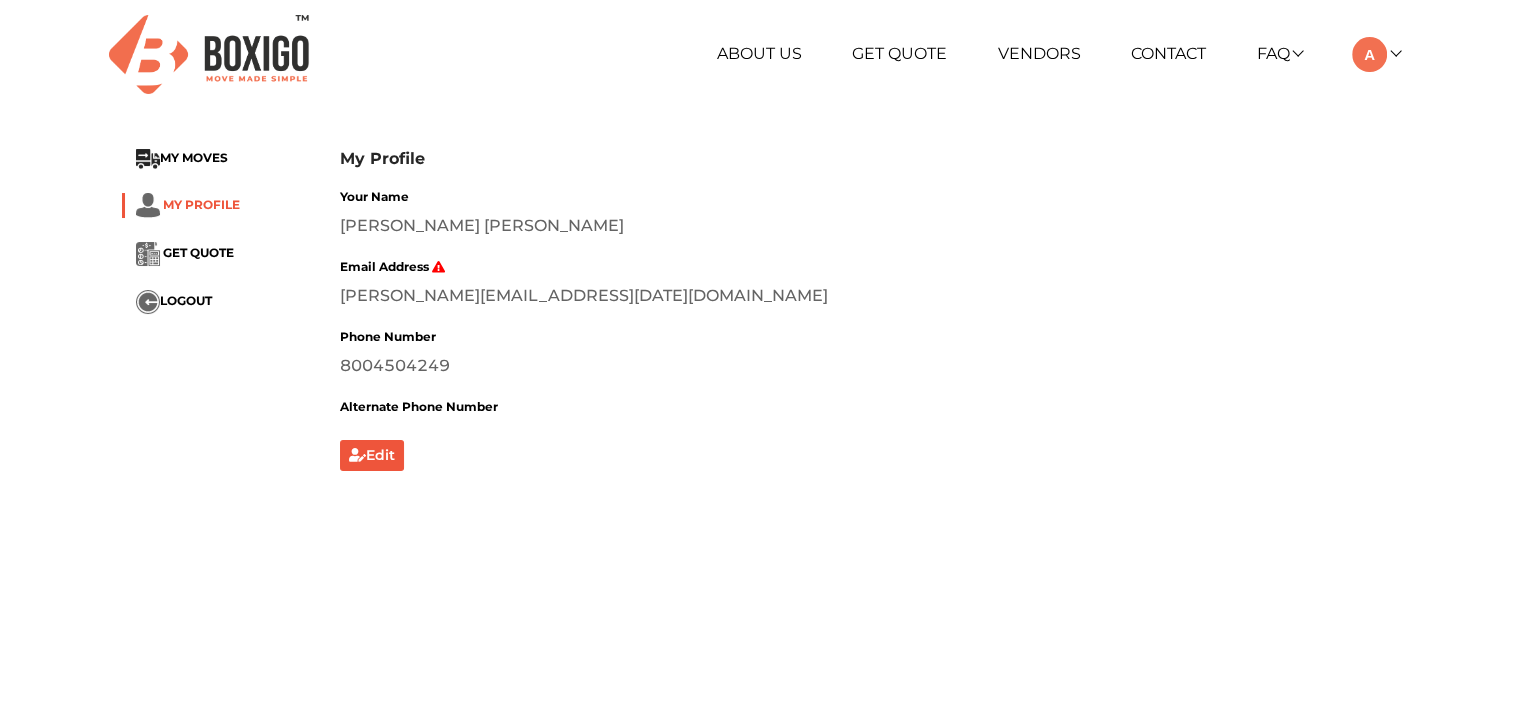 click on "MY PROFILE" at bounding box center (201, 204) 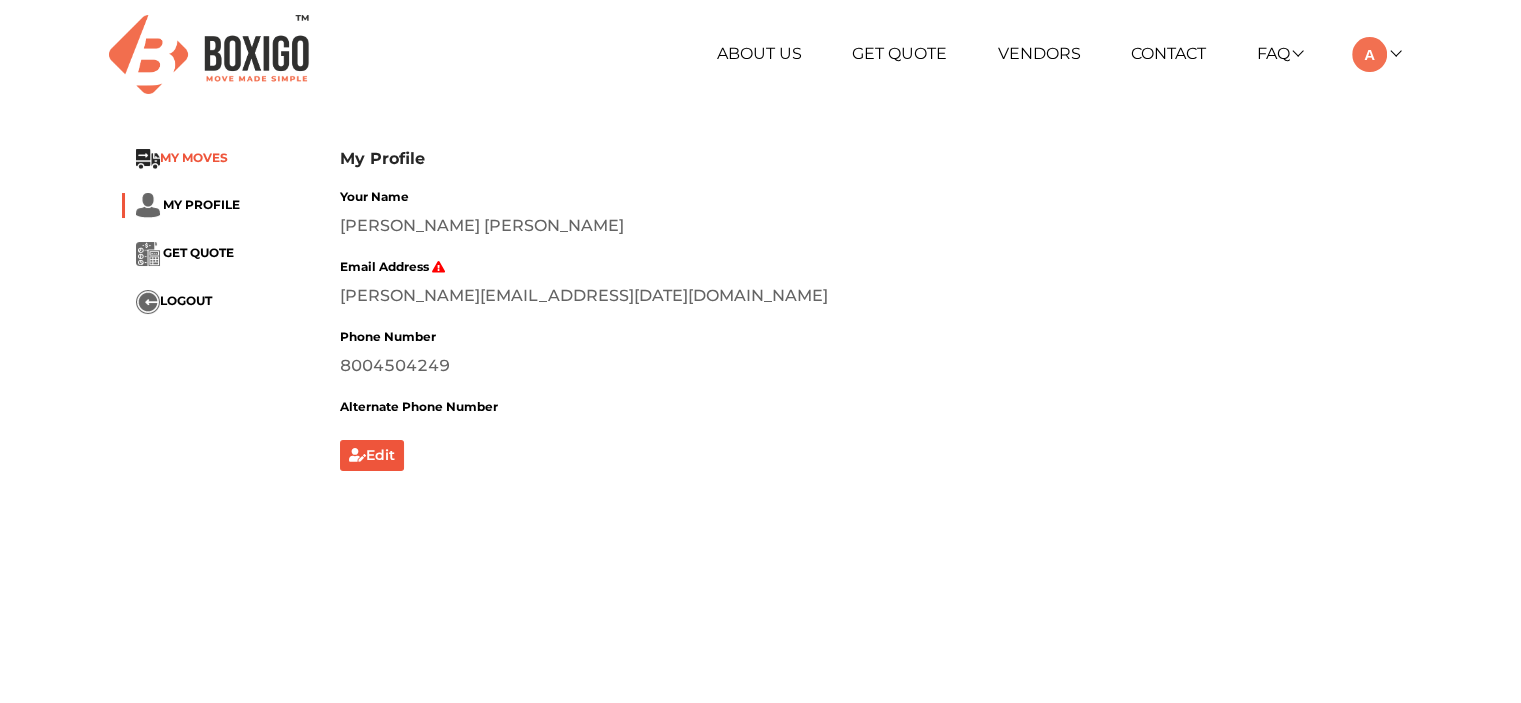 click on "MY MOVES" at bounding box center [194, 157] 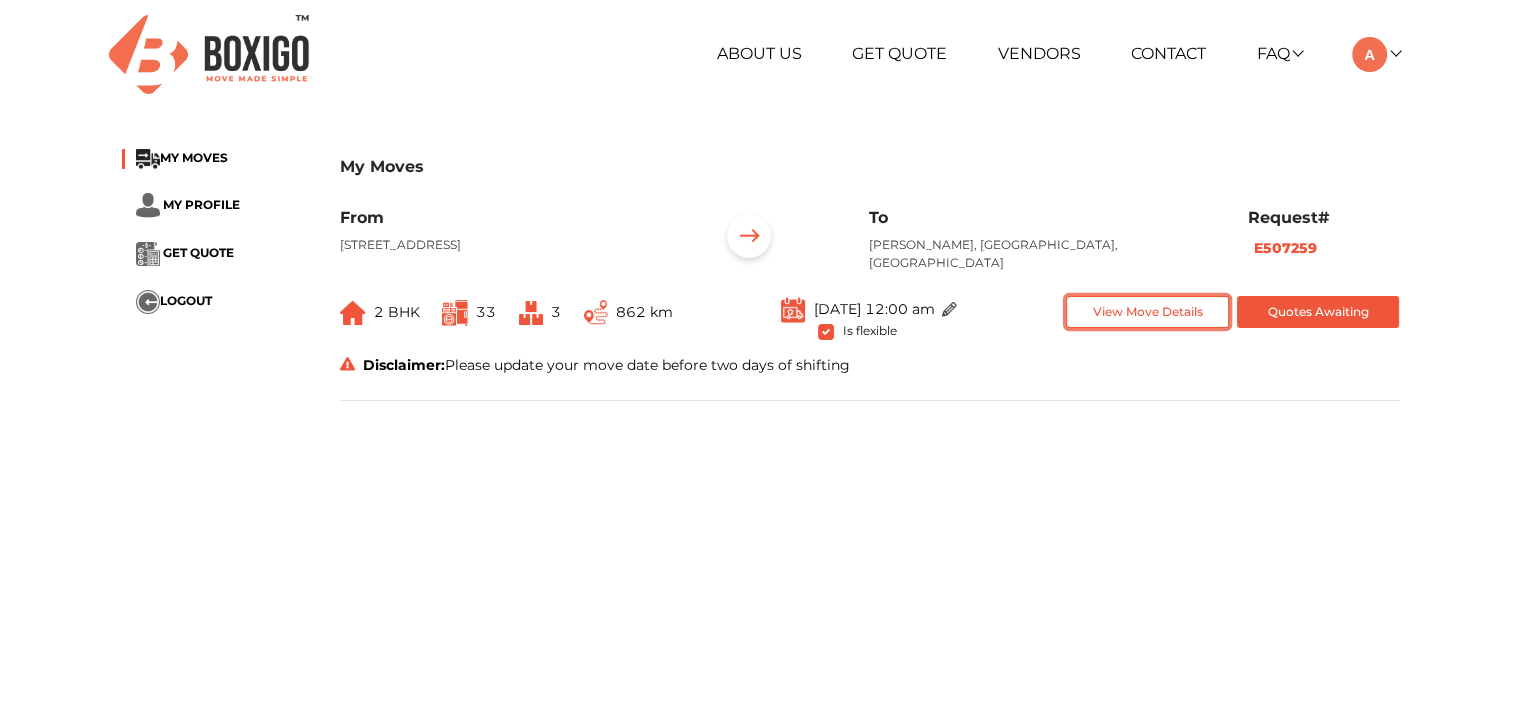 click on "View Move Details" at bounding box center (1147, 312) 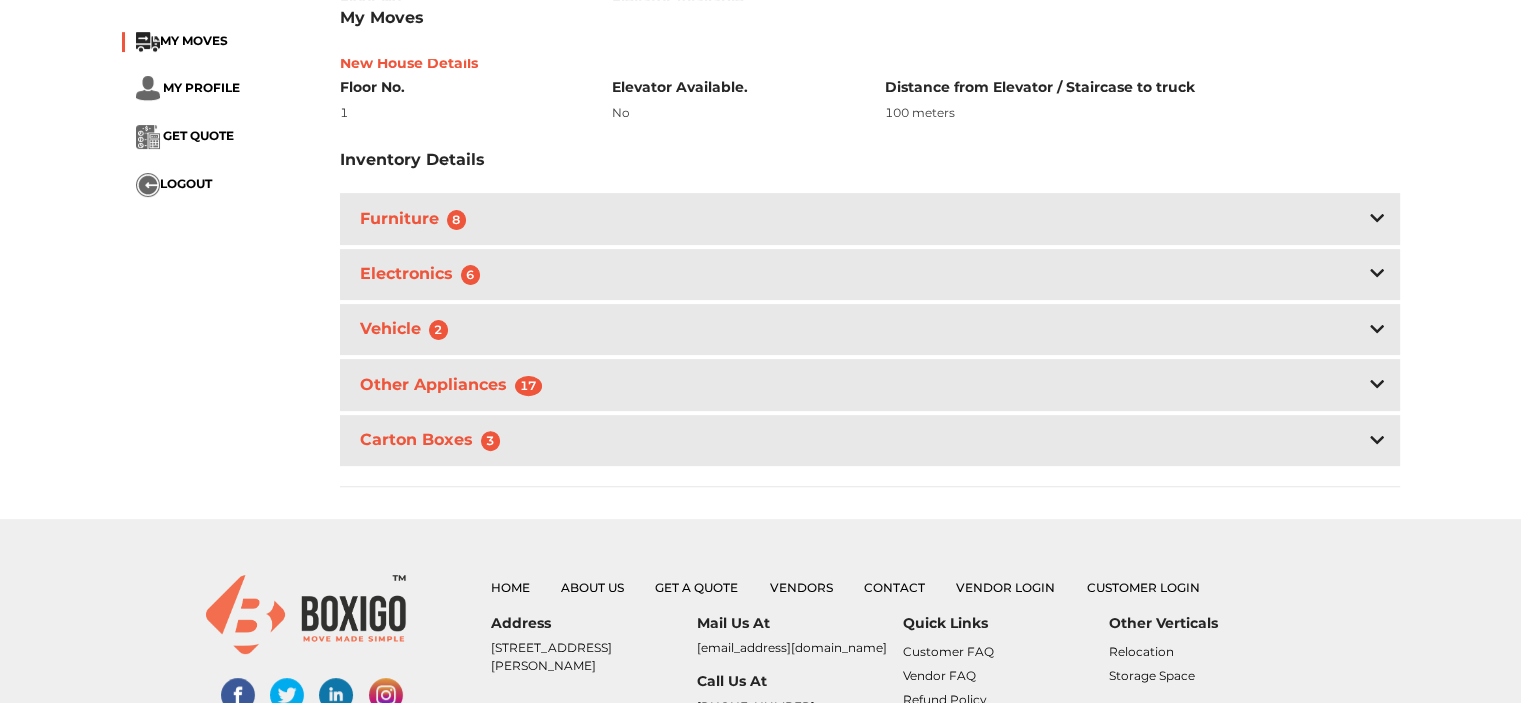 scroll, scrollTop: 700, scrollLeft: 0, axis: vertical 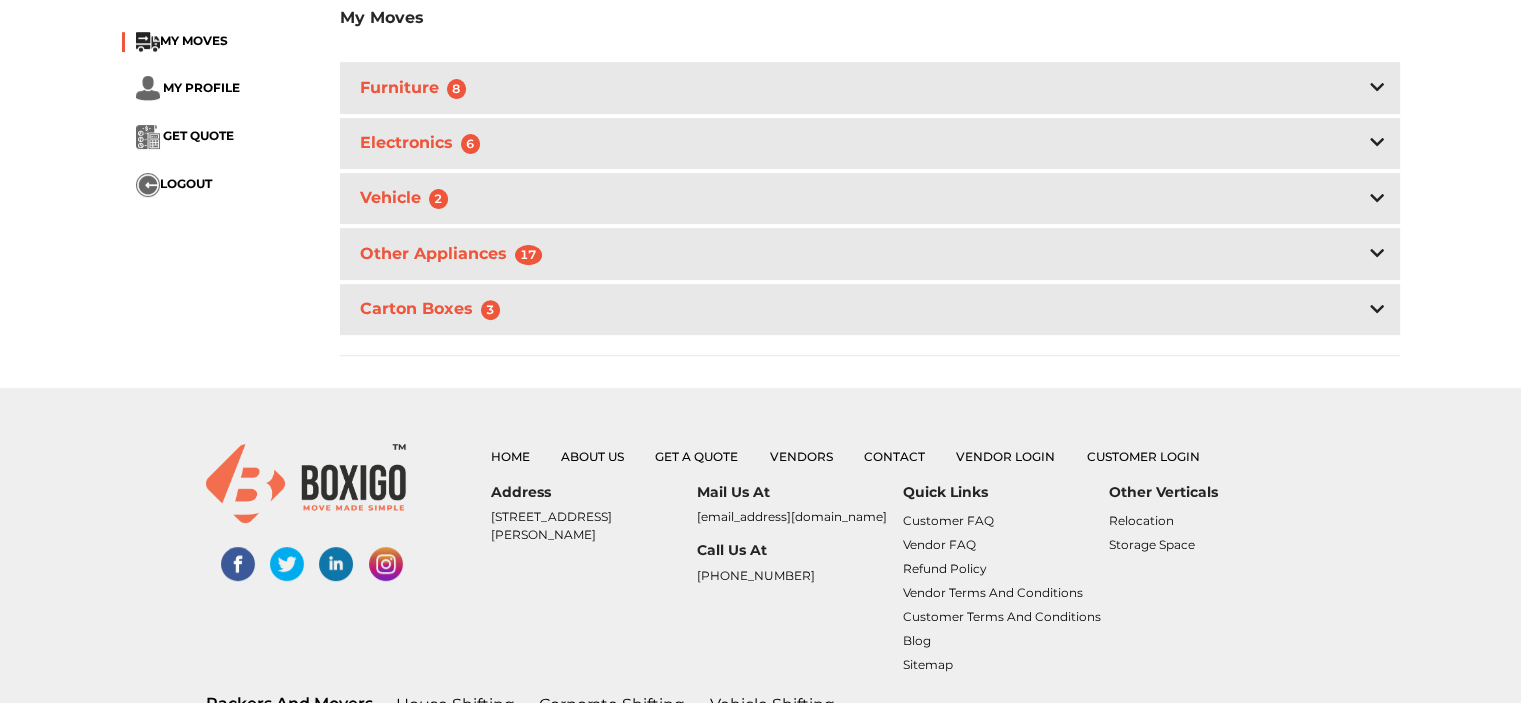 click on "Furniture 8" at bounding box center (870, 87) 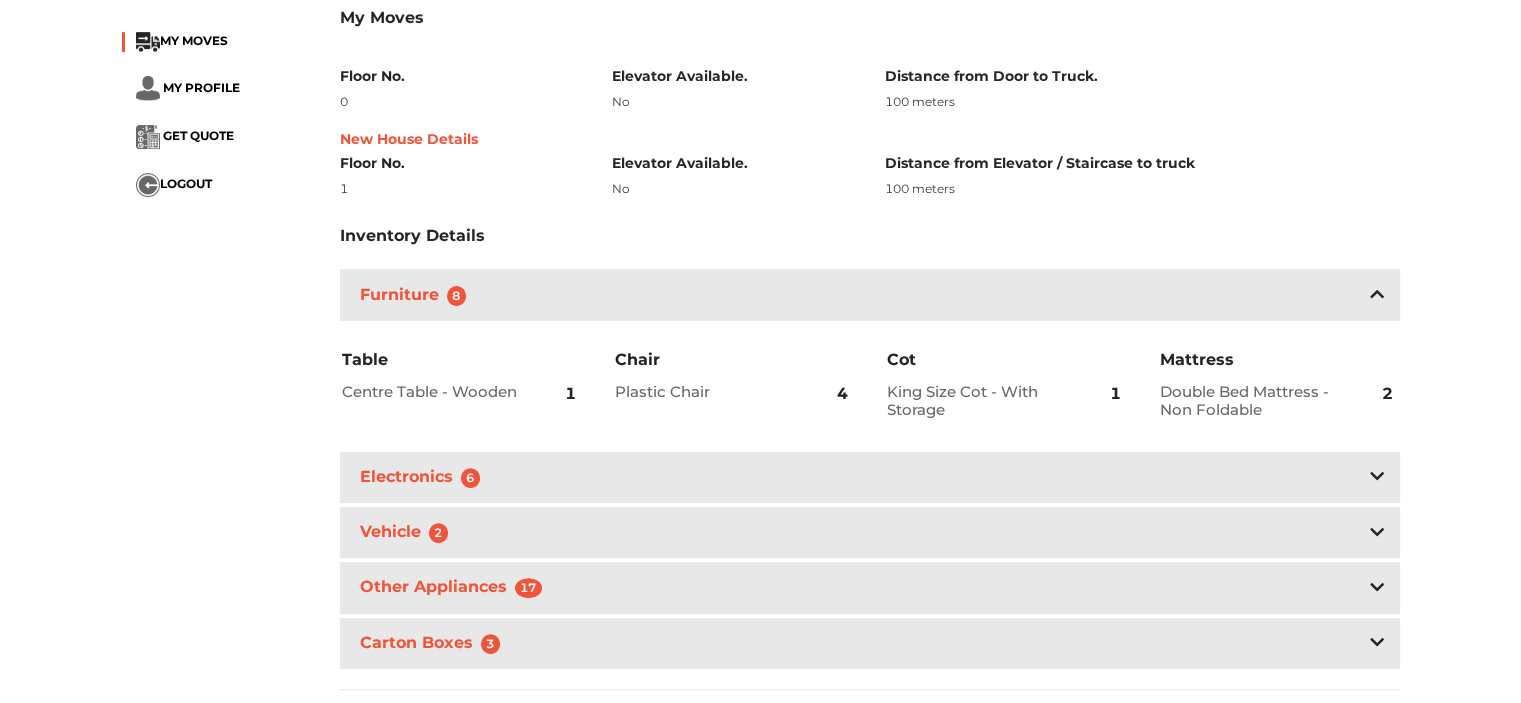 scroll, scrollTop: 600, scrollLeft: 0, axis: vertical 